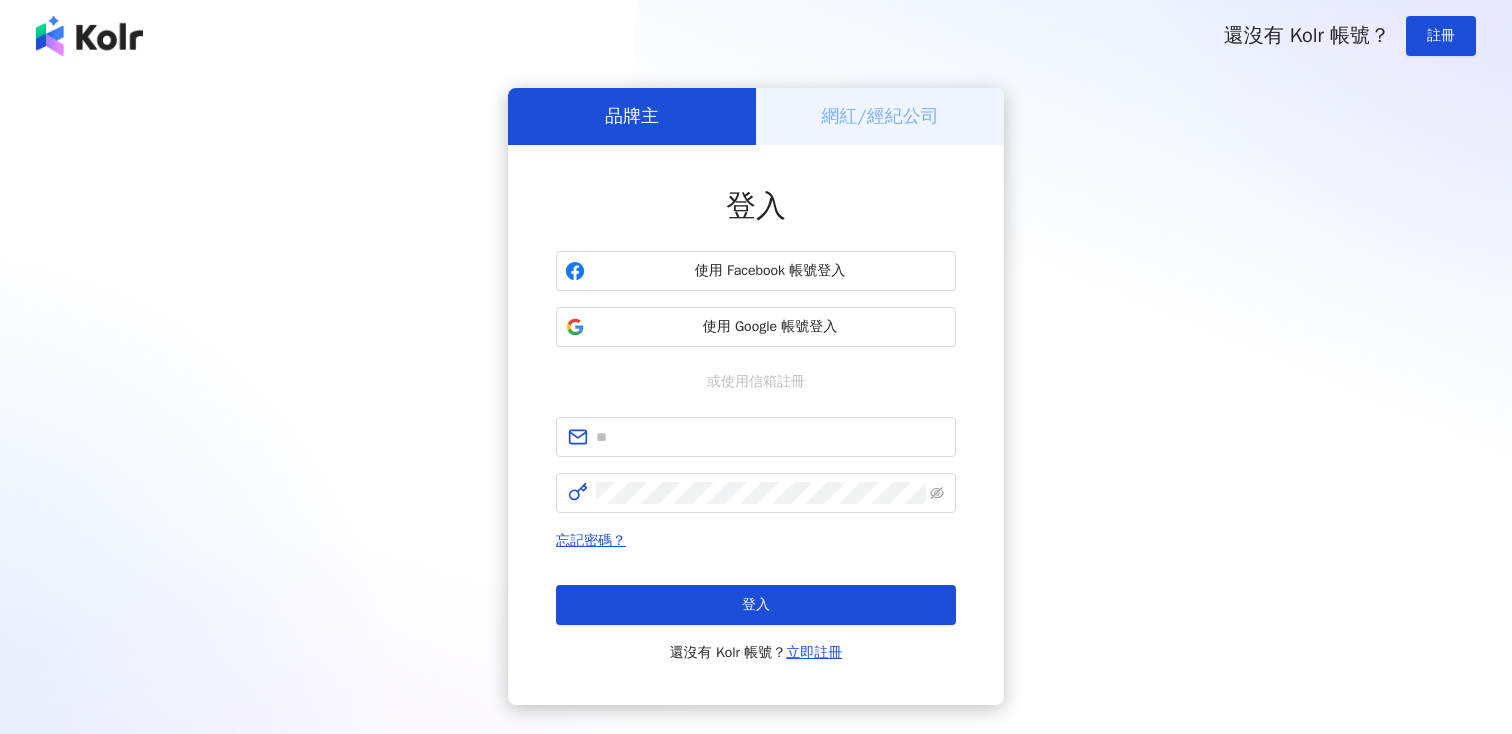 scroll, scrollTop: 0, scrollLeft: 0, axis: both 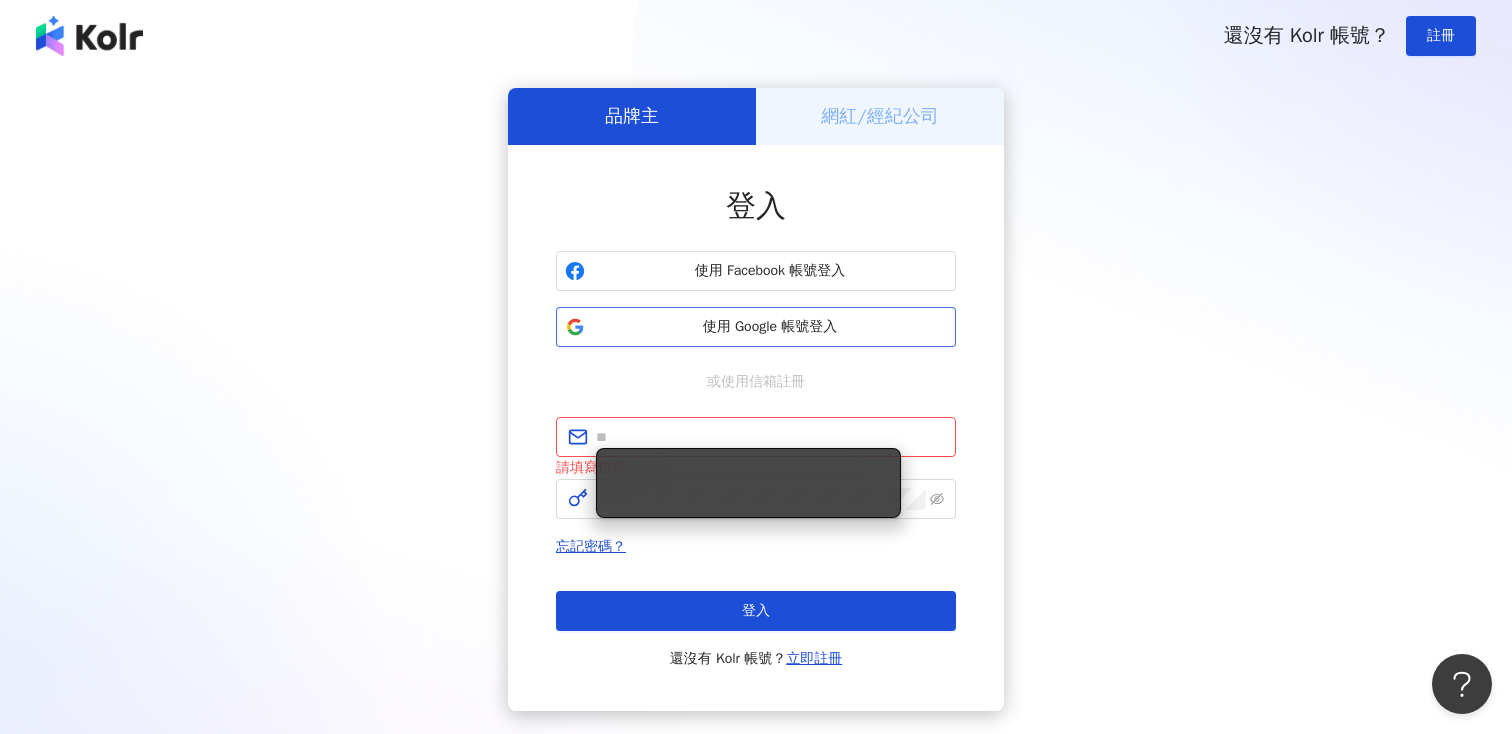 click on "使用 Google 帳號登入" at bounding box center [756, 327] 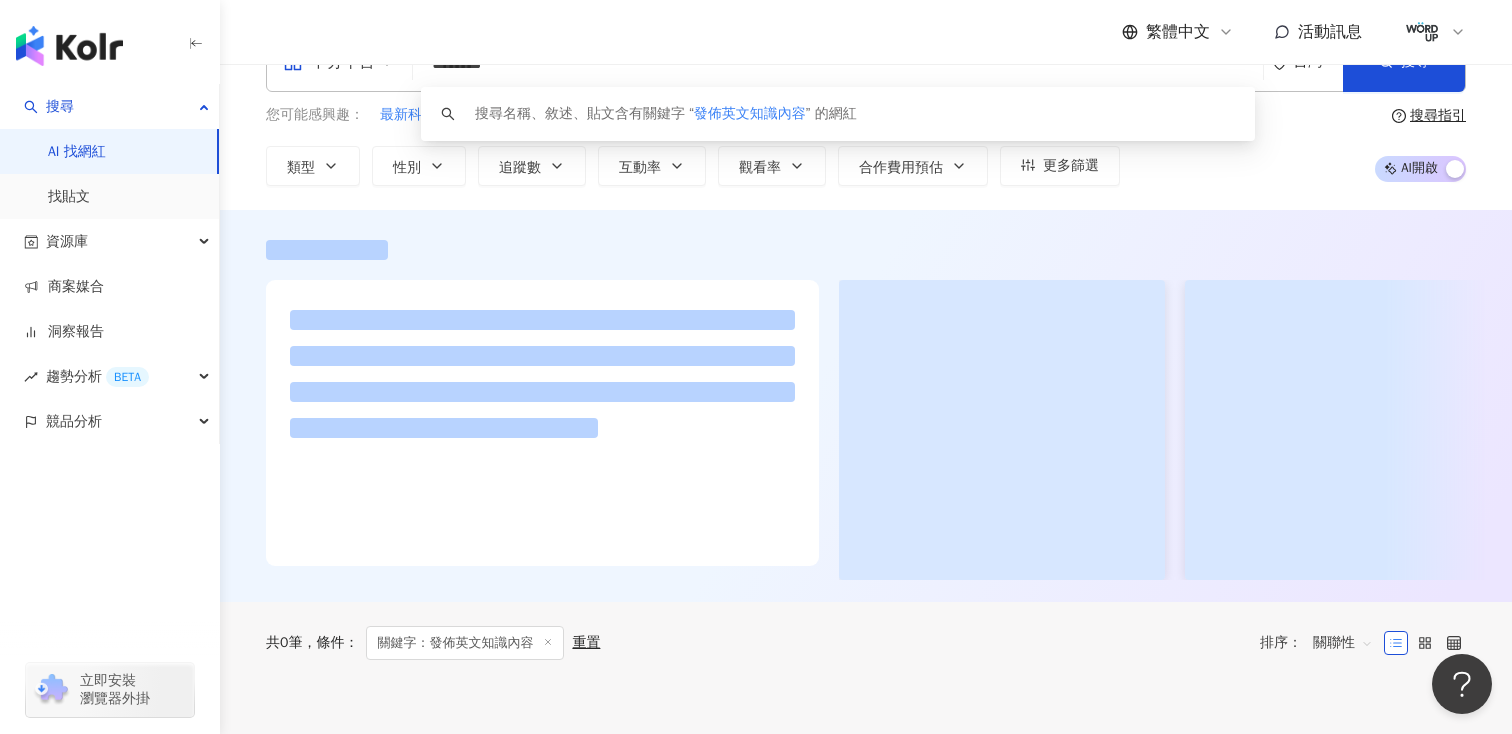 scroll, scrollTop: 57, scrollLeft: 0, axis: vertical 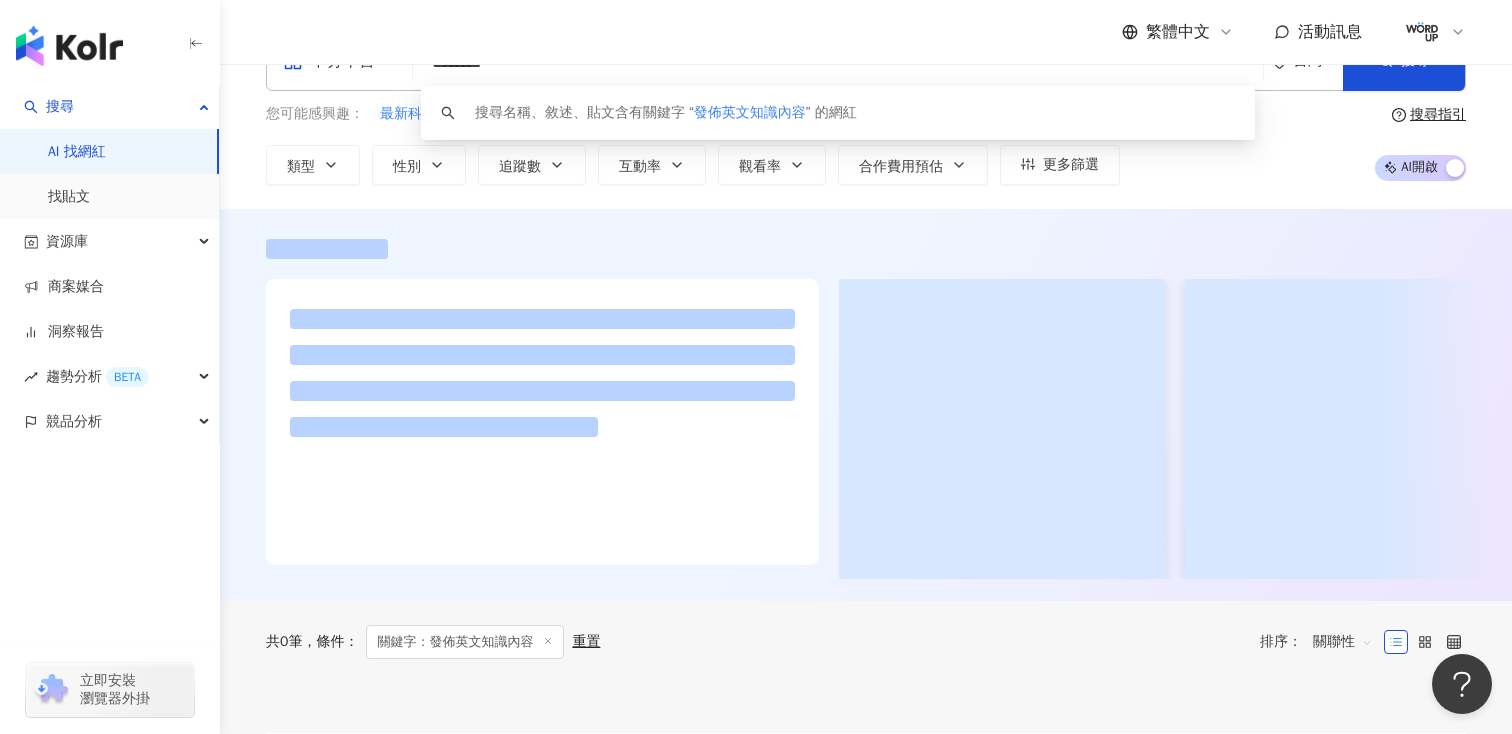 type on "********" 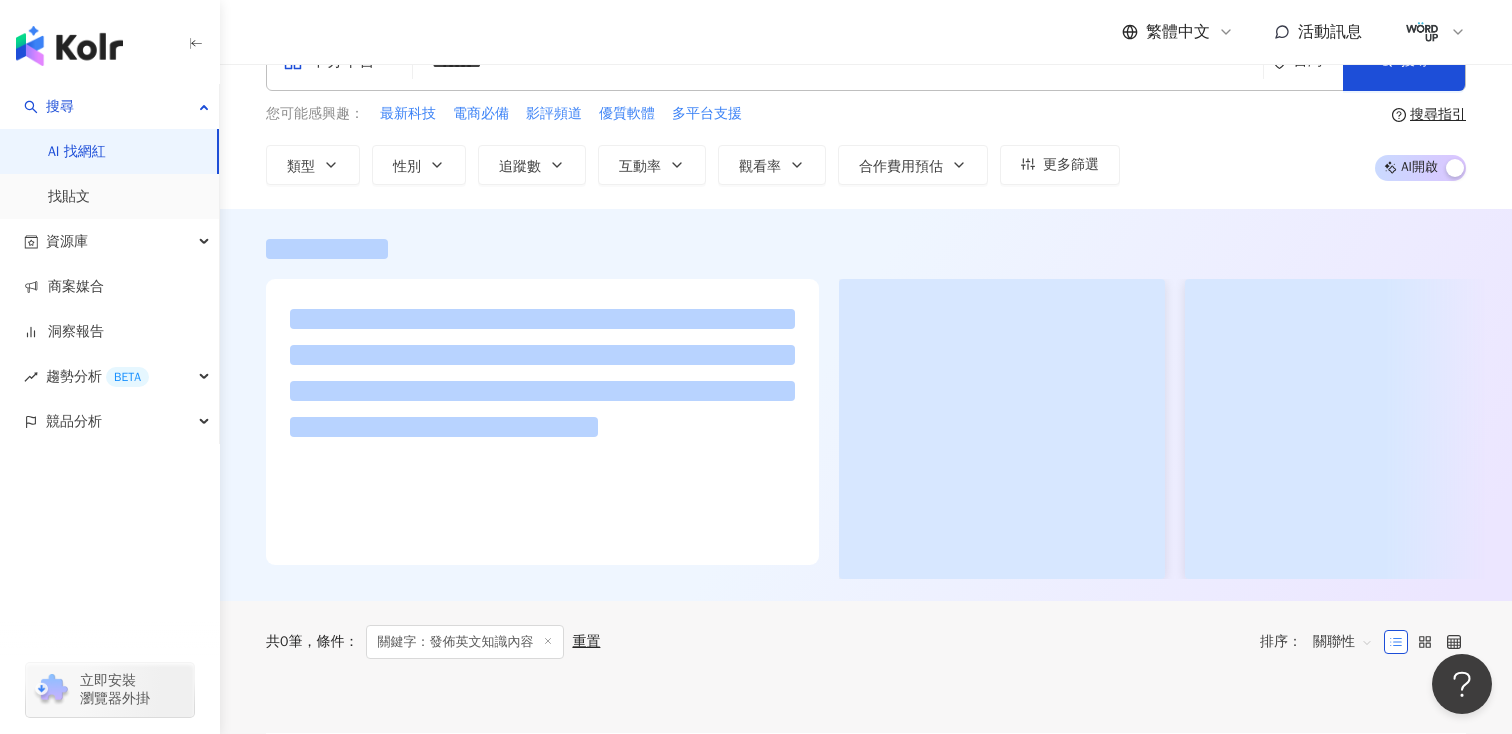 click at bounding box center [866, 405] 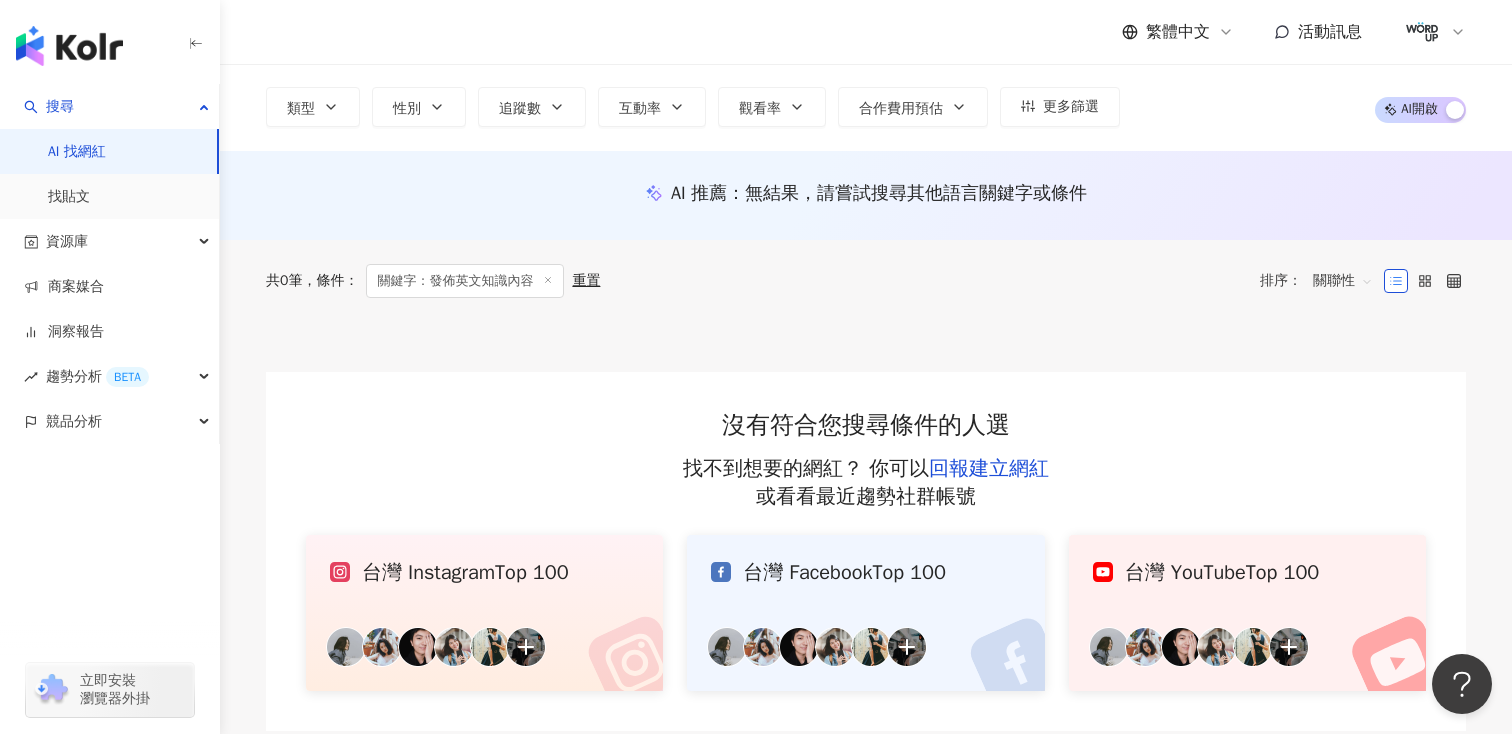scroll, scrollTop: 0, scrollLeft: 0, axis: both 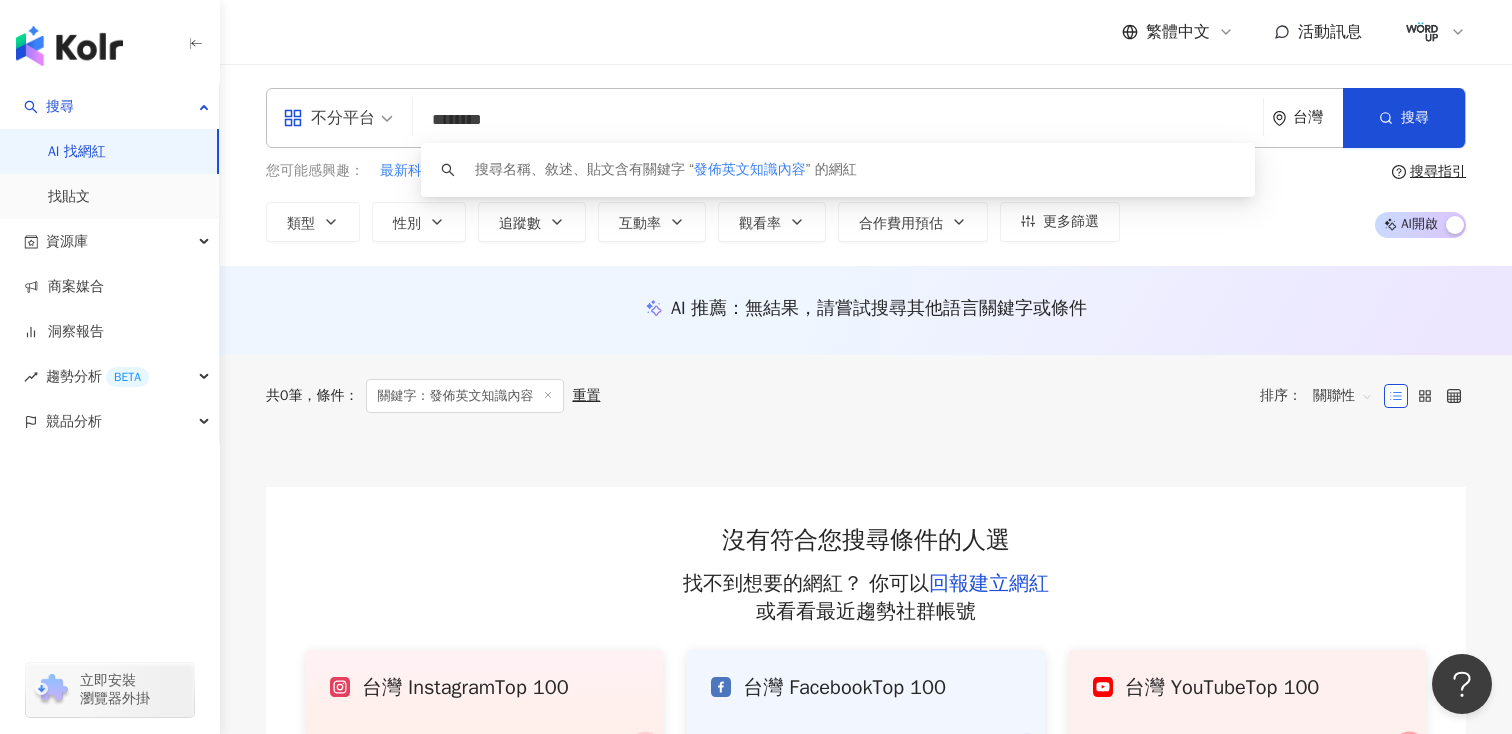 drag, startPoint x: 633, startPoint y: 114, endPoint x: 428, endPoint y: 101, distance: 205.41179 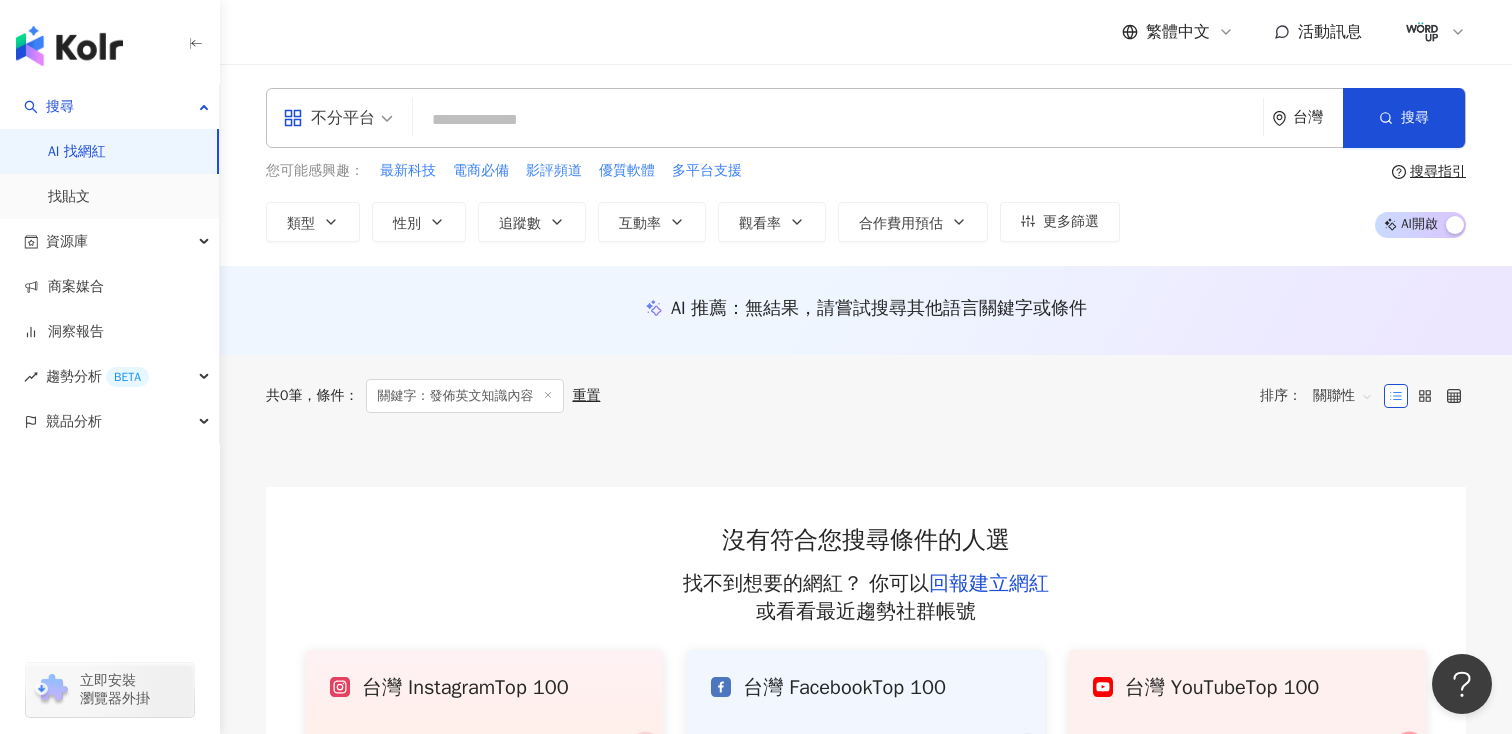 click on "AI 推薦 ： 無結果，請嘗試搜尋其他語言關鍵字或條件" at bounding box center [866, 310] 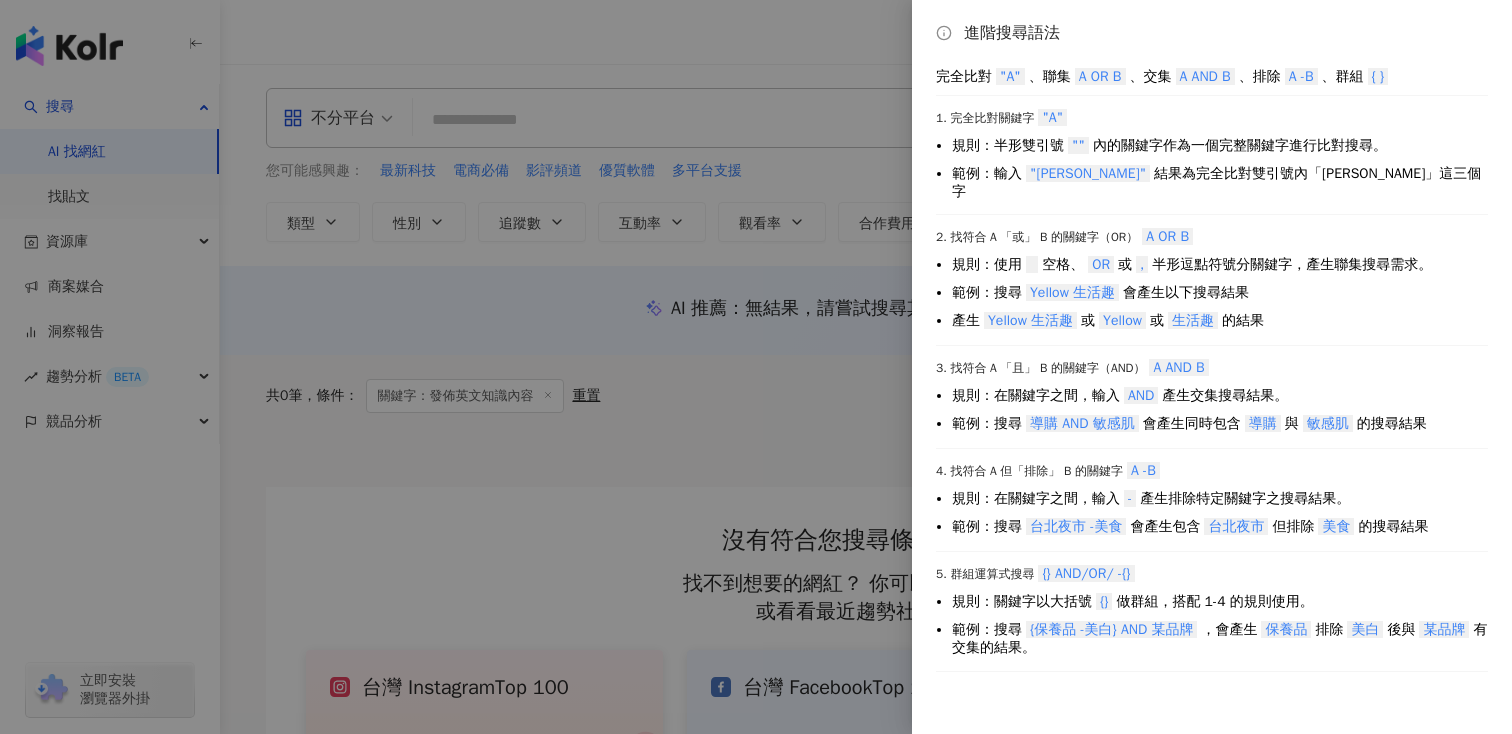 click at bounding box center (756, 367) 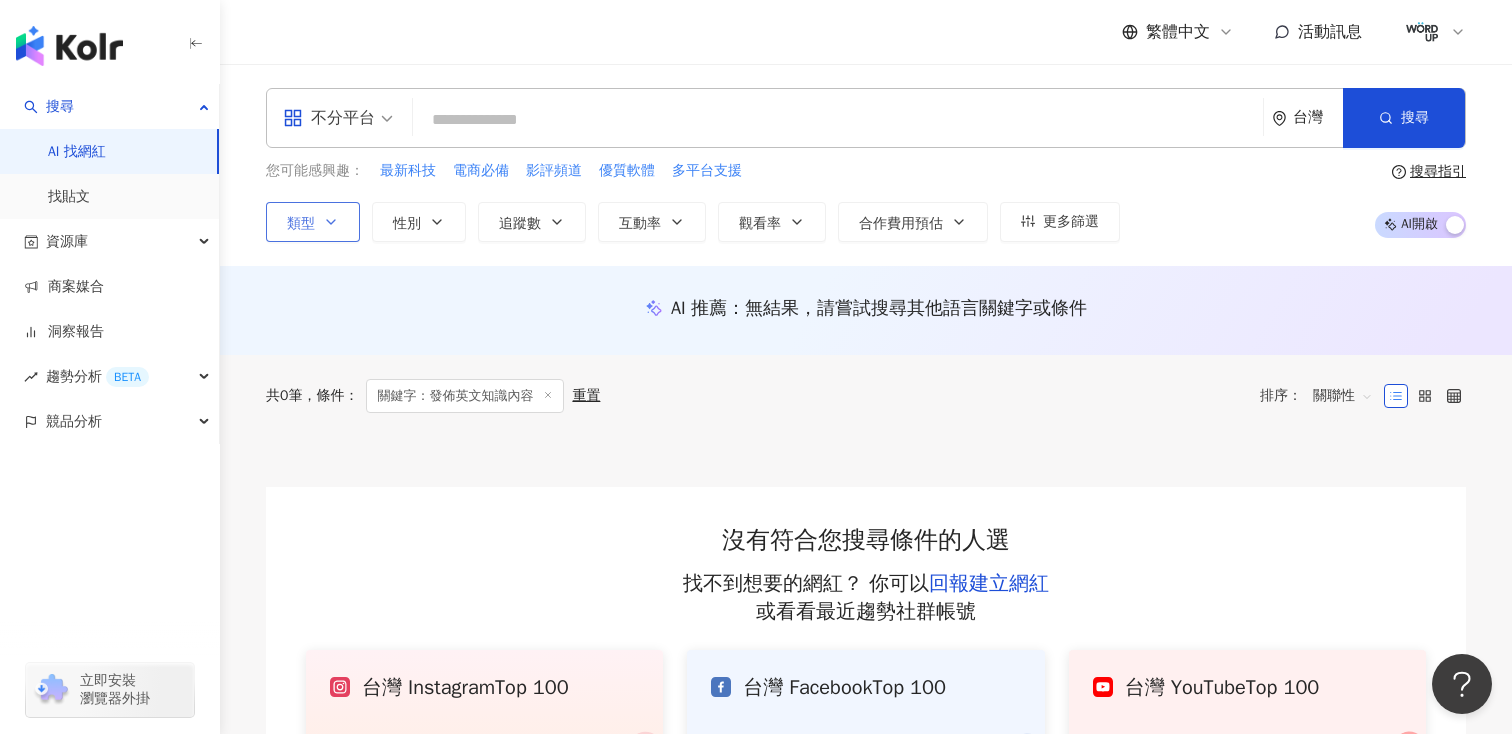 click 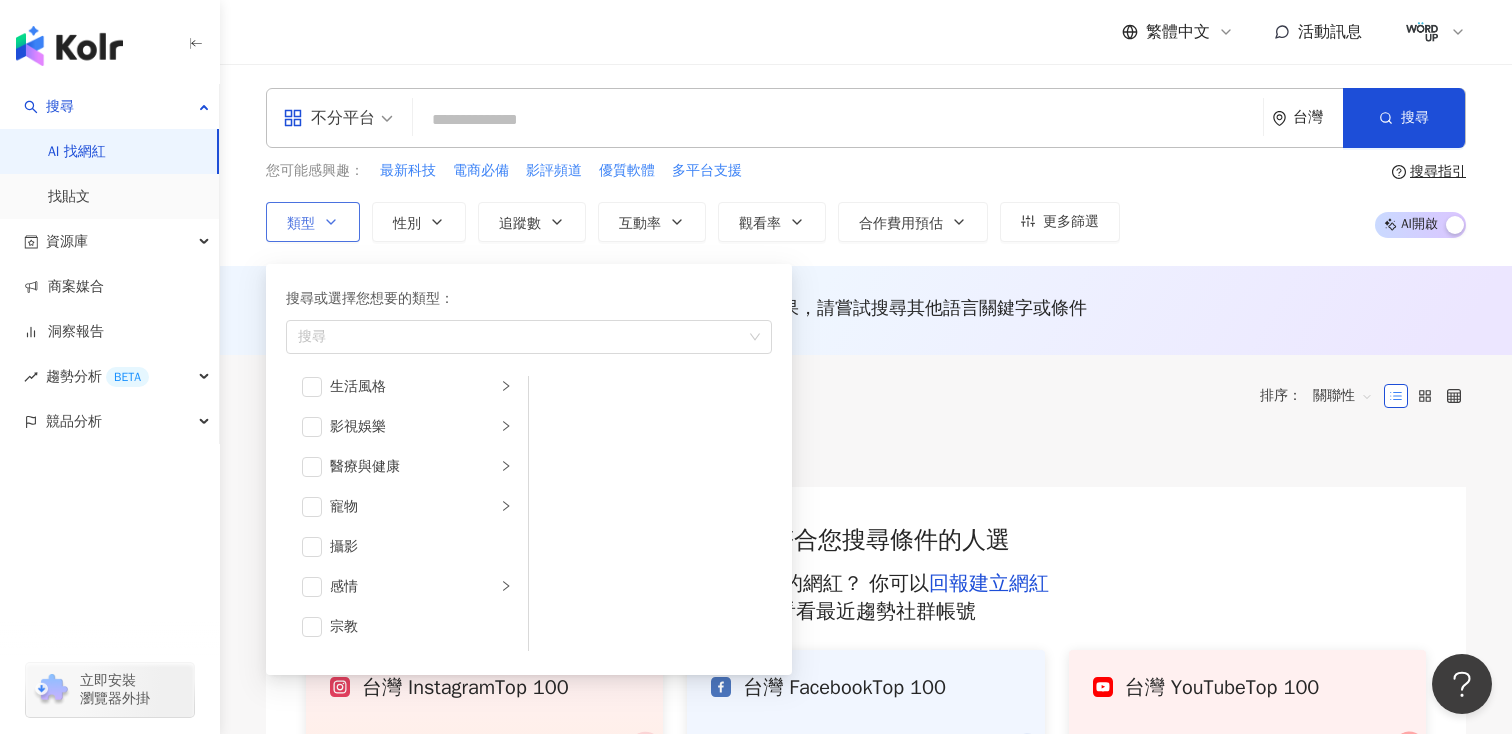 scroll, scrollTop: 529, scrollLeft: 0, axis: vertical 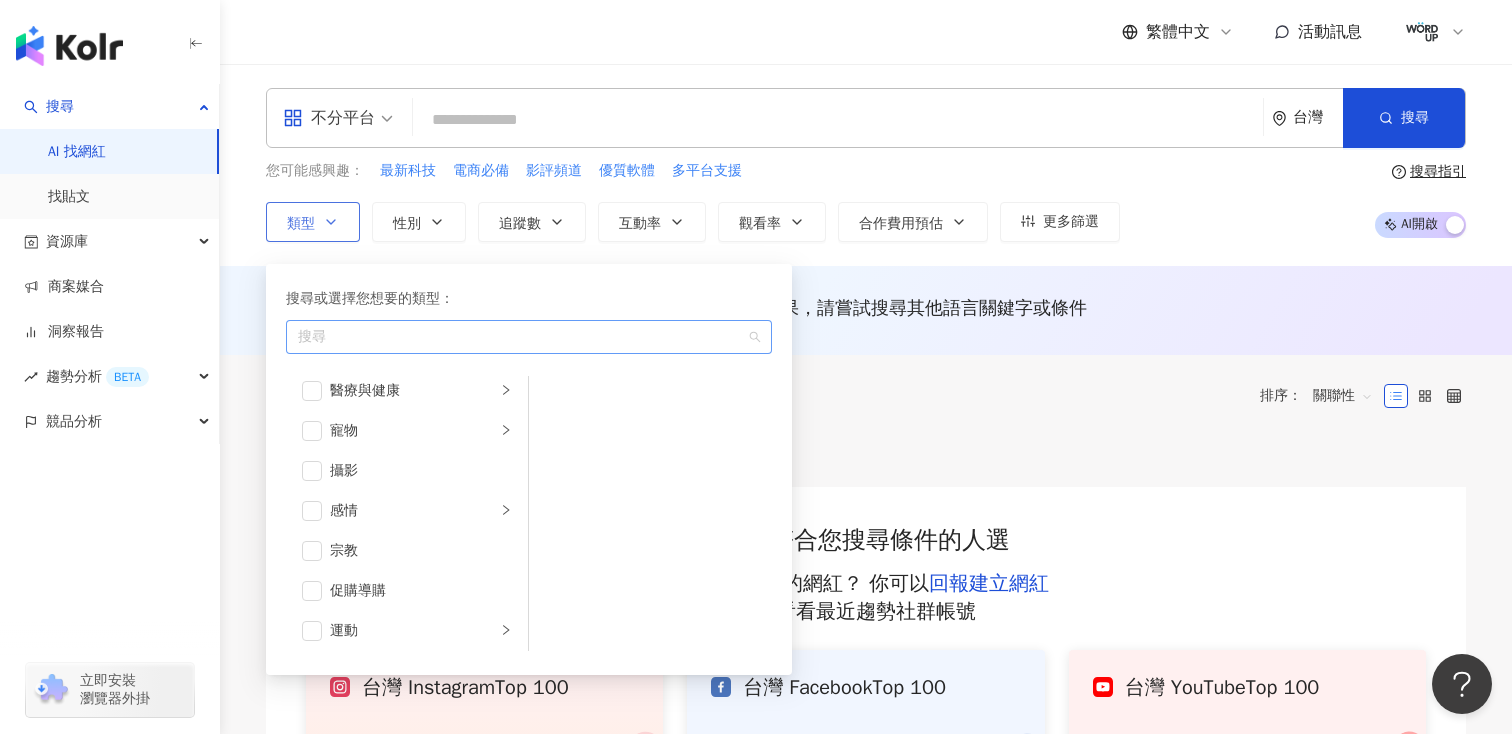 click on "搜尋" at bounding box center [529, 337] 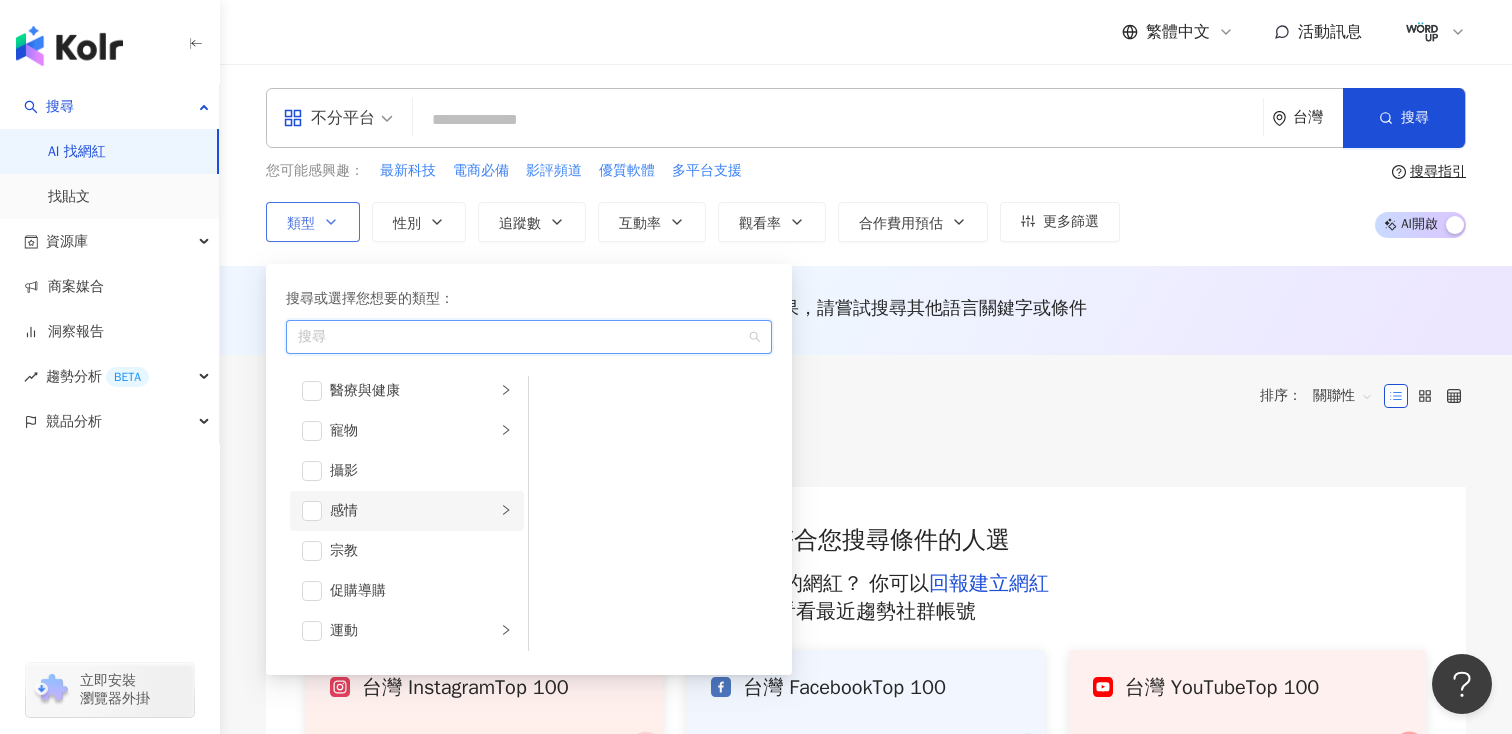 scroll, scrollTop: 693, scrollLeft: 0, axis: vertical 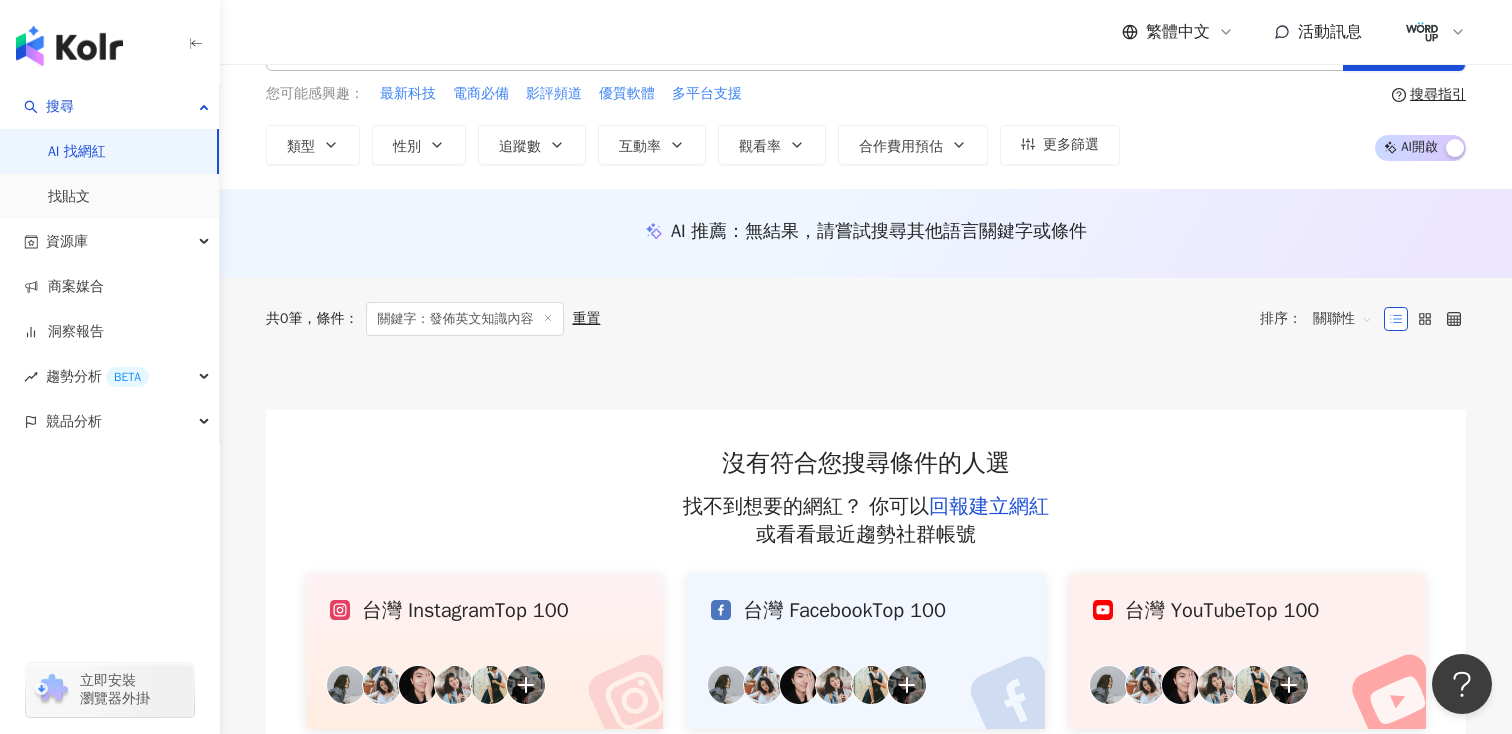 click on "共  0  筆 條件 ： 關鍵字：發佈英文知識內容 重置 排序： 關聯性 沒有符合您搜尋條件的人選 找不到想要的網紅？ 你可以  回報建立網紅
或看看最近趨勢社群帳號 或許你想看 台灣   Instagram  Top 100 台灣   Facebook  Top 100 台灣   YouTube  Top 100" at bounding box center [866, 524] 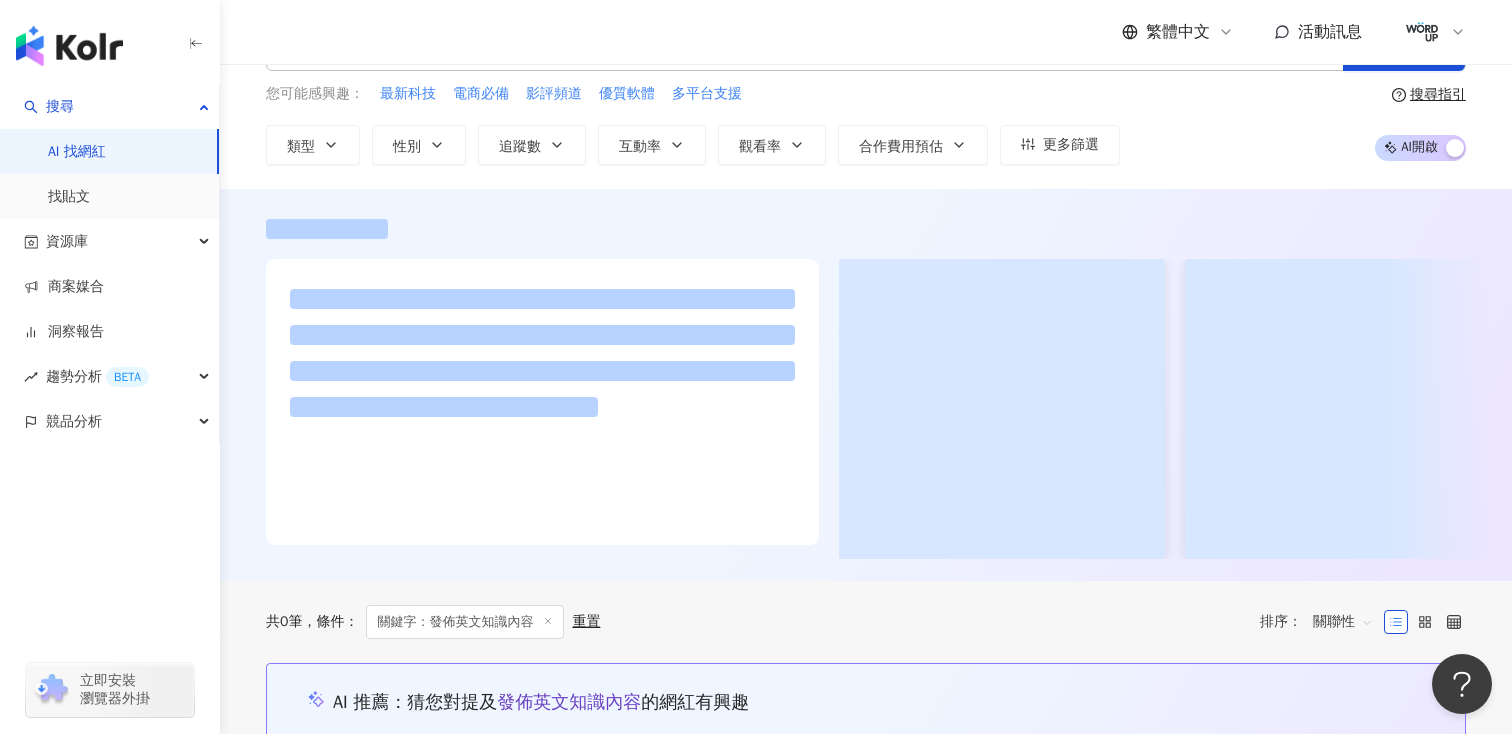 scroll, scrollTop: 0, scrollLeft: 0, axis: both 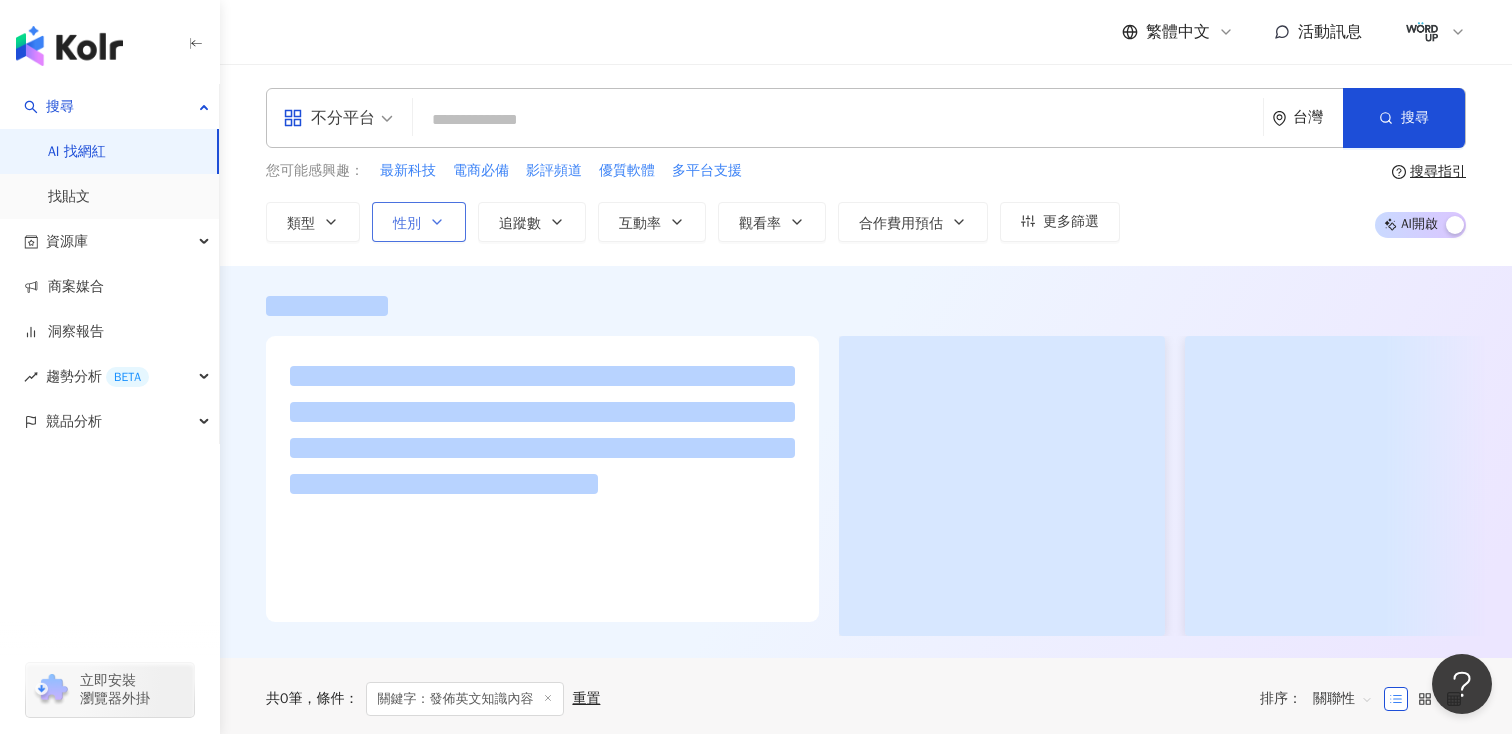 click 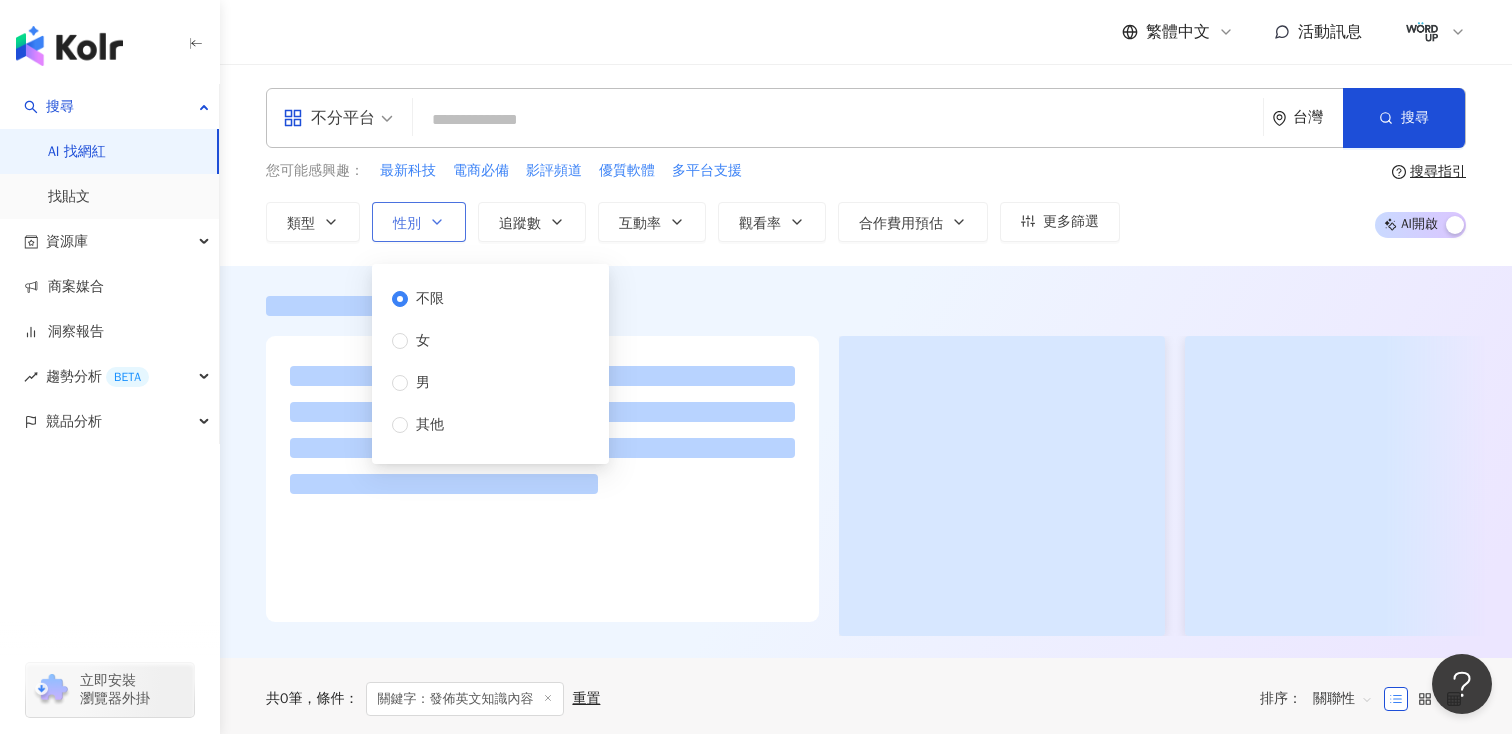 click 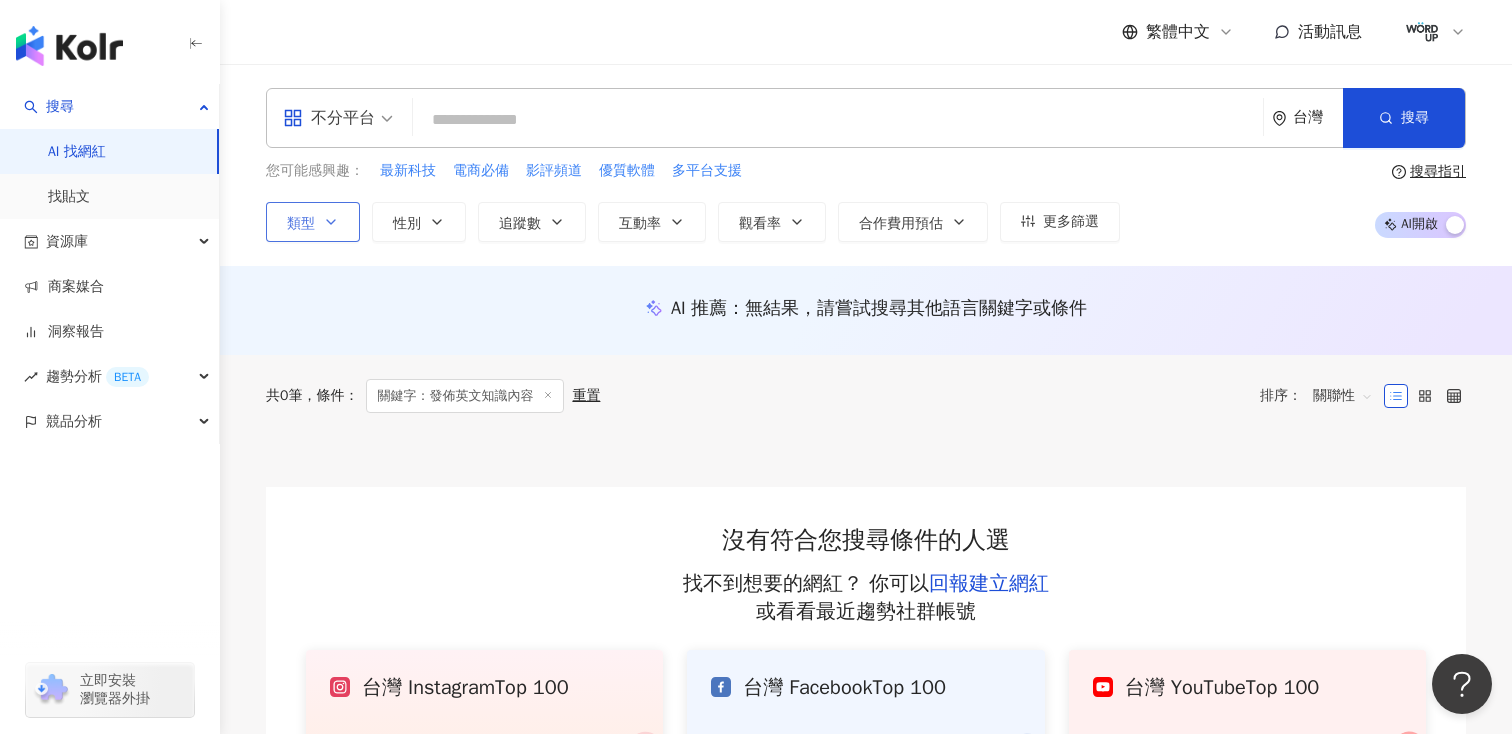 click 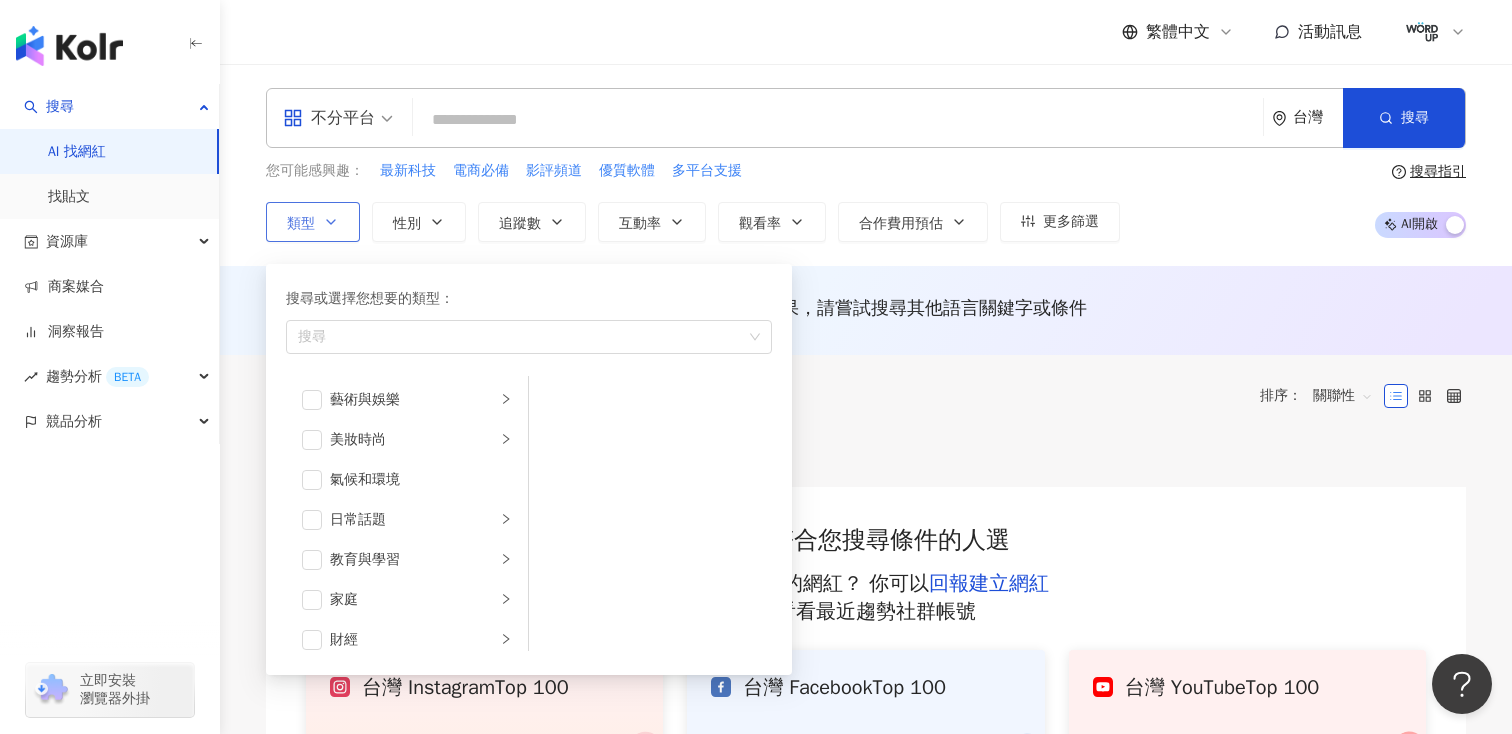 click 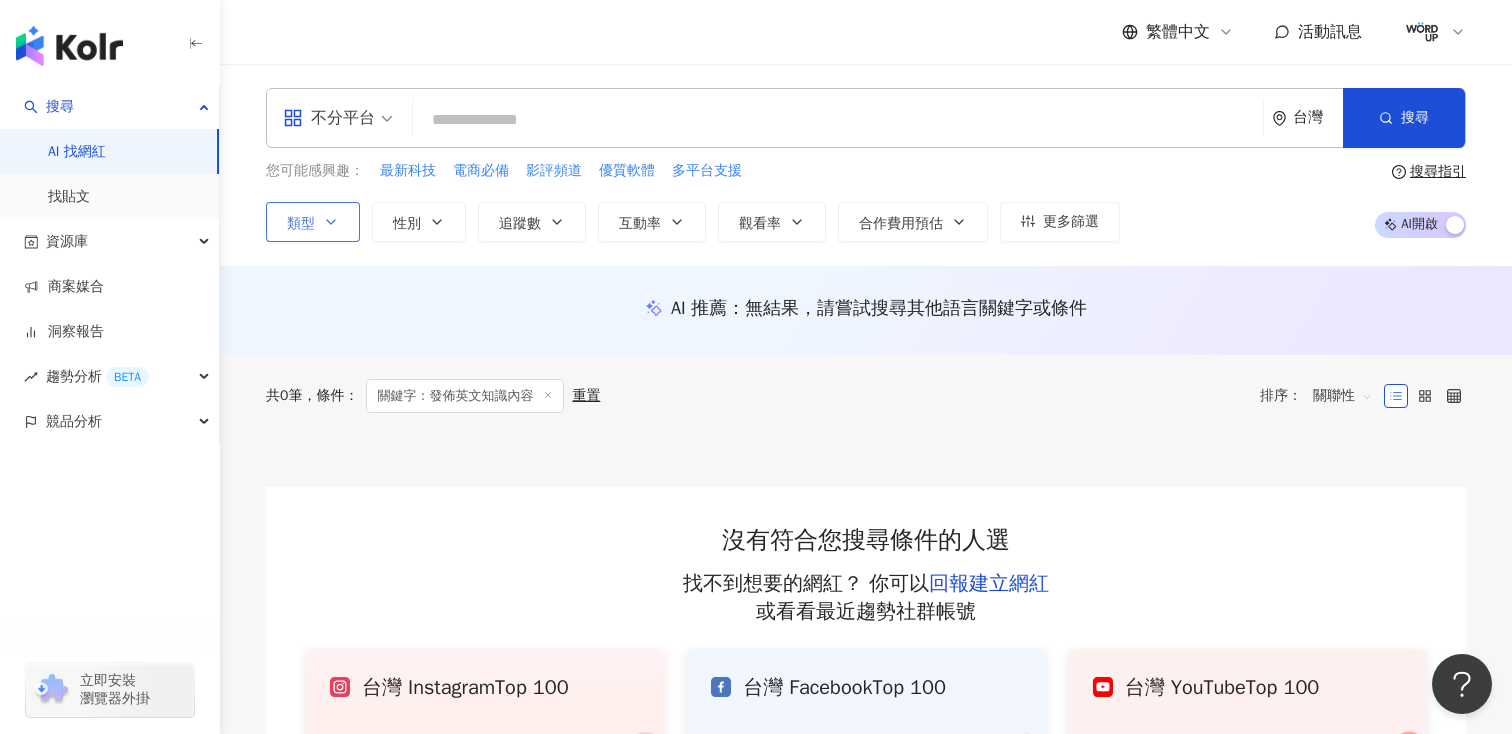click 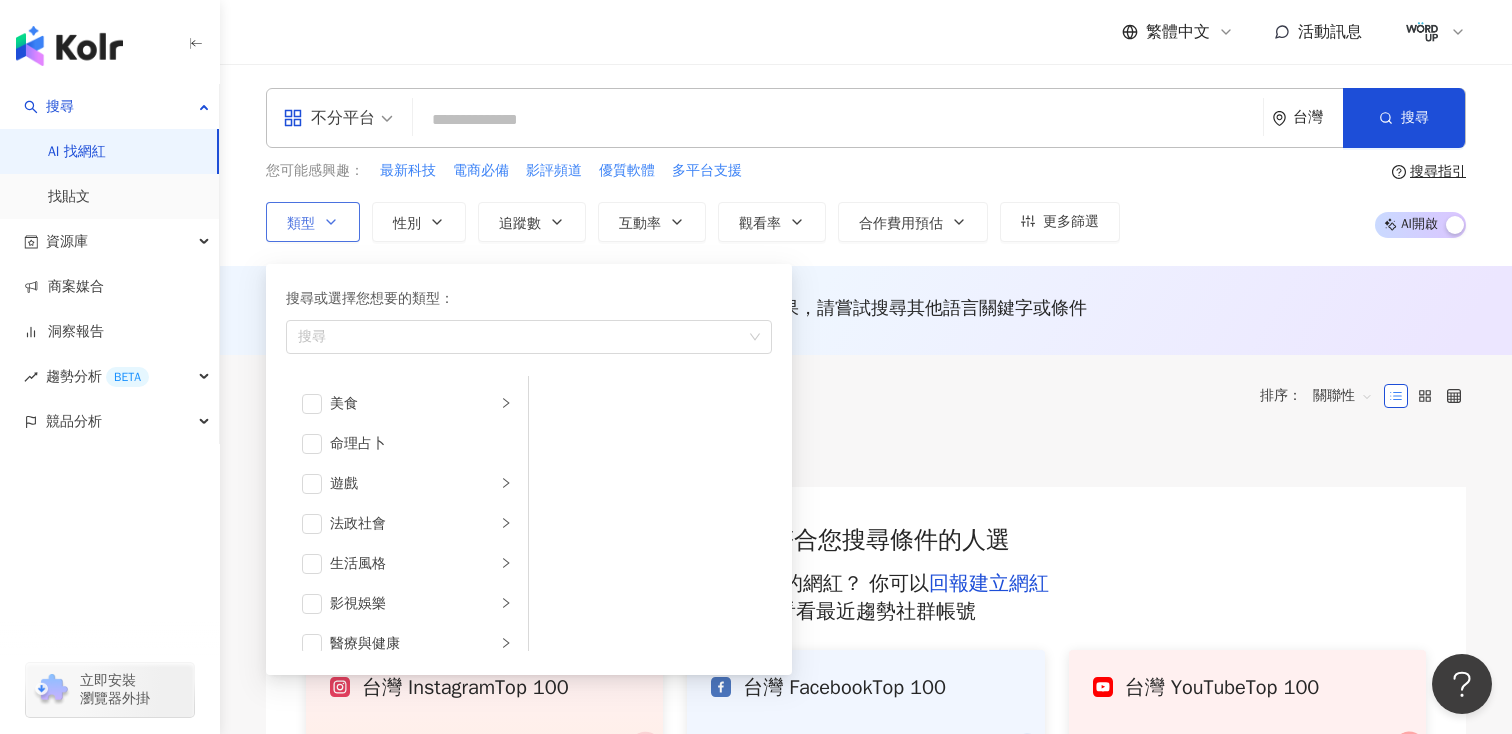 scroll, scrollTop: 0, scrollLeft: 0, axis: both 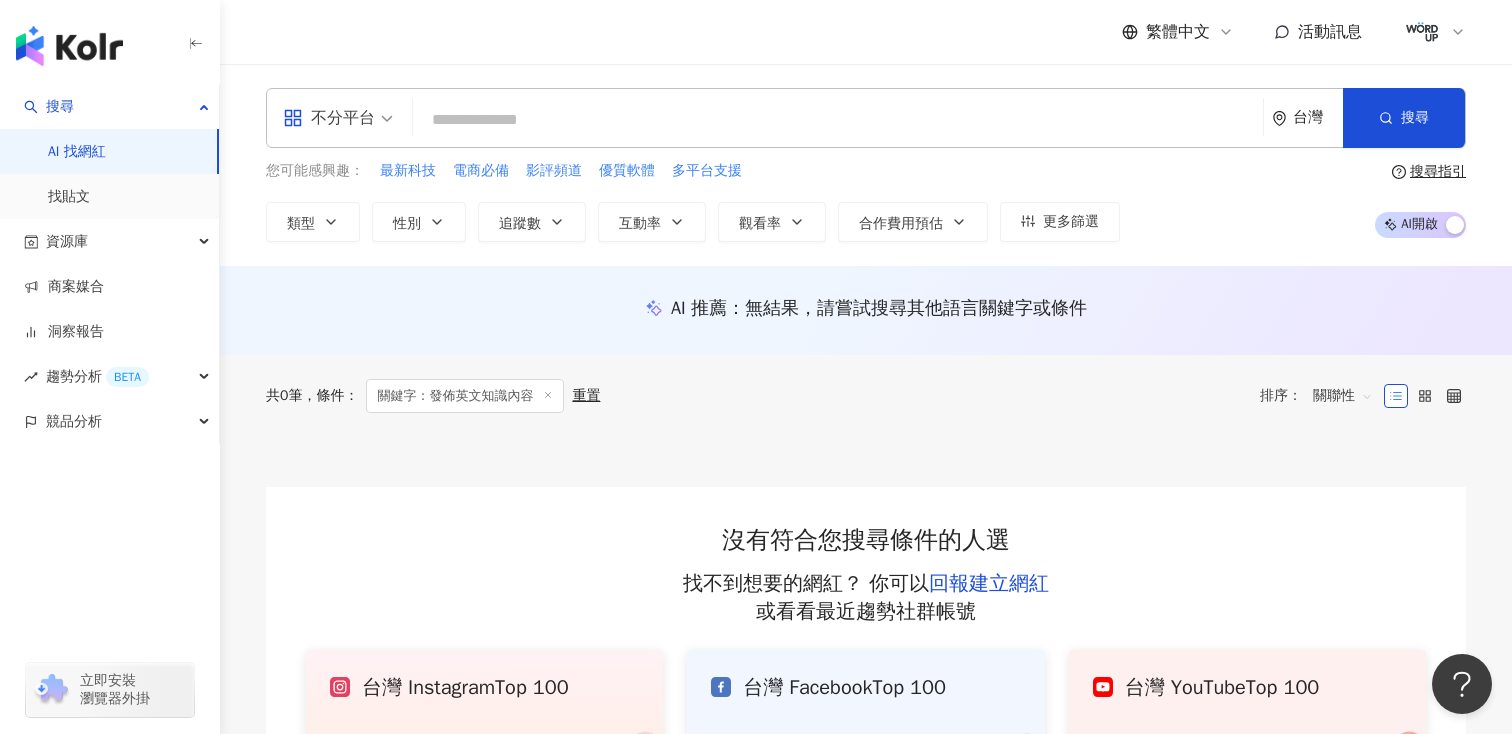 click on "AI 推薦 ： 無結果，請嘗試搜尋其他語言關鍵字或條件" at bounding box center [866, 314] 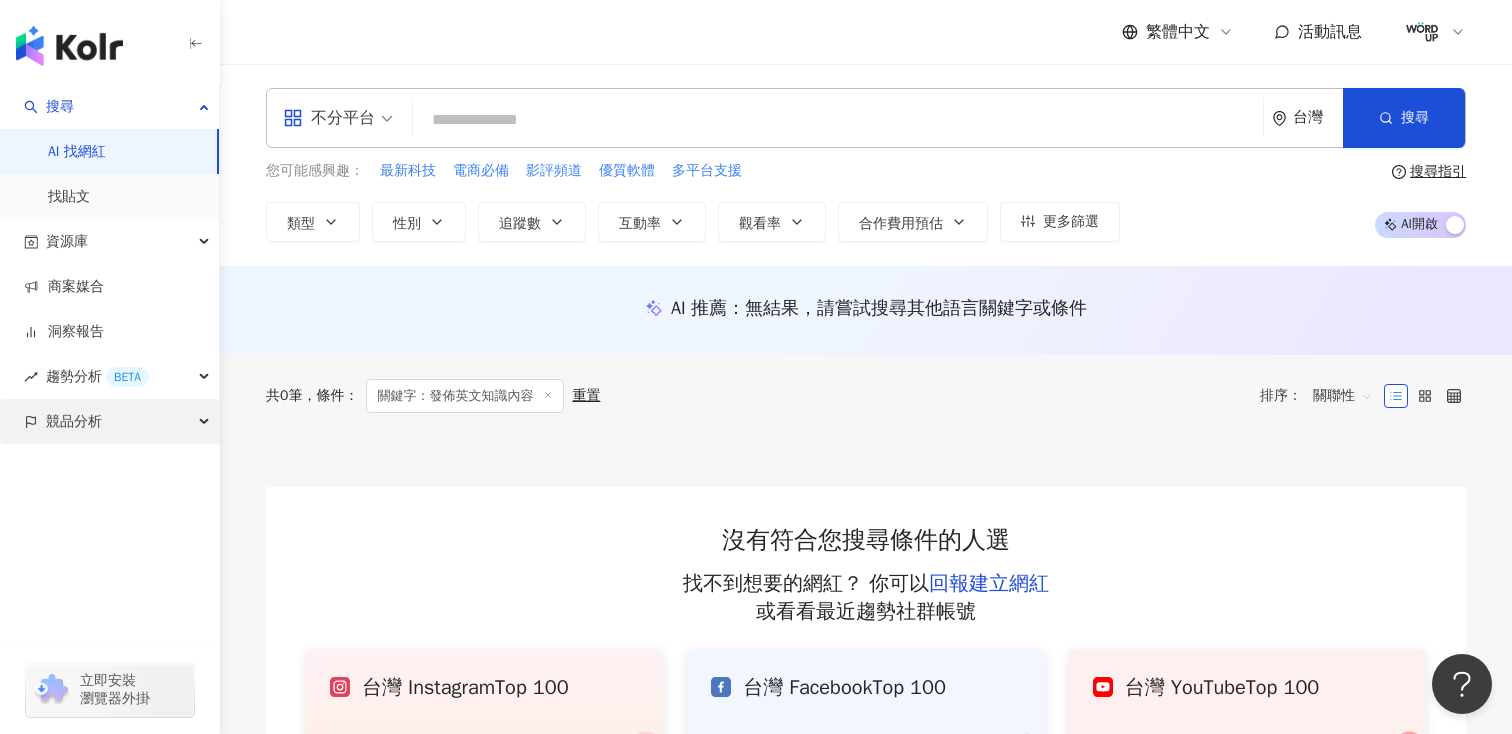 click on "競品分析" at bounding box center [109, 421] 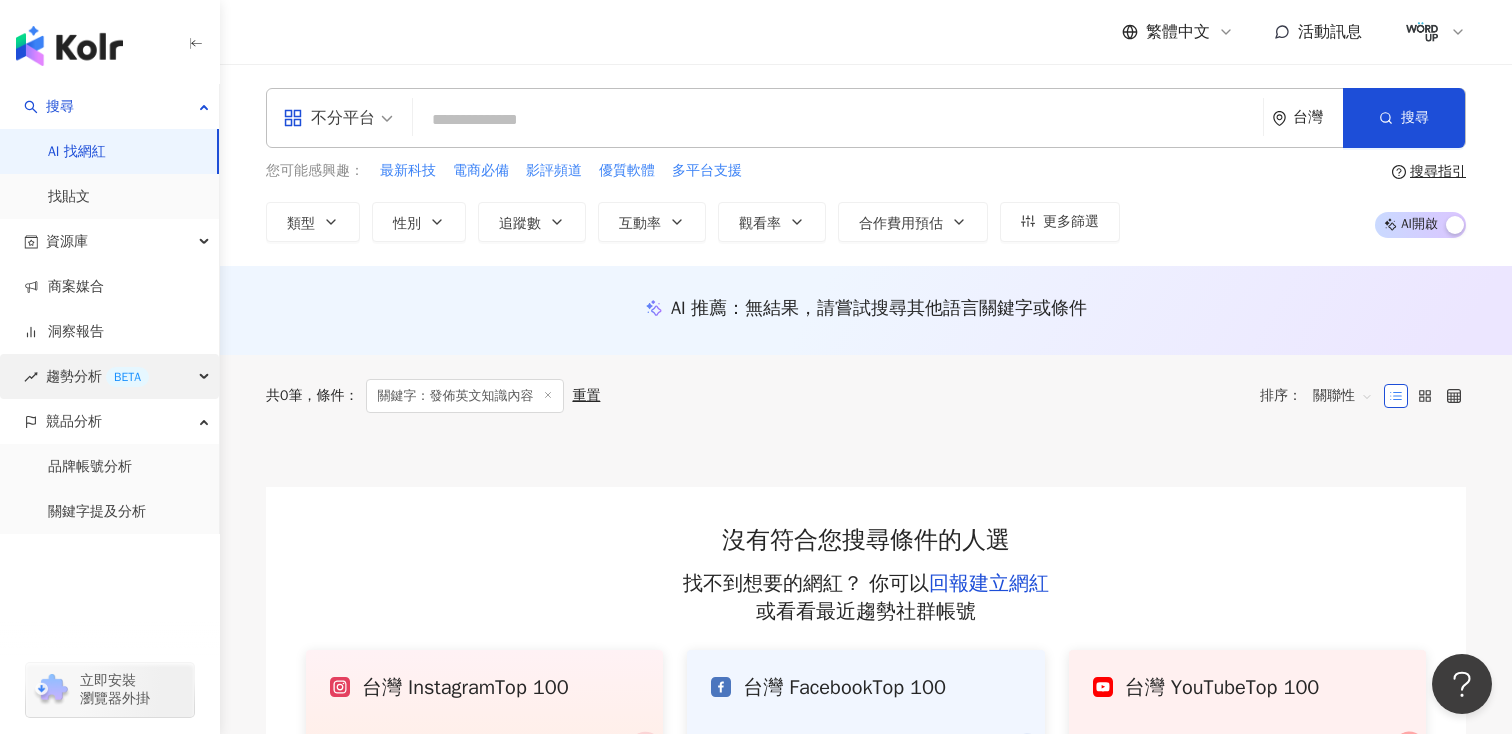click on "趨勢分析 BETA" at bounding box center (109, 376) 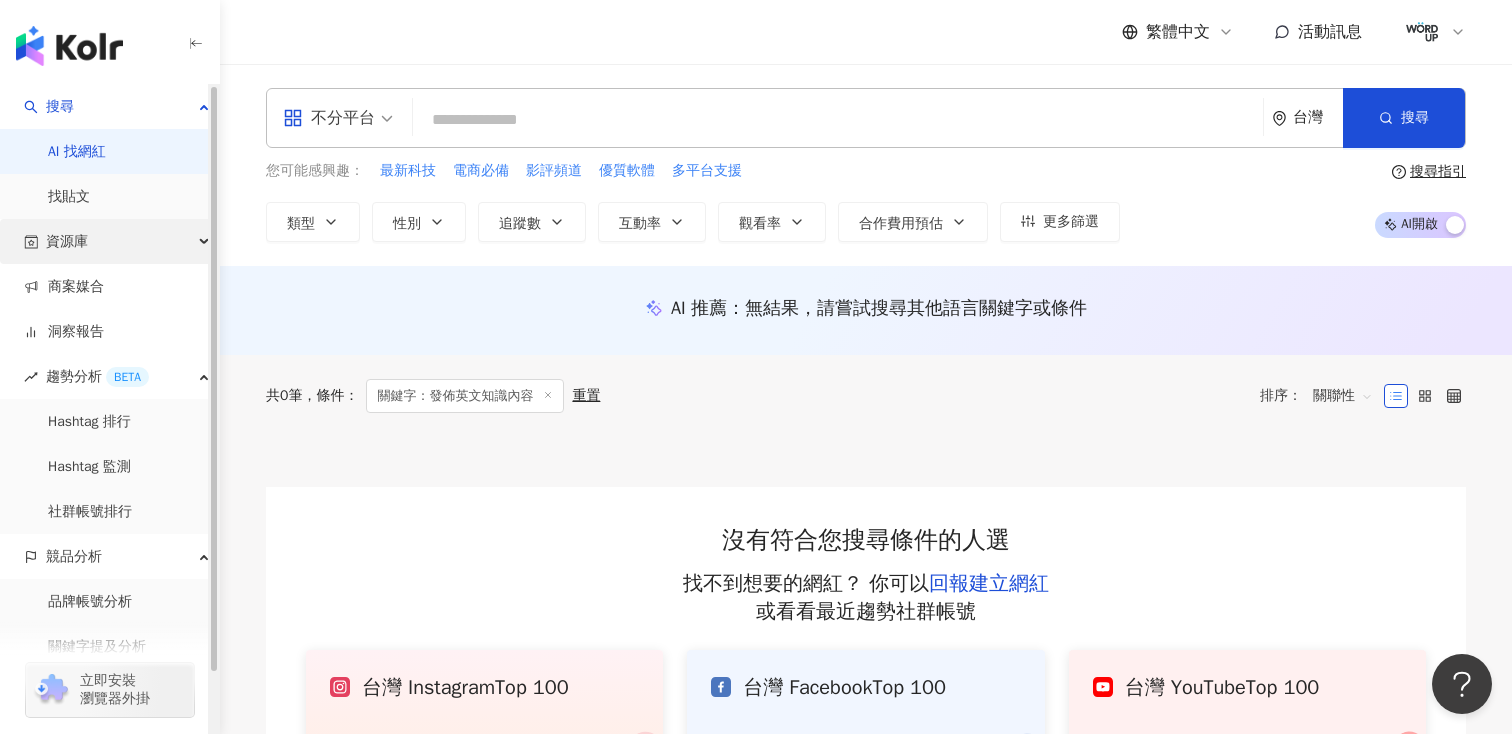click on "資源庫" at bounding box center (109, 241) 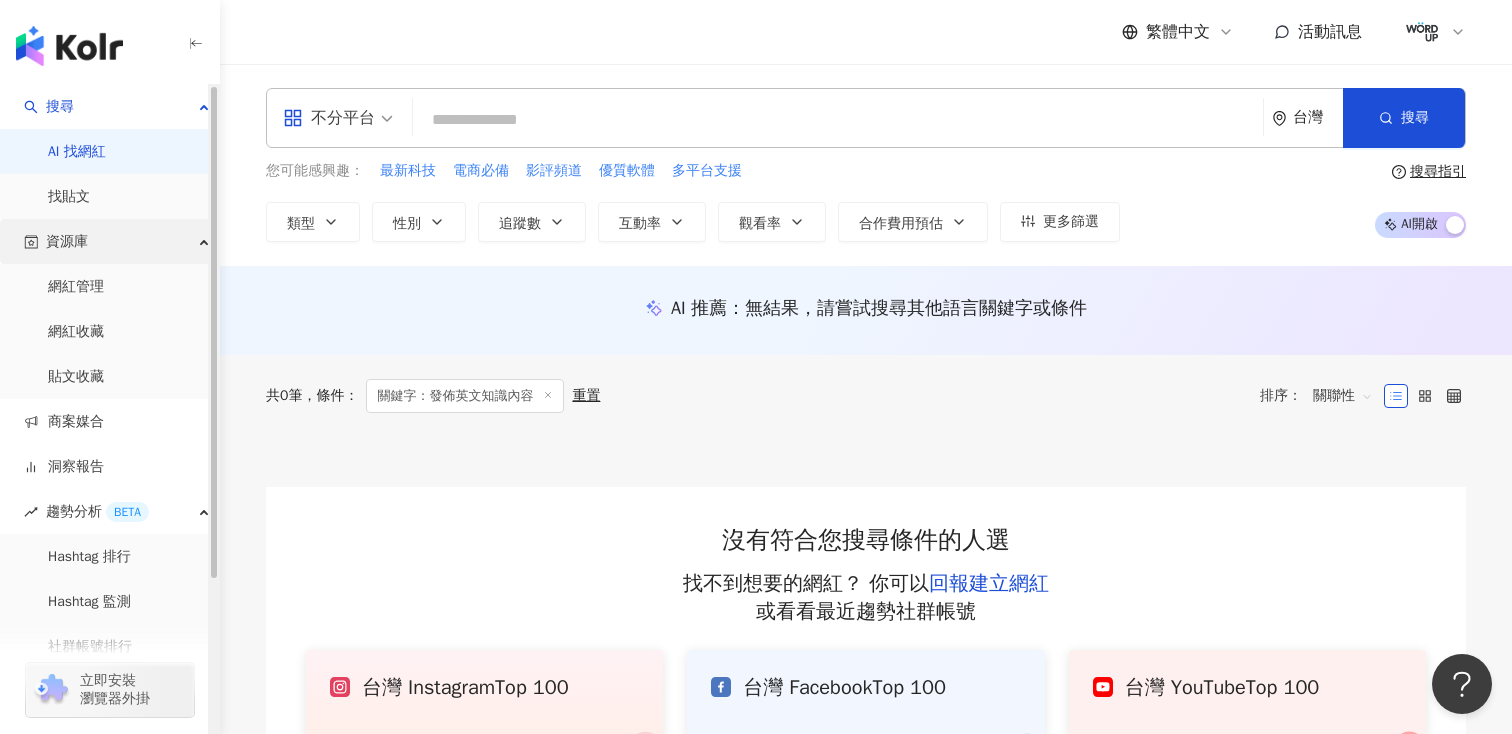 click on "資源庫" at bounding box center (109, 241) 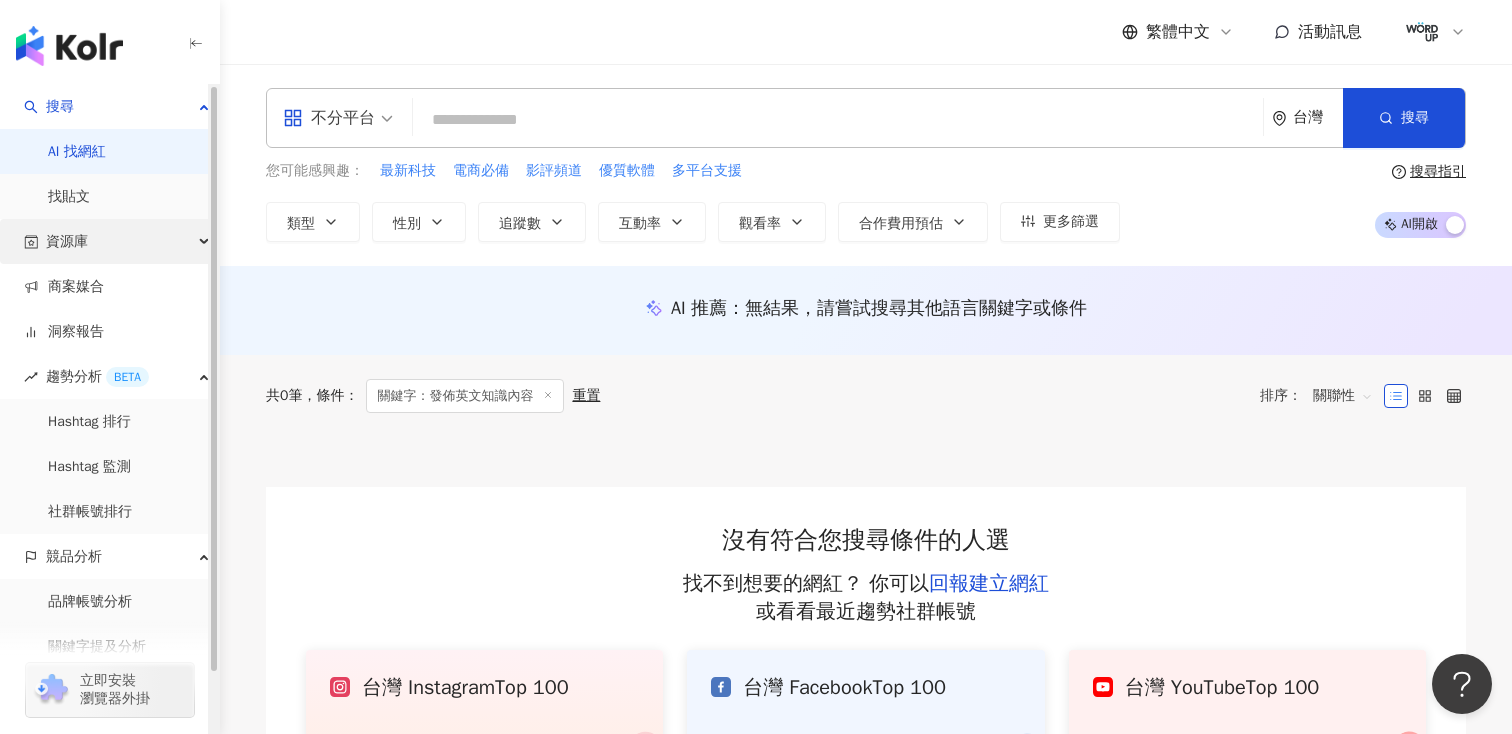 click on "資源庫" at bounding box center [109, 241] 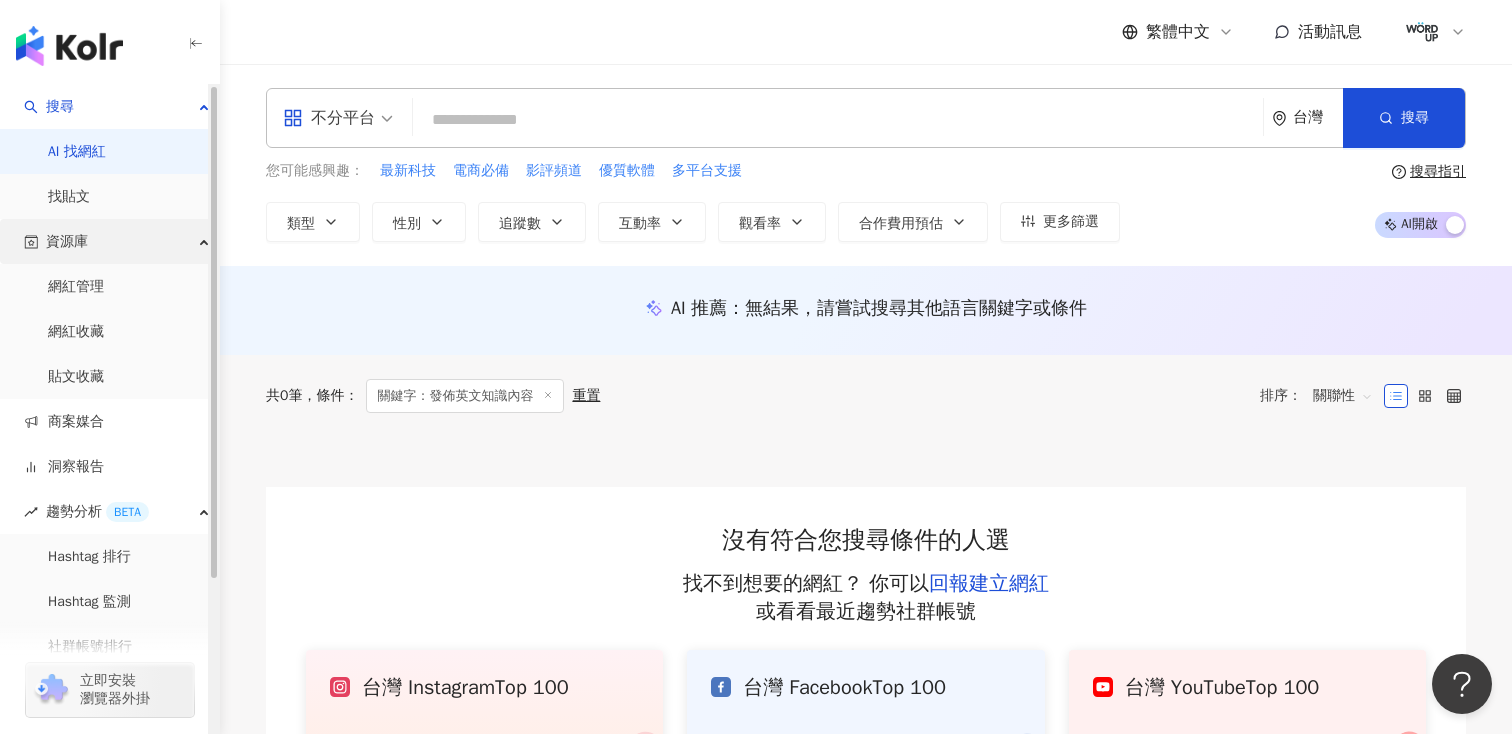 click on "資源庫" at bounding box center [109, 241] 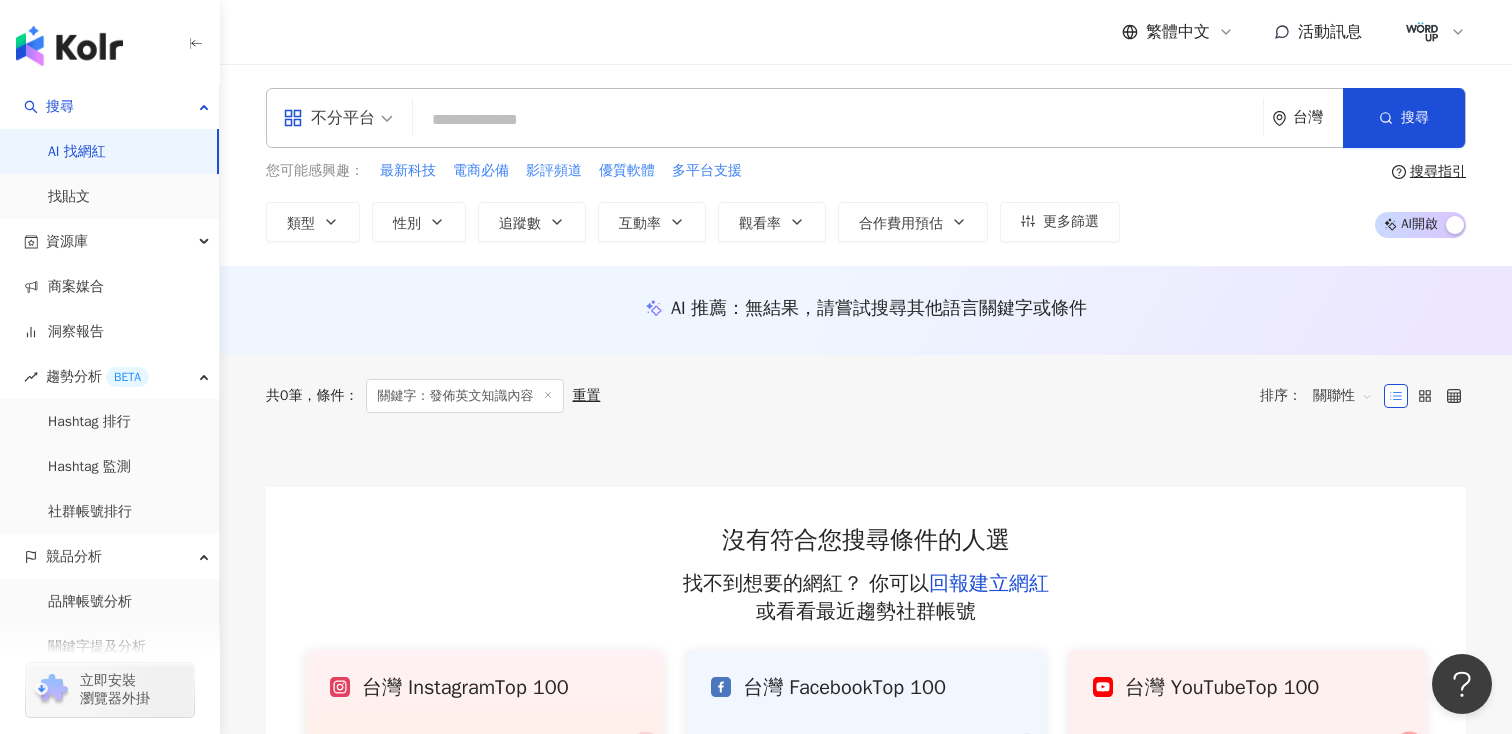 click at bounding box center [838, 120] 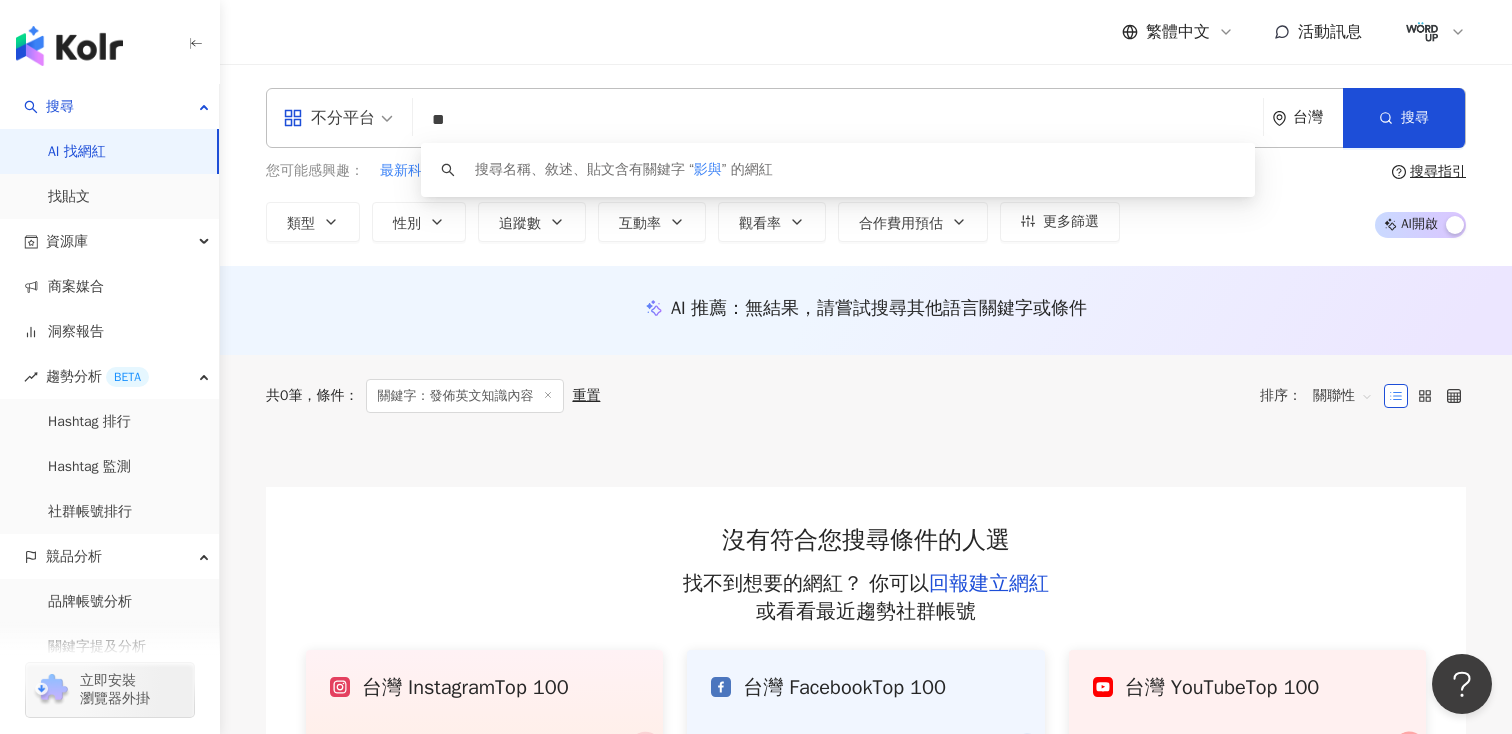 type on "*" 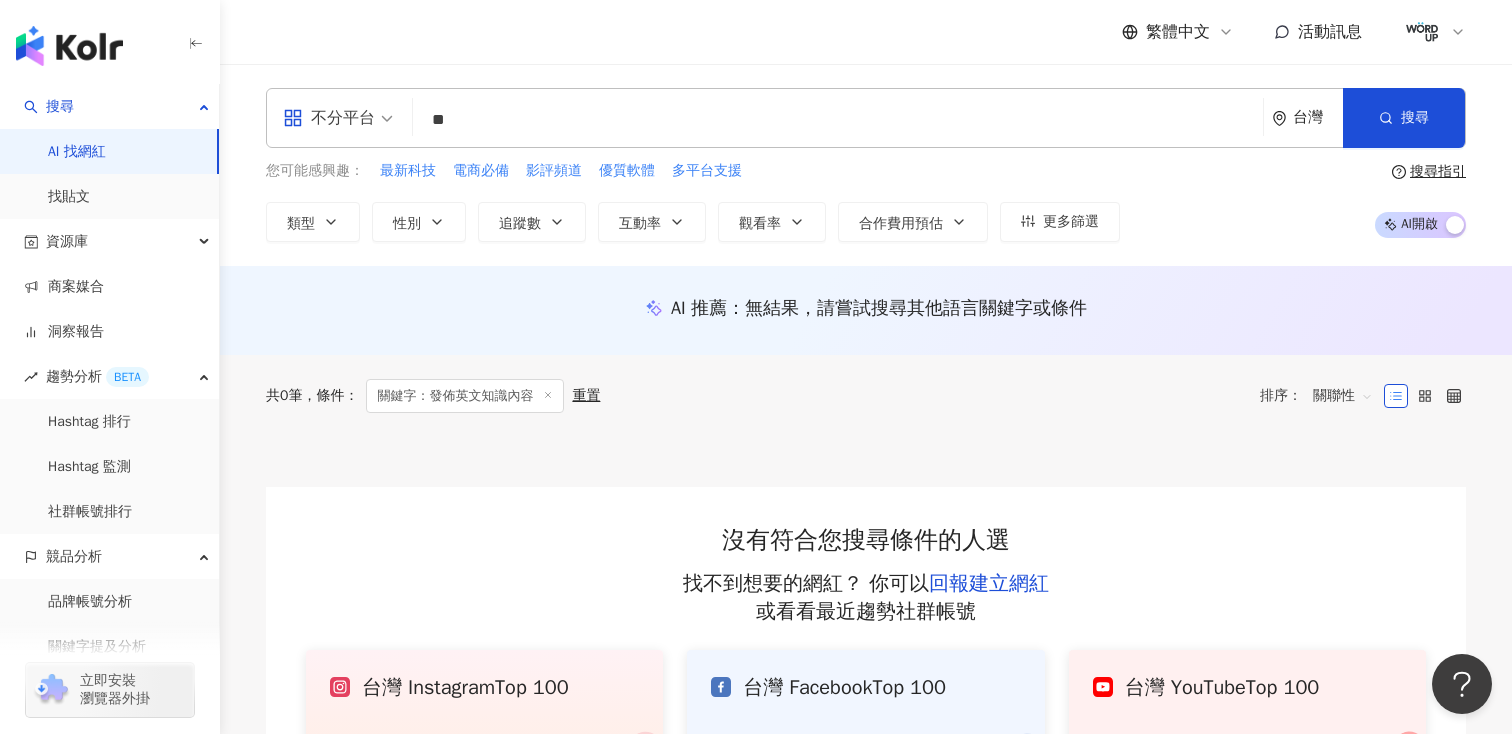 type on "**" 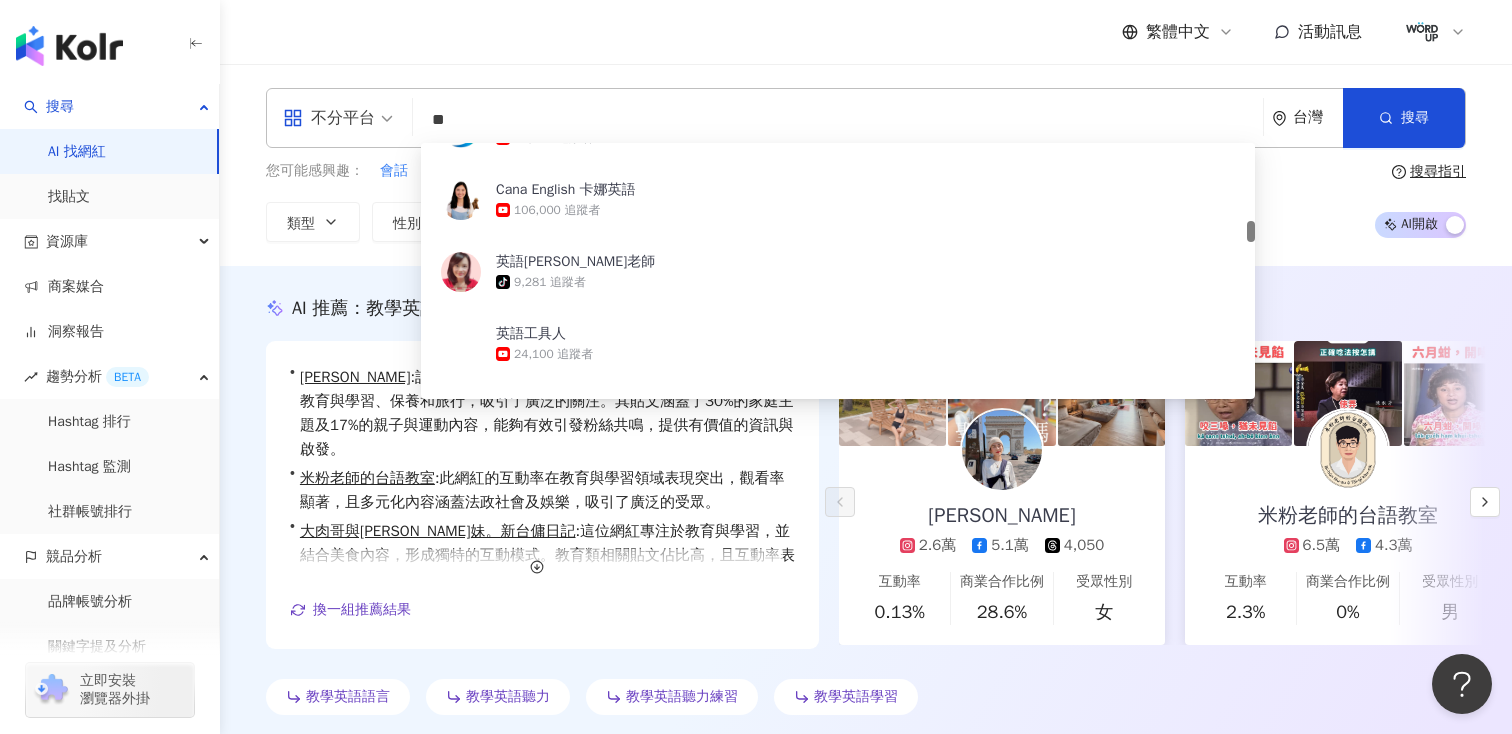 scroll, scrollTop: 940, scrollLeft: 0, axis: vertical 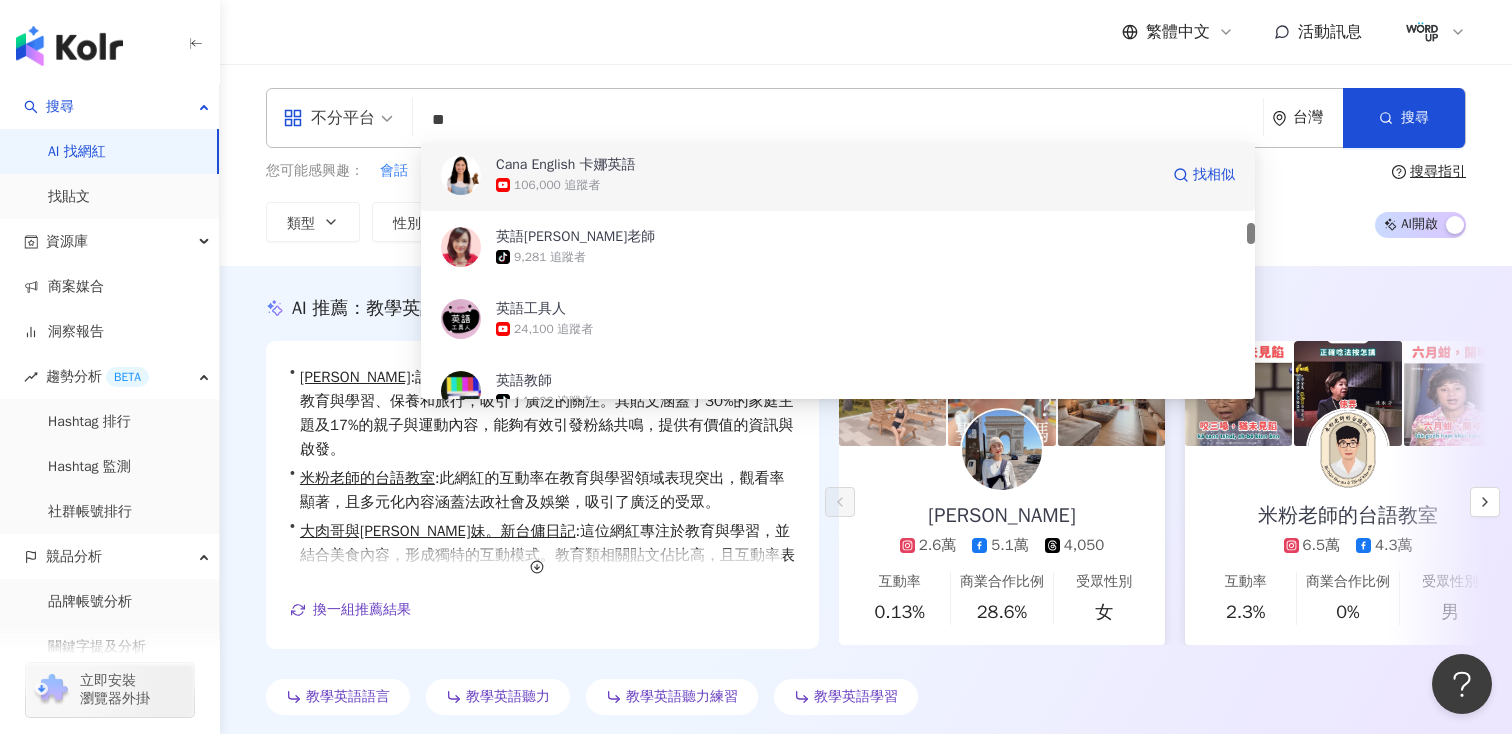 click on "106,000   追蹤者" at bounding box center (557, 185) 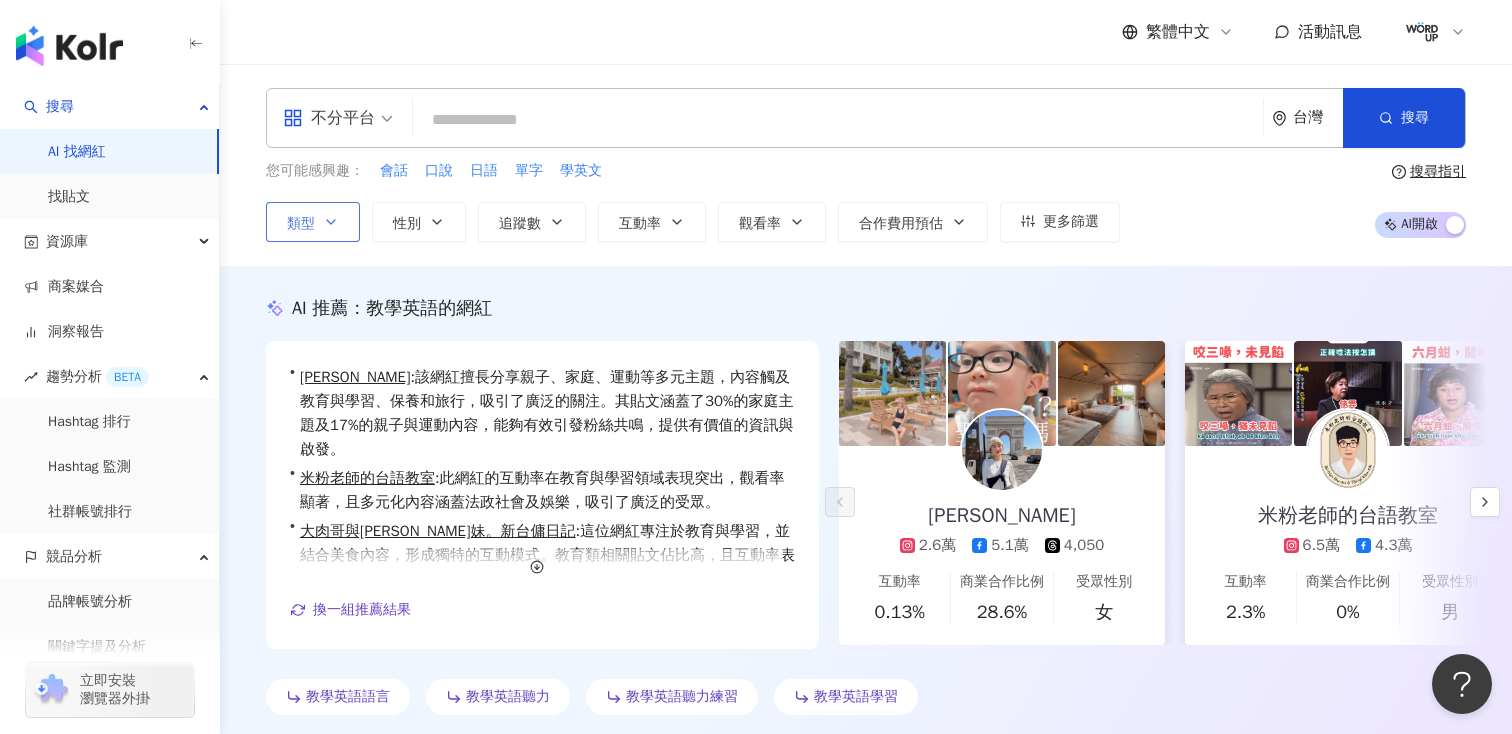 click on "類型" at bounding box center [313, 222] 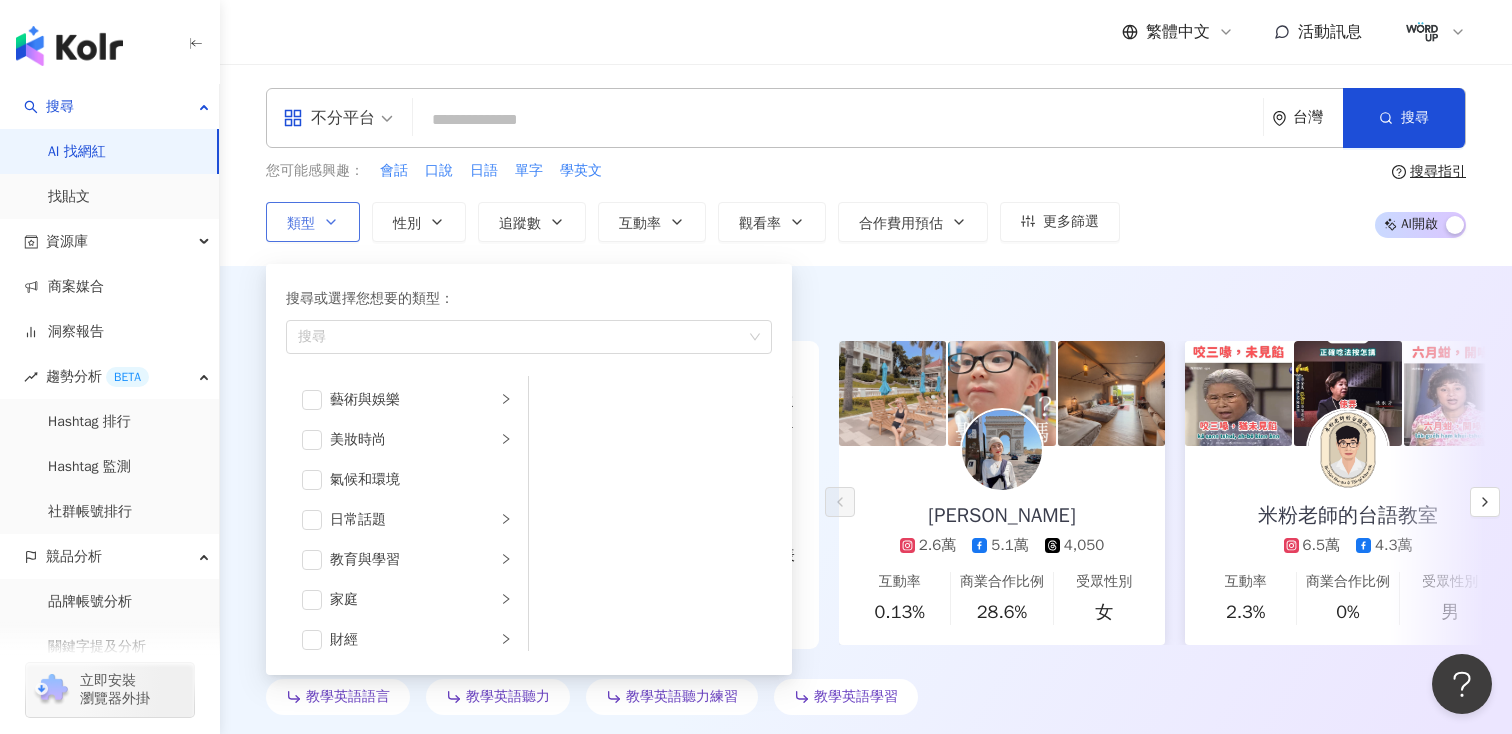 click on "類型 搜尋或選擇您想要的類型：   搜尋 藝術與娛樂 美妝時尚 氣候和環境 日常話題 教育與學習 家庭 財經 美食 命理占卜 遊戲 法政社會 生活風格 影視娛樂 醫療與健康 寵物 攝影 感情 宗教 促購導購 運動 科技 交通工具 旅遊 成人" at bounding box center (313, 222) 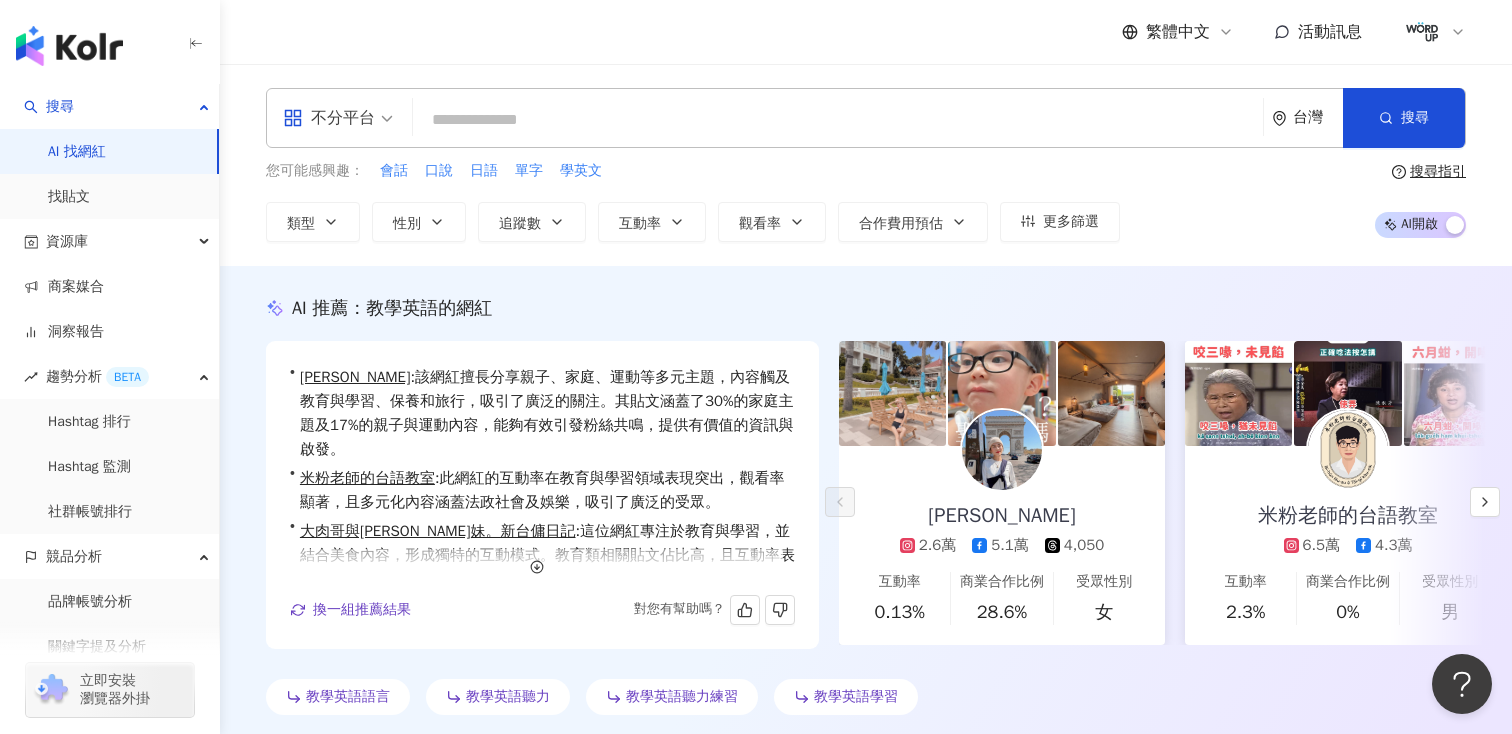 scroll, scrollTop: 49, scrollLeft: 0, axis: vertical 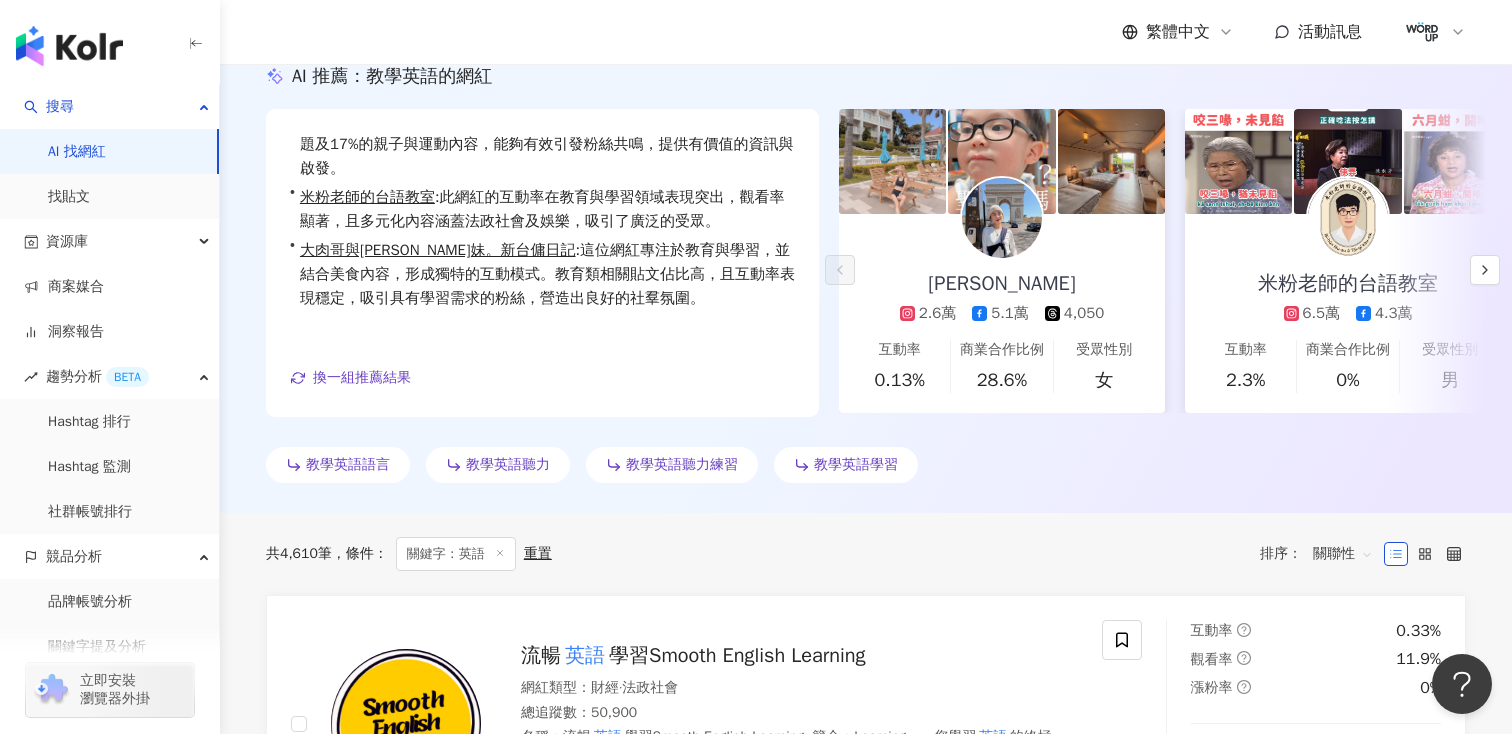 click on "教學英語語言" at bounding box center [348, 465] 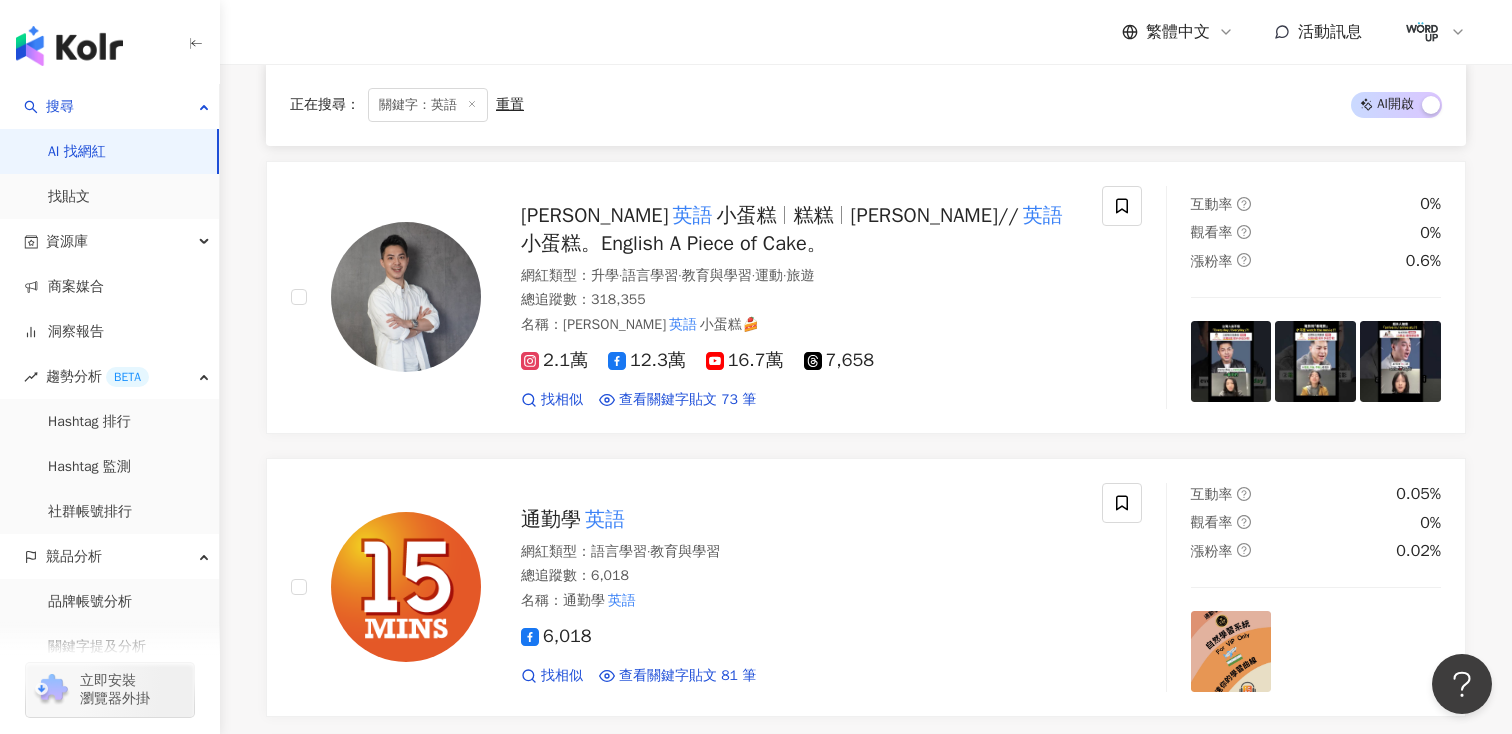 scroll, scrollTop: 1504, scrollLeft: 0, axis: vertical 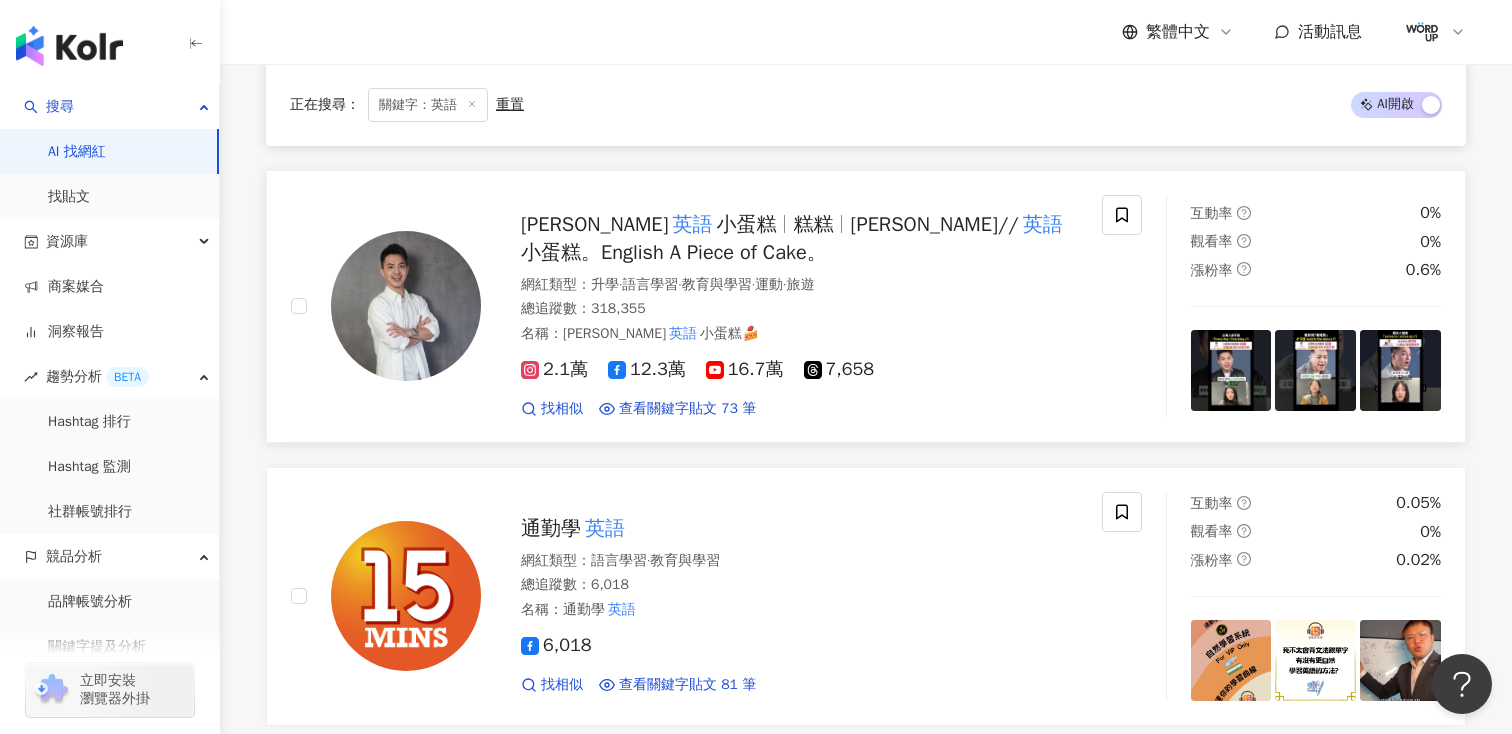 click on "Ricky//" at bounding box center [934, 224] 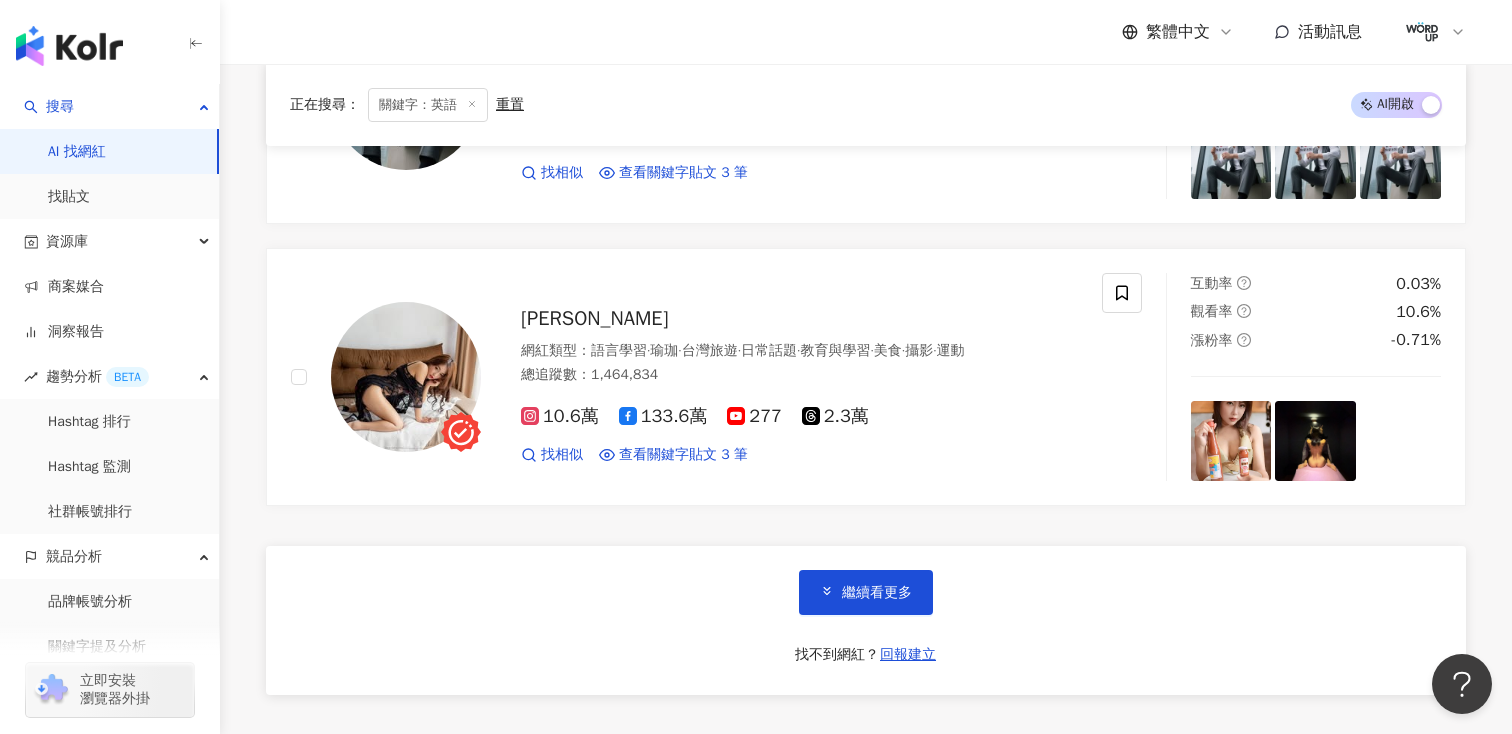 scroll, scrollTop: 3463, scrollLeft: 0, axis: vertical 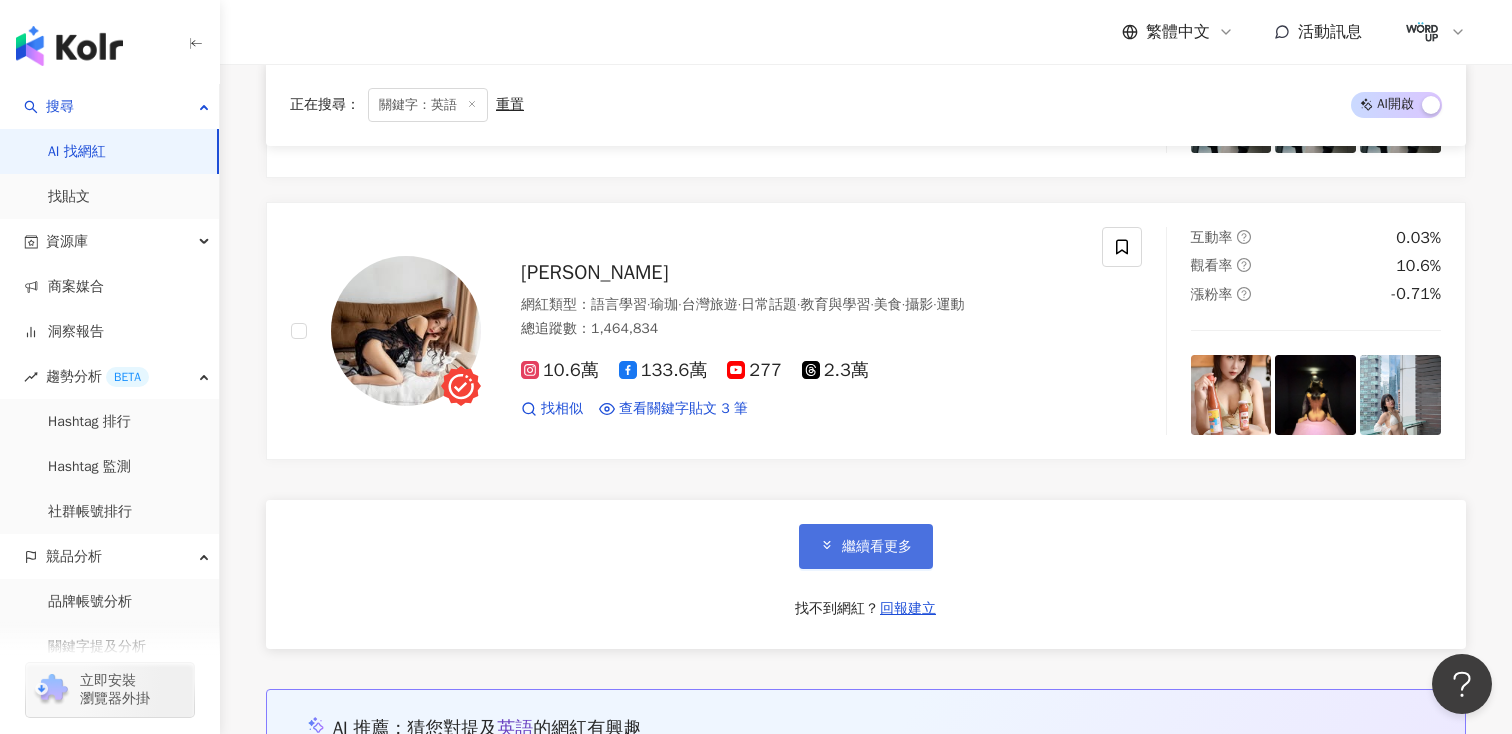 click on "繼續看更多" at bounding box center [877, 547] 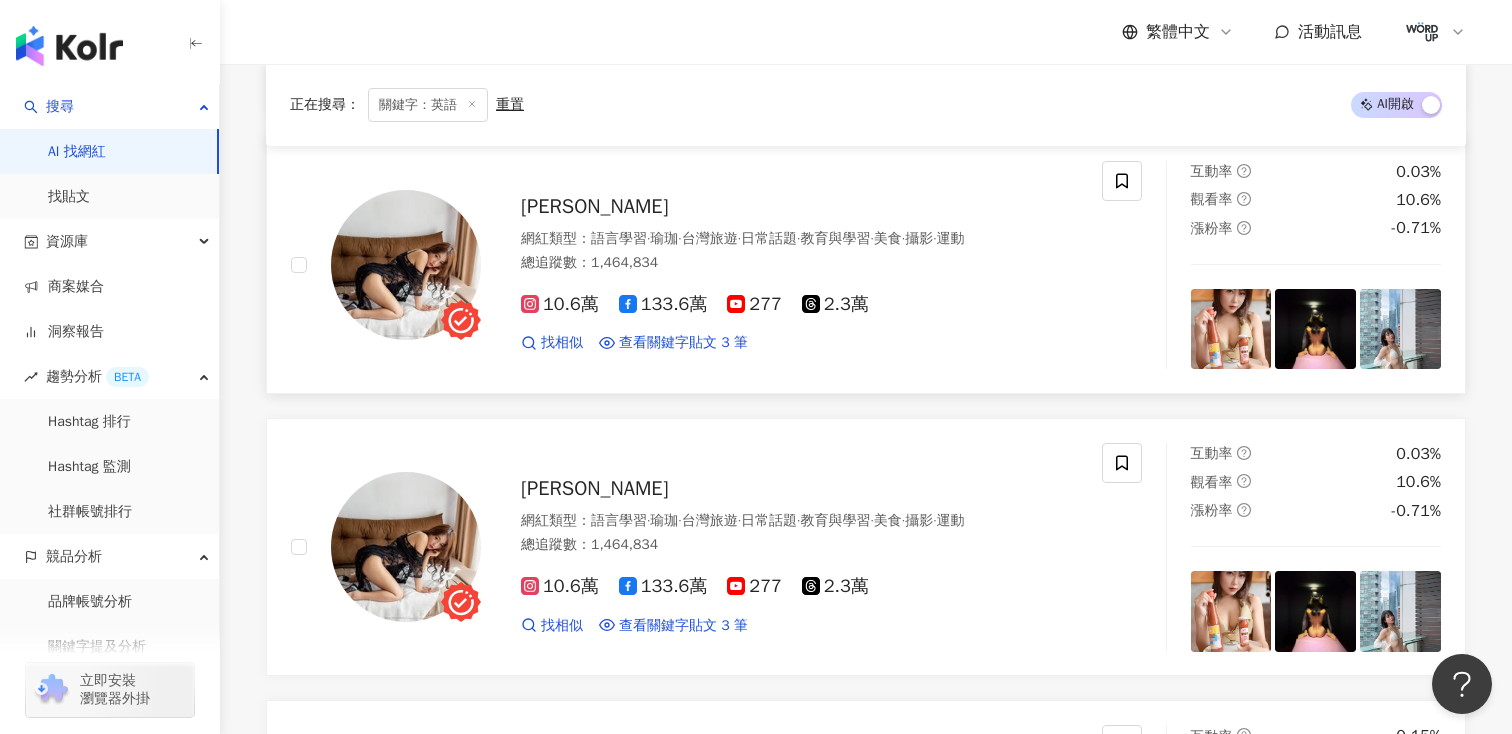 scroll, scrollTop: 3514, scrollLeft: 0, axis: vertical 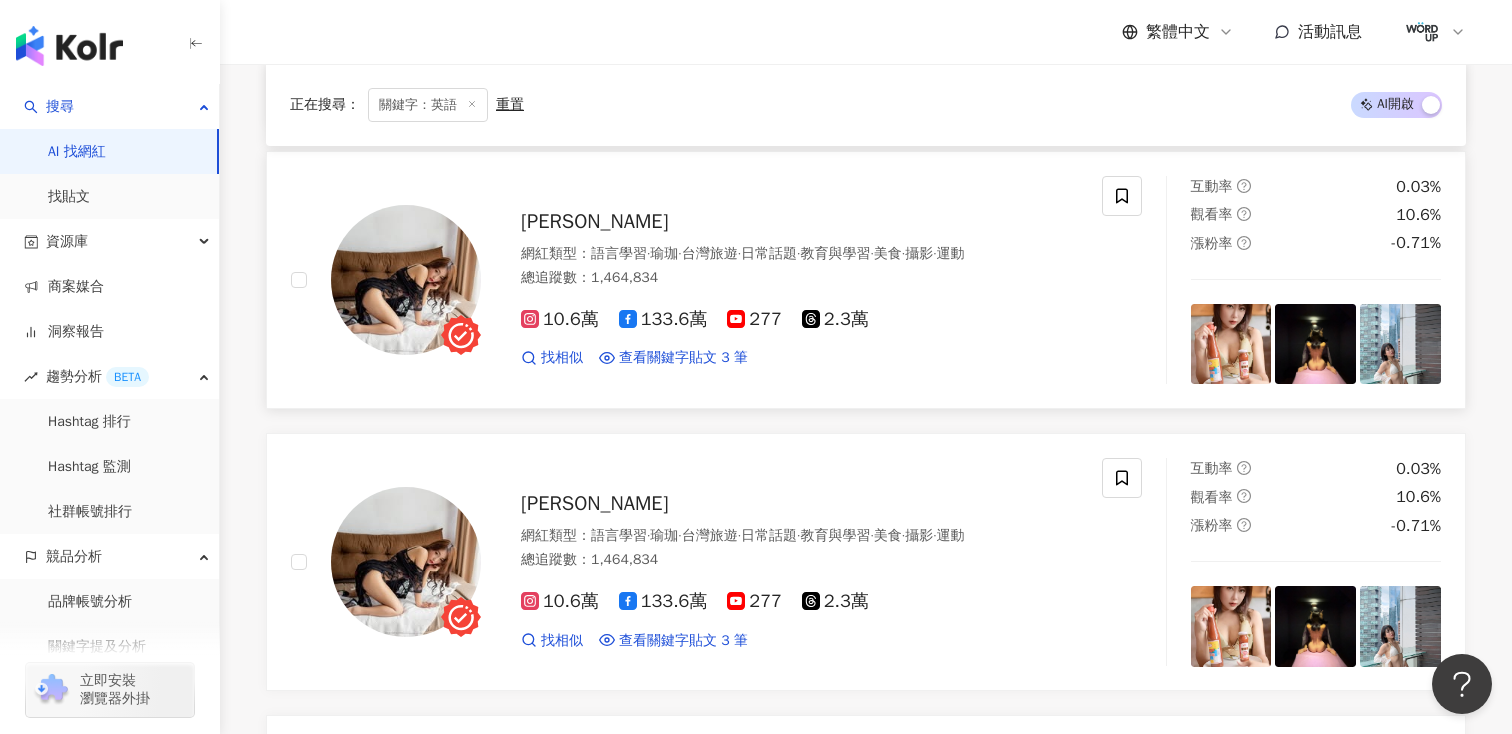click on "蕾蕾 Lei" at bounding box center [594, 221] 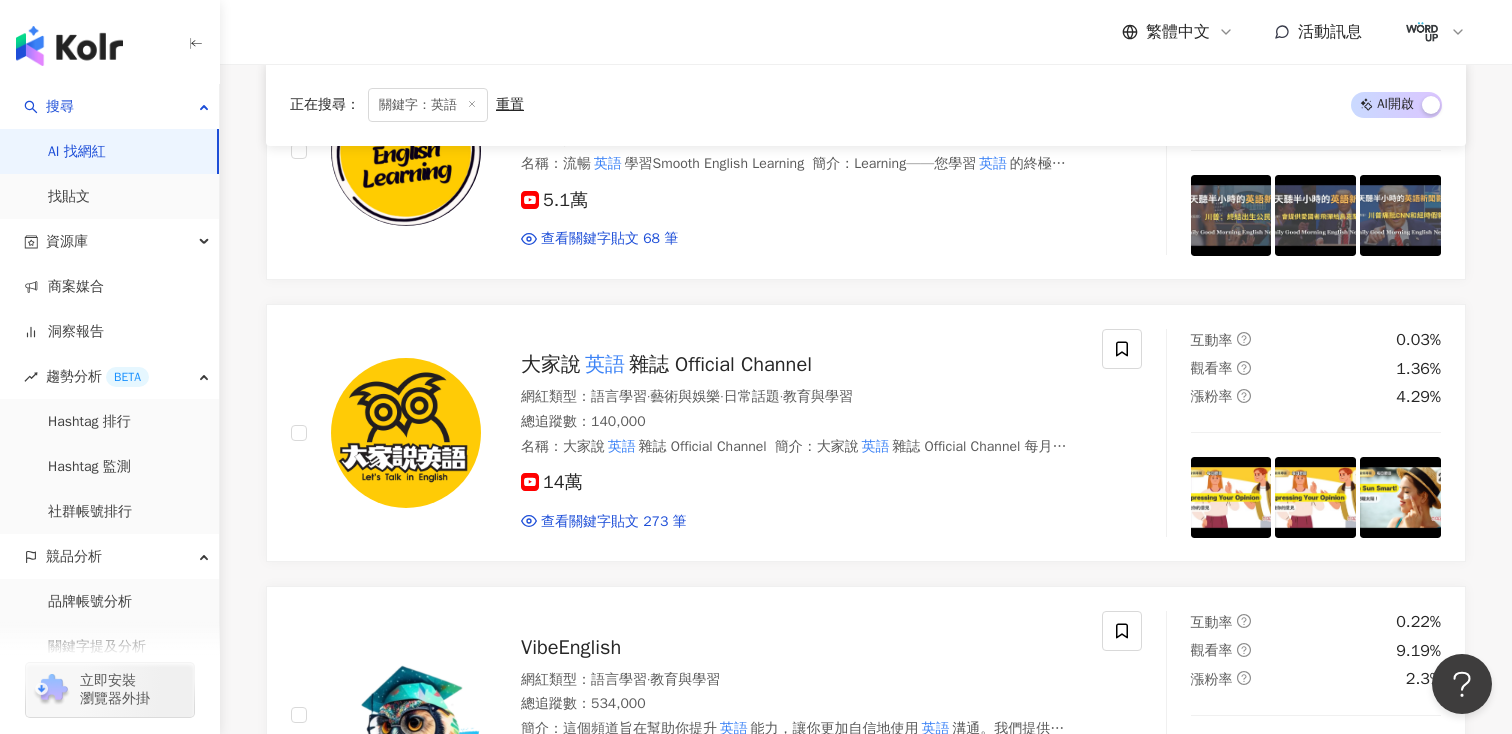 scroll, scrollTop: 0, scrollLeft: 0, axis: both 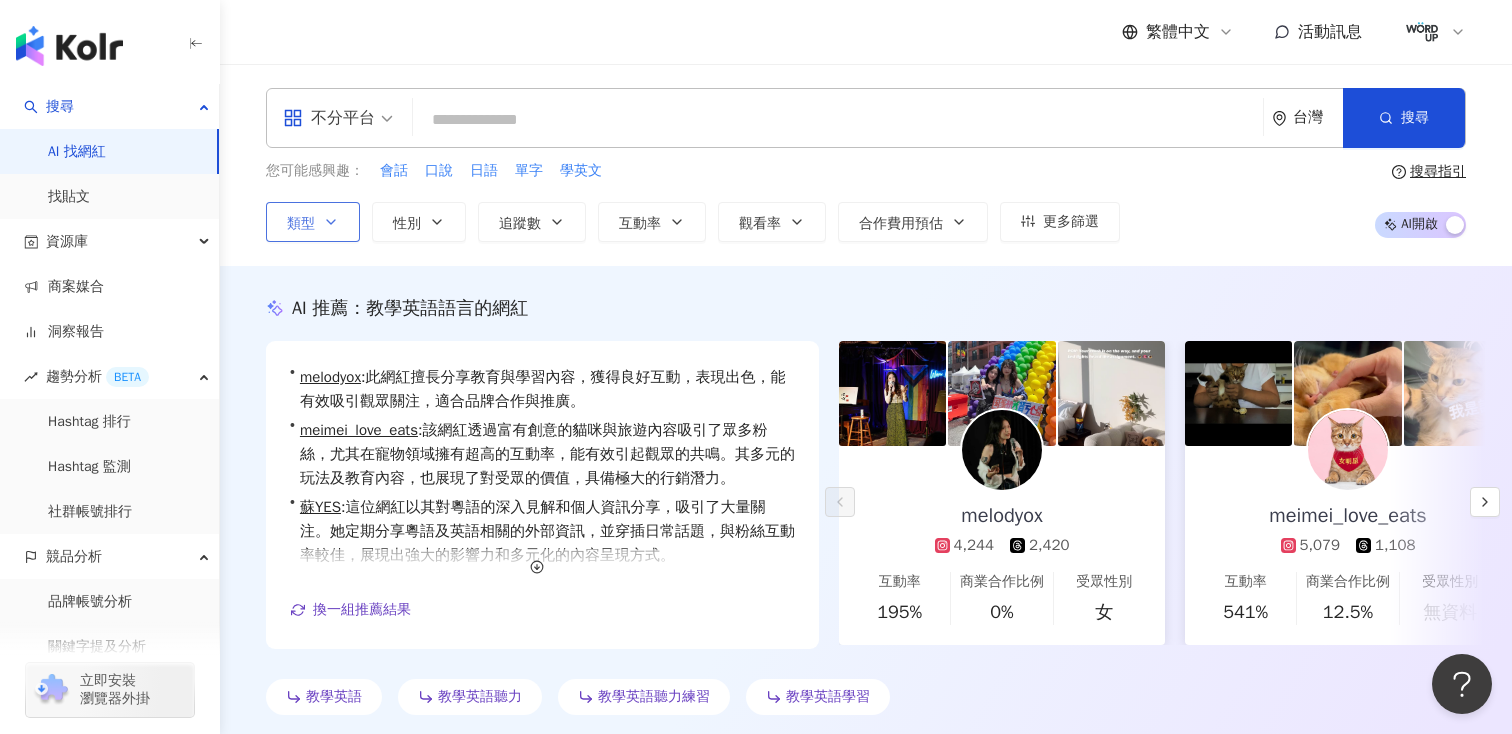click on "類型" at bounding box center [313, 222] 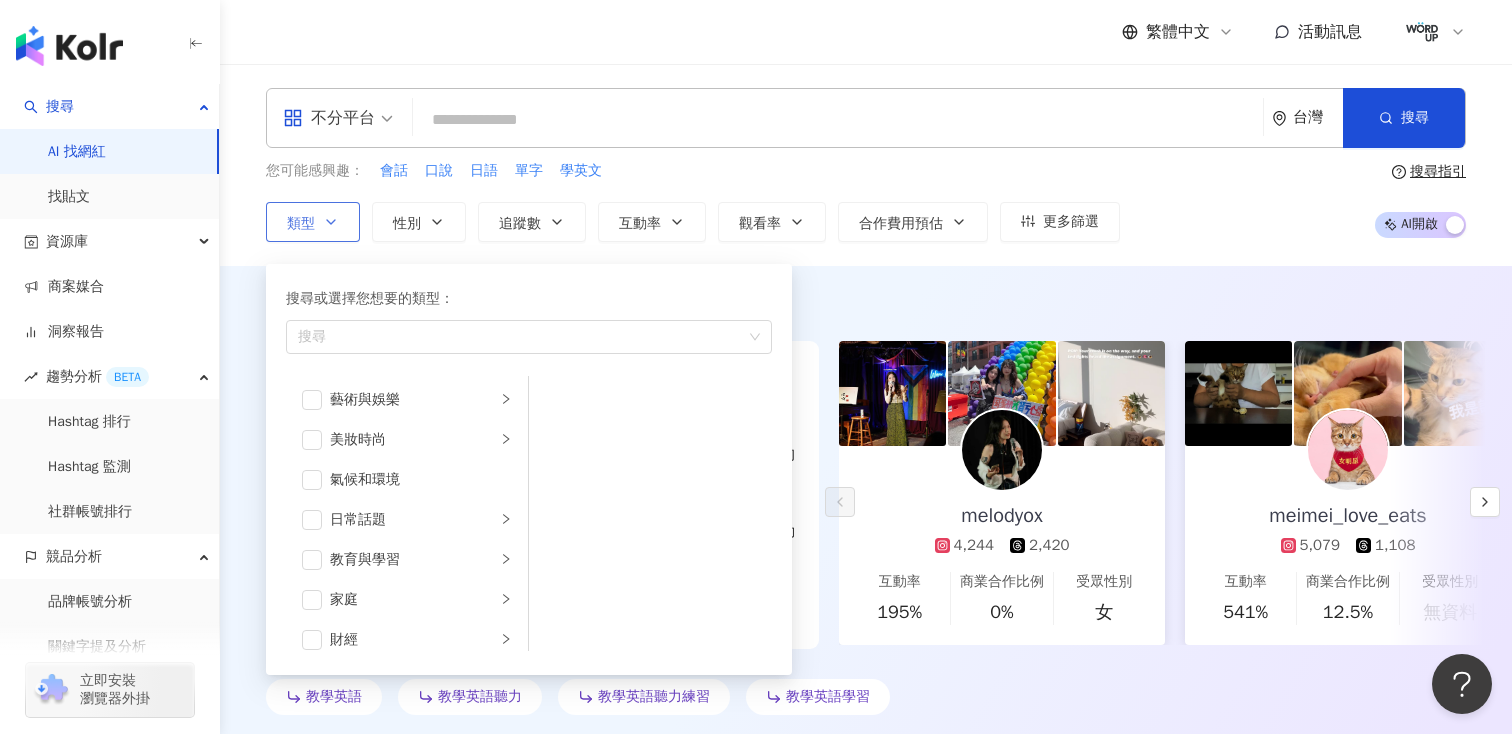 click on "類型 搜尋或選擇您想要的類型：   搜尋 藝術與娛樂 美妝時尚 氣候和環境 日常話題 教育與學習 家庭 財經 美食 命理占卜 遊戲 法政社會 生活風格 影視娛樂 醫療與健康 寵物 攝影 感情 宗教 促購導購 運動 科技 交通工具 旅遊 成人" at bounding box center (313, 222) 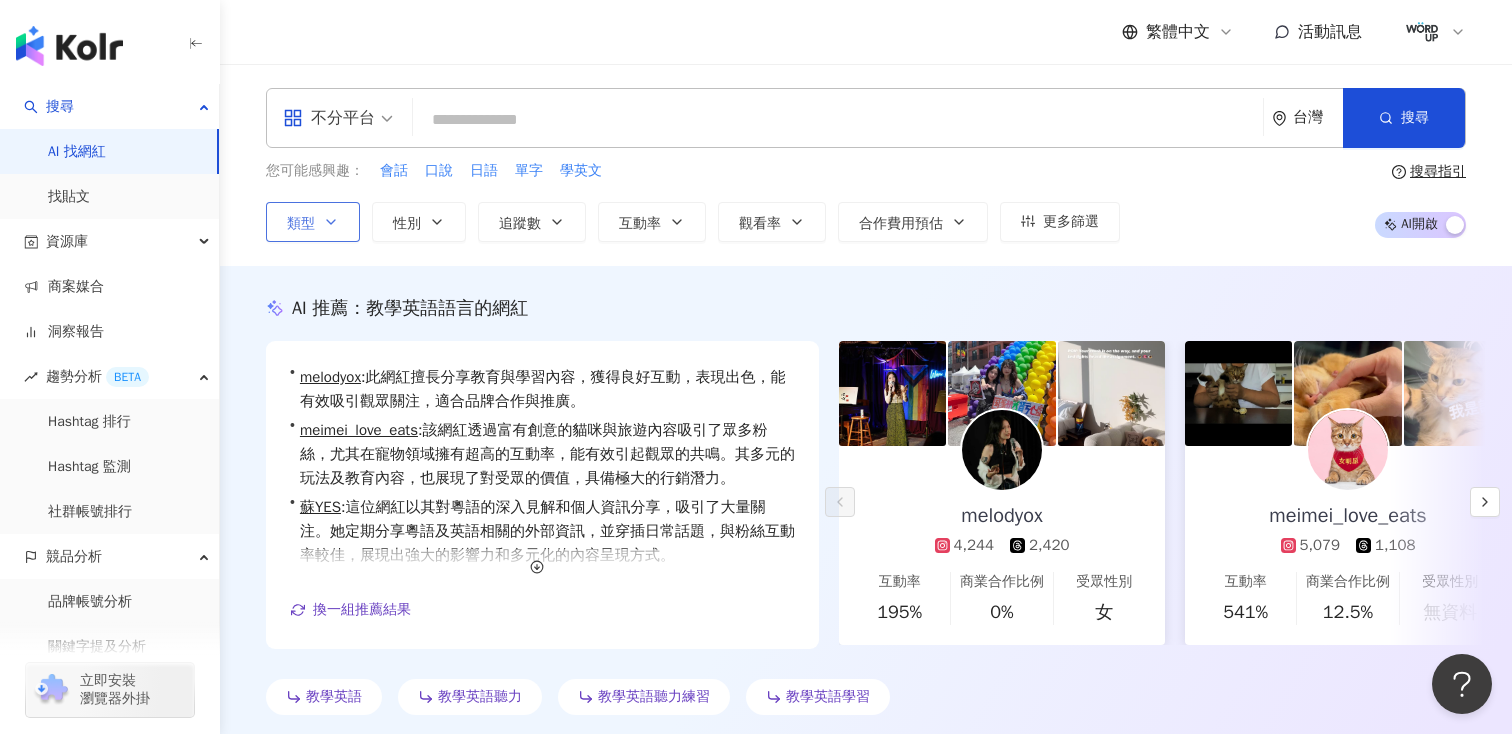 click on "類型" at bounding box center (313, 222) 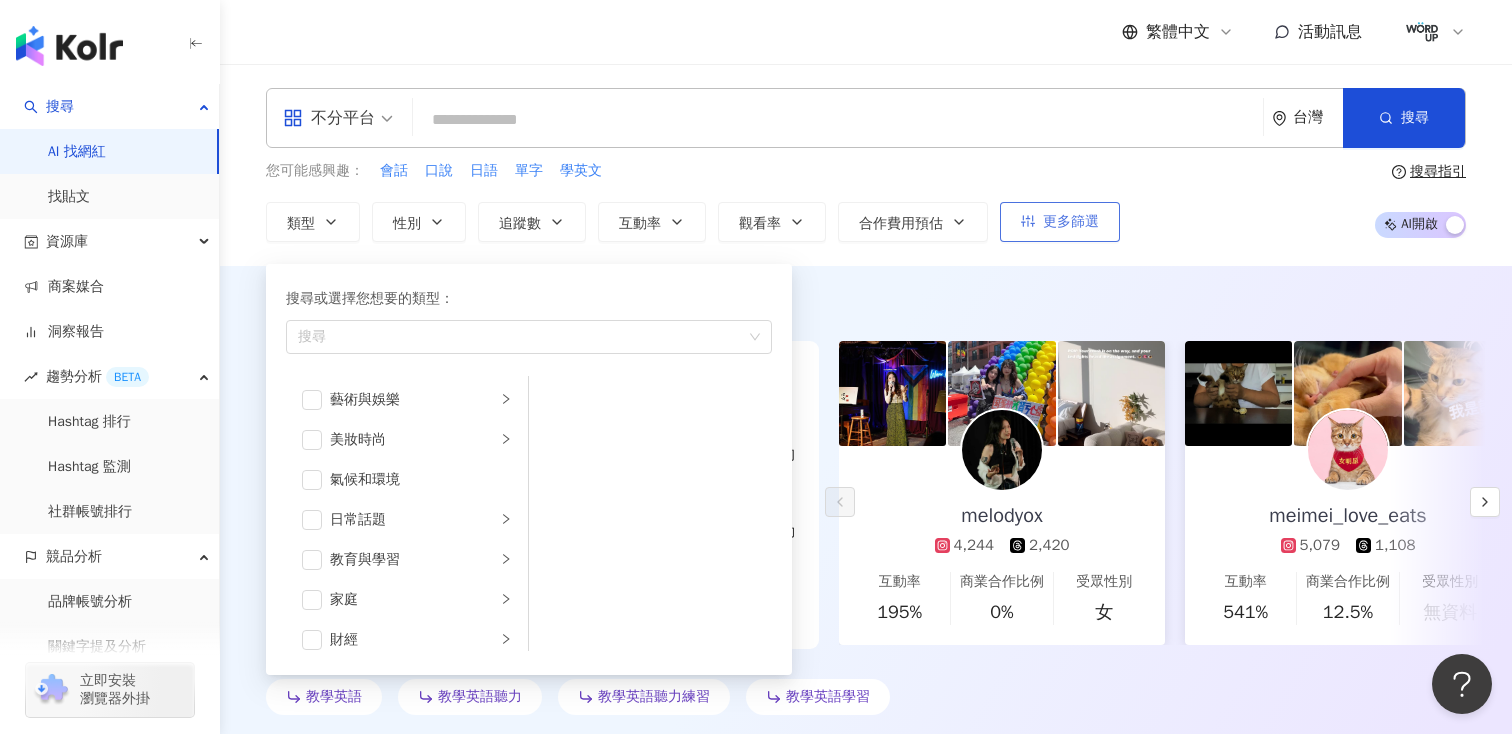 click on "更多篩選" at bounding box center (1071, 222) 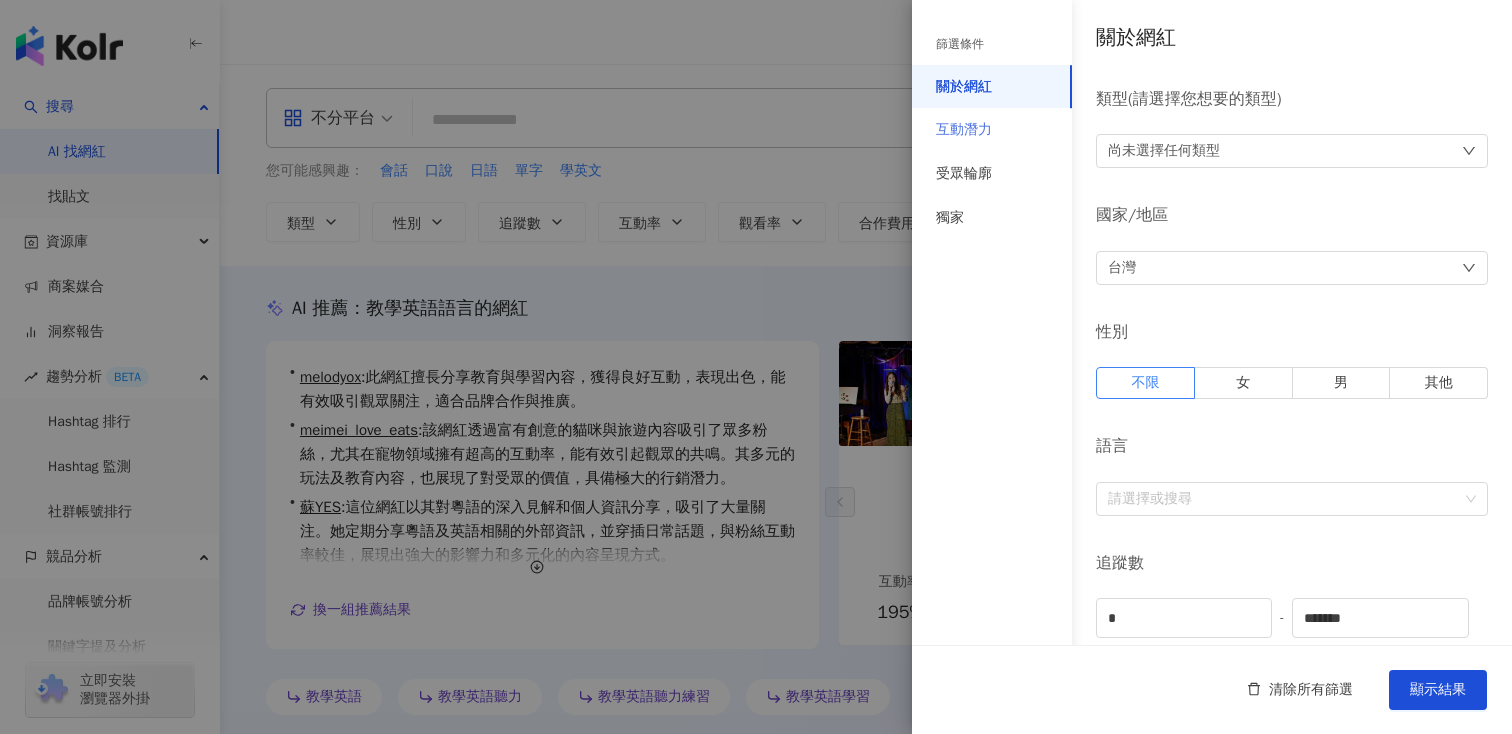 click on "互動潛力" at bounding box center [992, 130] 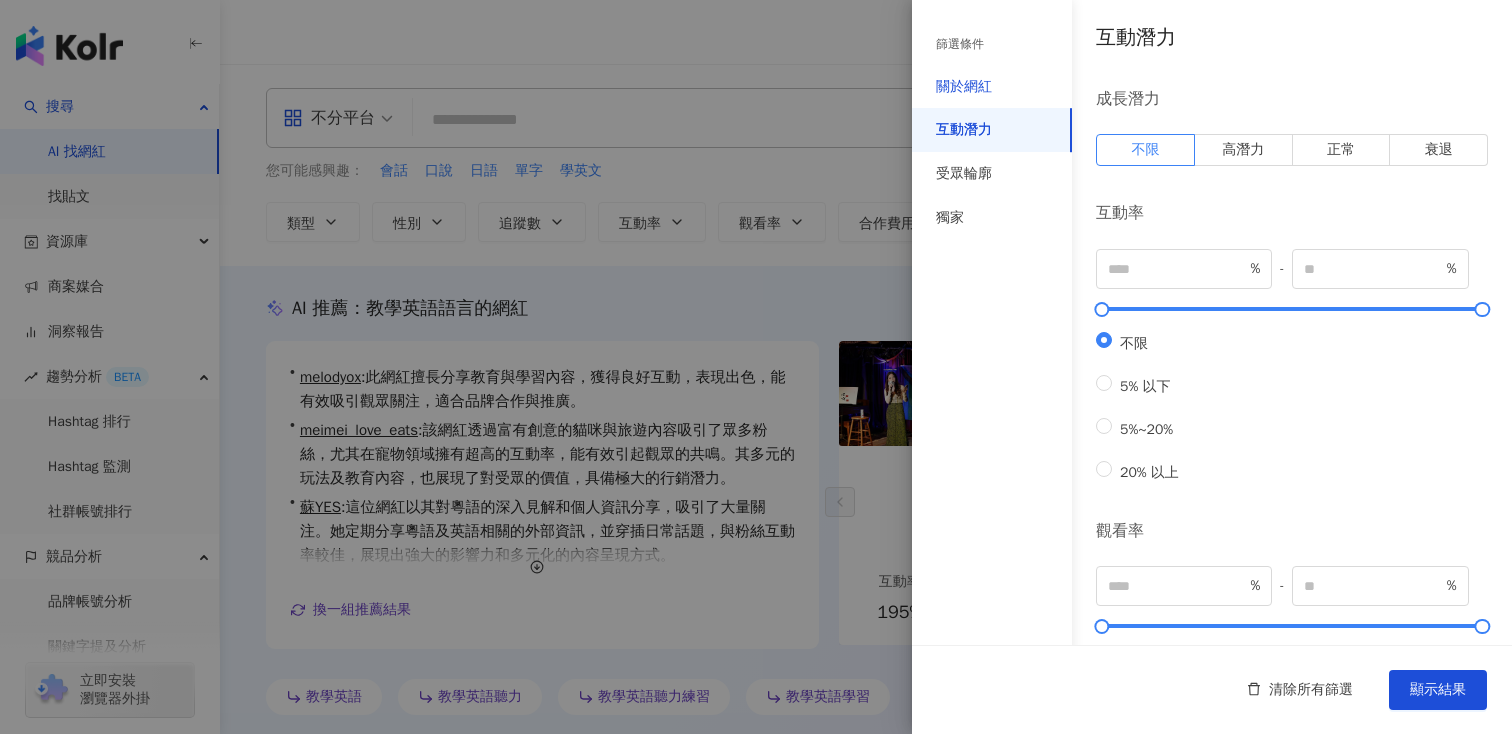 click on "關於網紅" at bounding box center [964, 87] 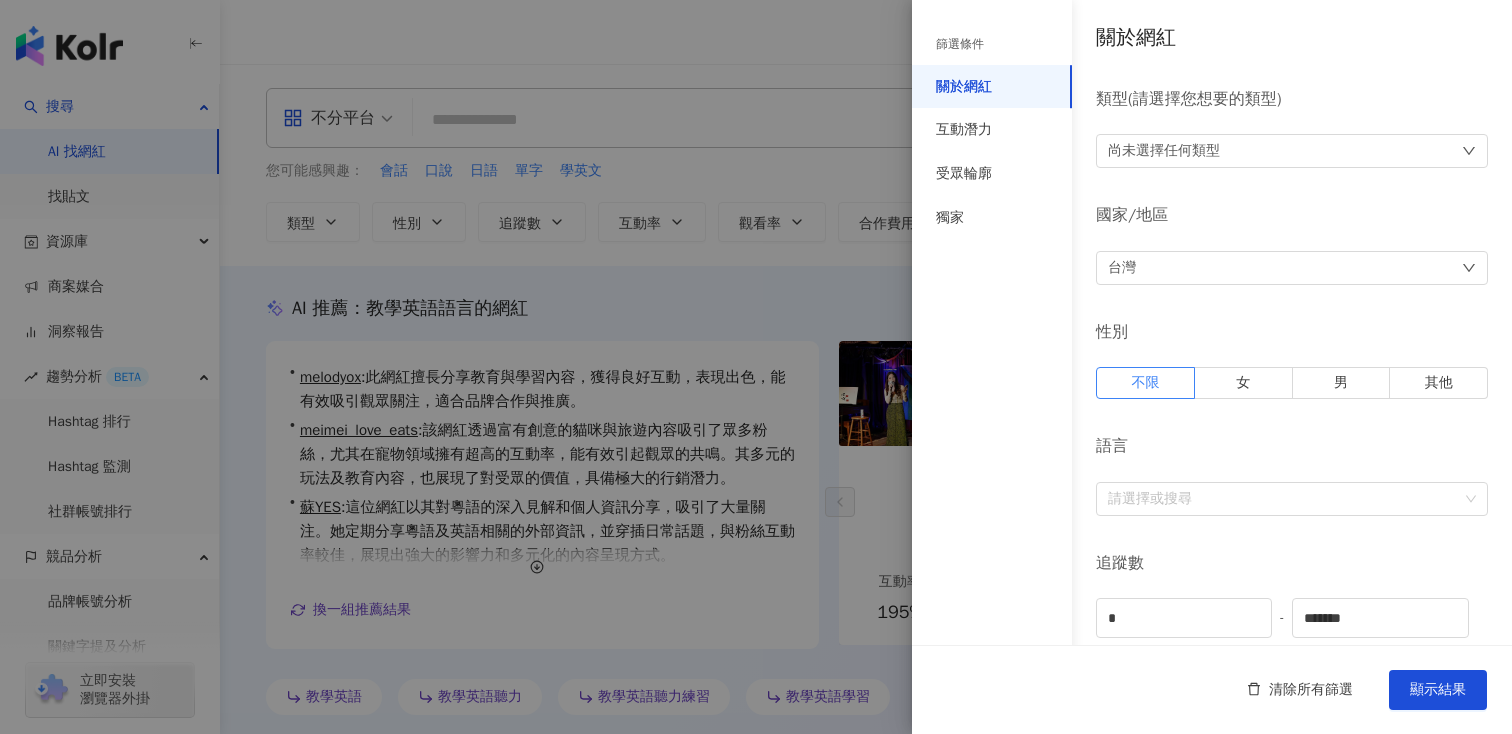 click at bounding box center (756, 367) 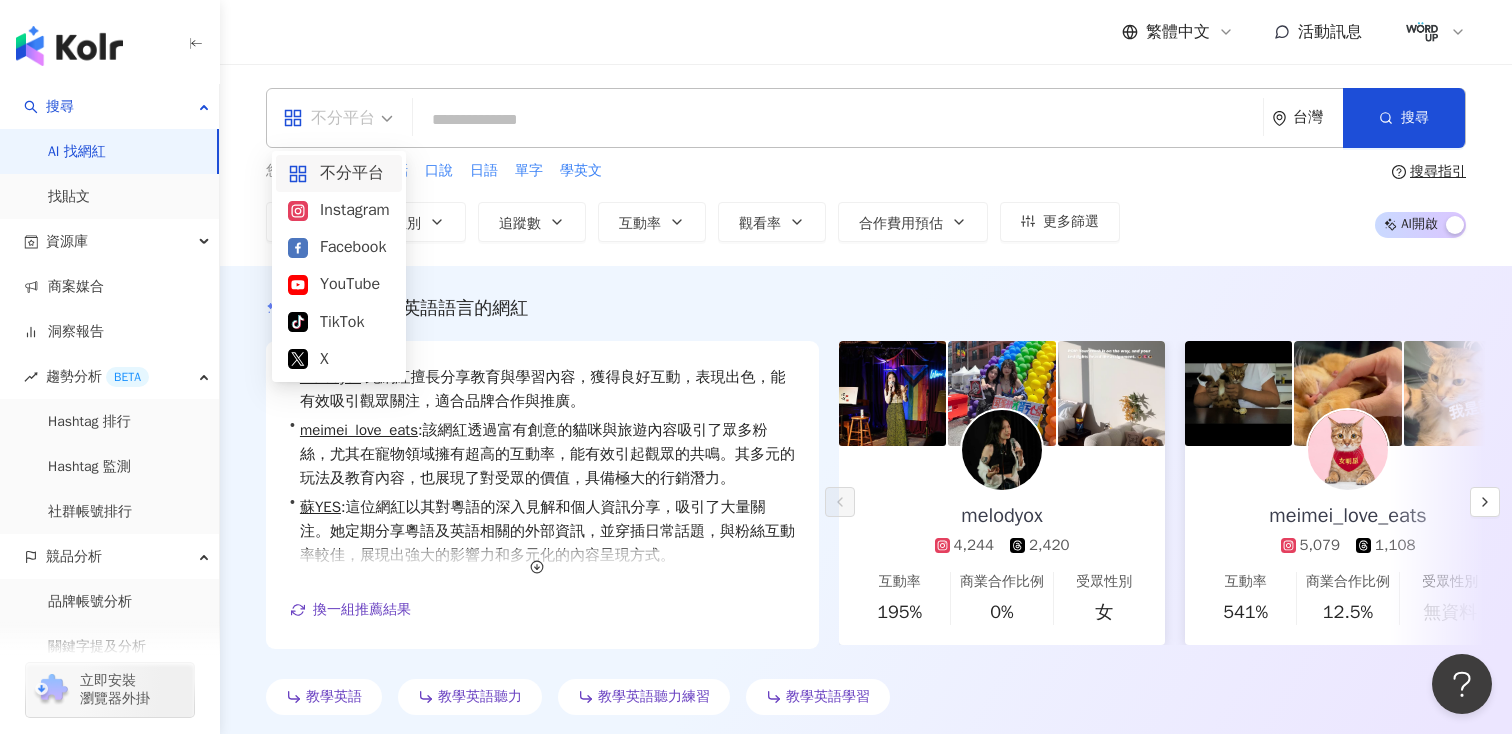 click on "不分平台" at bounding box center (329, 118) 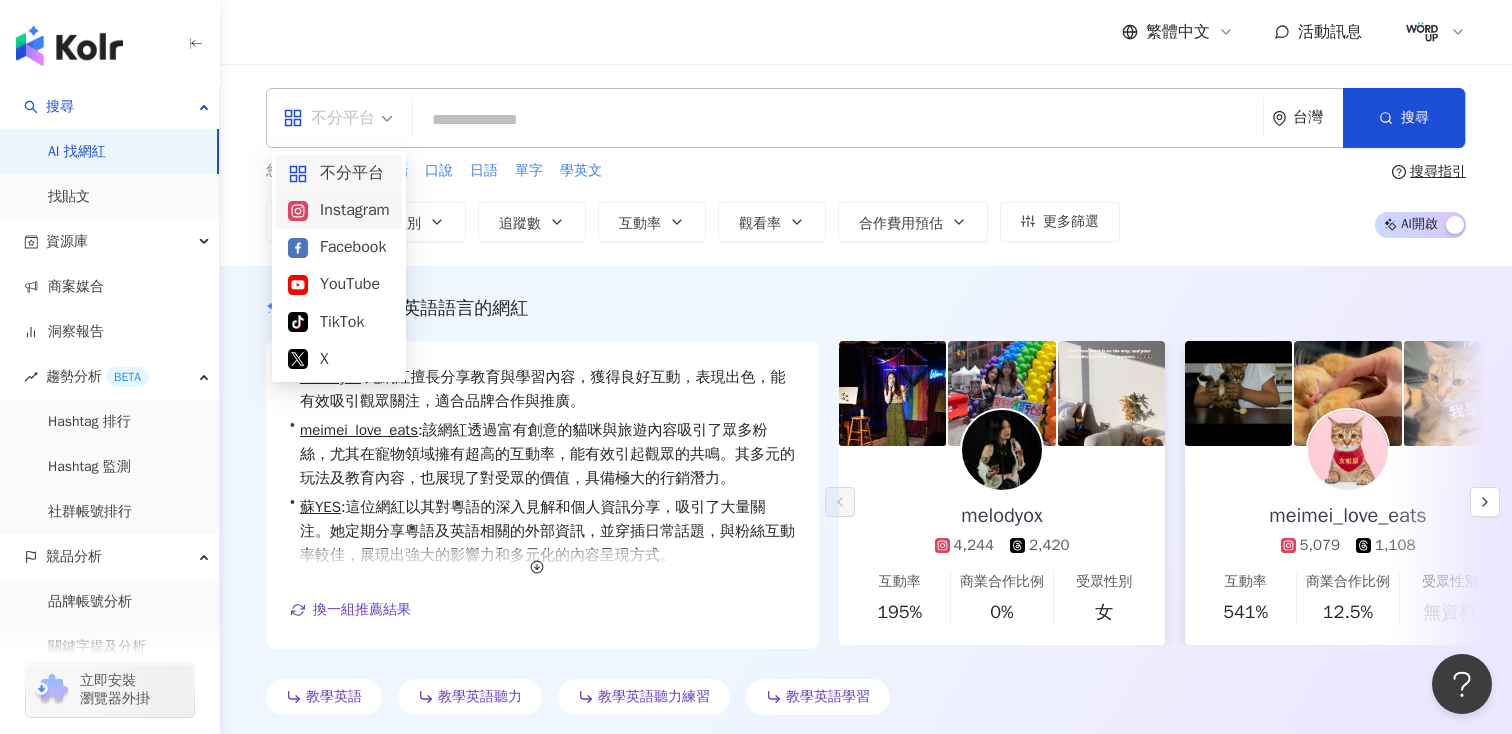 click on "Instagram" at bounding box center [339, 210] 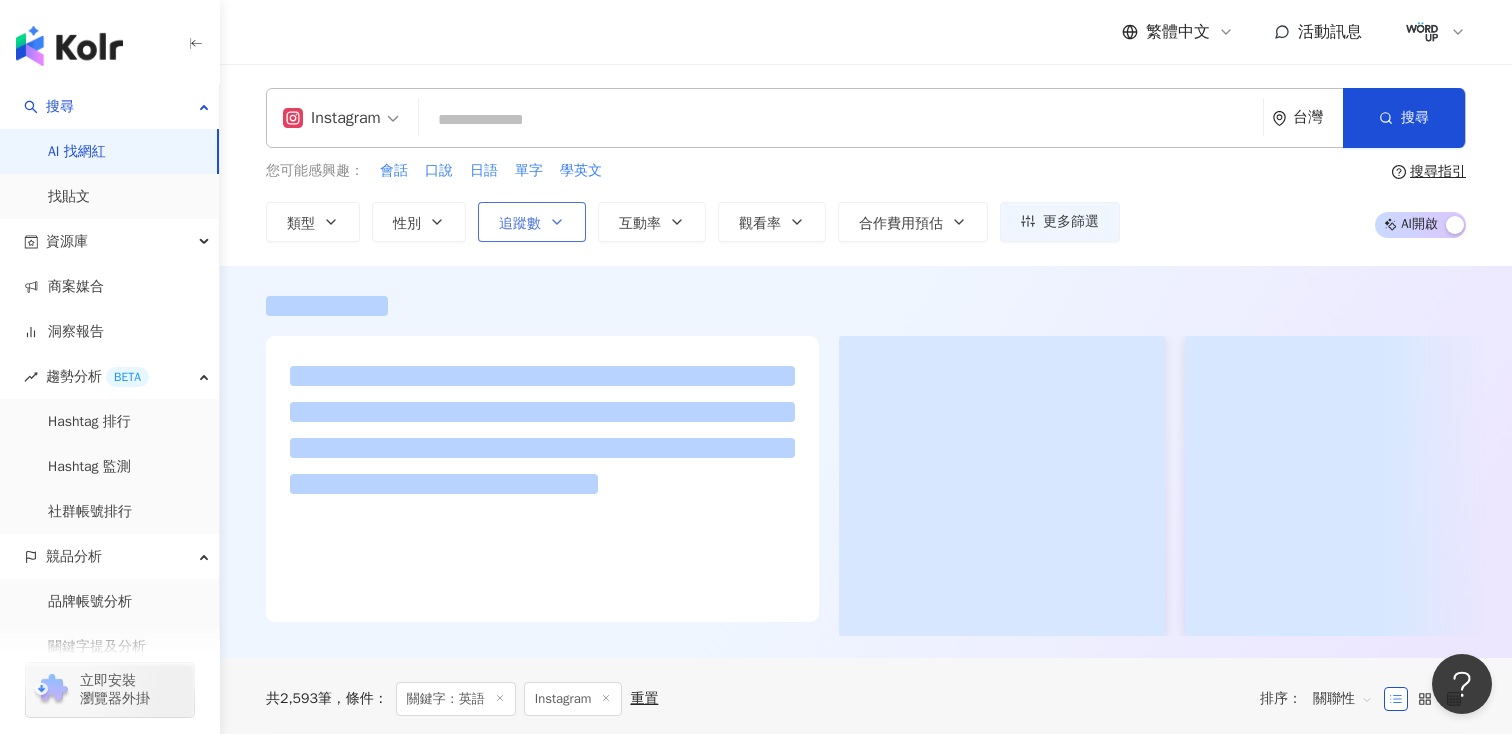 click 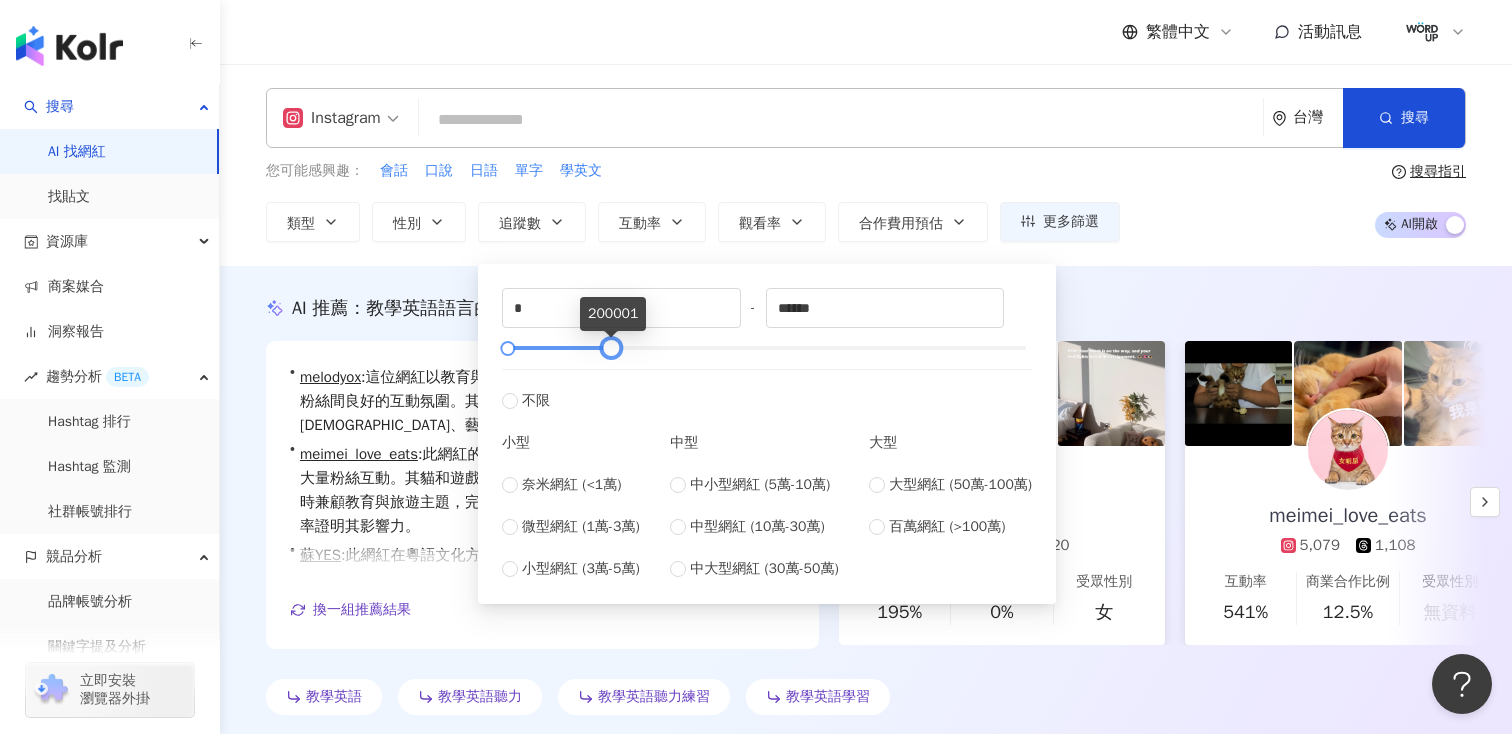 type on "******" 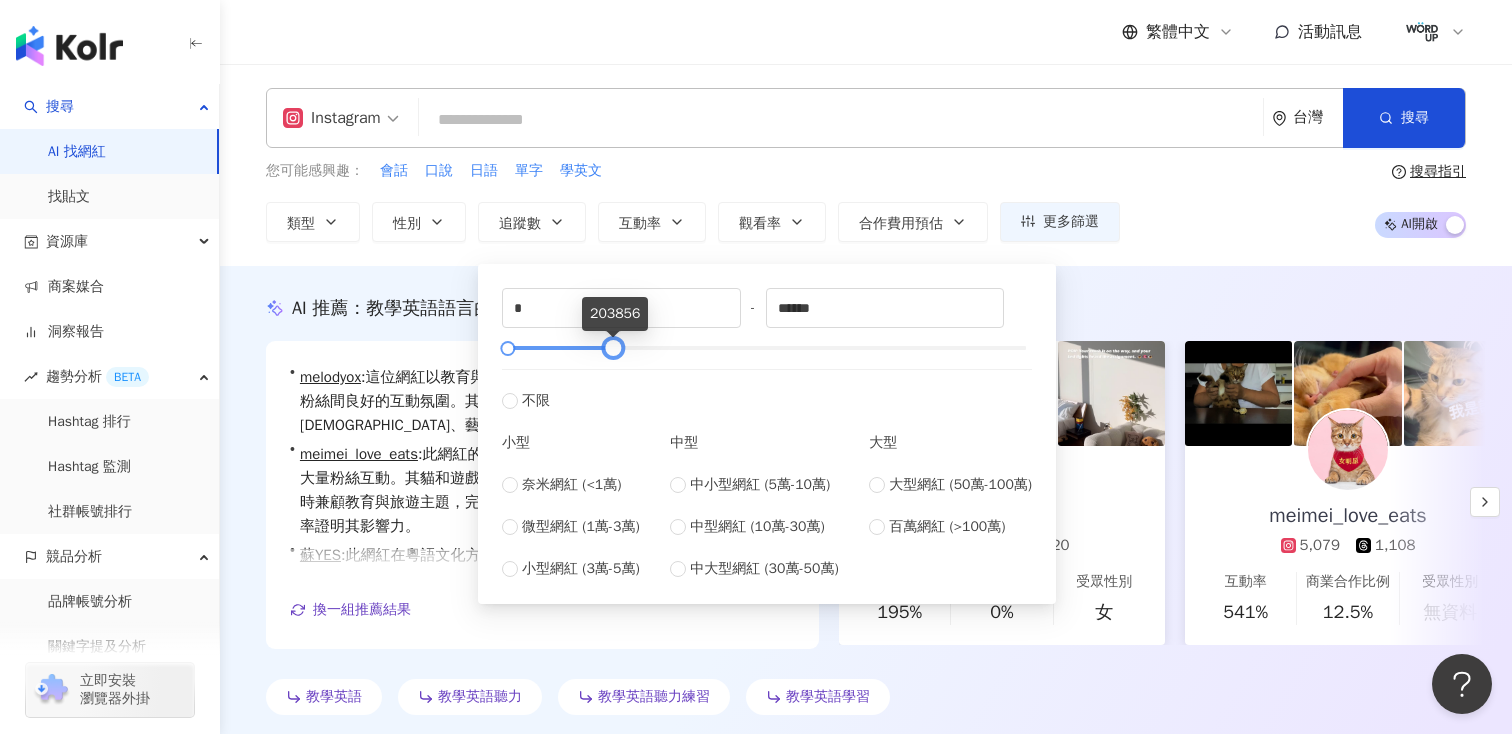 drag, startPoint x: 1029, startPoint y: 351, endPoint x: 616, endPoint y: 344, distance: 413.05933 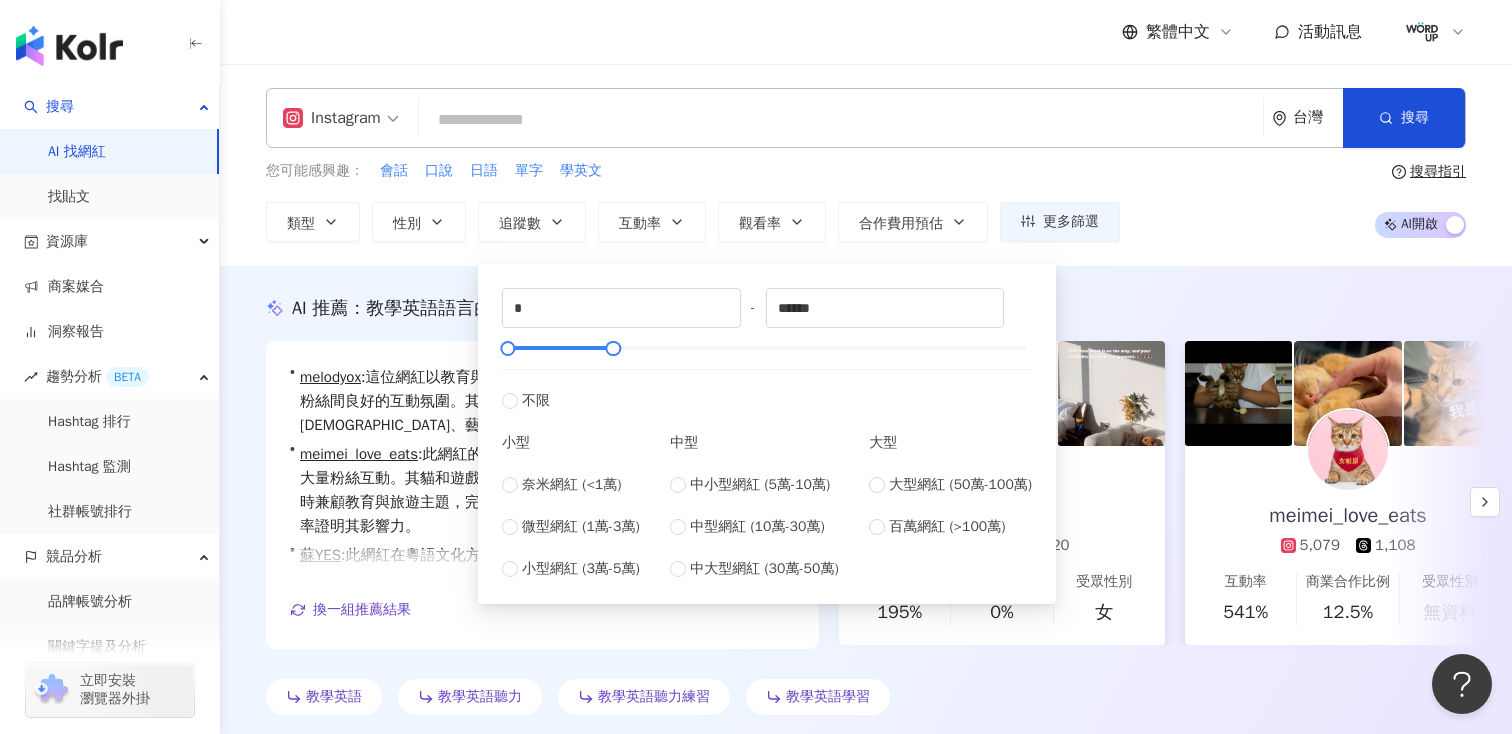click on "您可能感興趣： 會話  口說  日語  單字  學英文" at bounding box center (693, 171) 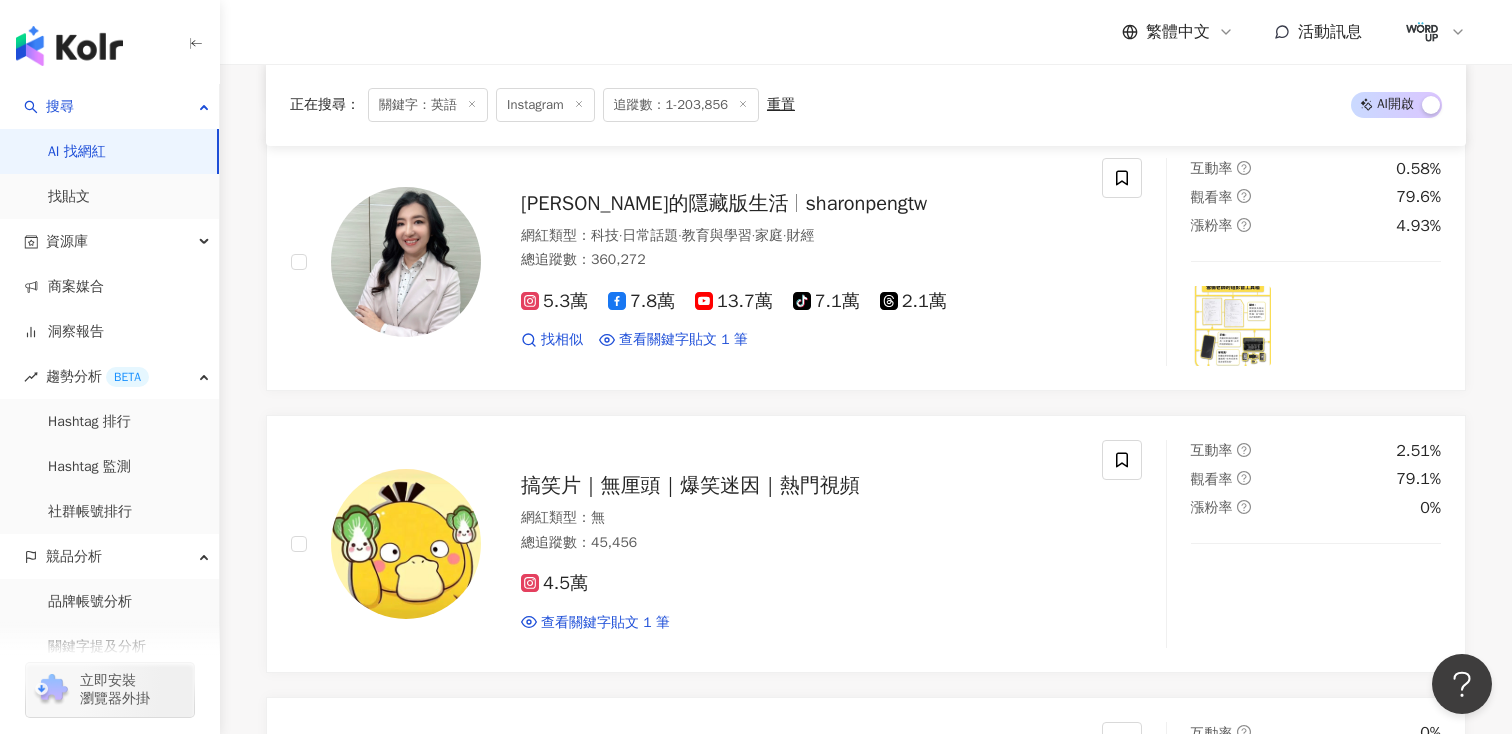 scroll, scrollTop: 1008, scrollLeft: 0, axis: vertical 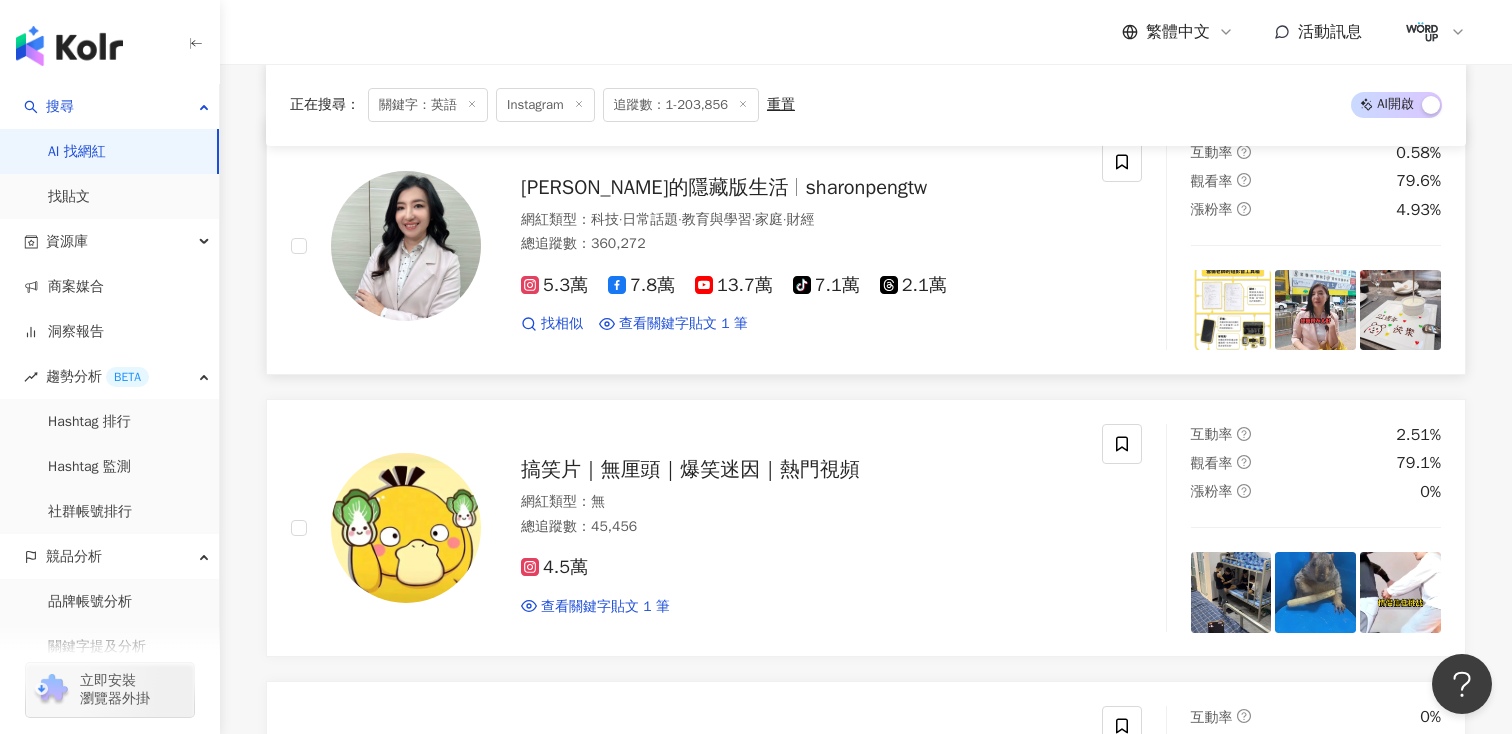 click on "雪倫的隱藏版生活" at bounding box center (663, 187) 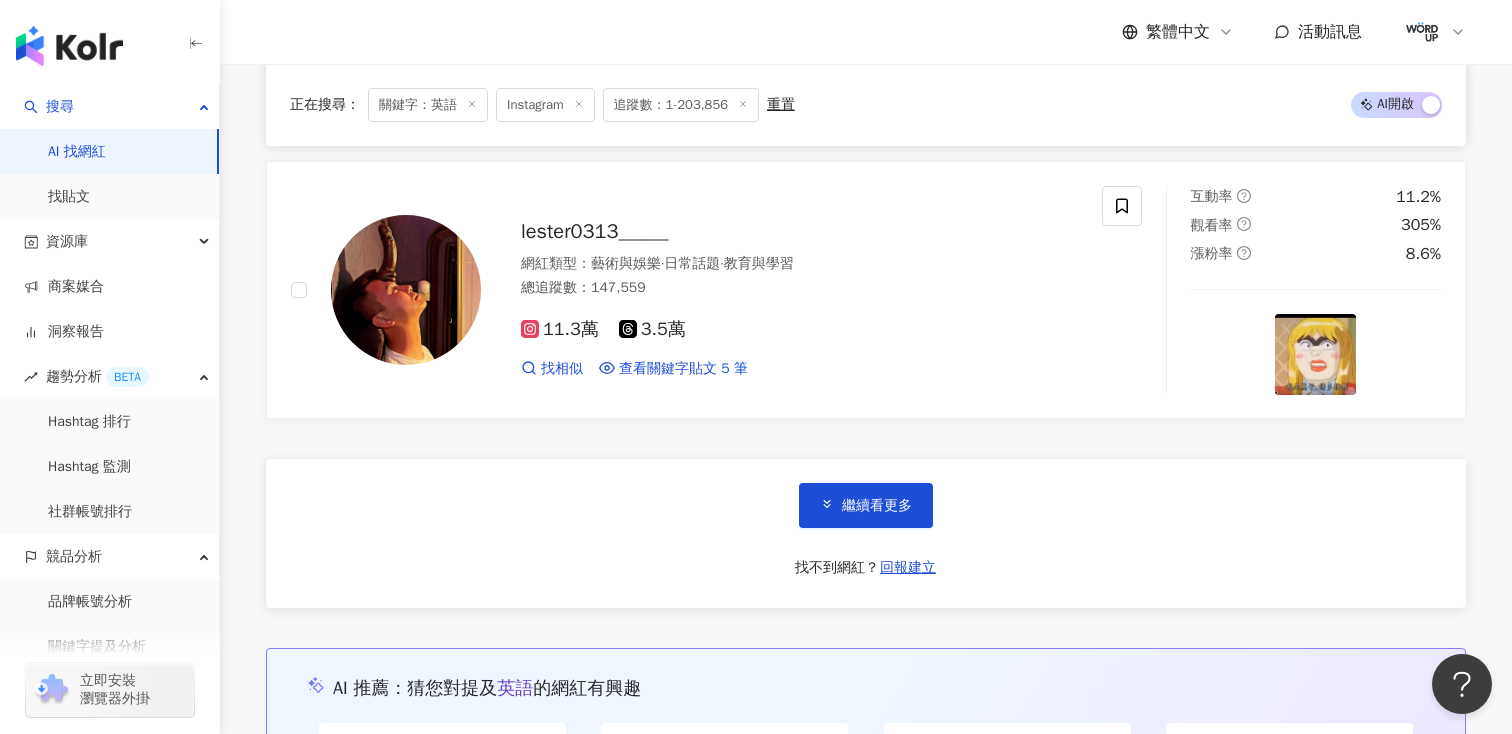 scroll, scrollTop: 3799, scrollLeft: 0, axis: vertical 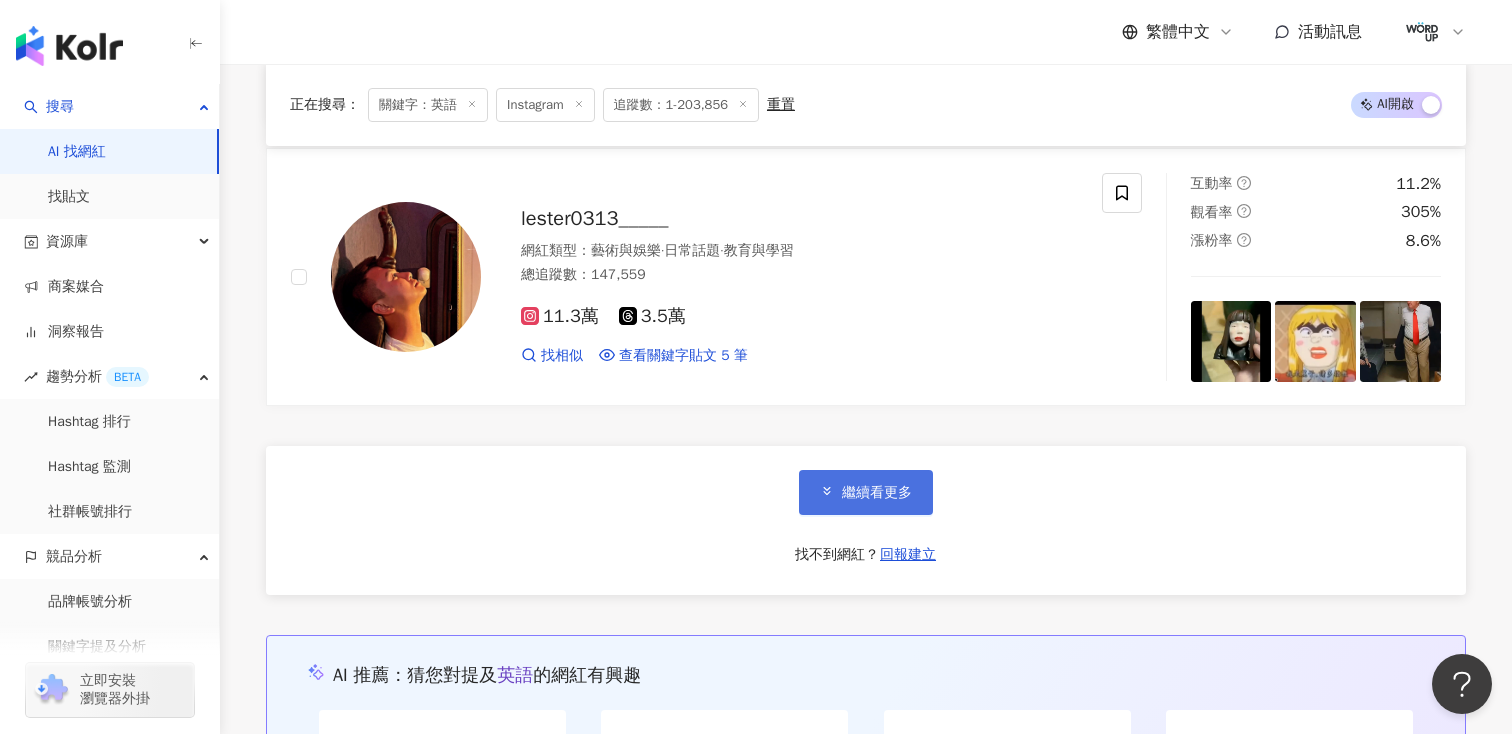 click on "繼續看更多" at bounding box center (877, 493) 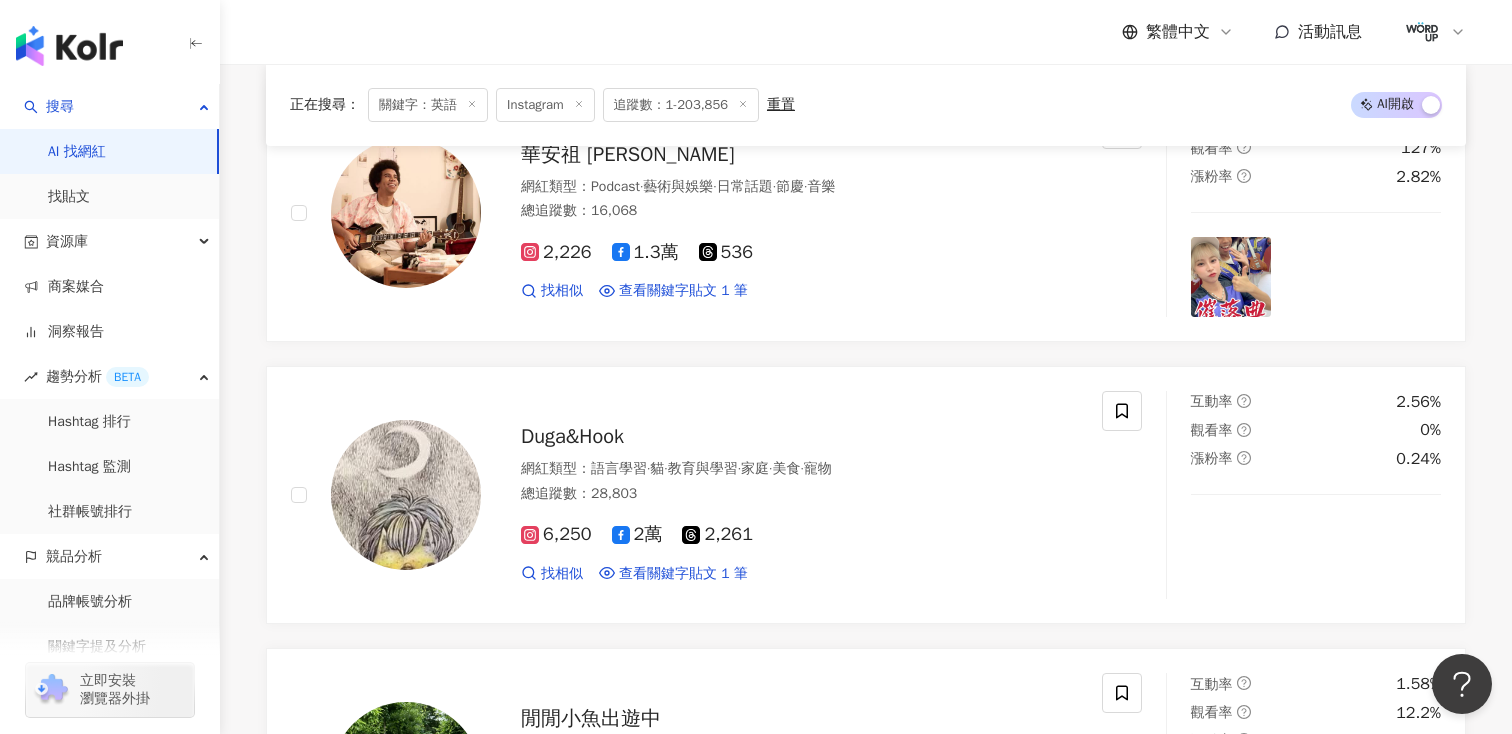 scroll, scrollTop: 4999, scrollLeft: 0, axis: vertical 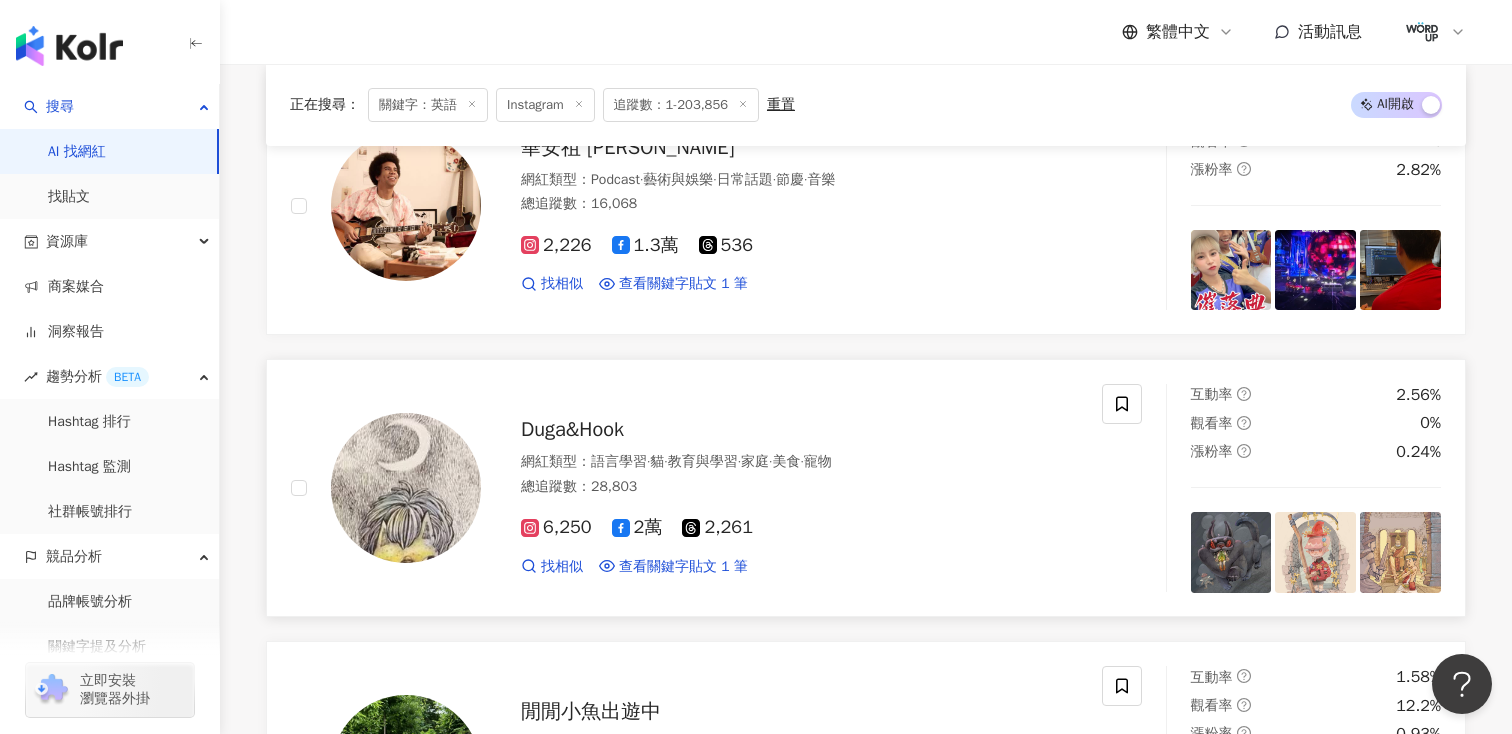click on "Duga&Hook" at bounding box center [572, 429] 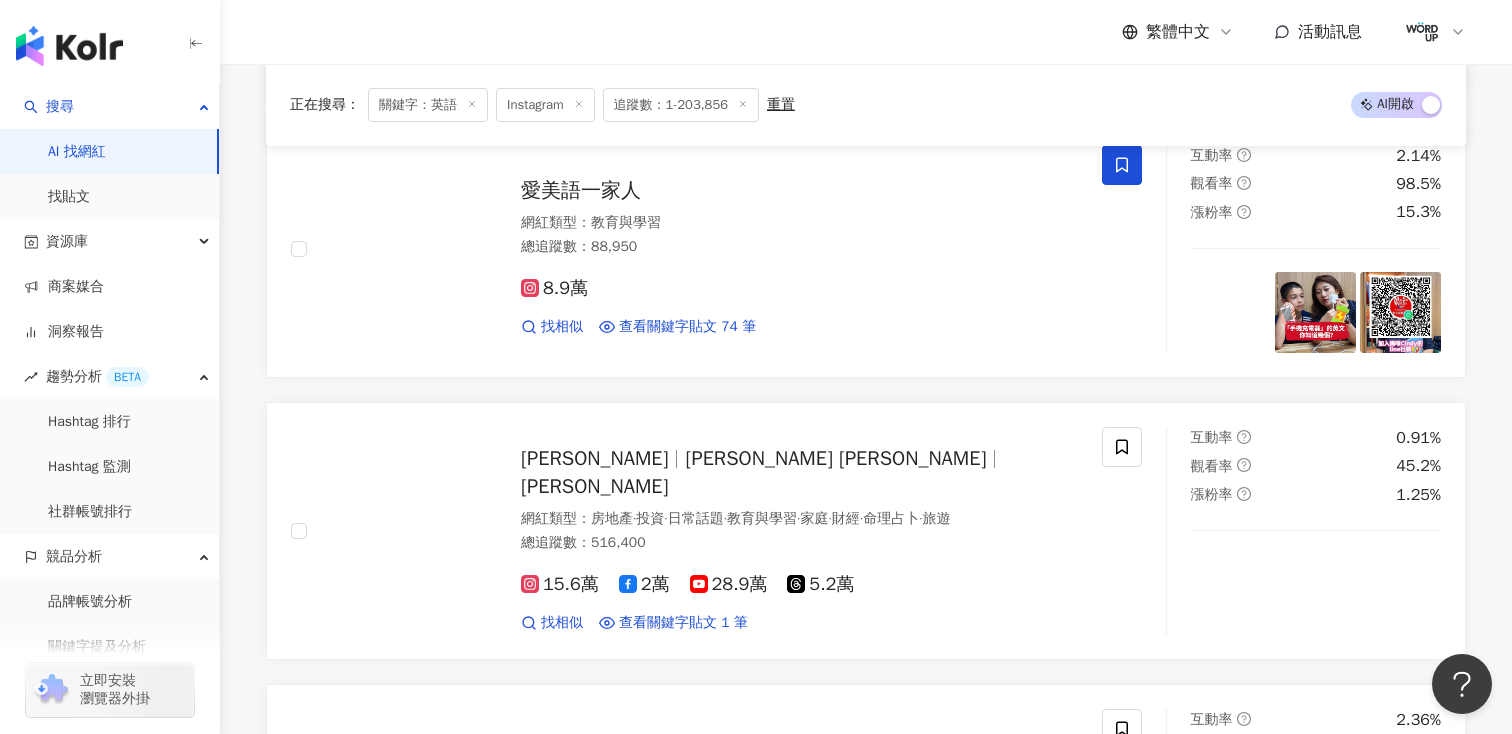 scroll, scrollTop: 6077, scrollLeft: 0, axis: vertical 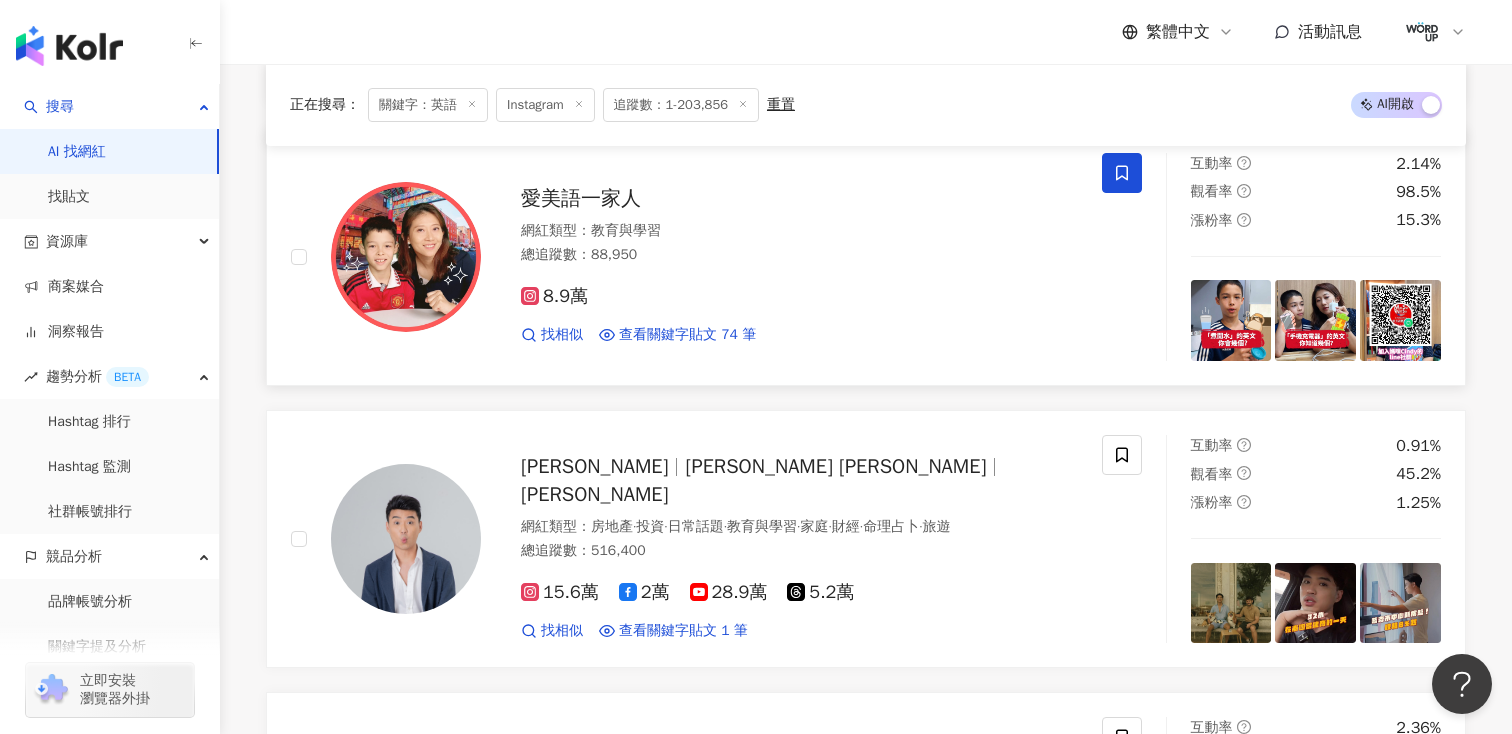 click on "愛美語一家人" at bounding box center [581, 198] 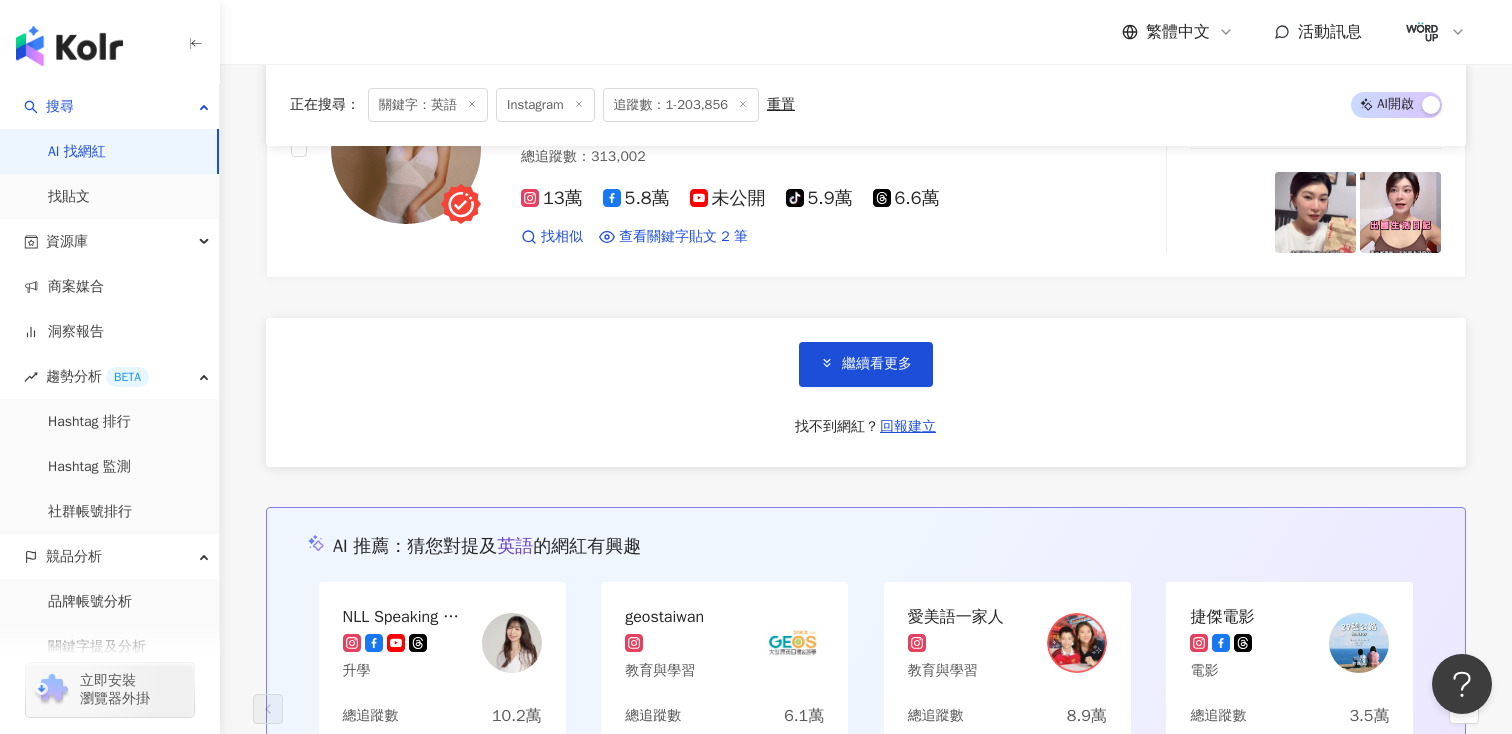 scroll, scrollTop: 7329, scrollLeft: 0, axis: vertical 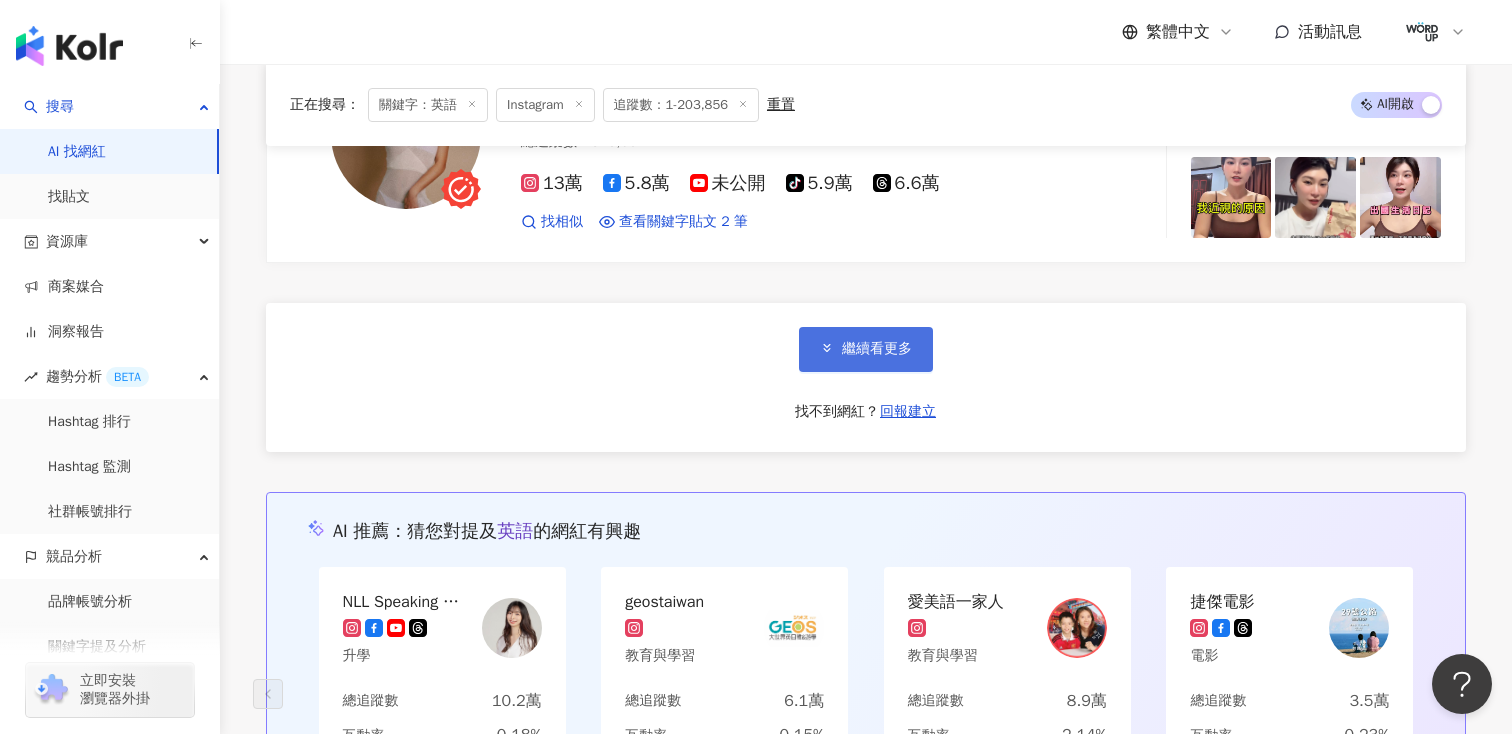 click on "繼續看更多" at bounding box center [866, 349] 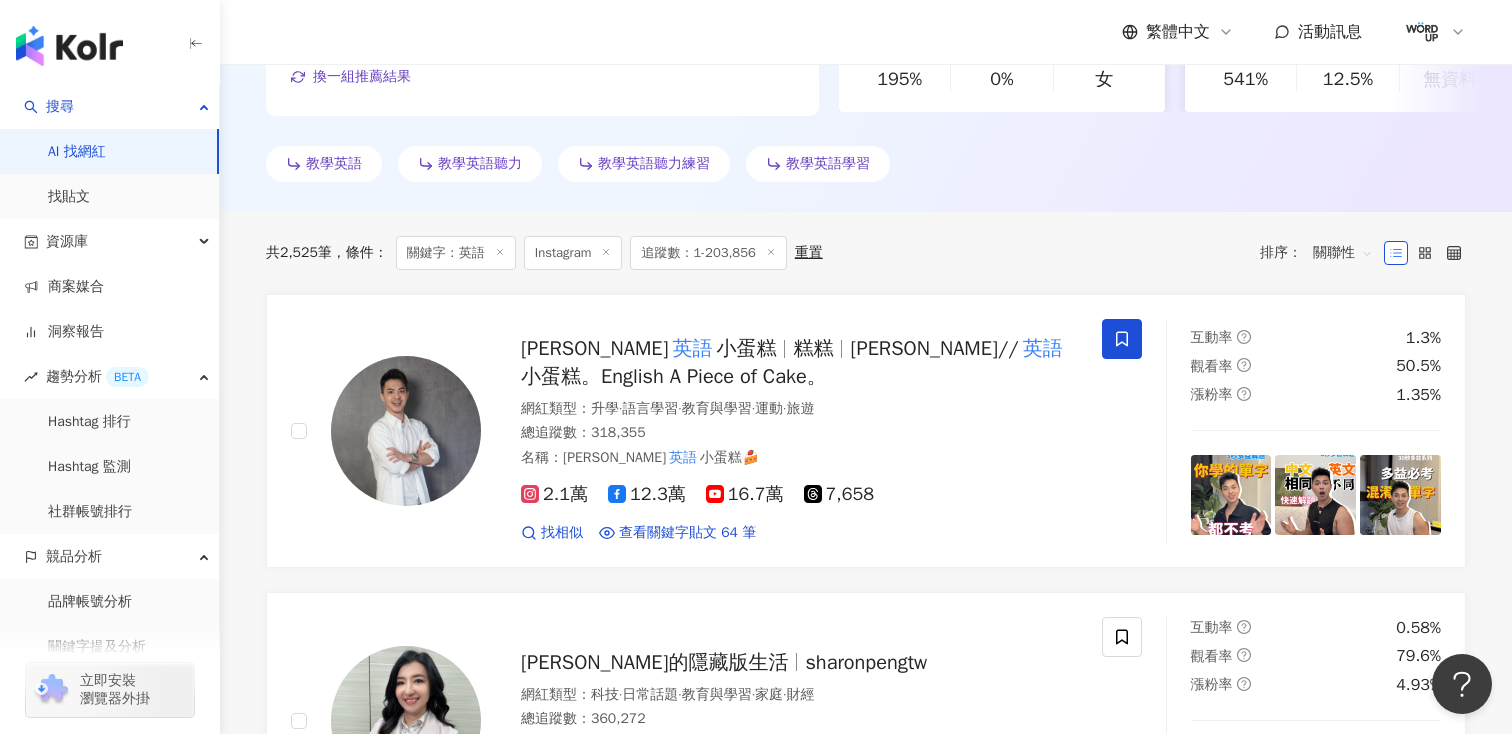 scroll, scrollTop: 558, scrollLeft: 0, axis: vertical 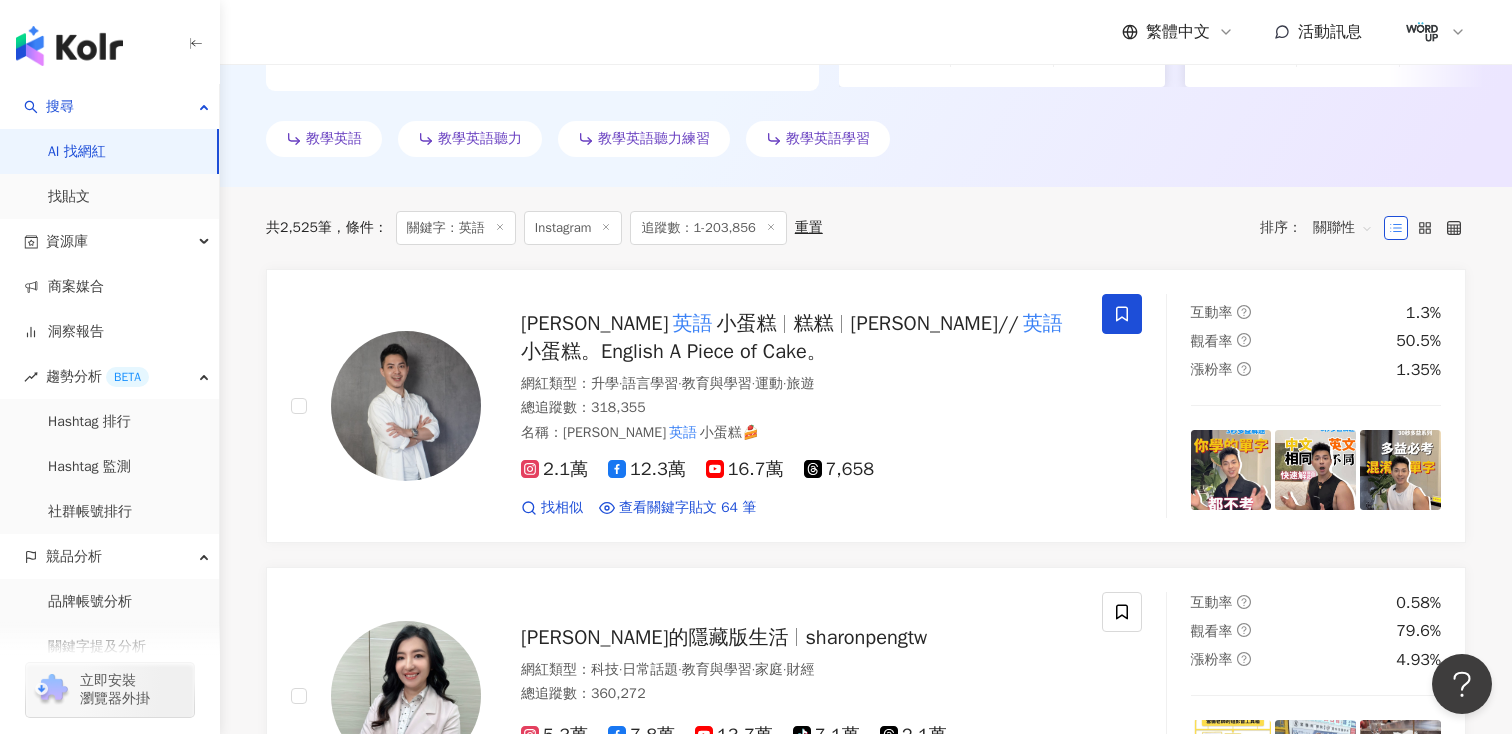 click on "關鍵字：英語" at bounding box center [456, 228] 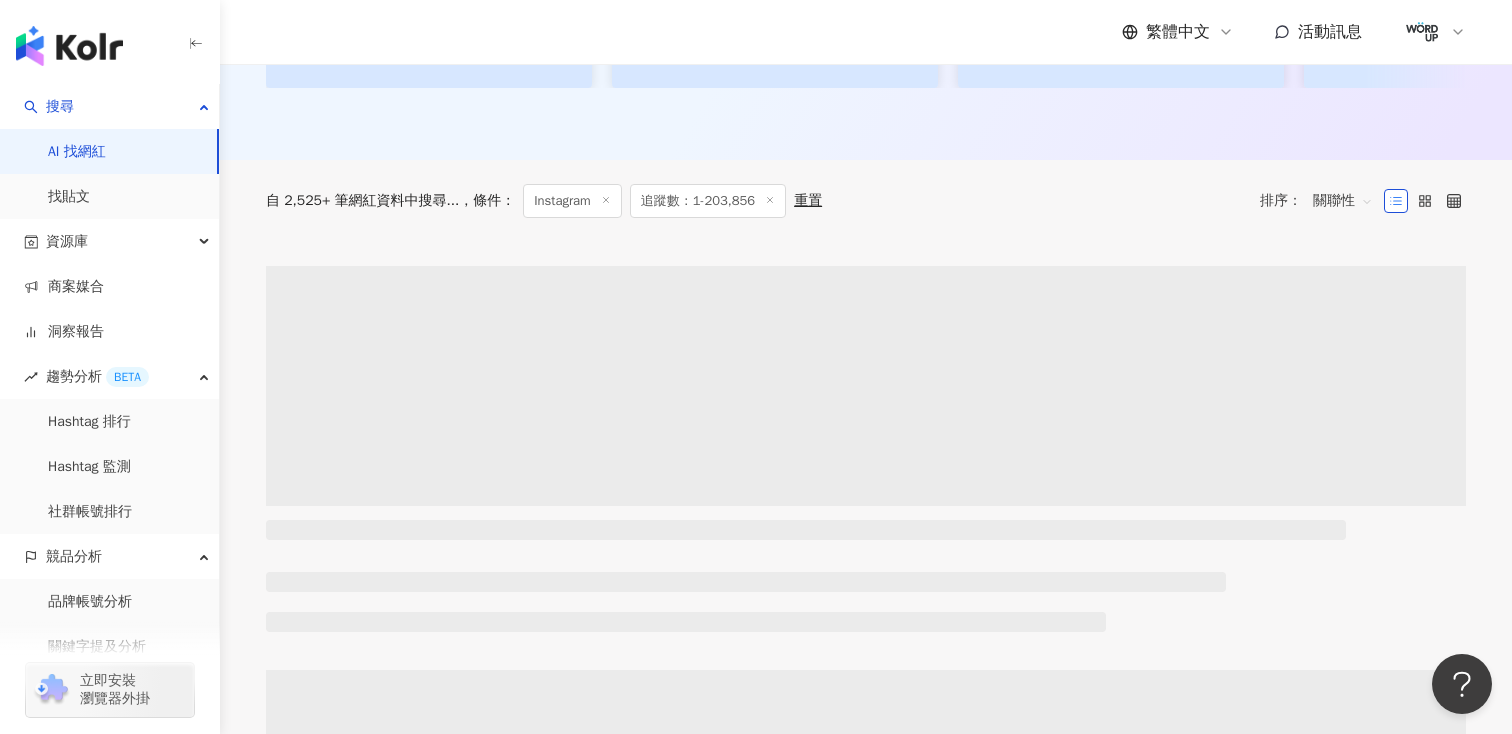 scroll, scrollTop: 0, scrollLeft: 0, axis: both 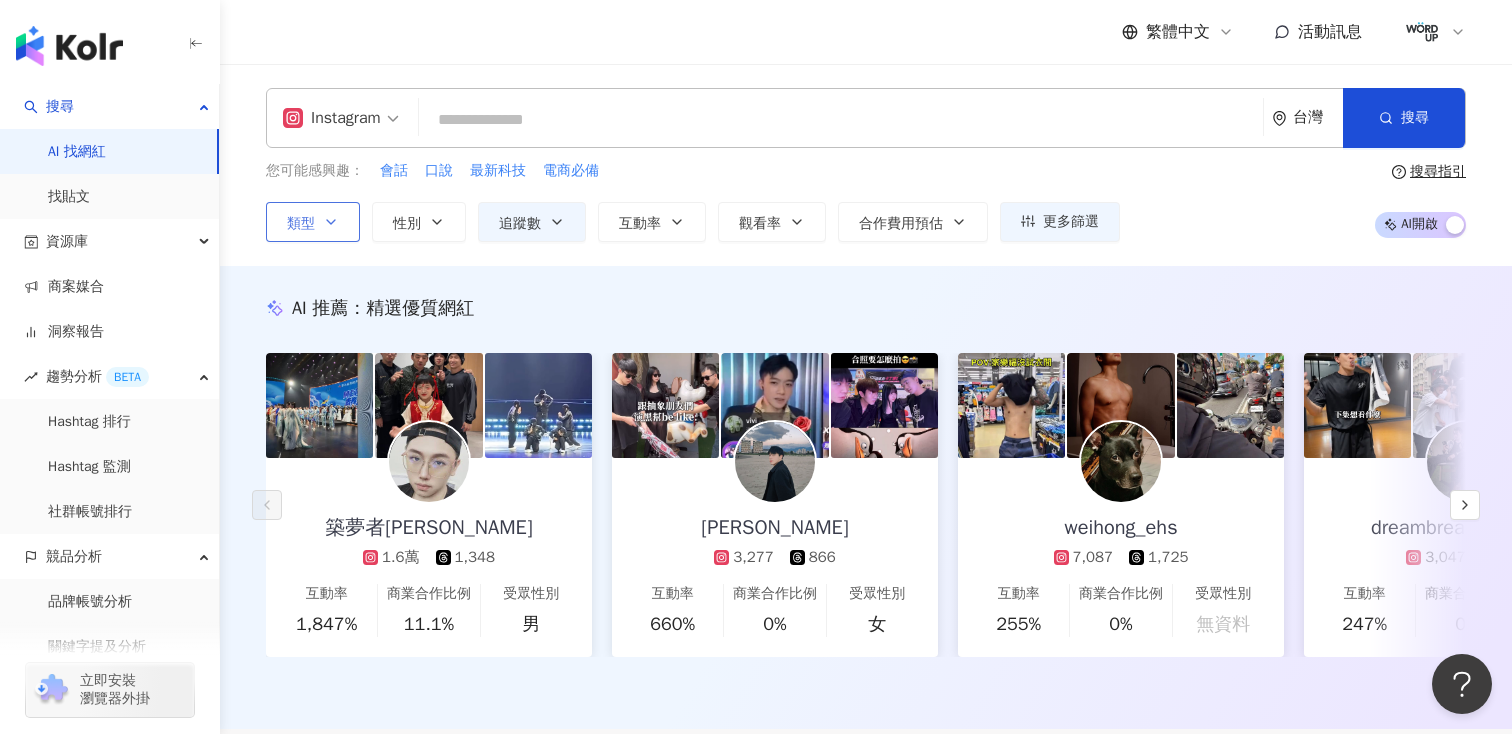 click on "類型" at bounding box center [313, 222] 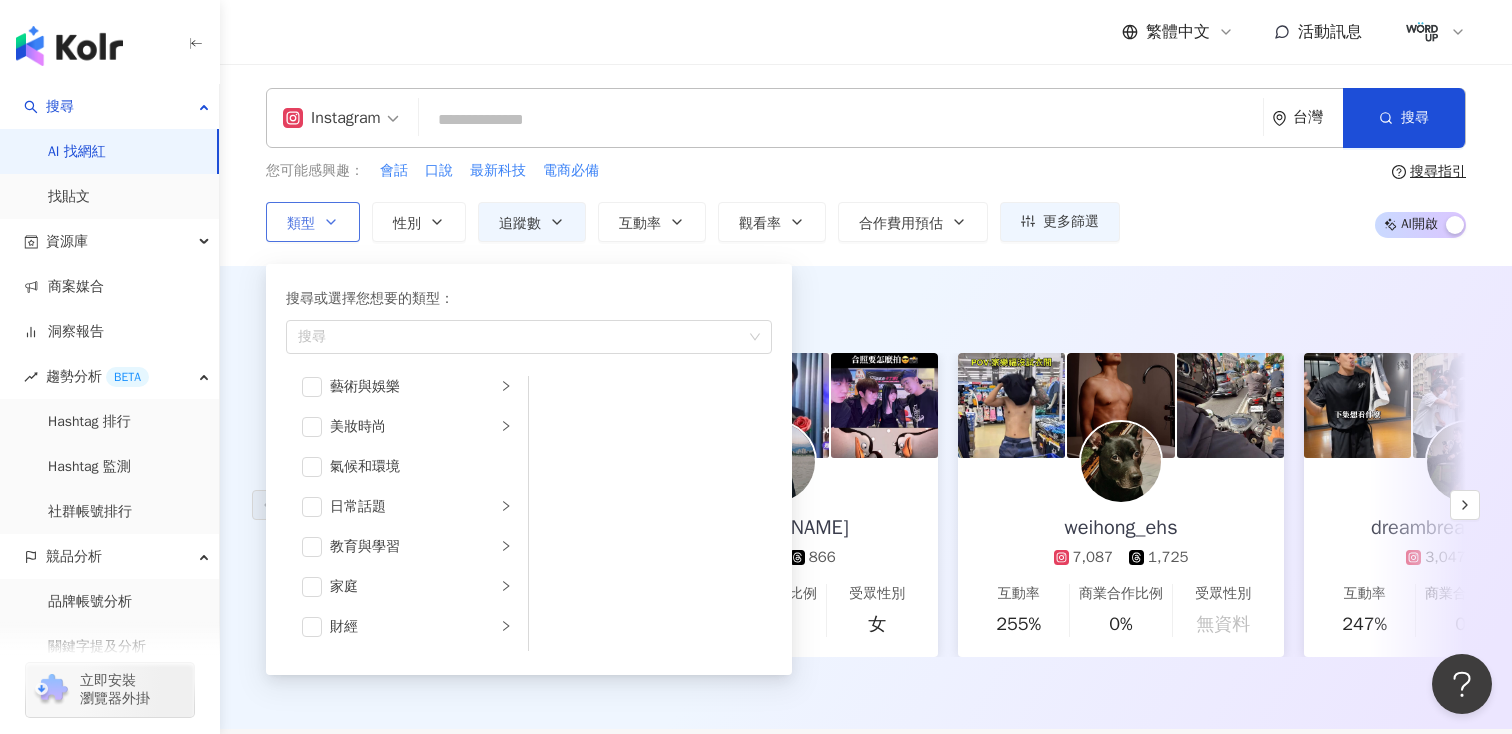 scroll, scrollTop: 0, scrollLeft: 0, axis: both 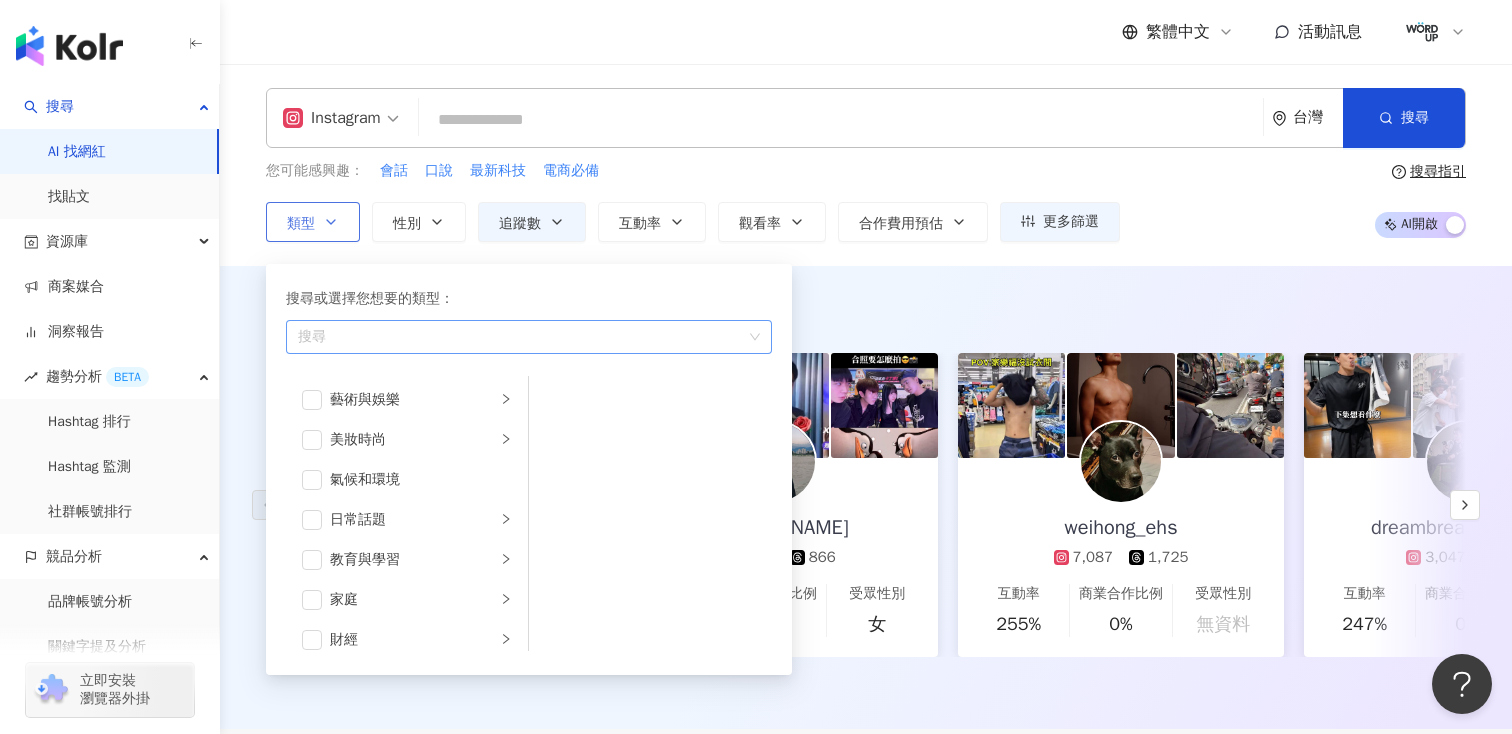 click at bounding box center [518, 336] 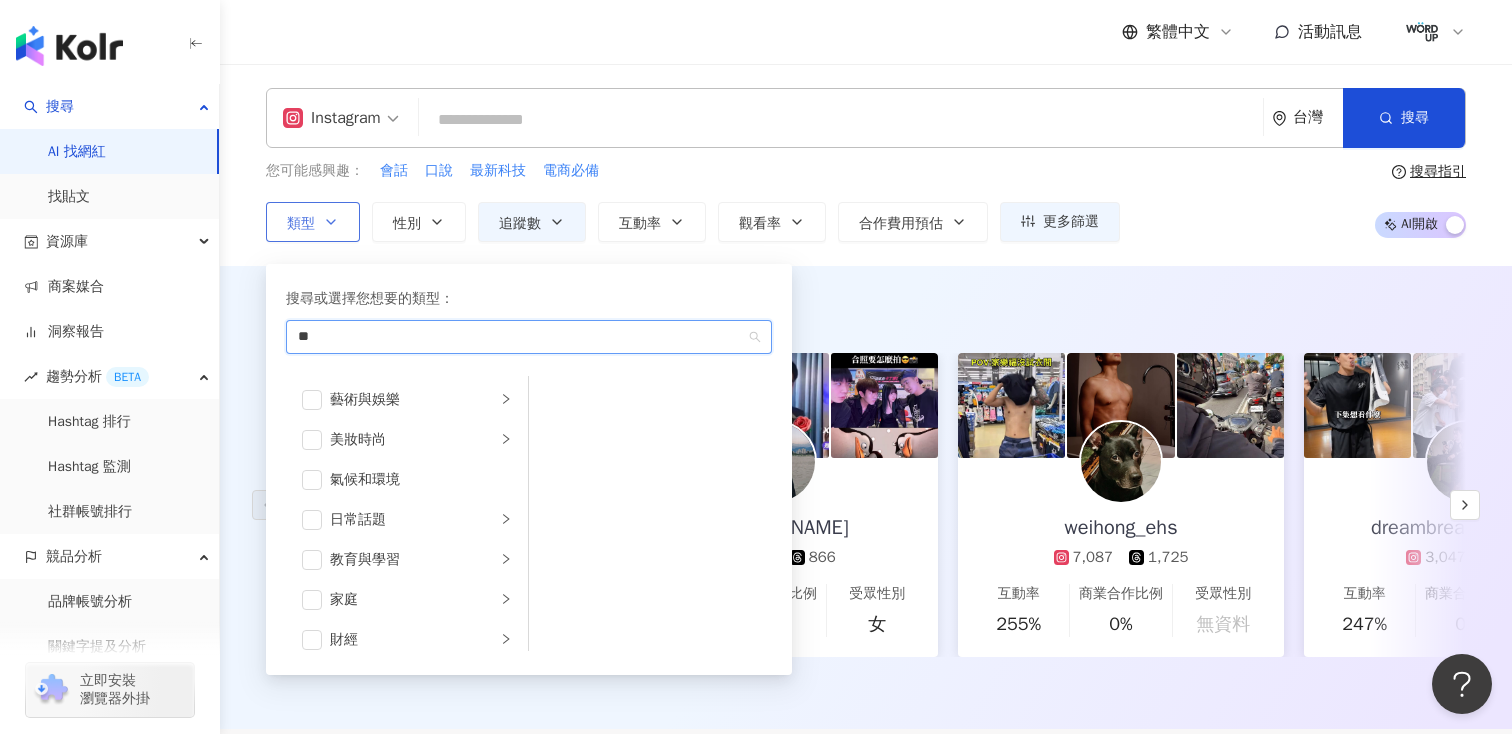 type on "*" 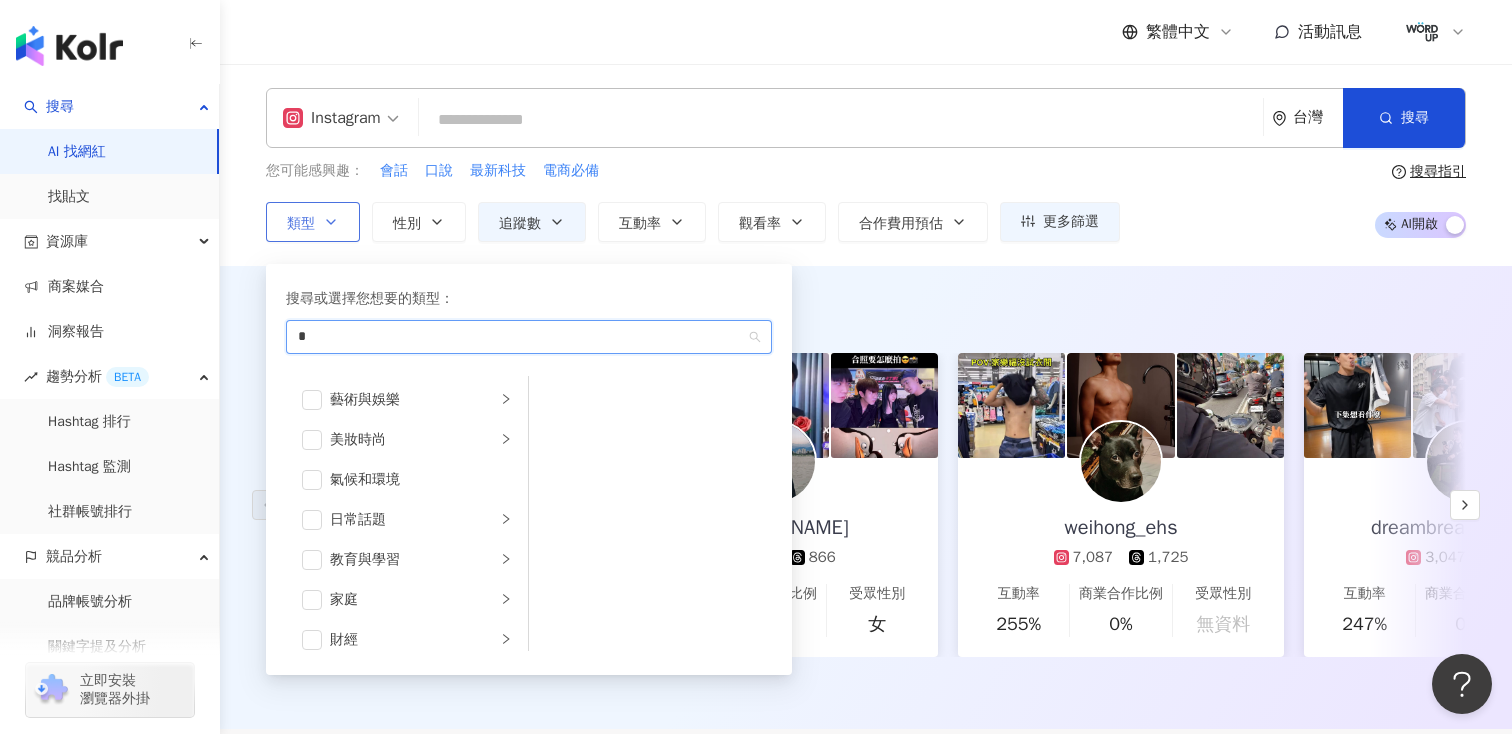 type 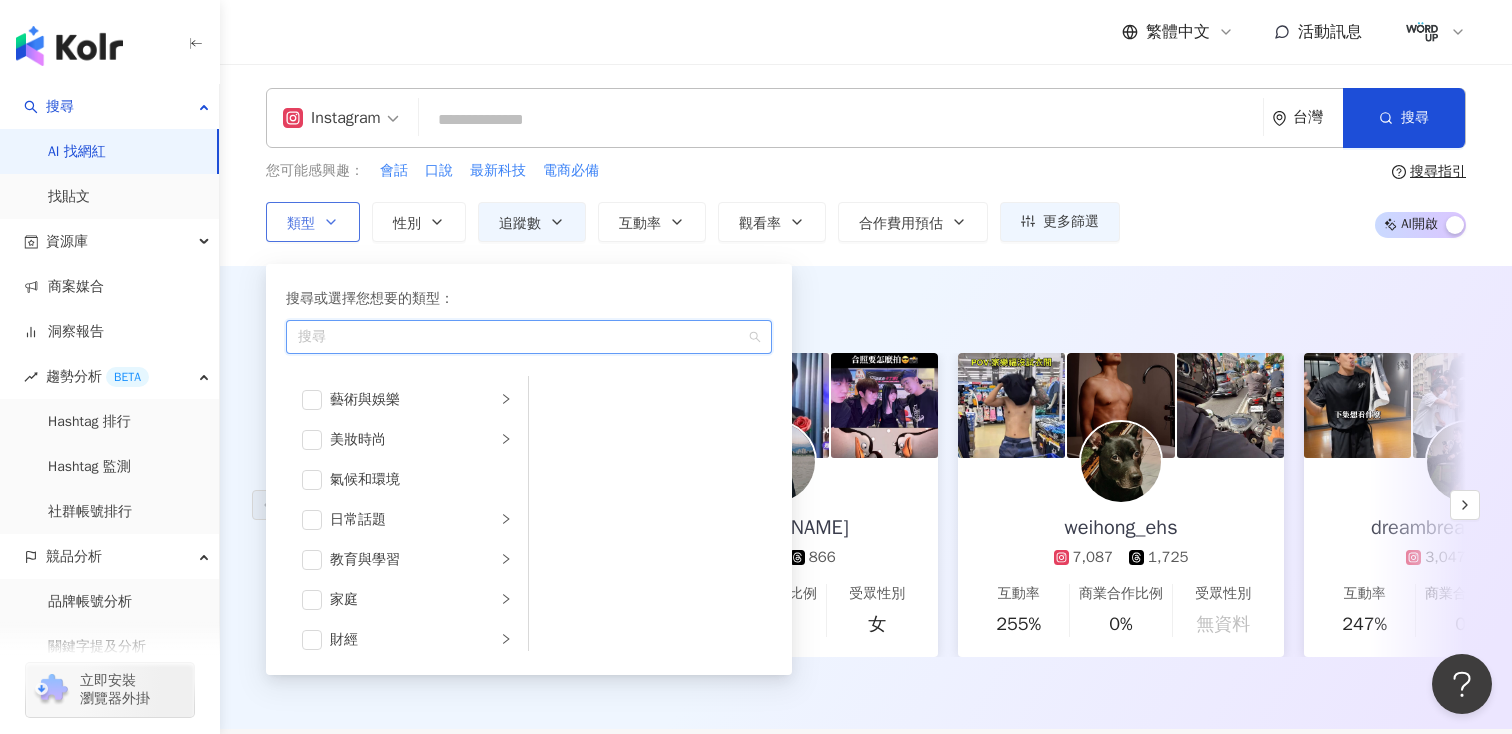 click on "搜尋或選擇您想要的類型：   搜尋 藝術與娛樂 美妝時尚 氣候和環境 日常話題 教育與學習 家庭 財經 美食 命理占卜 遊戲 法政社會 生活風格 影視娛樂 醫療與健康 寵物 攝影 感情 宗教 促購導購 運動 科技 交通工具 旅遊 成人" at bounding box center (521, 464) 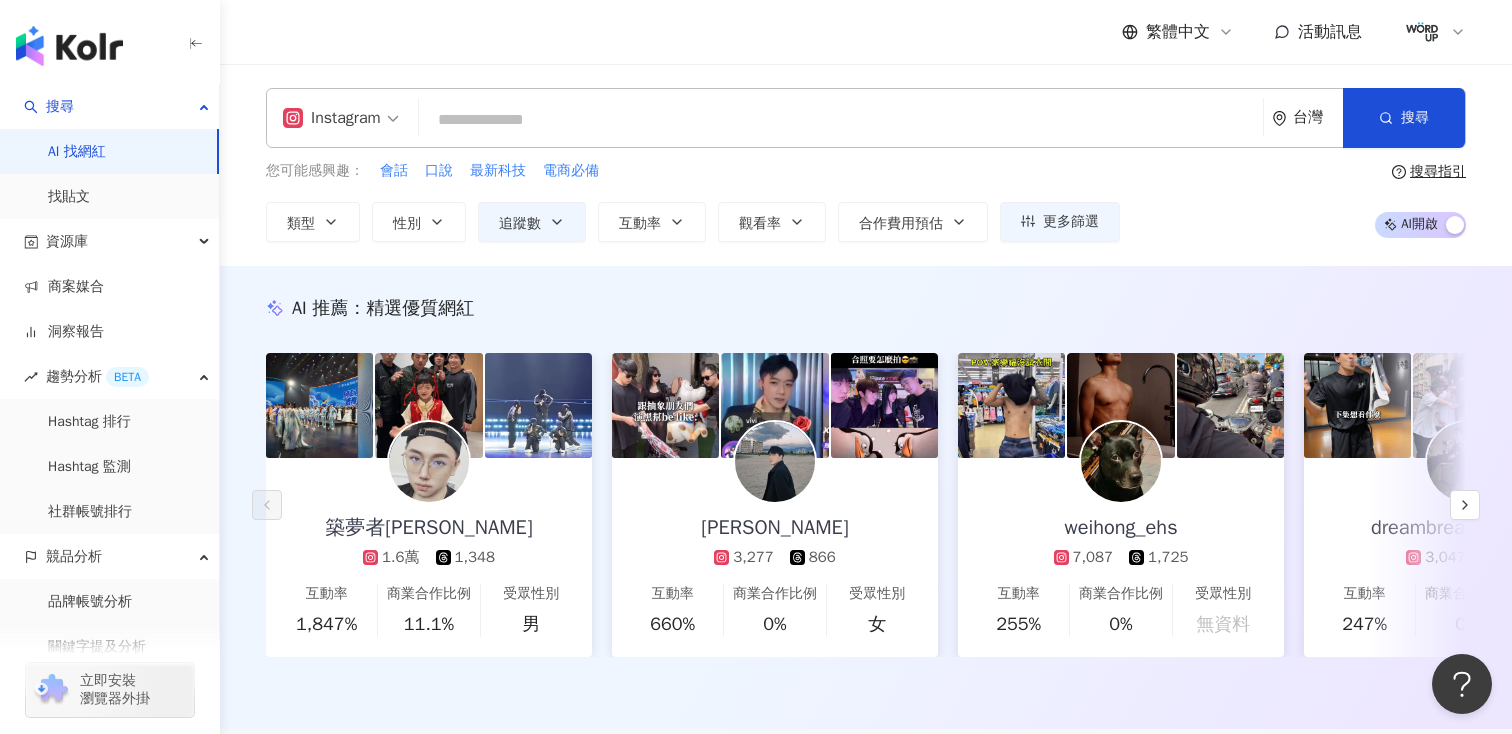 click on "AI 推薦 ： 精選優質網紅 築夢者杰哥 1.6萬 1,348 互動率 1,847% 商業合作比例 11.1% 受眾性別 男 朱奕勳 3,277 866 互動率 660% 商業合作比例 0% 受眾性別 女 weihong_ehs 7,087 1,725 互動率 255% 商業合作比例 0% 受眾性別 無資料 dreambreakerz_ocean 3,047 713 互動率 247% 商業合作比例 0% 受眾性別 男 陳柏帆 4,230 632 互動率 145% 商業合作比例 5.71% 受眾性別 男 1 HanVlog 秘境探險 1,285 4.6萬 互動率 0.04% 商業合作比例 9.09% 受眾性別 無資料 yuru901108 6,798 1,726 互動率 135% 商業合作比例 0% 受眾性別 女 東京男子圖鑑 5,842 4.9萬 tiktok-icon 21.4萬 互動率 0.57% 商業合作比例 0% 受眾性別 女 這我 2.5萬 互動率 91.1% 商業合作比例 30% 受眾性別 男 小夥伴日常 9,833 10.6萬 互動率 1.06% 商業合作比例 30.8% 受眾性別 女 洪瑞綺｜樚比 4,362 938 401 互動率 86.6% 商業合作比例 38.1% 受眾性別 女 阮柏皓&阮郁璇 147 2,171 互動率 3.96% 0%" at bounding box center [866, 497] 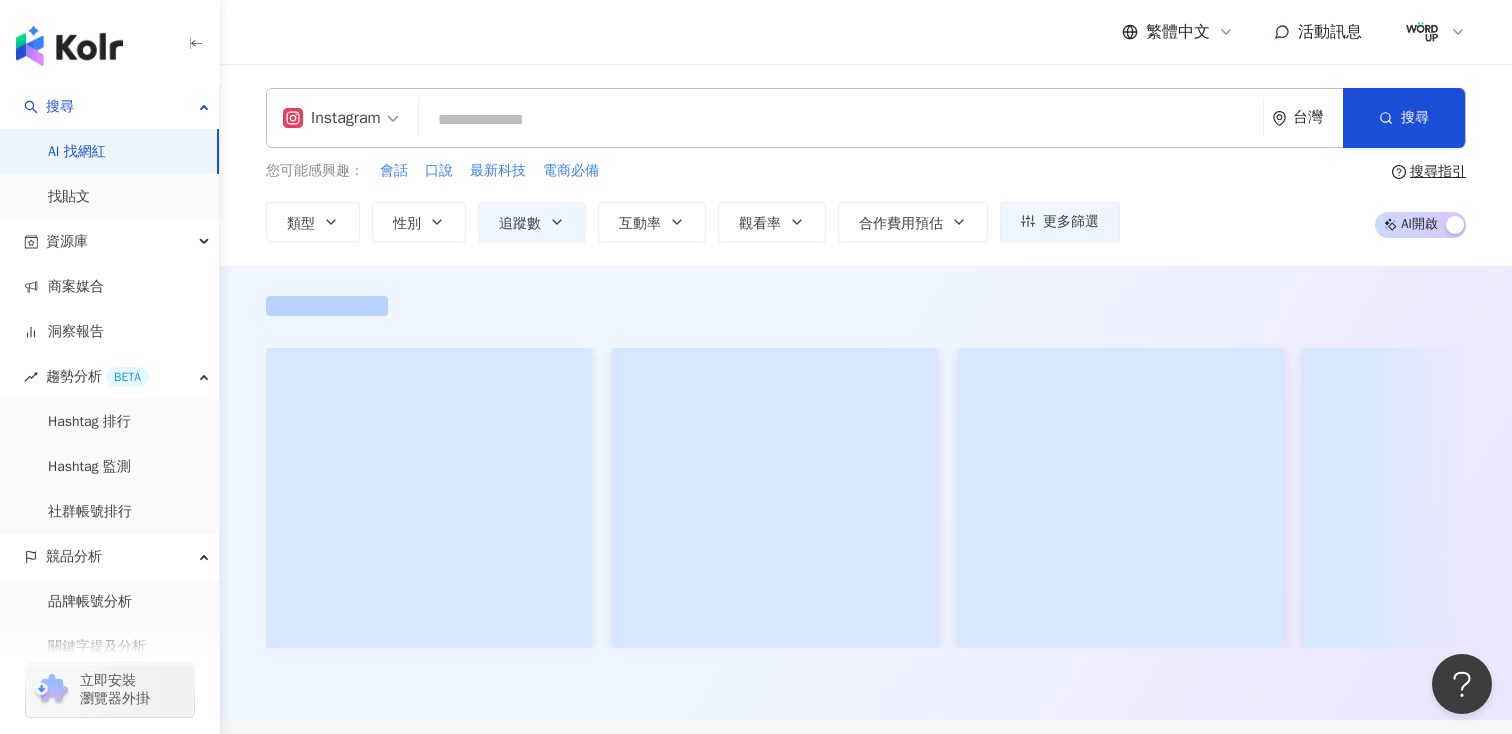 click at bounding box center (841, 120) 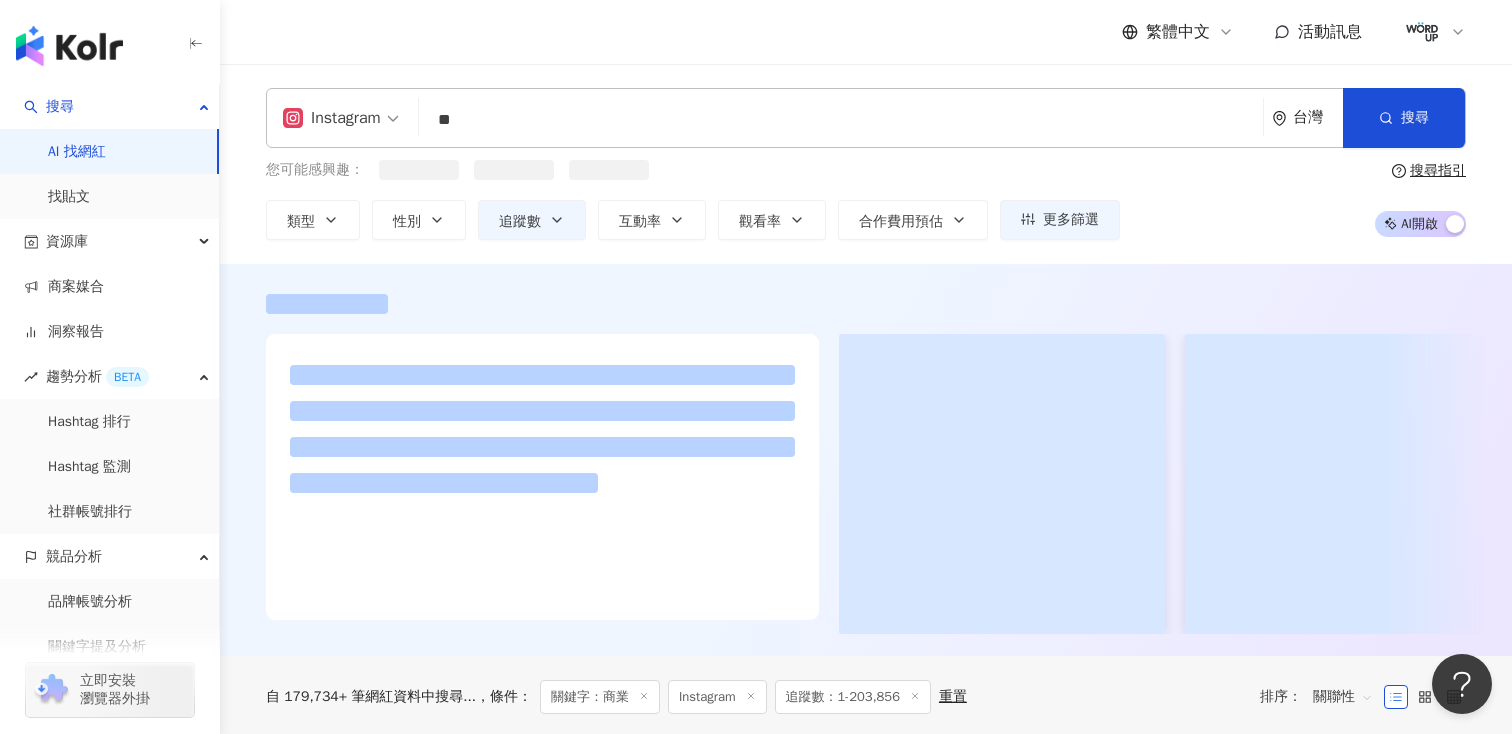 scroll, scrollTop: 0, scrollLeft: 0, axis: both 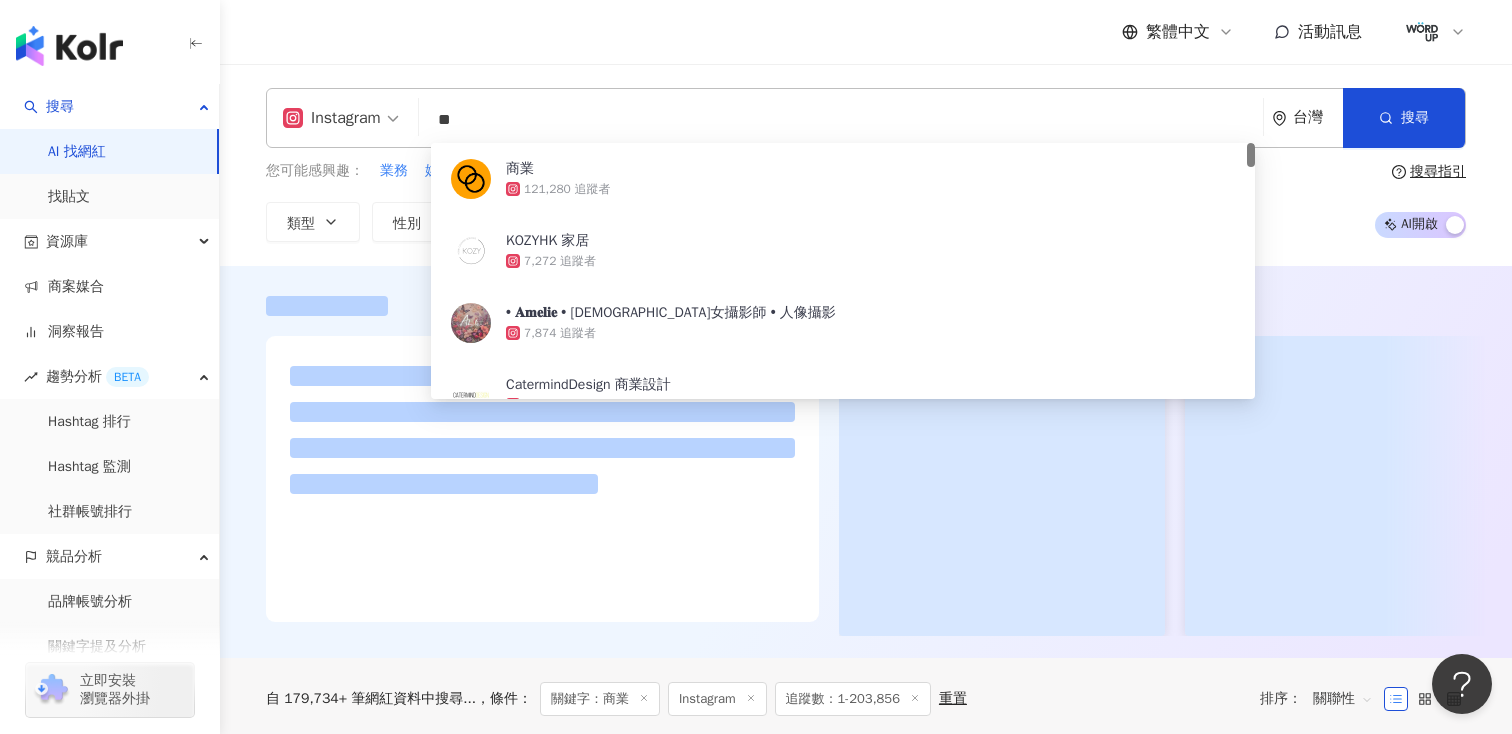 type on "**" 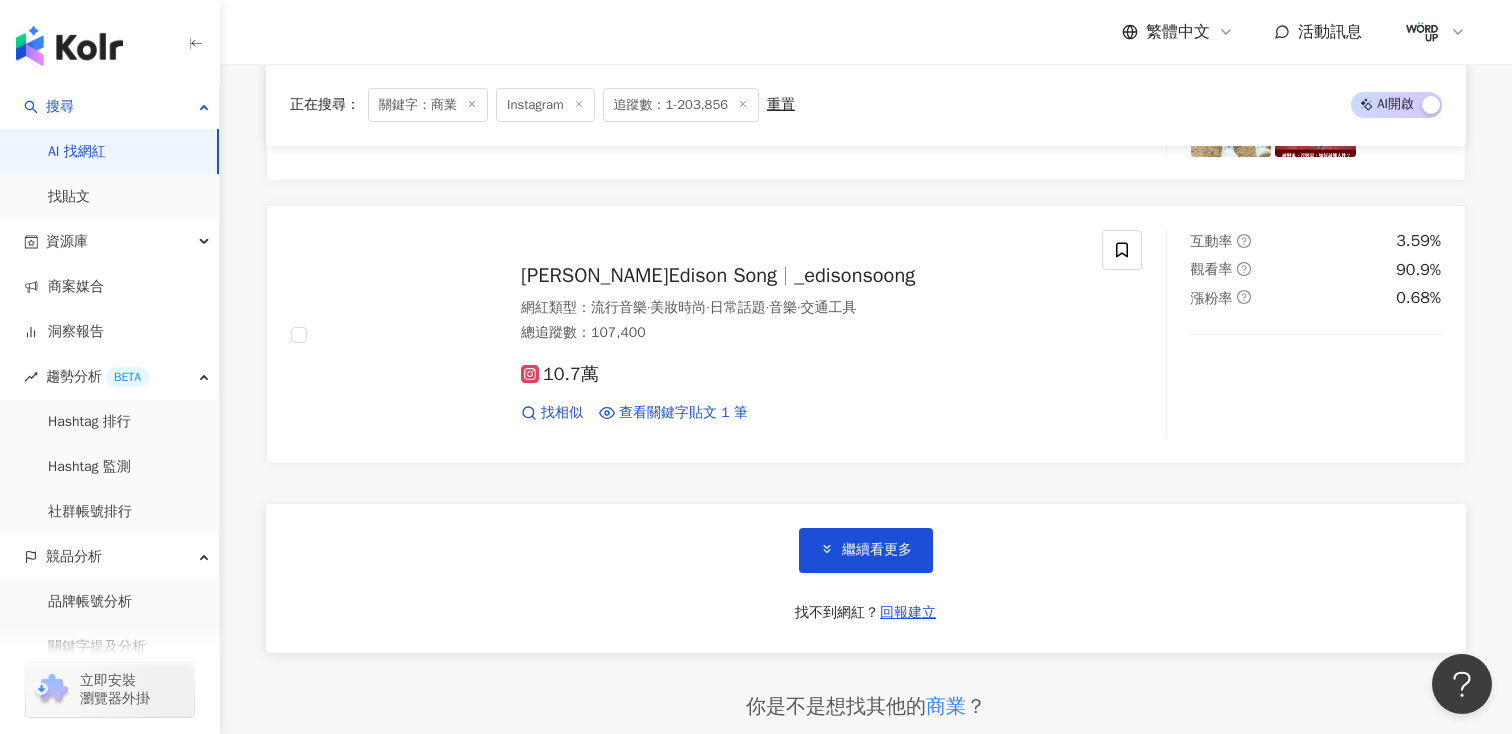 scroll, scrollTop: 3798, scrollLeft: 0, axis: vertical 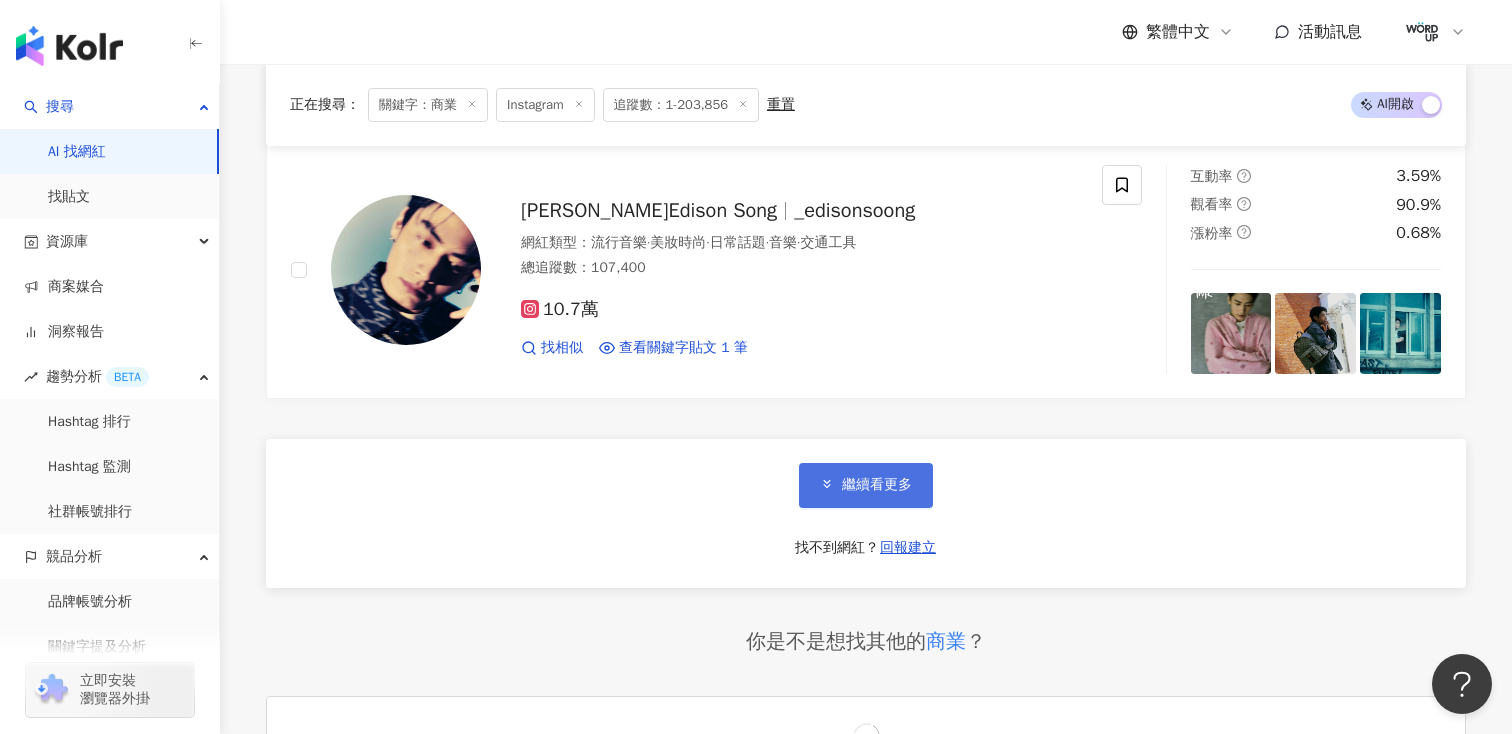 click on "繼續看更多" at bounding box center [866, 485] 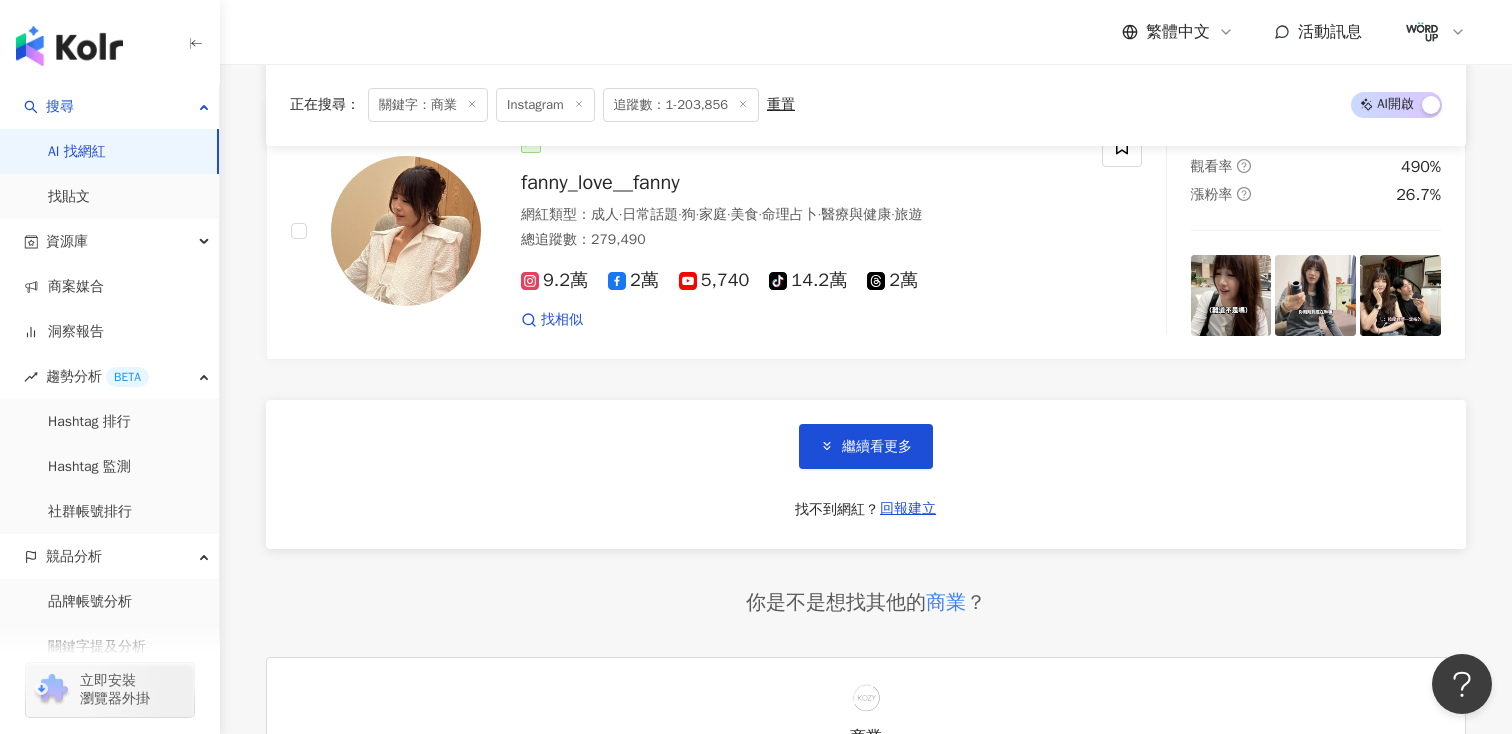 scroll, scrollTop: 7218, scrollLeft: 0, axis: vertical 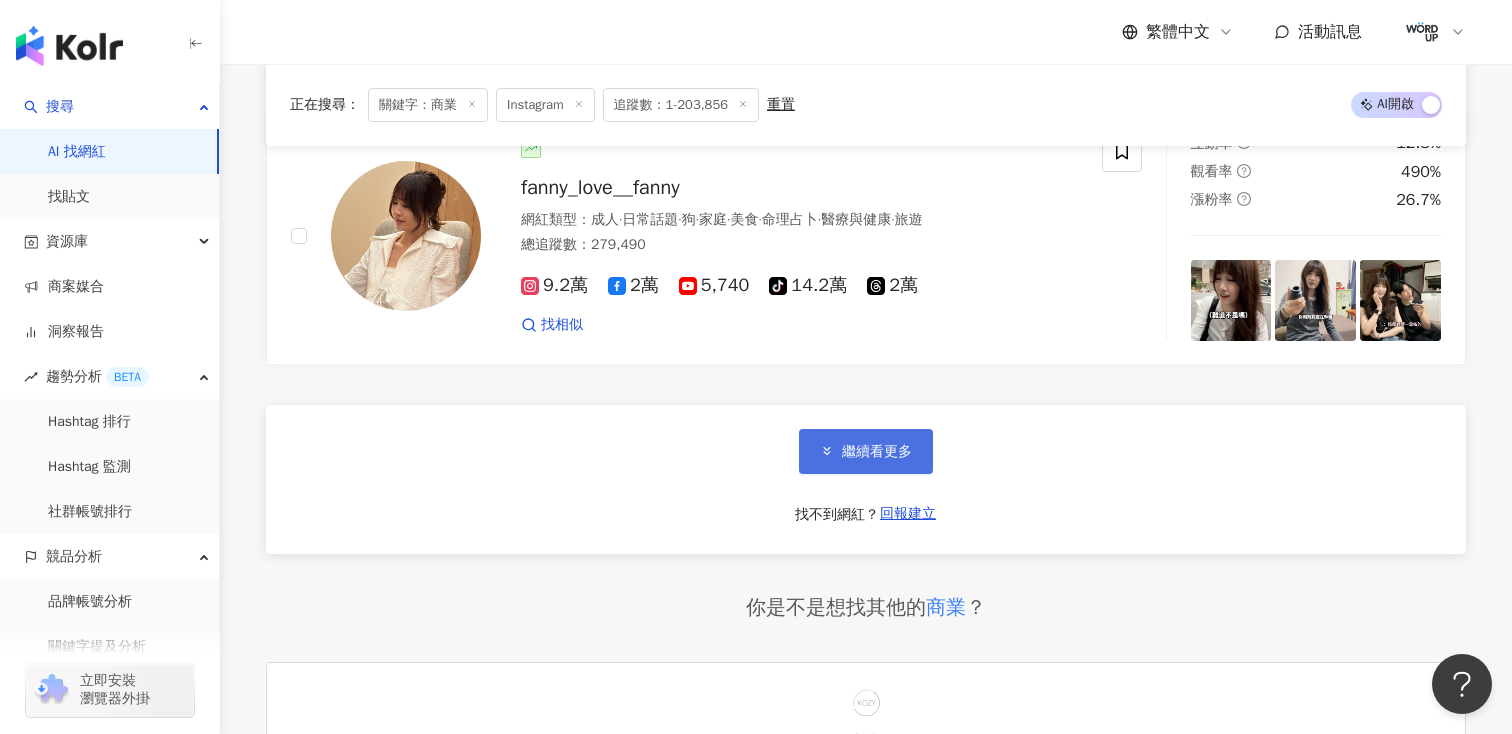 click on "繼續看更多" at bounding box center (866, 451) 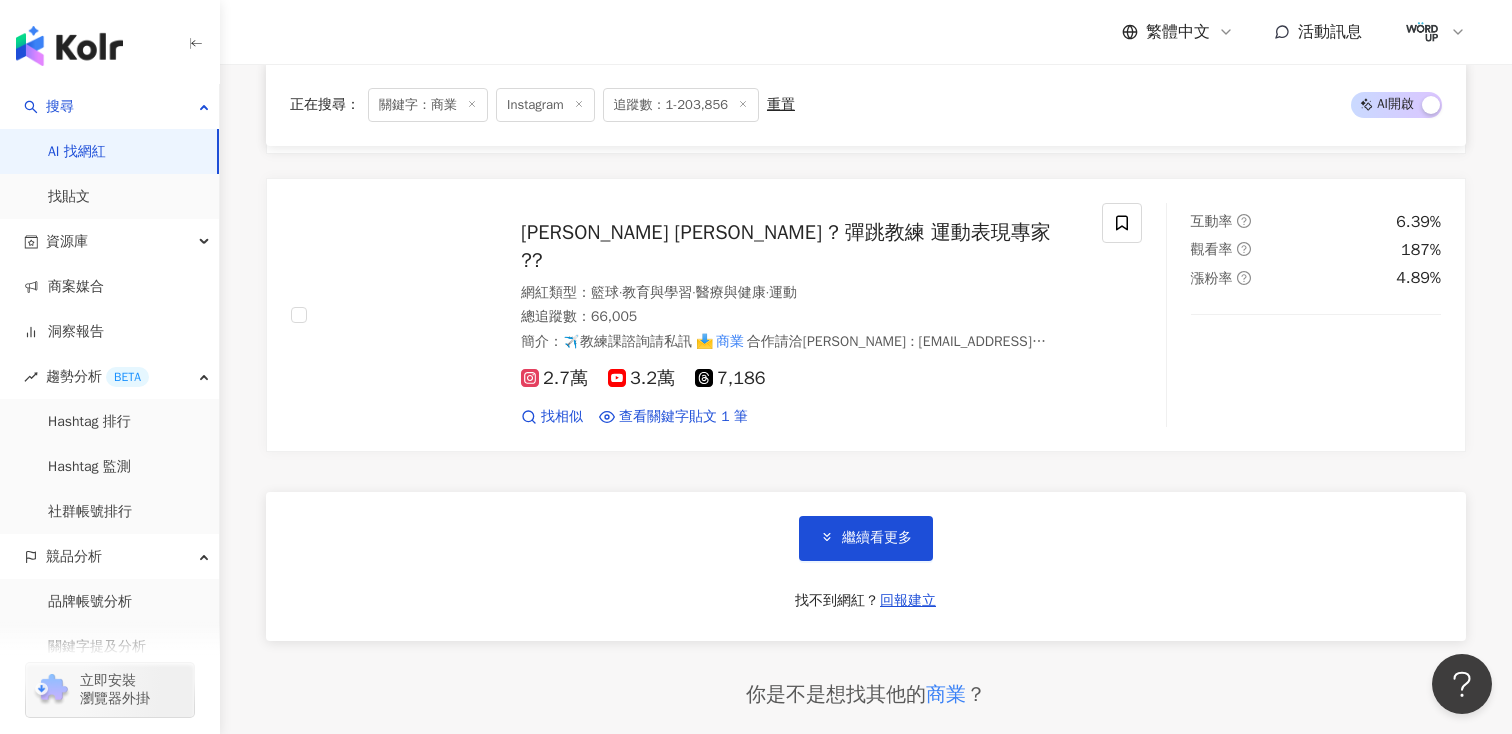scroll, scrollTop: 10545, scrollLeft: 0, axis: vertical 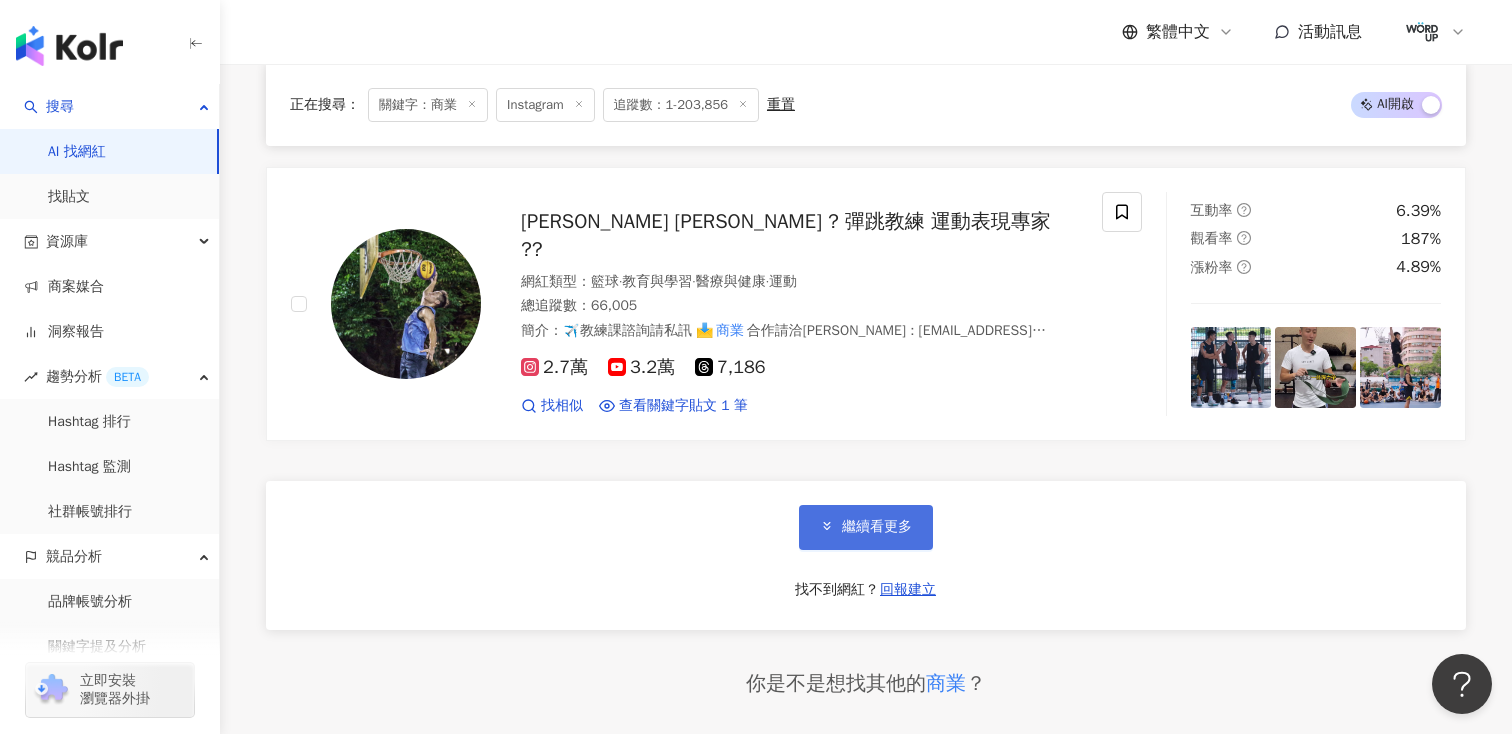 click on "繼續看更多" at bounding box center (866, 527) 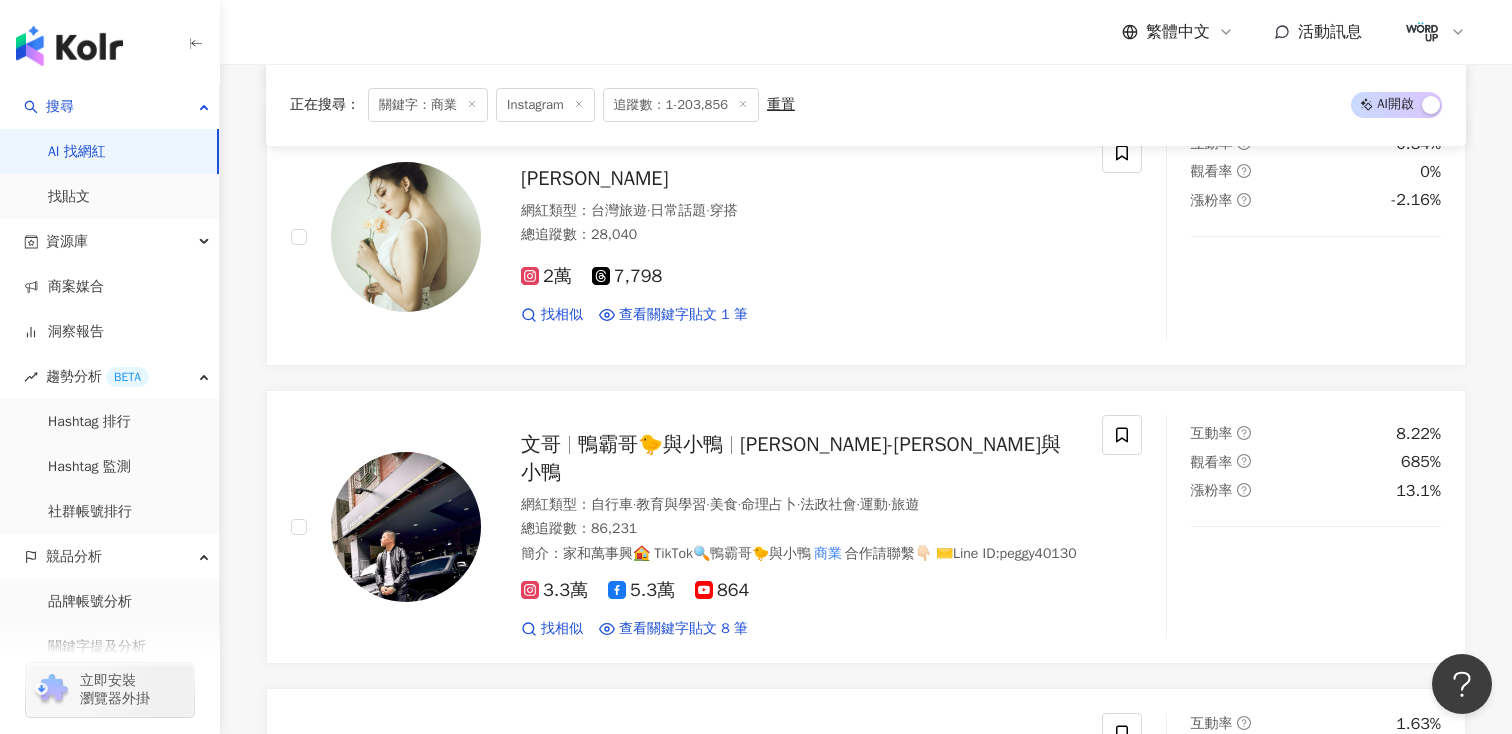 scroll, scrollTop: 12901, scrollLeft: 0, axis: vertical 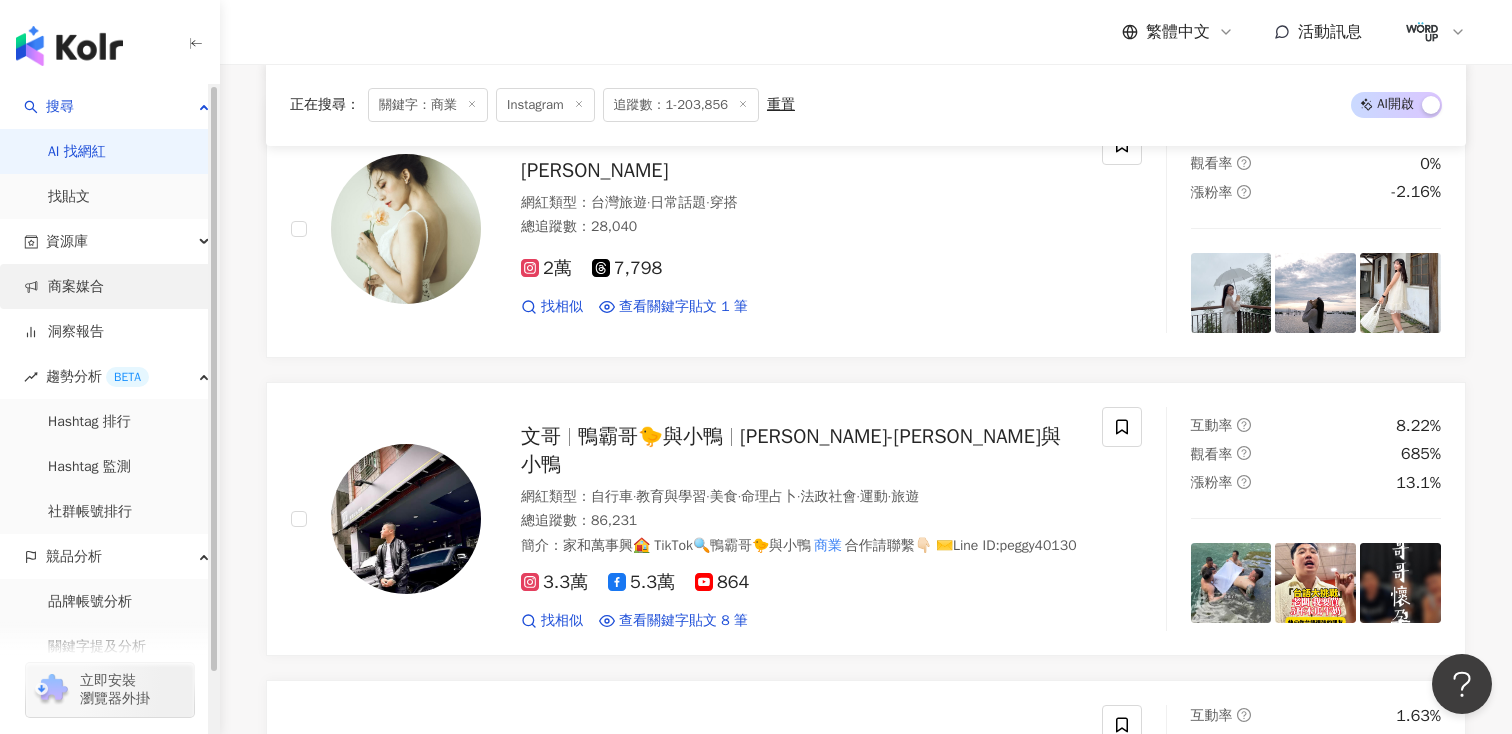 click on "商案媒合" at bounding box center [64, 287] 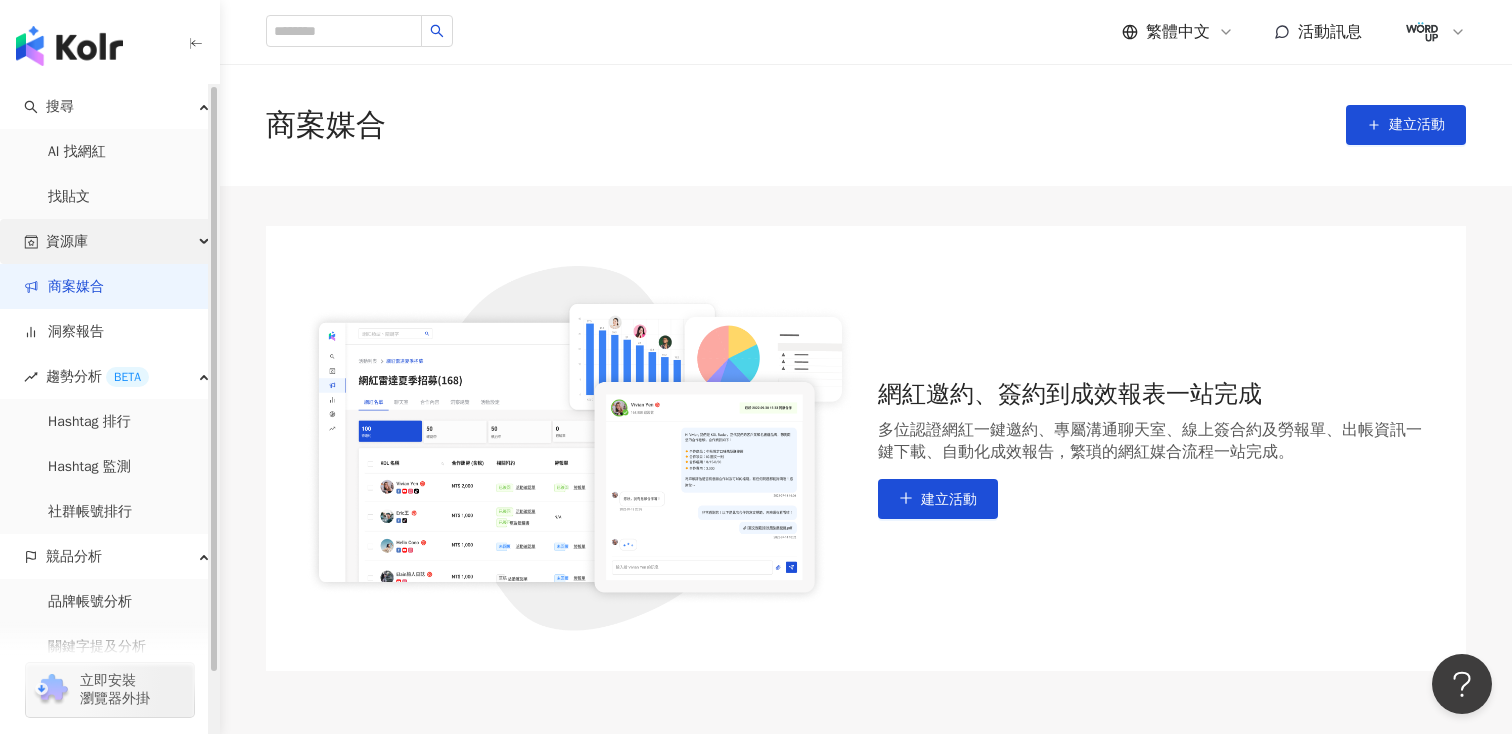 click on "資源庫" at bounding box center [109, 241] 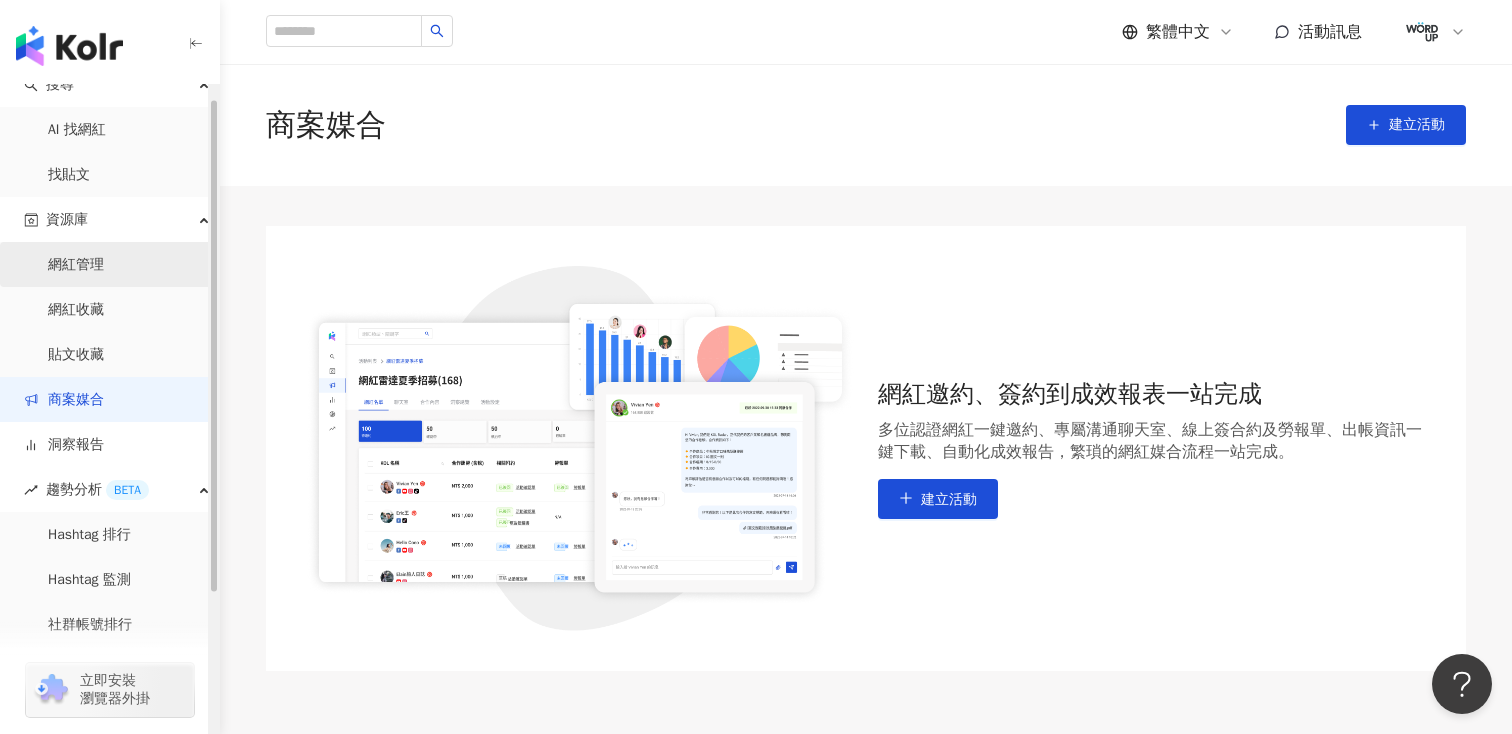 scroll, scrollTop: 0, scrollLeft: 0, axis: both 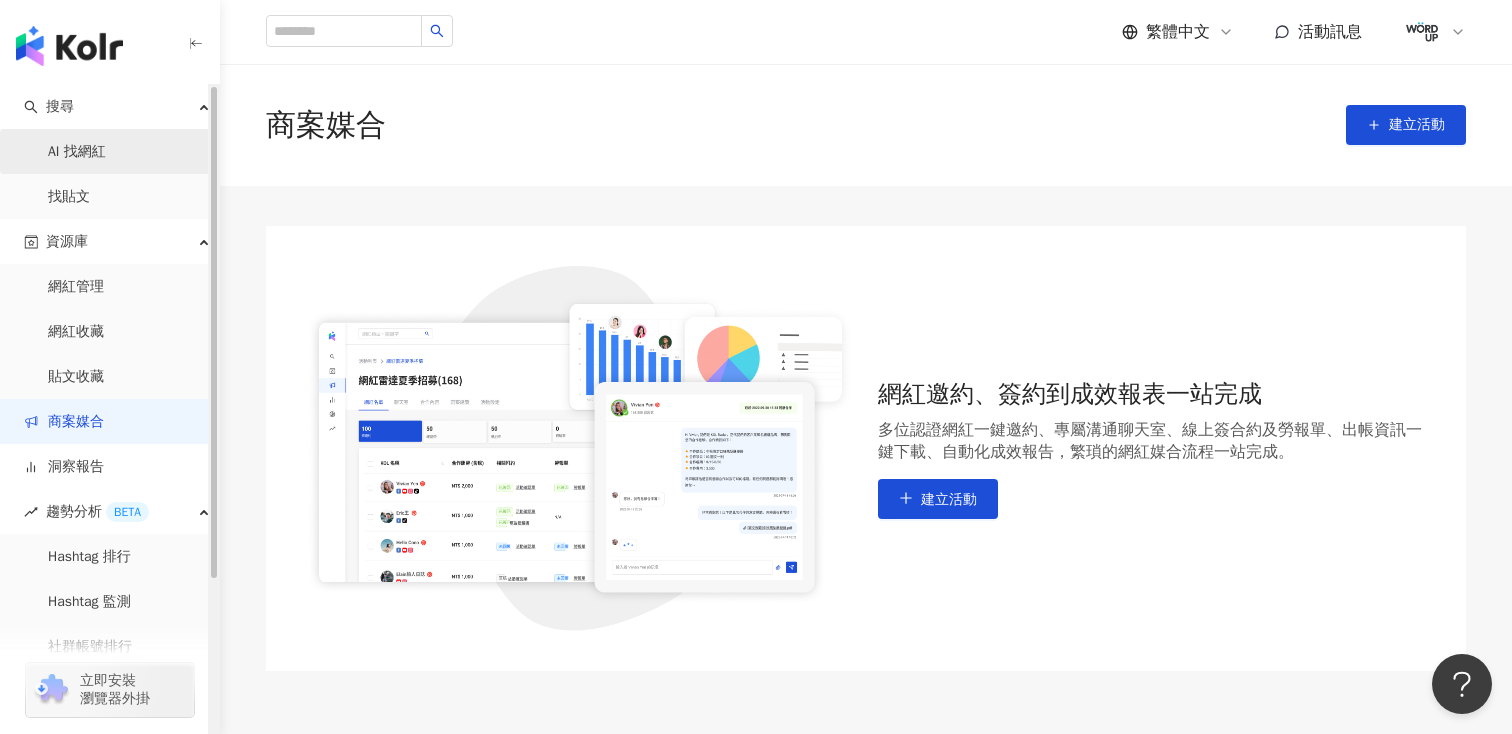 click on "AI 找網紅" at bounding box center [77, 152] 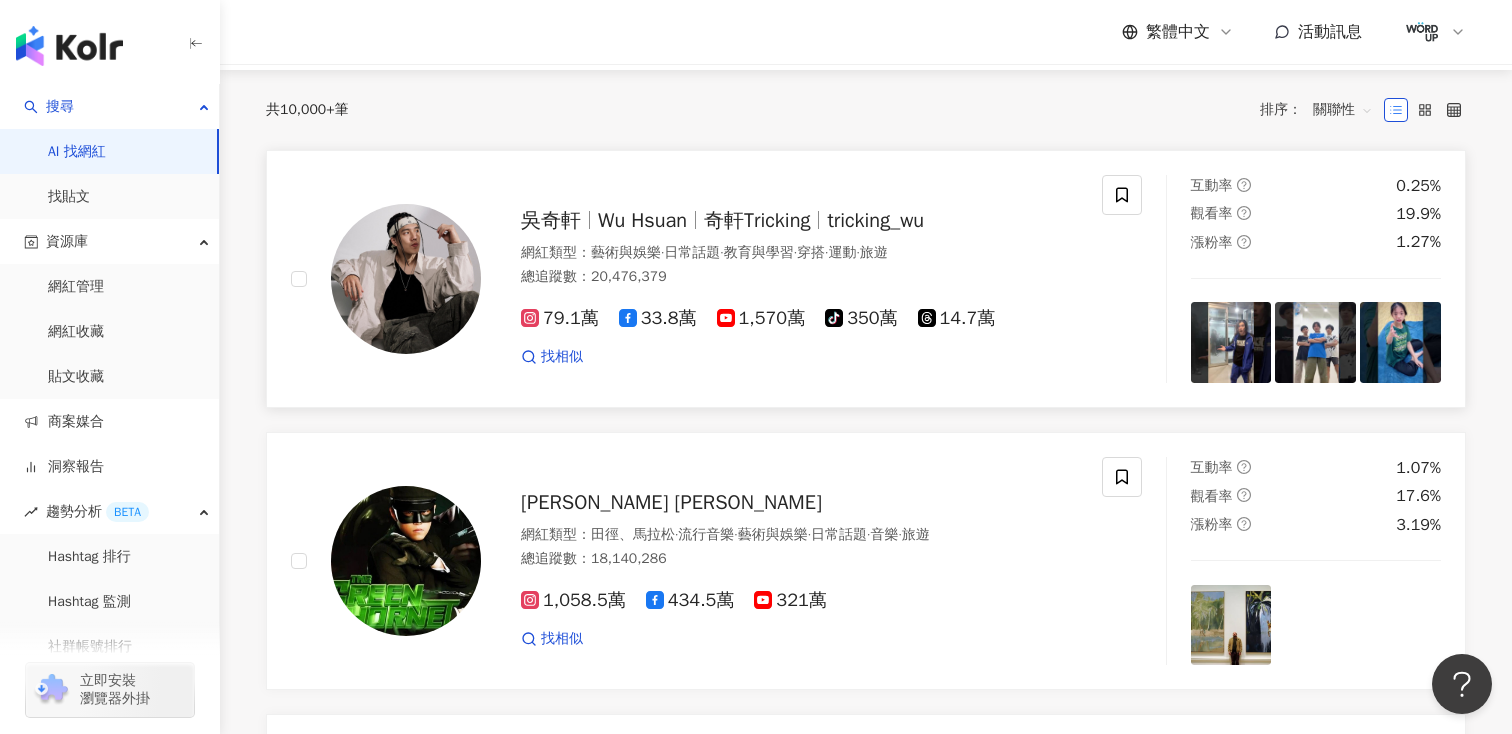scroll, scrollTop: 0, scrollLeft: 0, axis: both 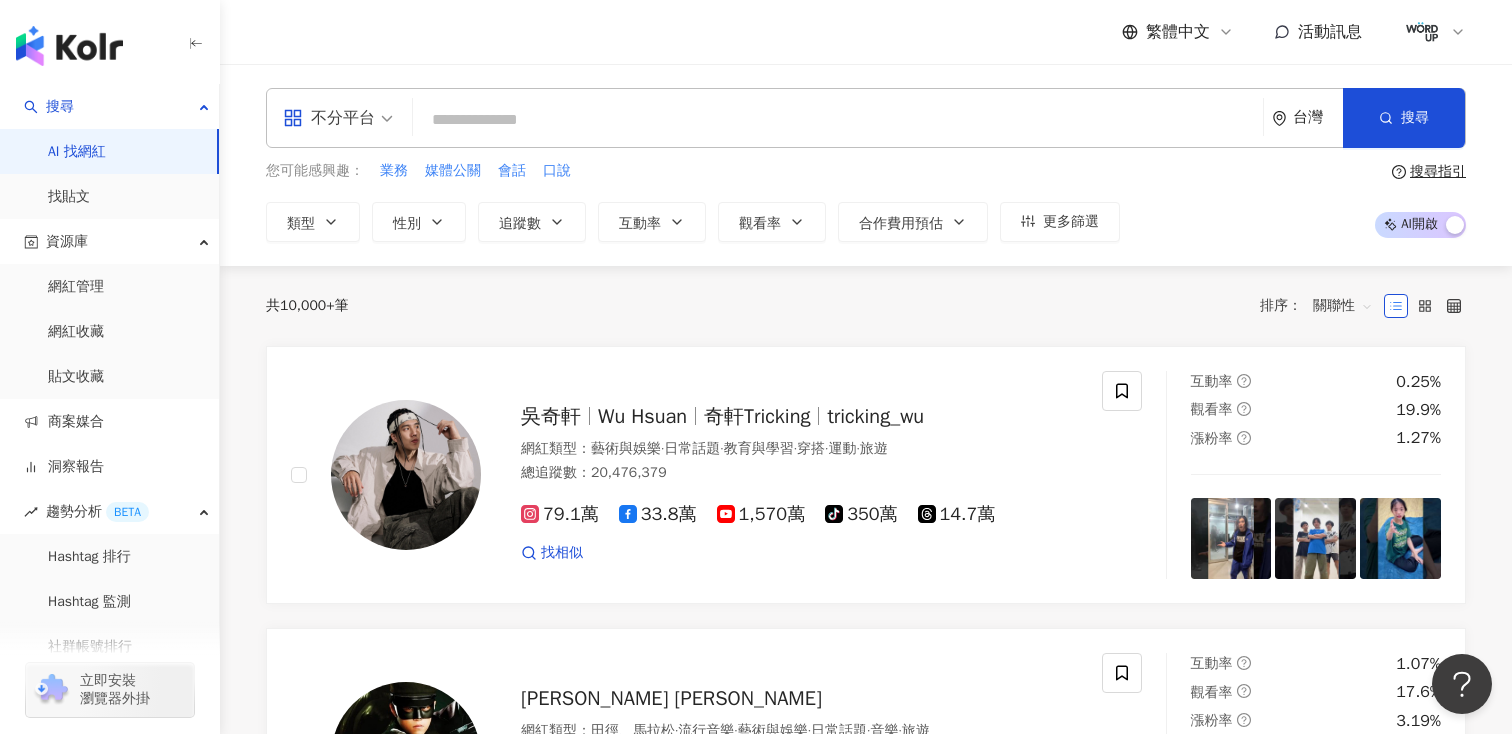 click at bounding box center [838, 120] 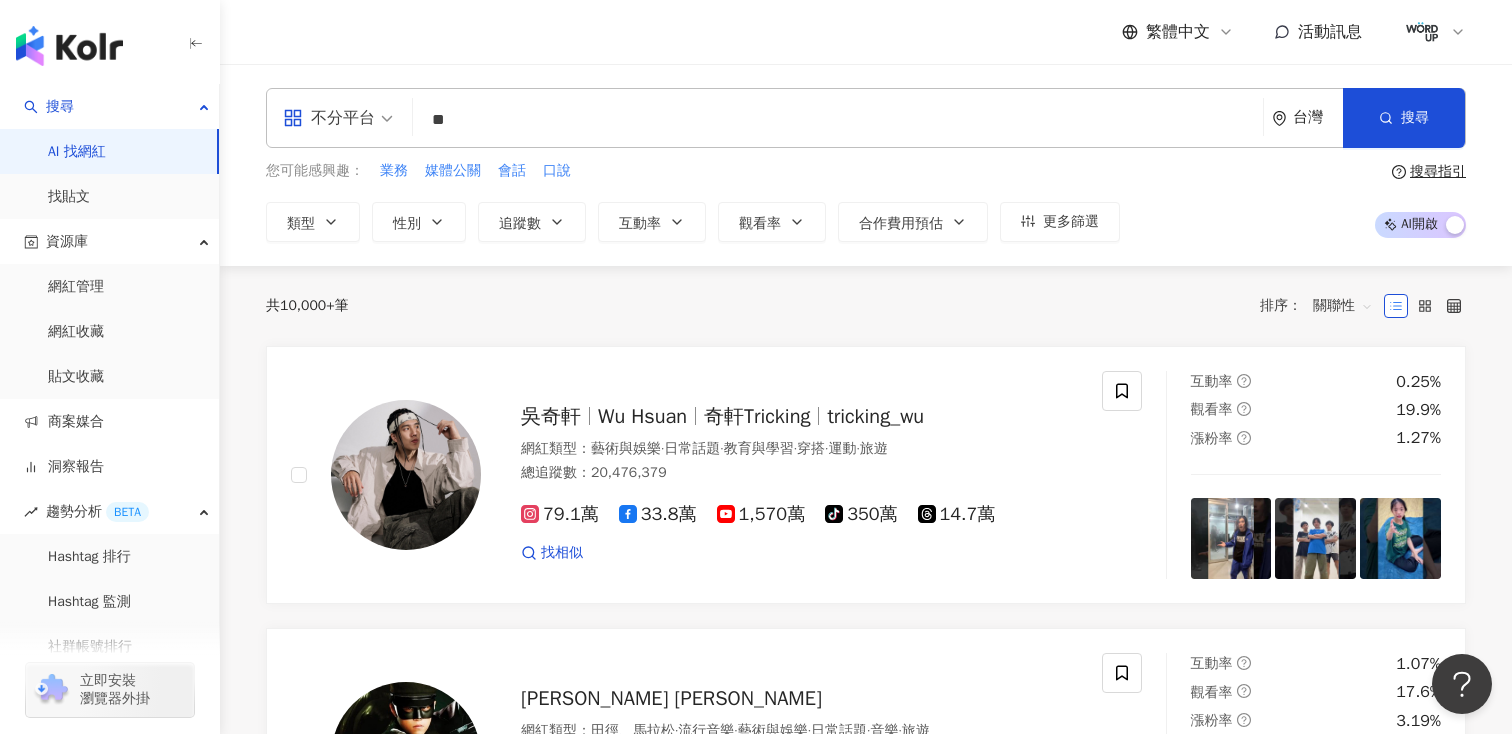type on "*" 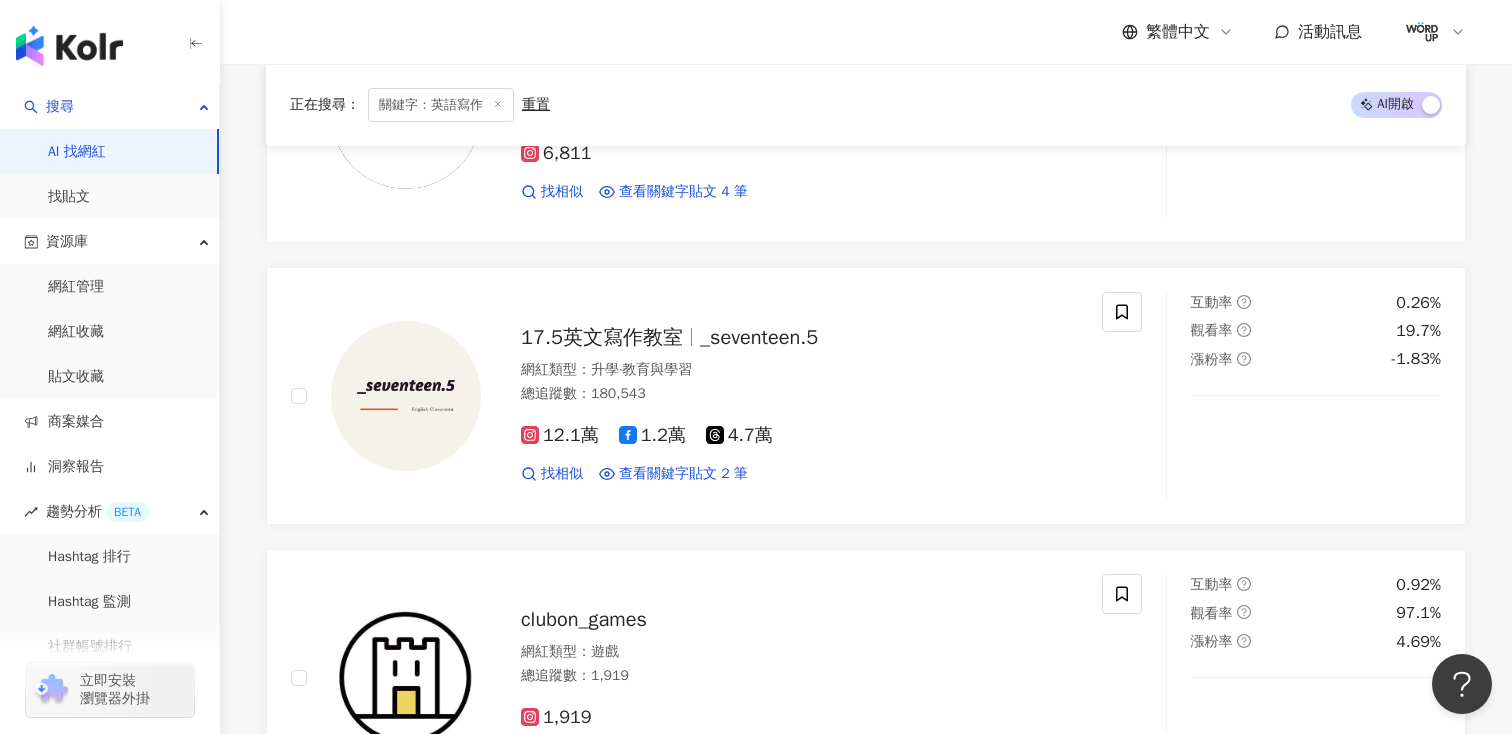 scroll, scrollTop: 2820, scrollLeft: 0, axis: vertical 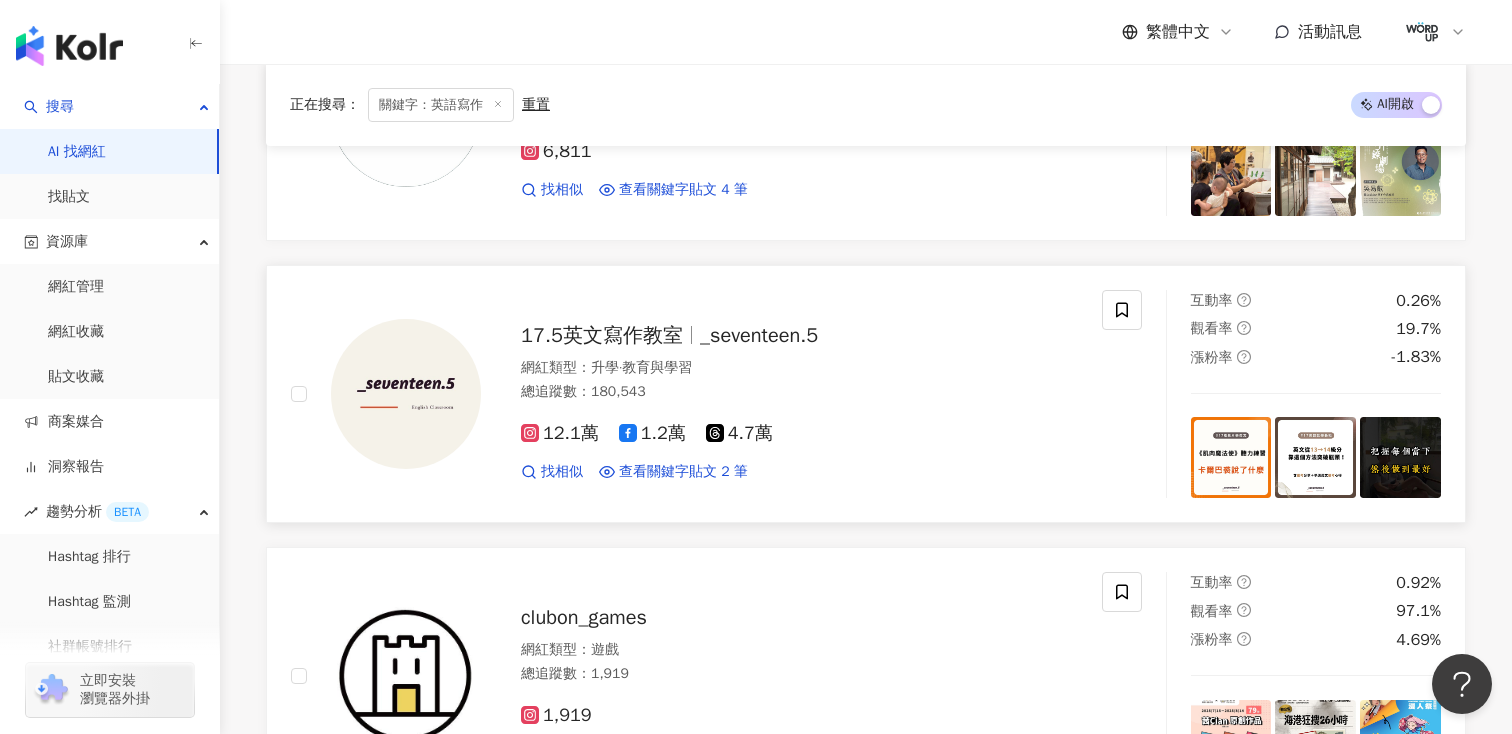 click on "17.5英文寫作教室" at bounding box center [602, 335] 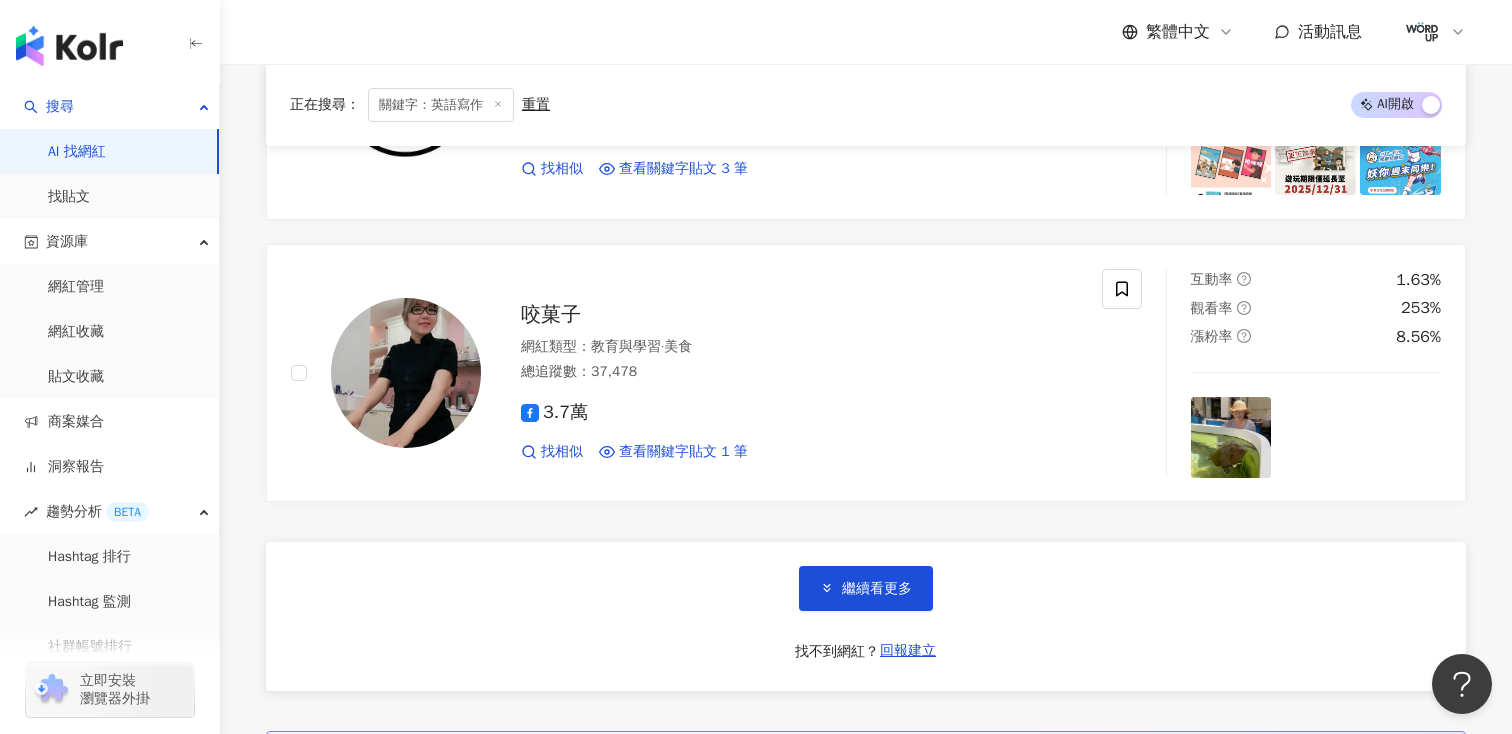 scroll, scrollTop: 3416, scrollLeft: 0, axis: vertical 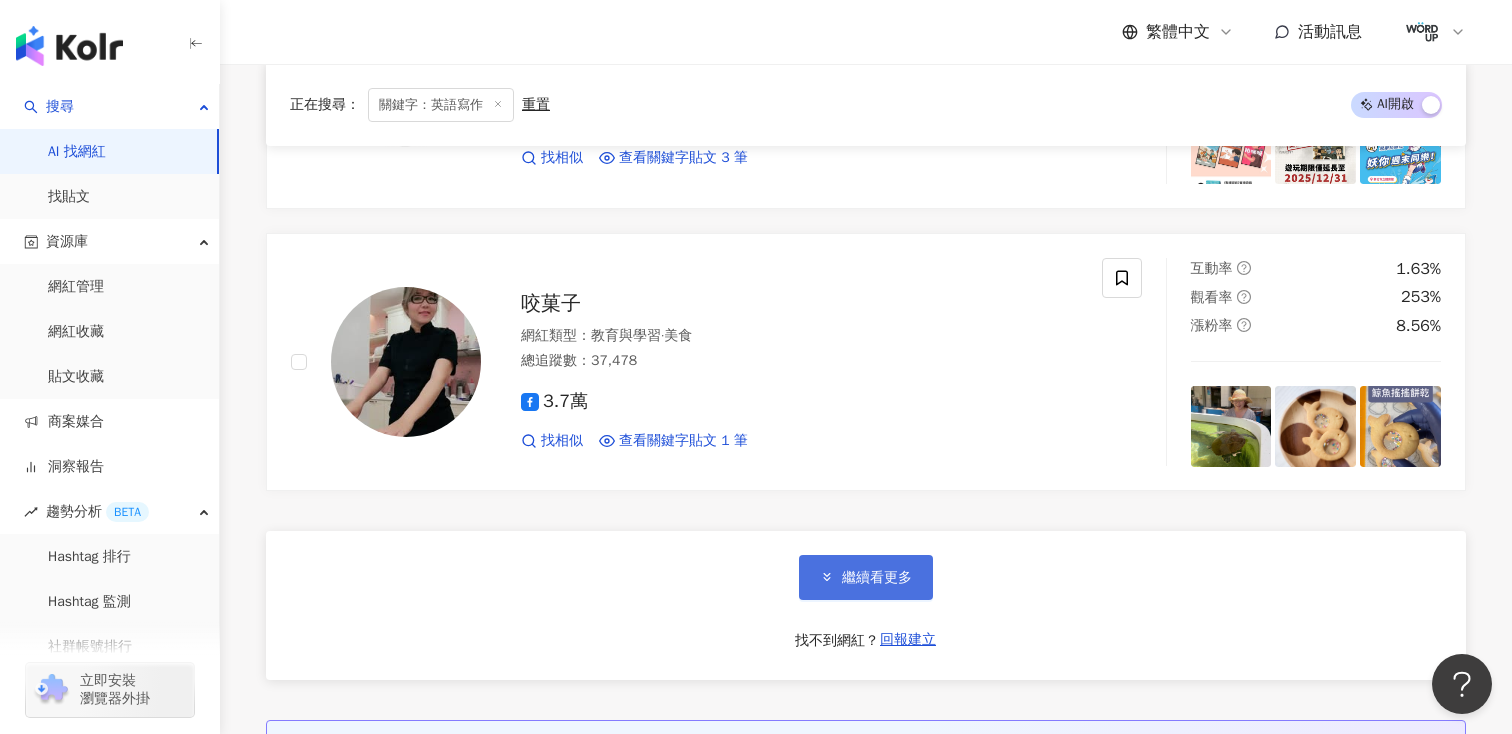 click on "繼續看更多" at bounding box center (866, 577) 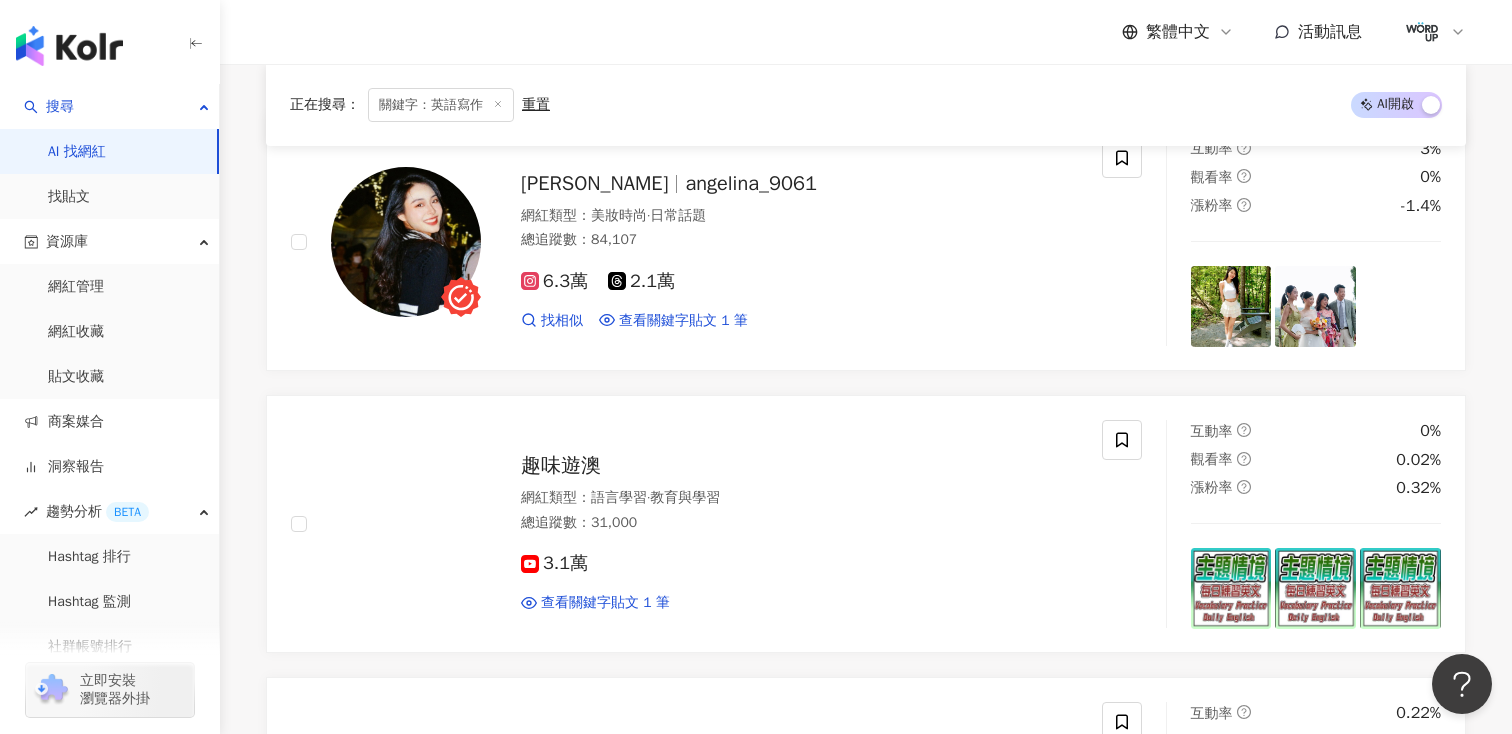 scroll, scrollTop: 0, scrollLeft: 0, axis: both 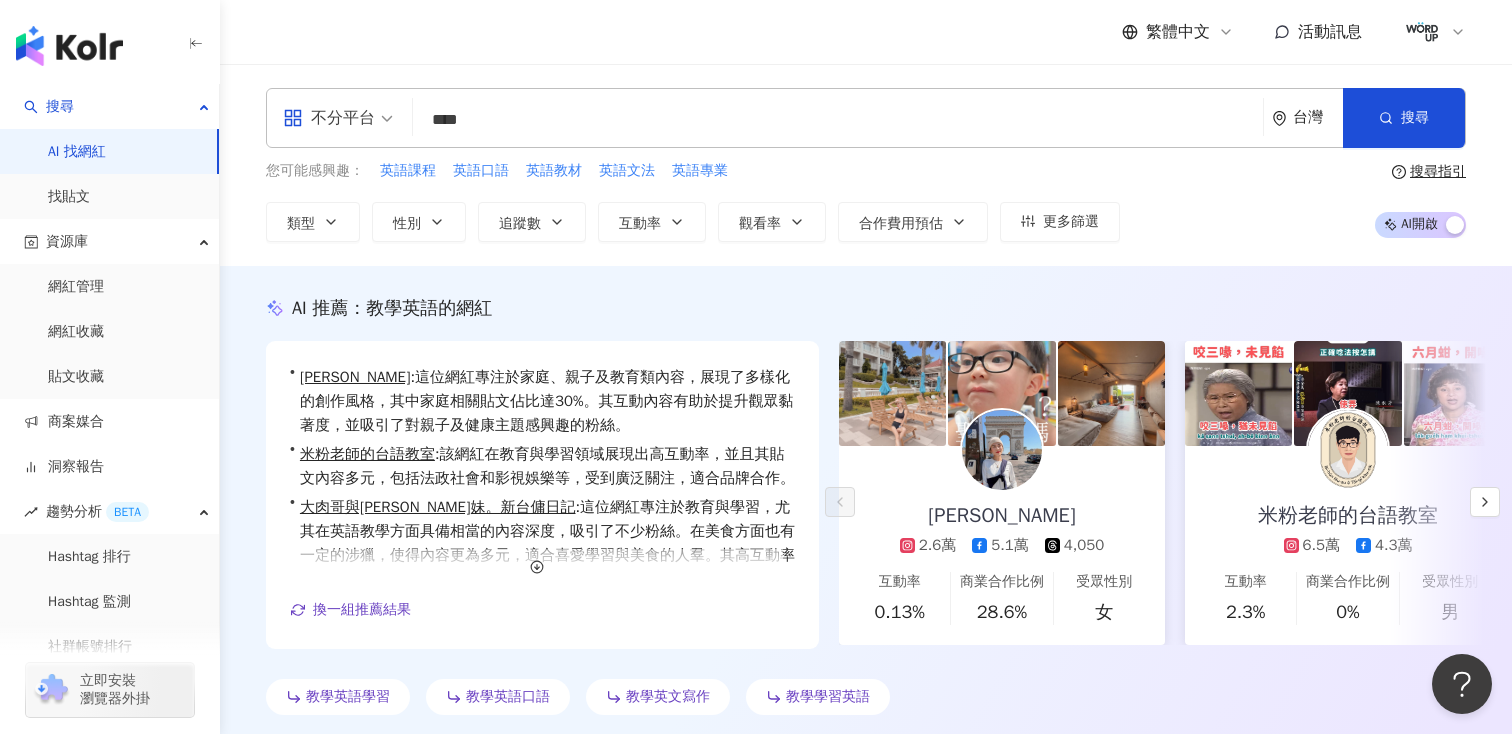 click on "****" at bounding box center [838, 120] 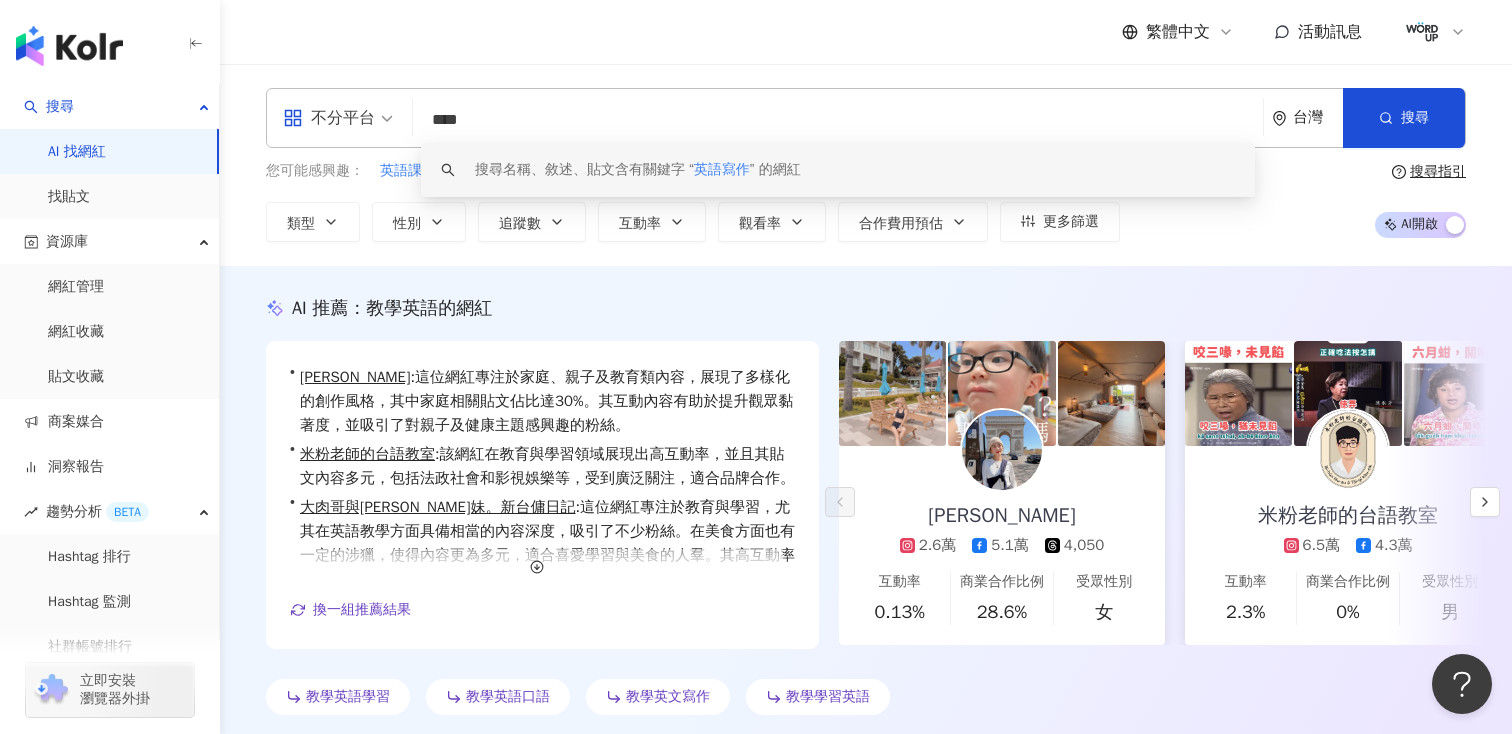 paste on "**********" 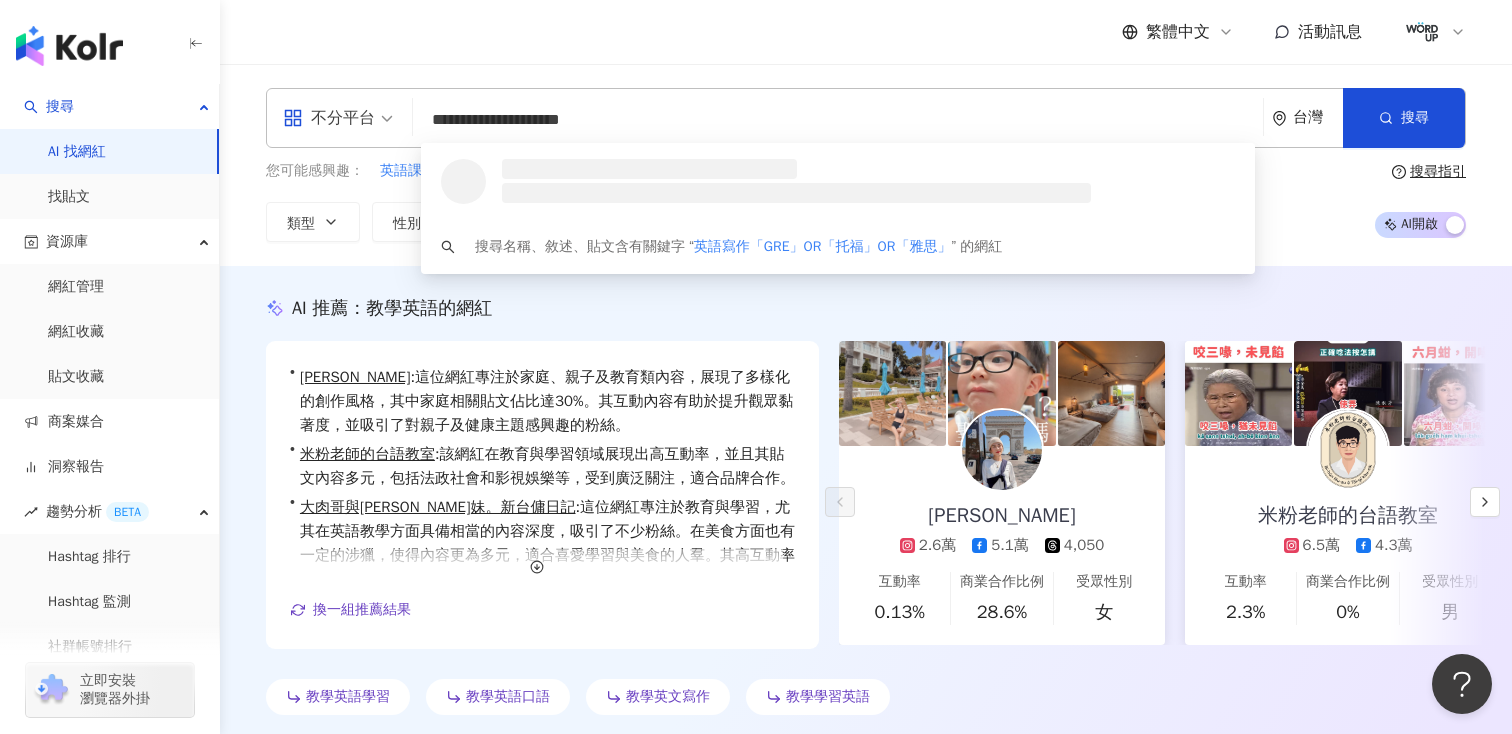 drag, startPoint x: 498, startPoint y: 116, endPoint x: 396, endPoint y: 116, distance: 102 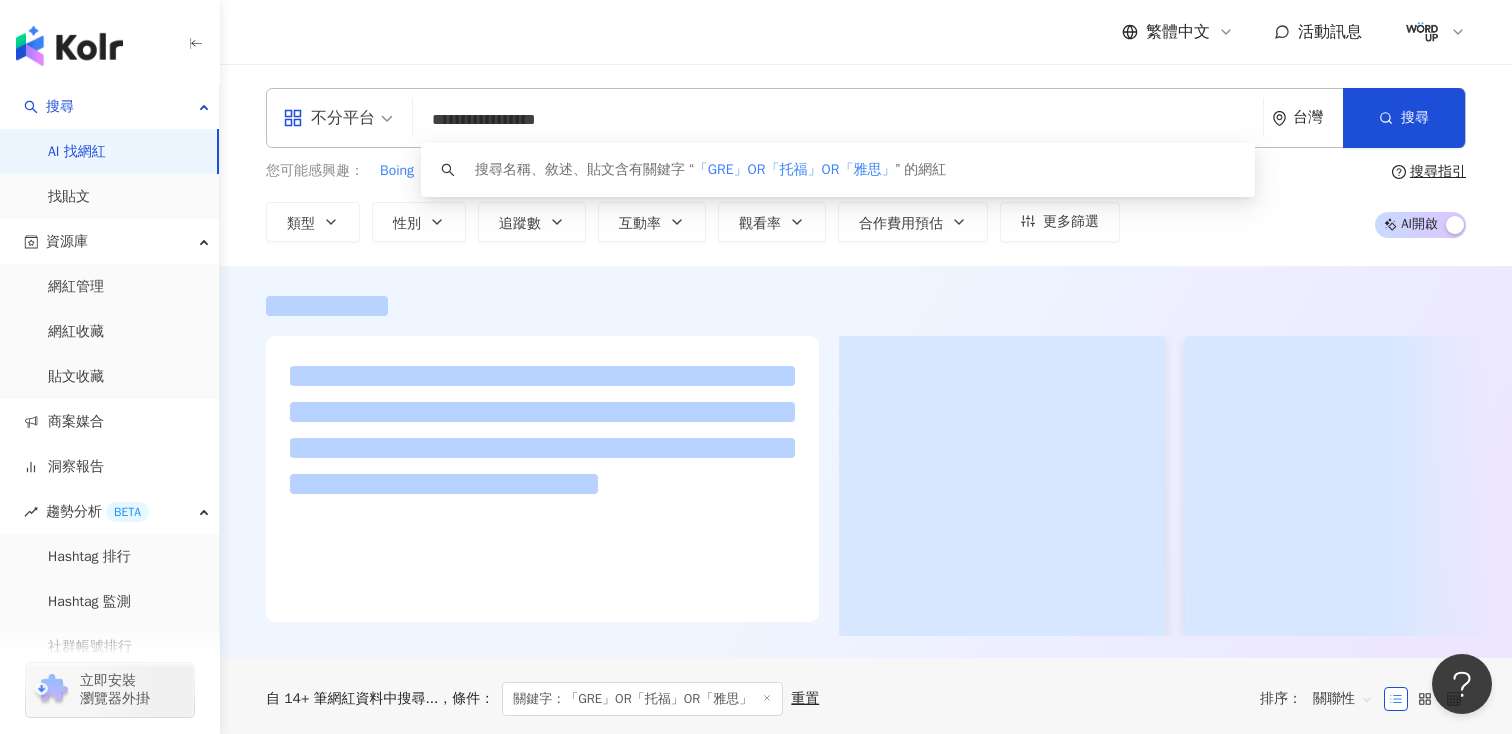 click on "繁體中文 活動訊息" at bounding box center [866, 32] 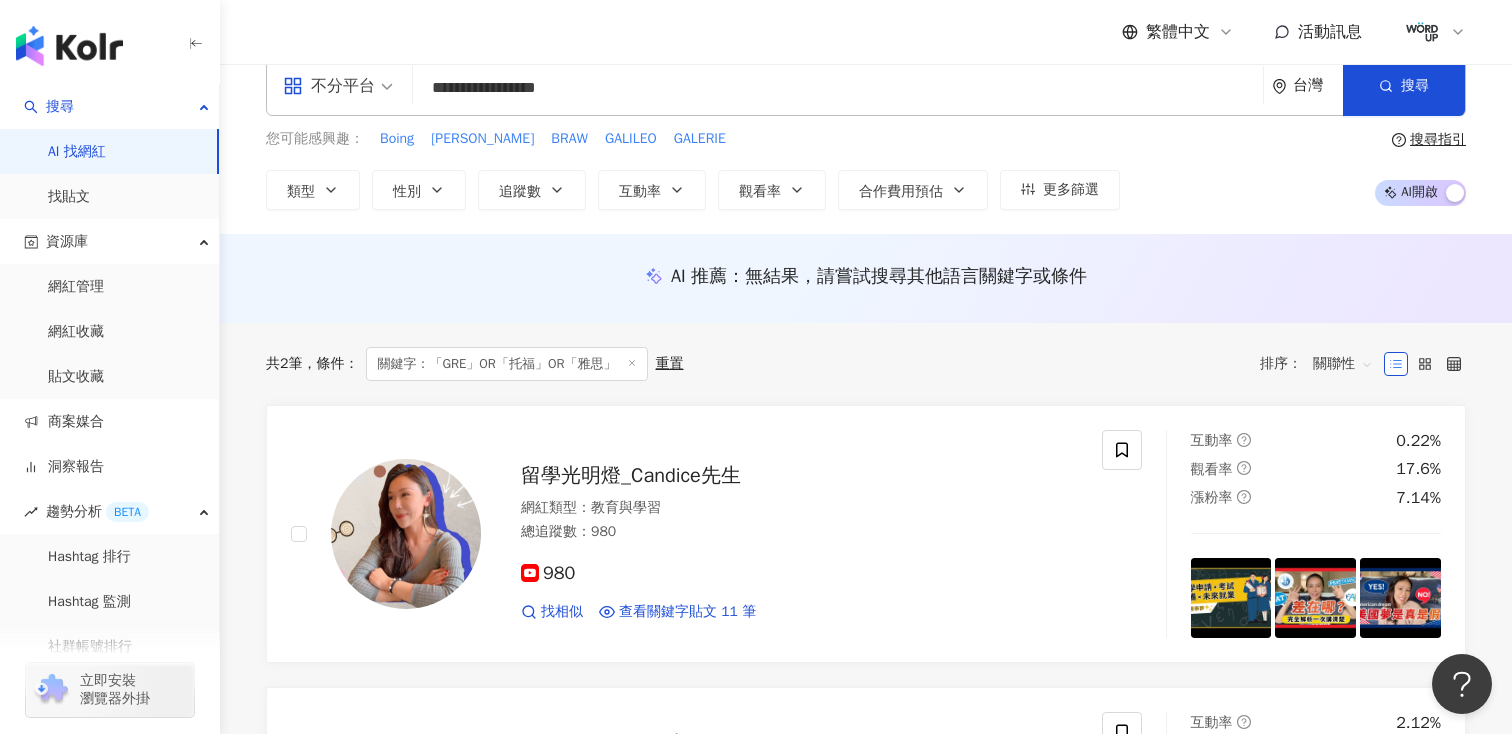 scroll, scrollTop: 0, scrollLeft: 0, axis: both 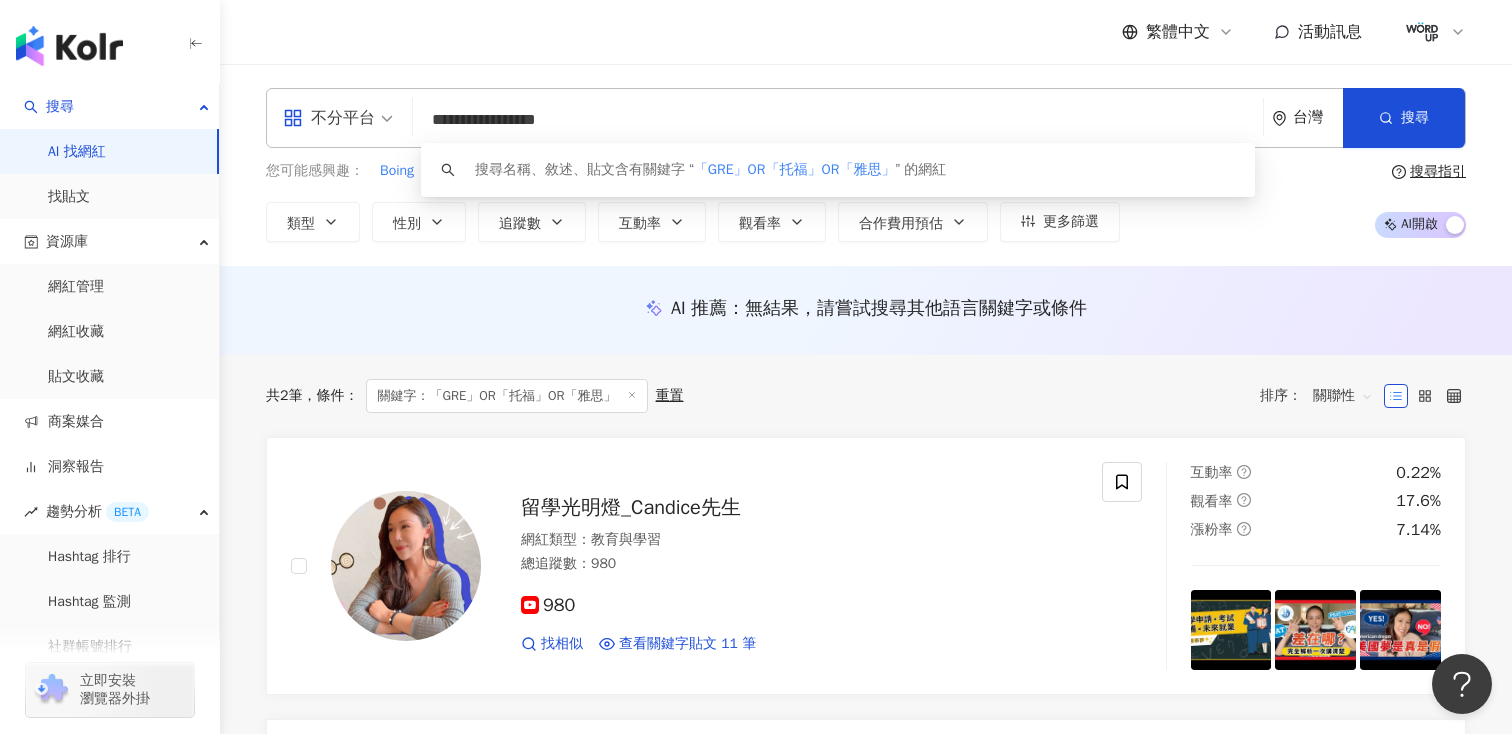 drag, startPoint x: 705, startPoint y: 118, endPoint x: 222, endPoint y: 67, distance: 485.6851 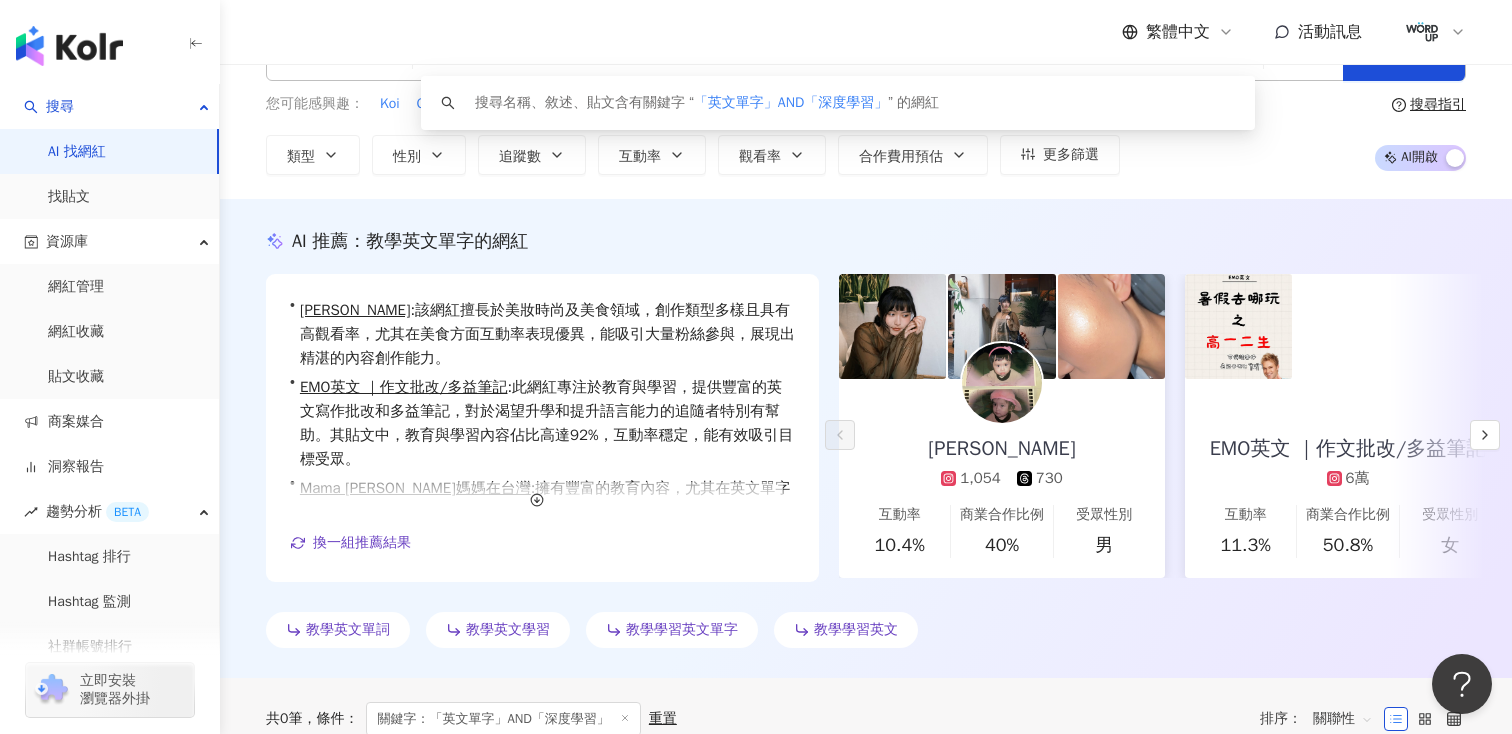 scroll, scrollTop: 0, scrollLeft: 0, axis: both 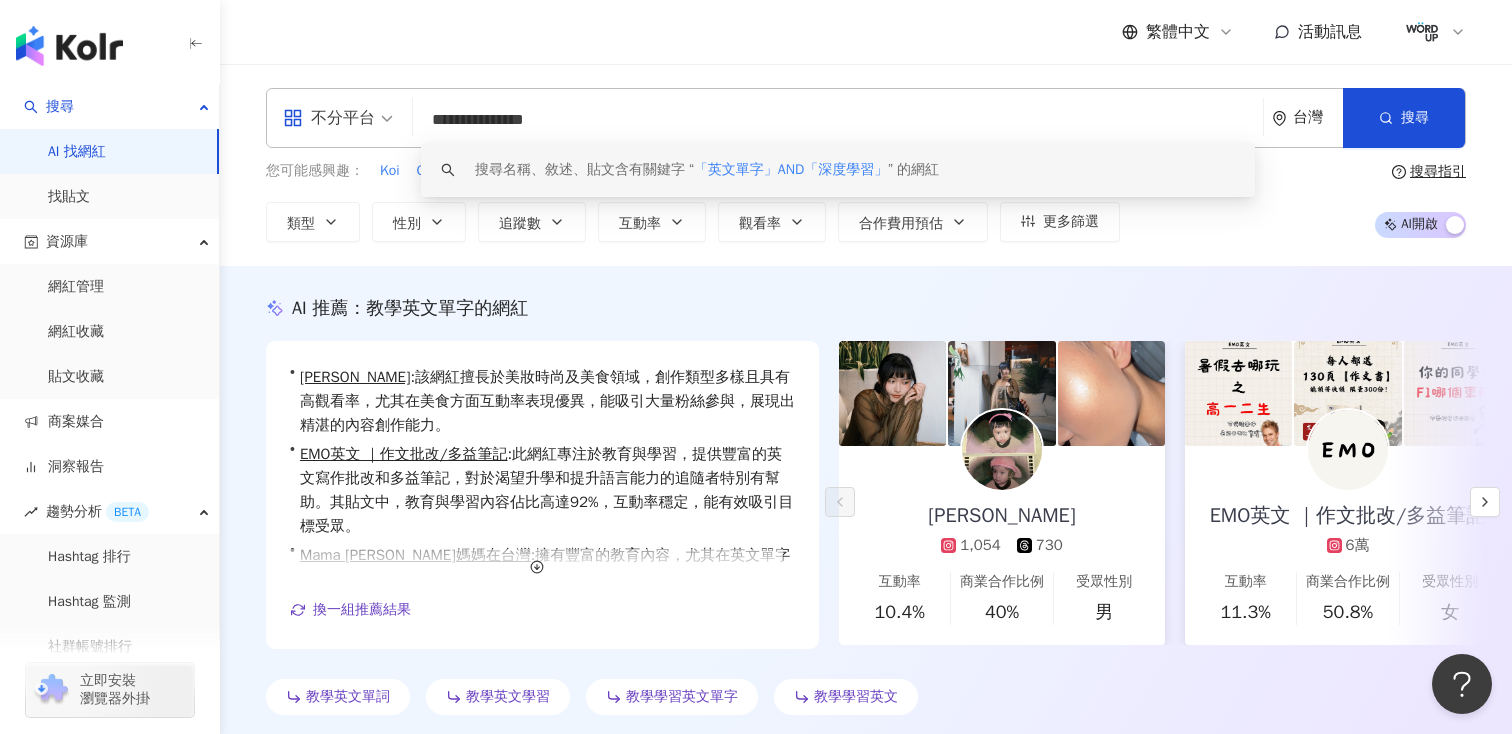 drag, startPoint x: 451, startPoint y: 124, endPoint x: 407, endPoint y: 124, distance: 44 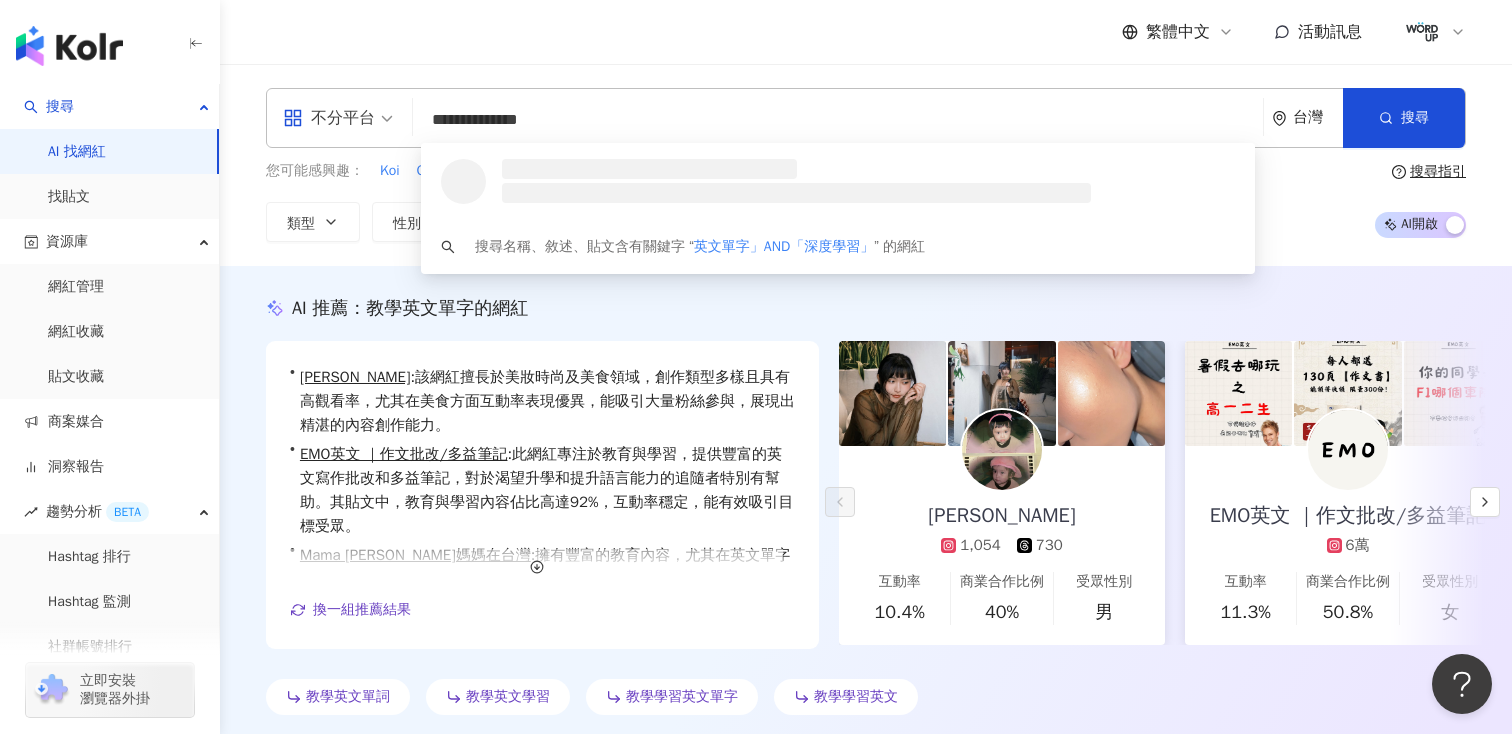 drag, startPoint x: 499, startPoint y: 120, endPoint x: 854, endPoint y: 120, distance: 355 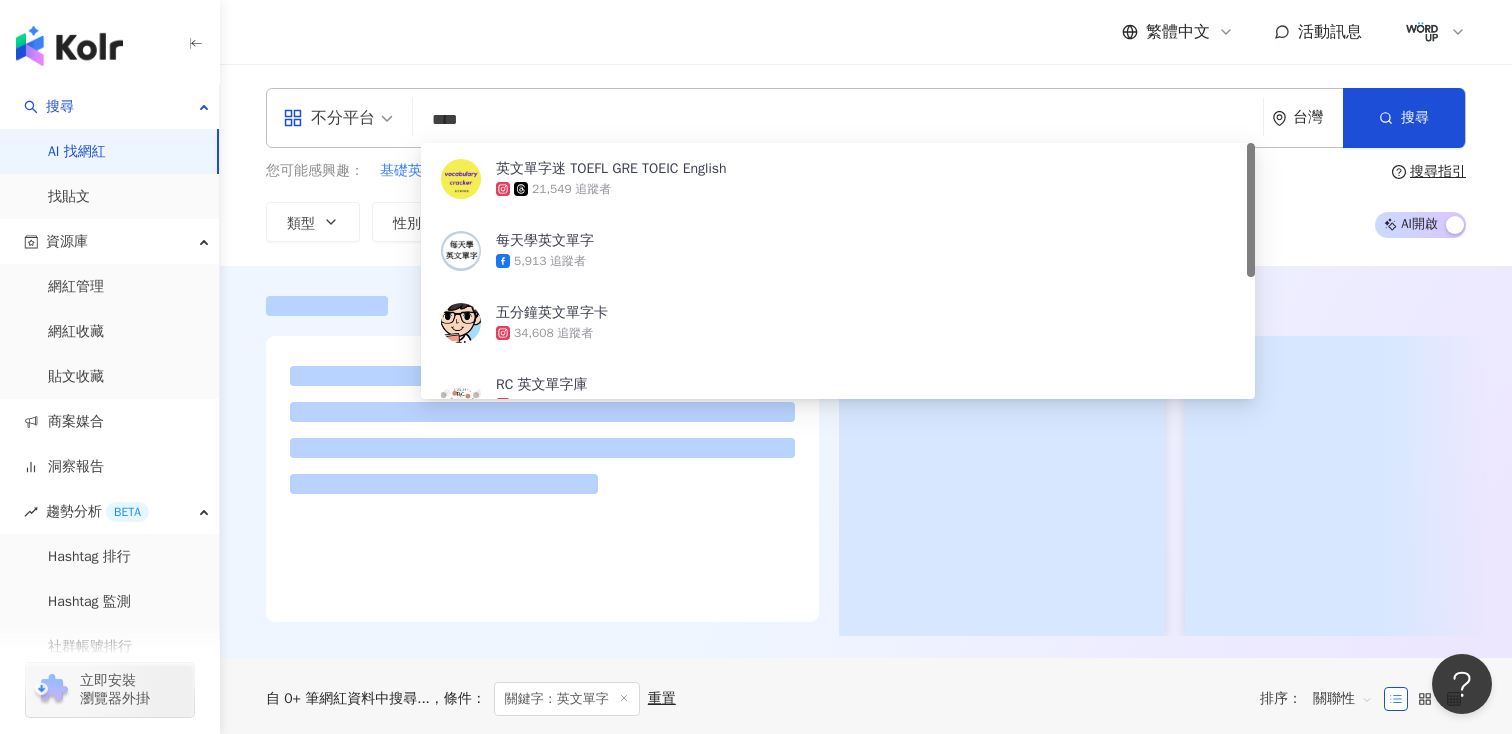 type on "****" 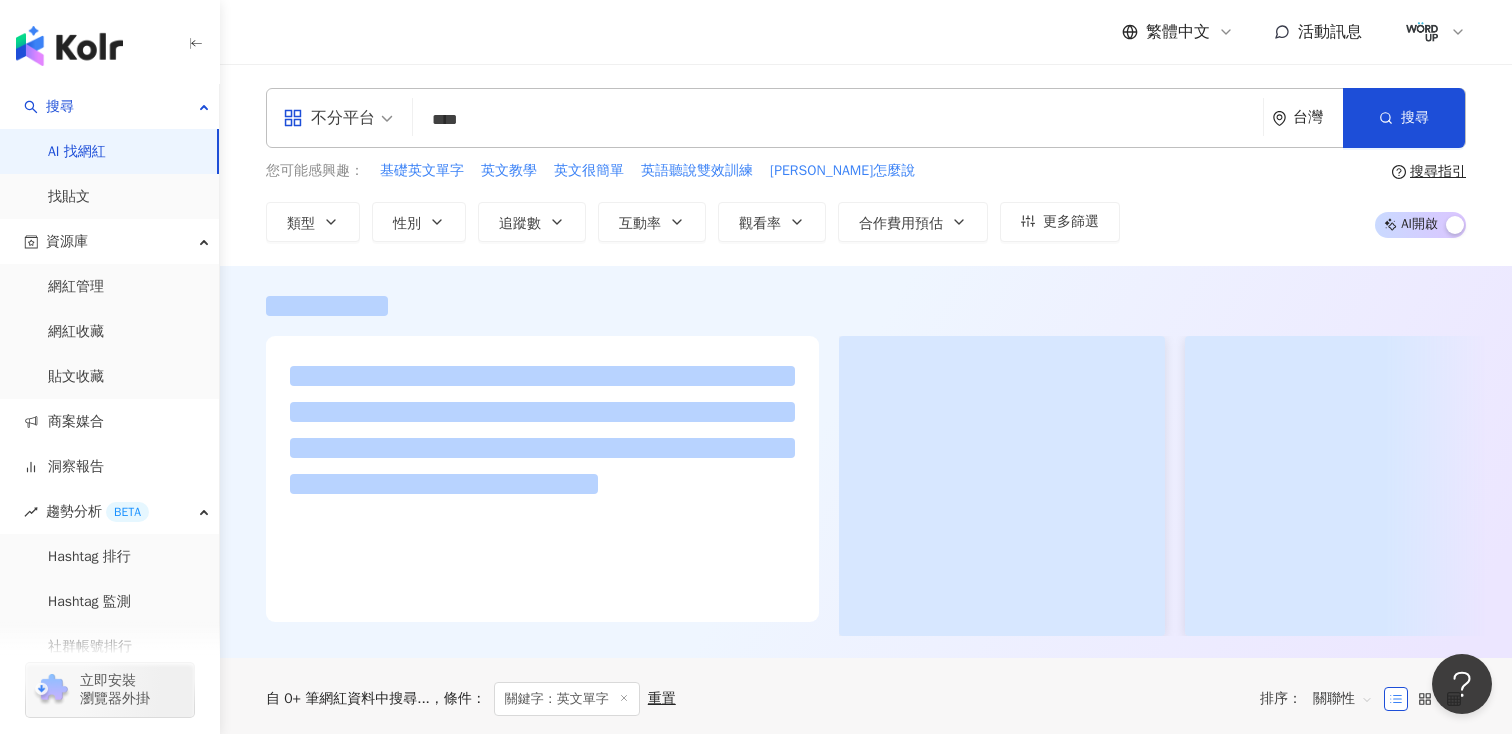 click on "繁體中文 活動訊息" at bounding box center [866, 32] 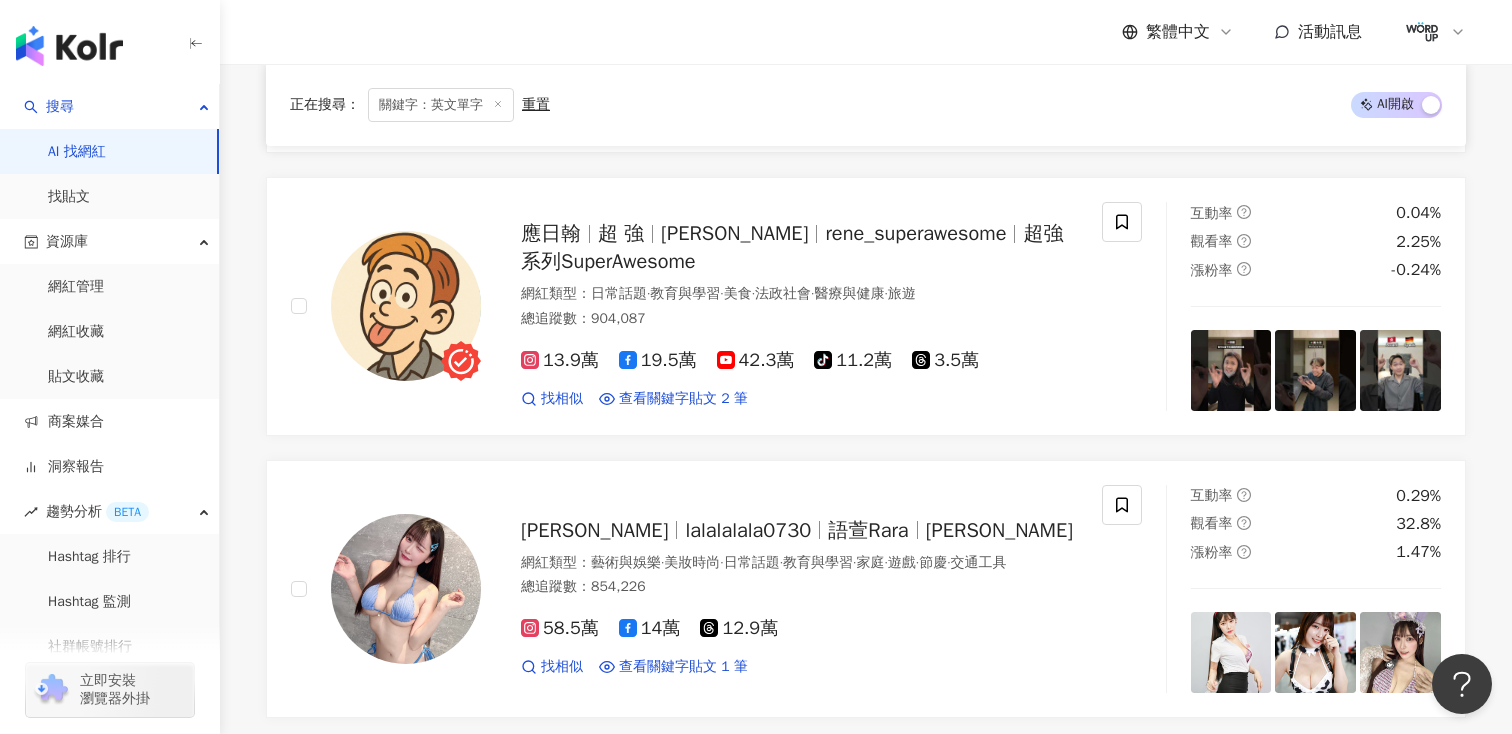 scroll, scrollTop: 1243, scrollLeft: 0, axis: vertical 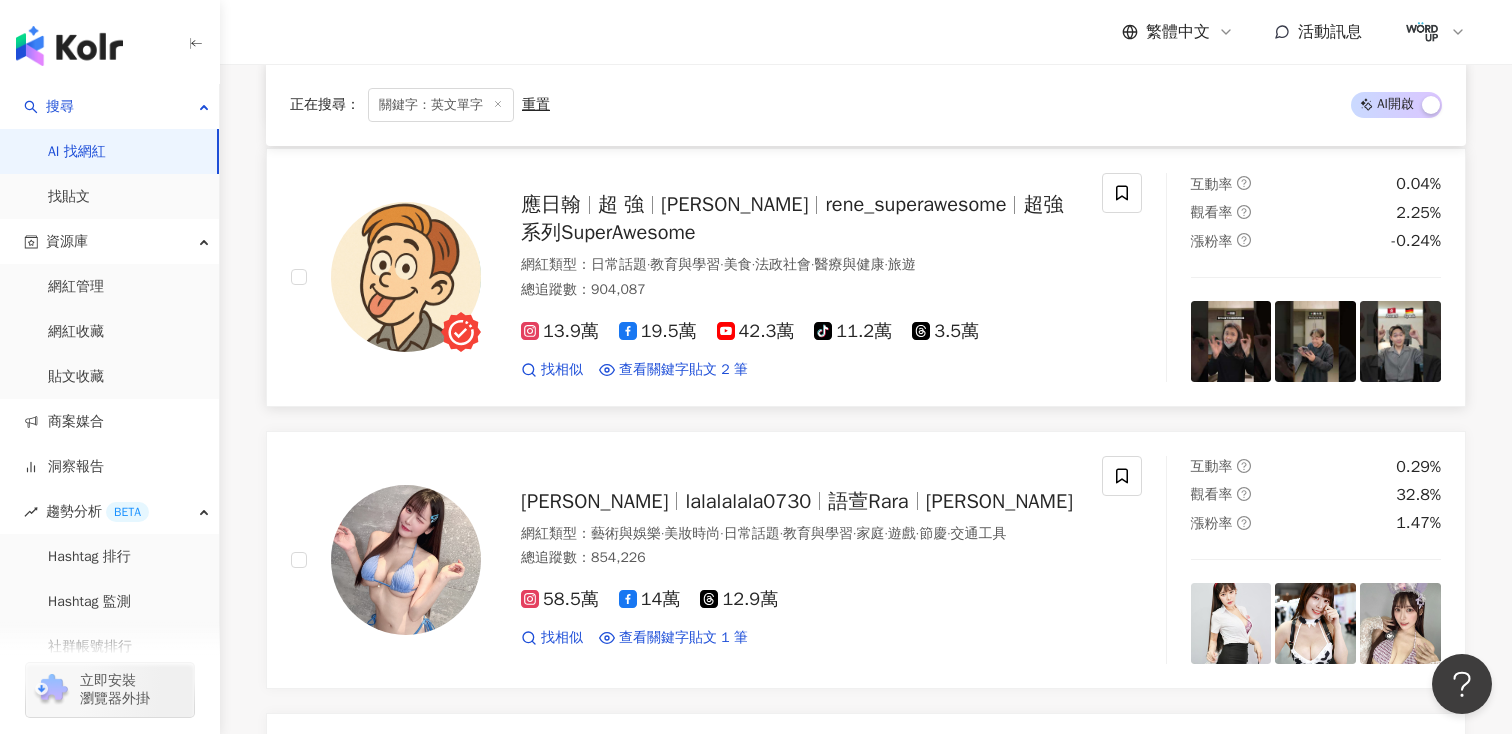 click on "rene_superawesome" at bounding box center [915, 204] 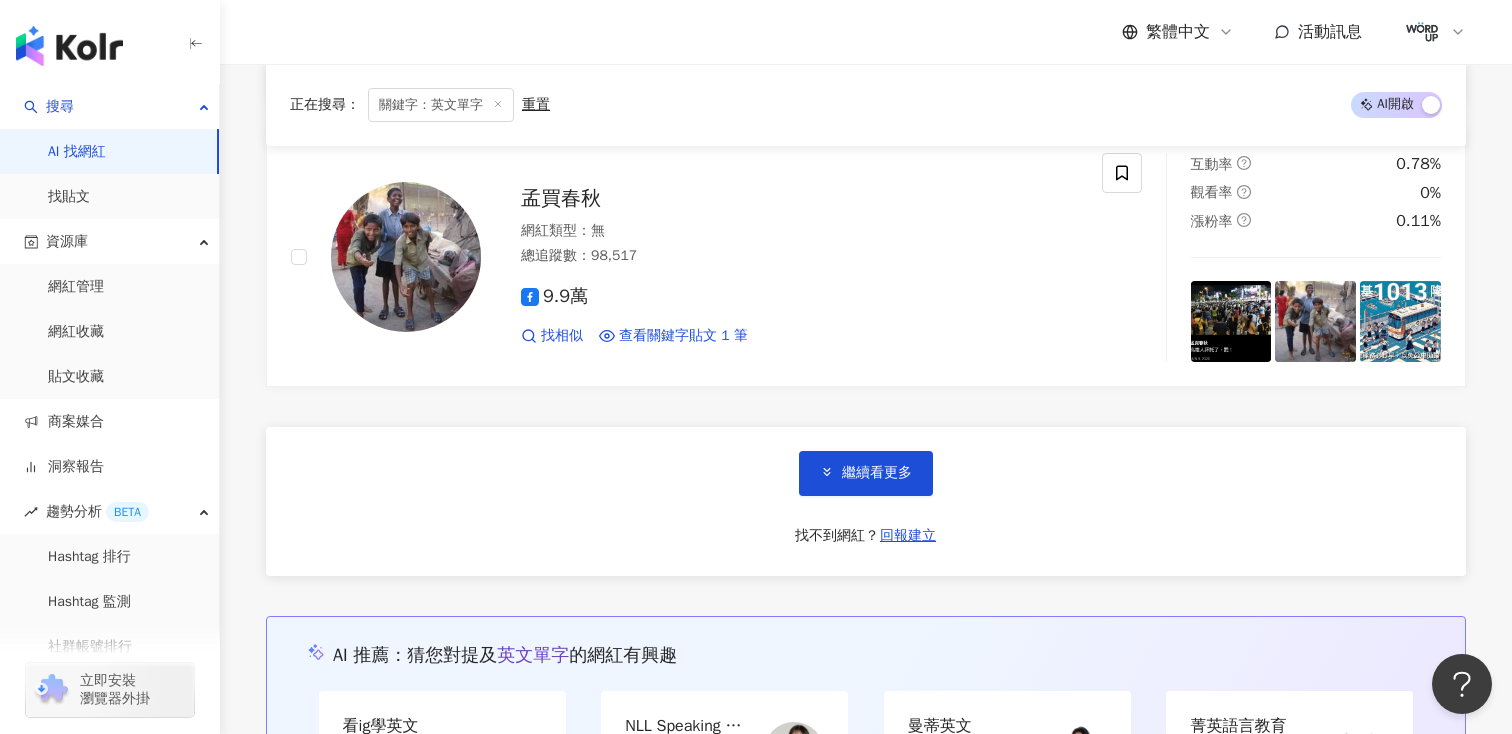 scroll, scrollTop: 3806, scrollLeft: 0, axis: vertical 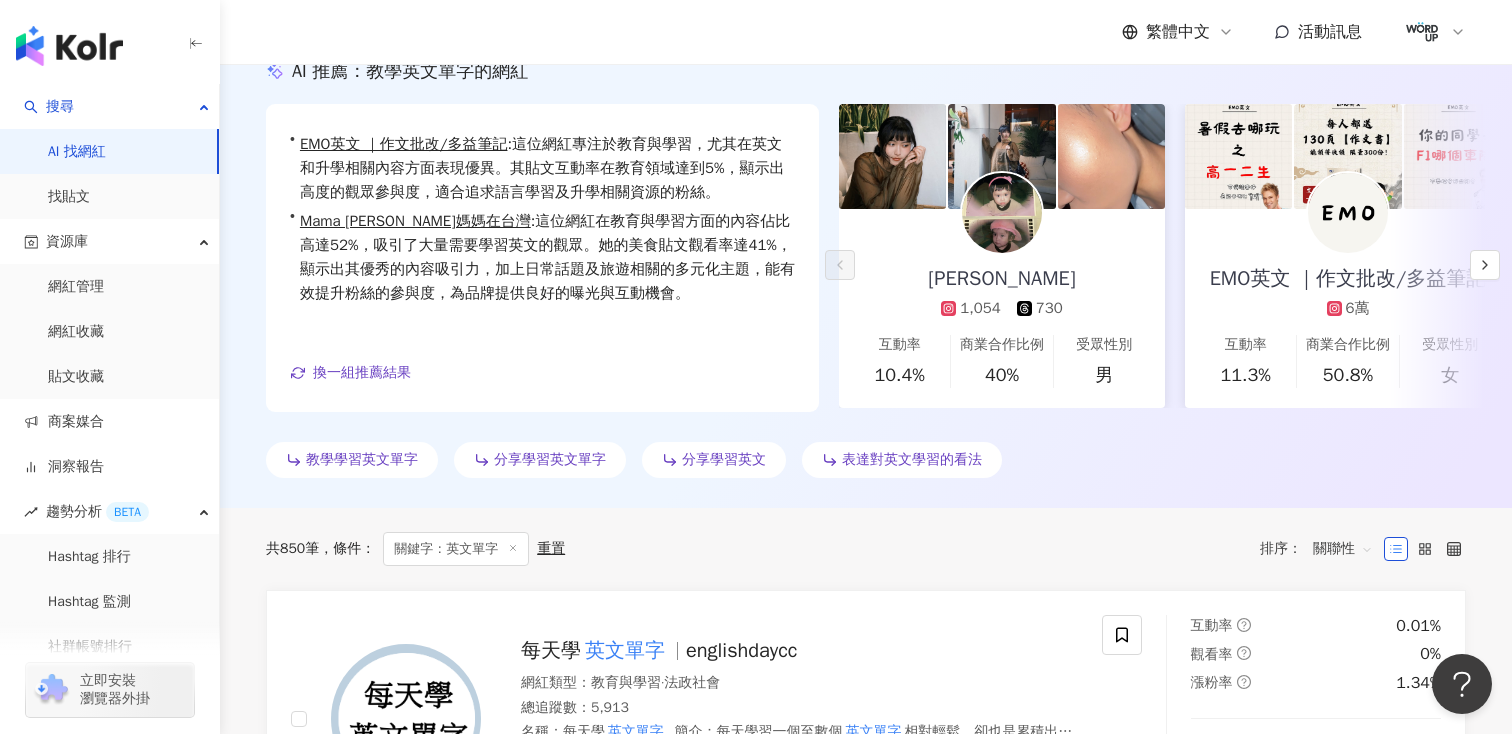 click 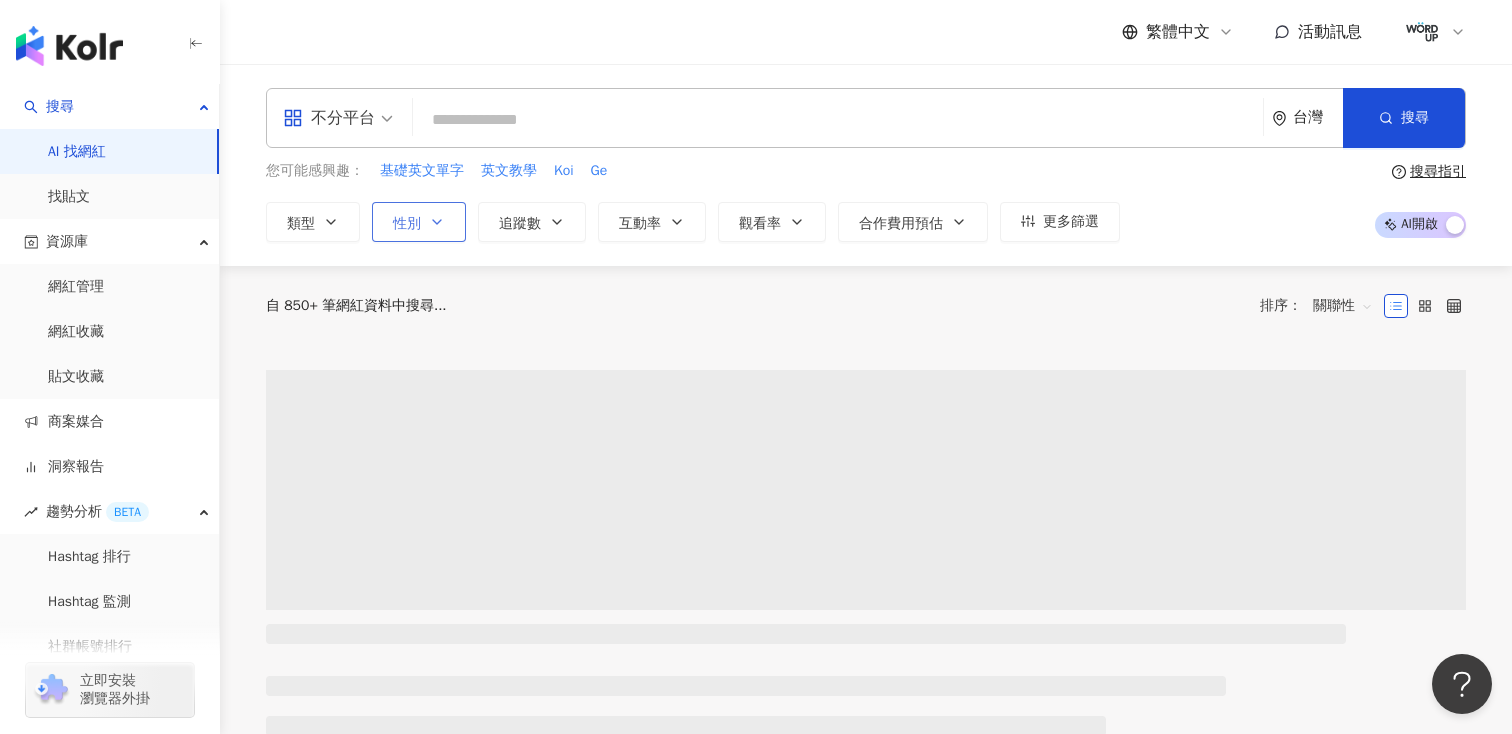 click on "性別" at bounding box center [407, 224] 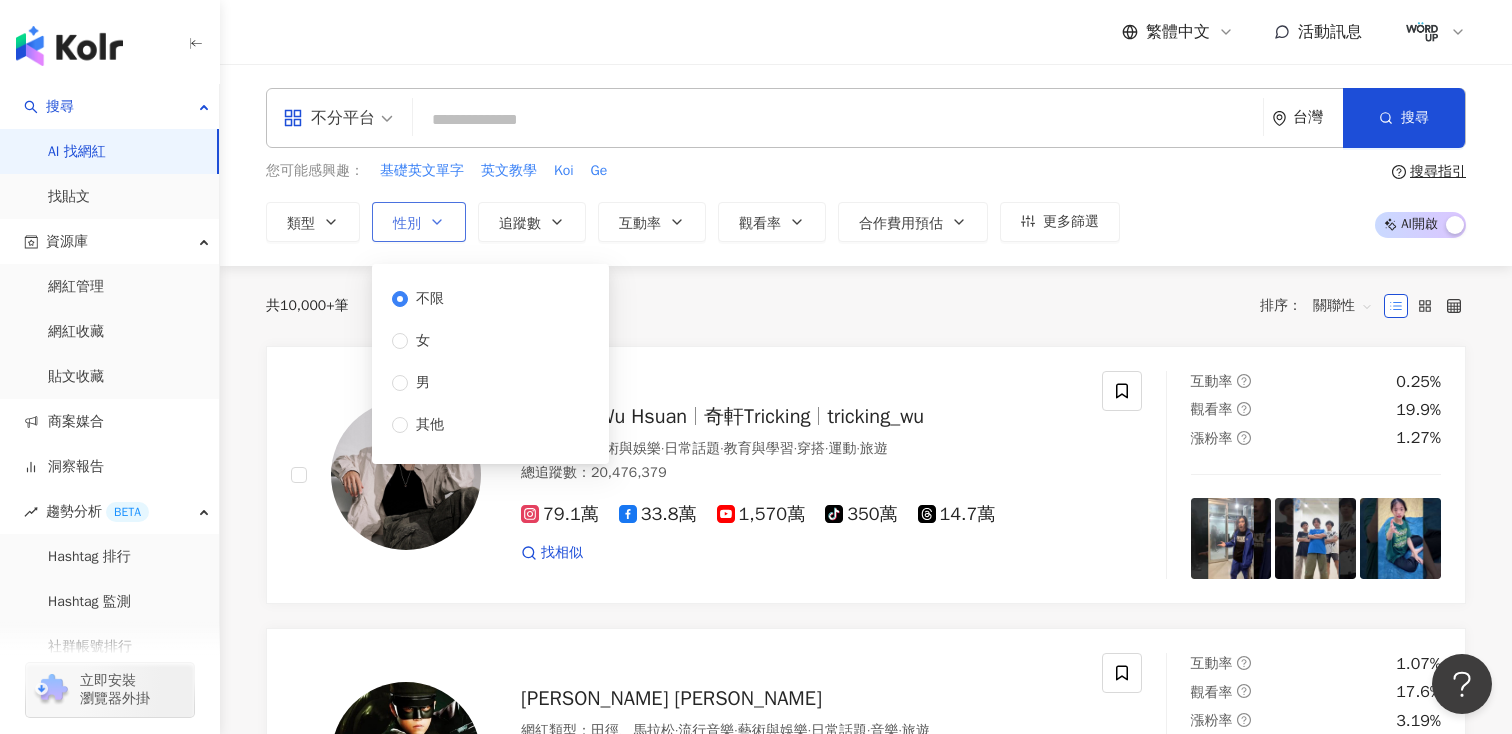 click on "性別" at bounding box center (407, 224) 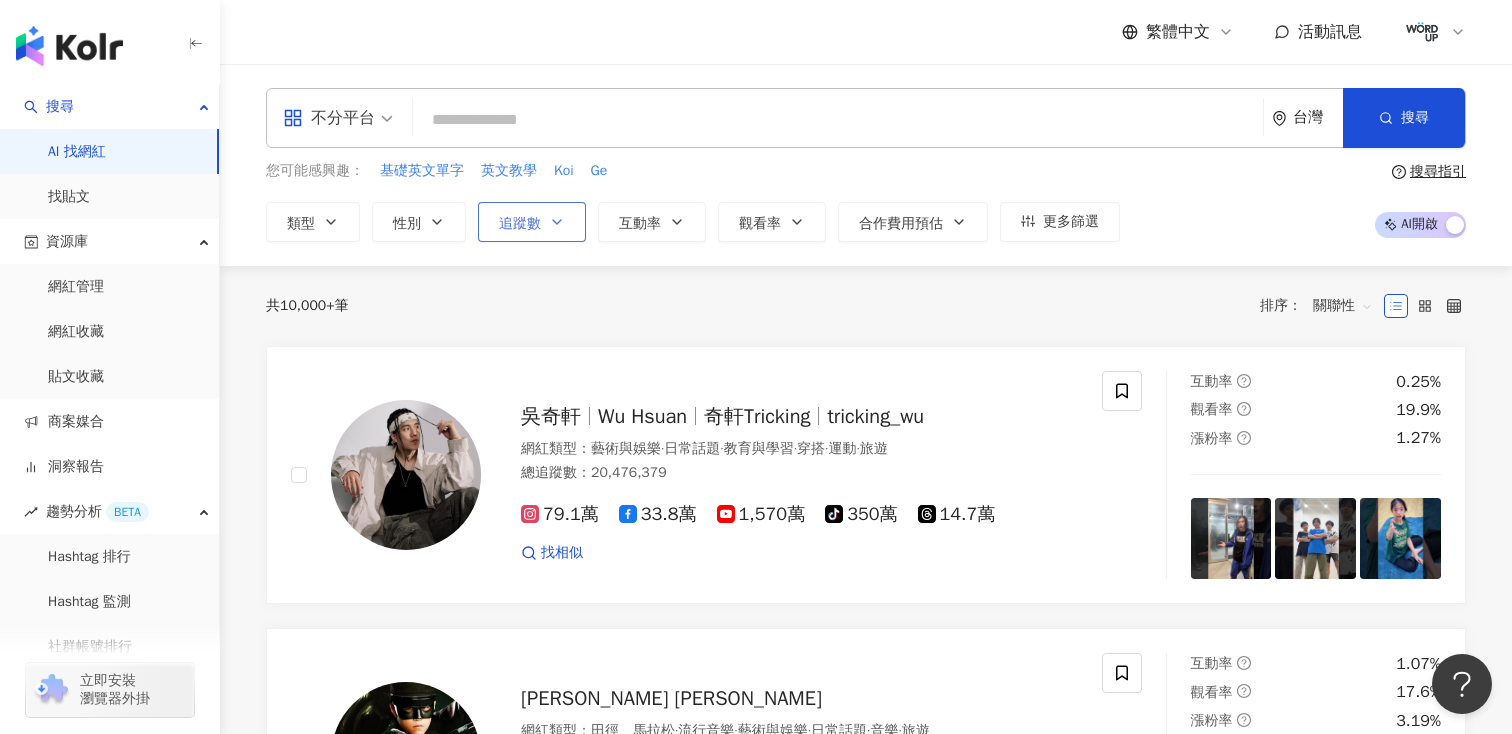 click 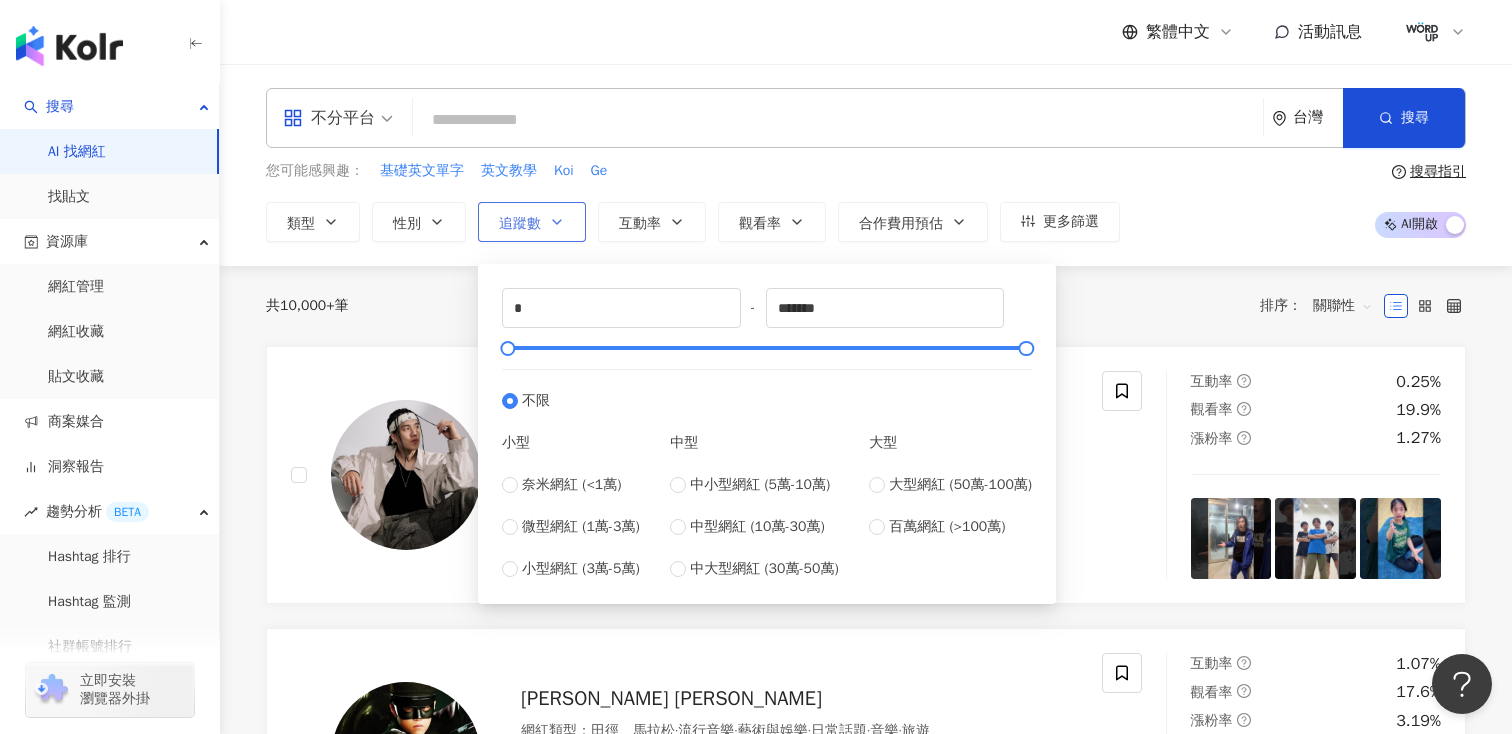 click 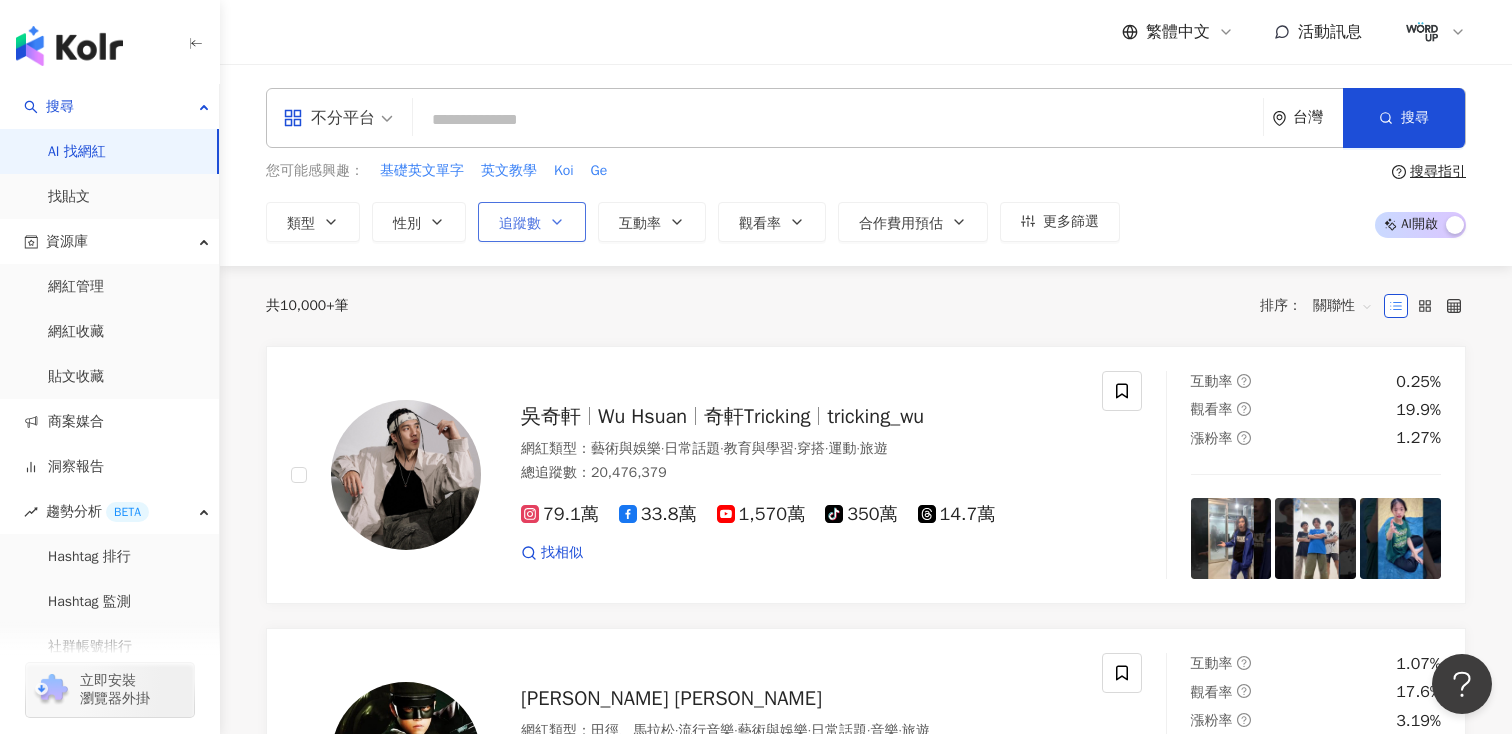 click 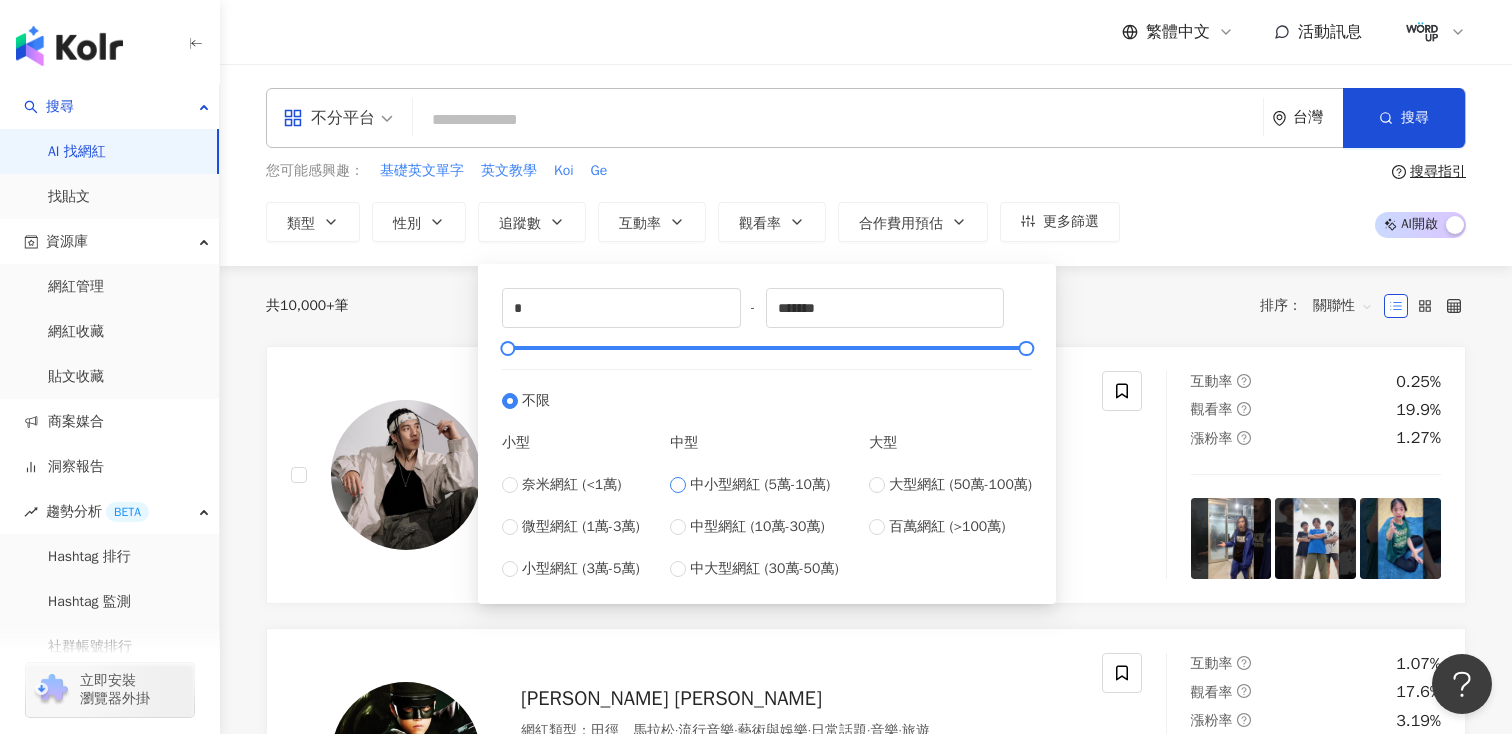 click on "中小型網紅 (5萬-10萬)" at bounding box center (754, 485) 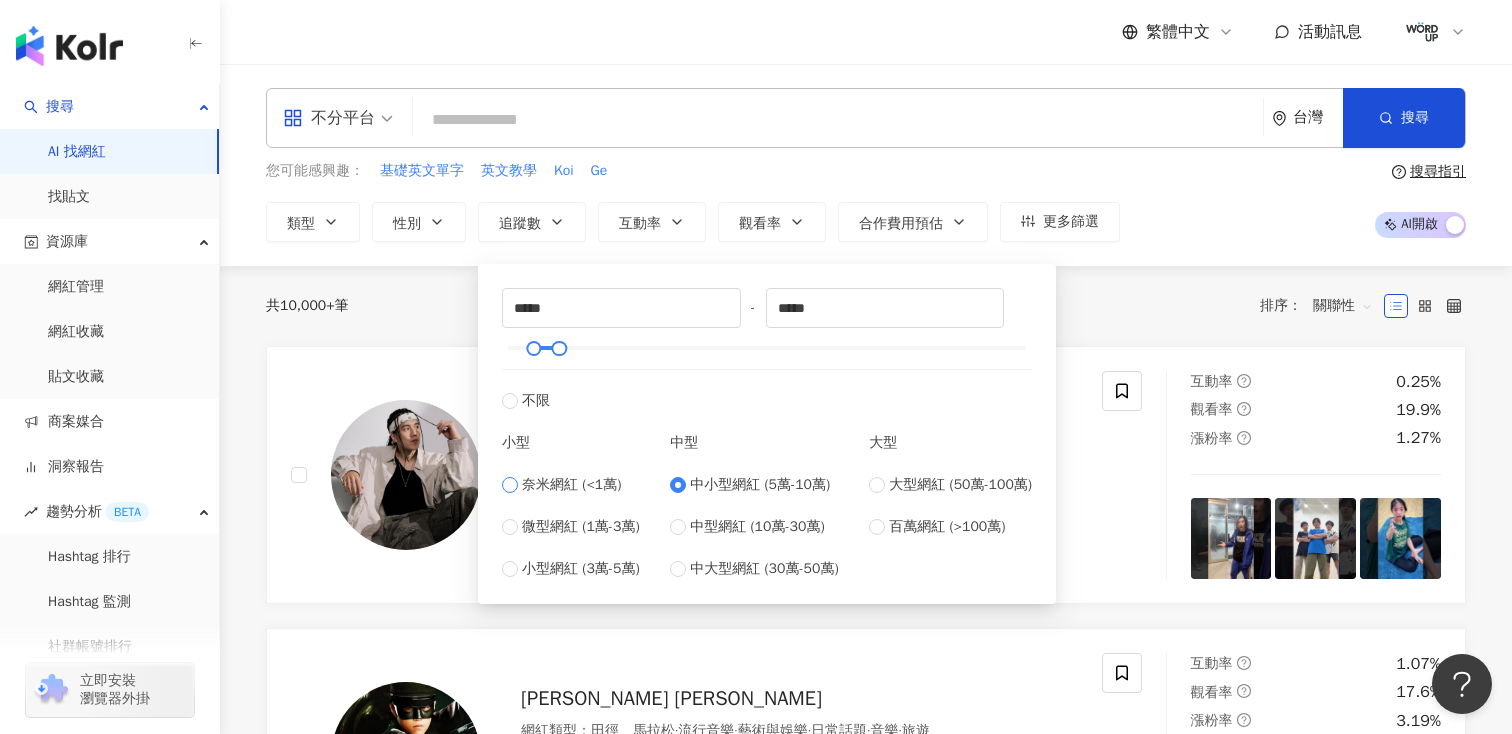 type on "*" 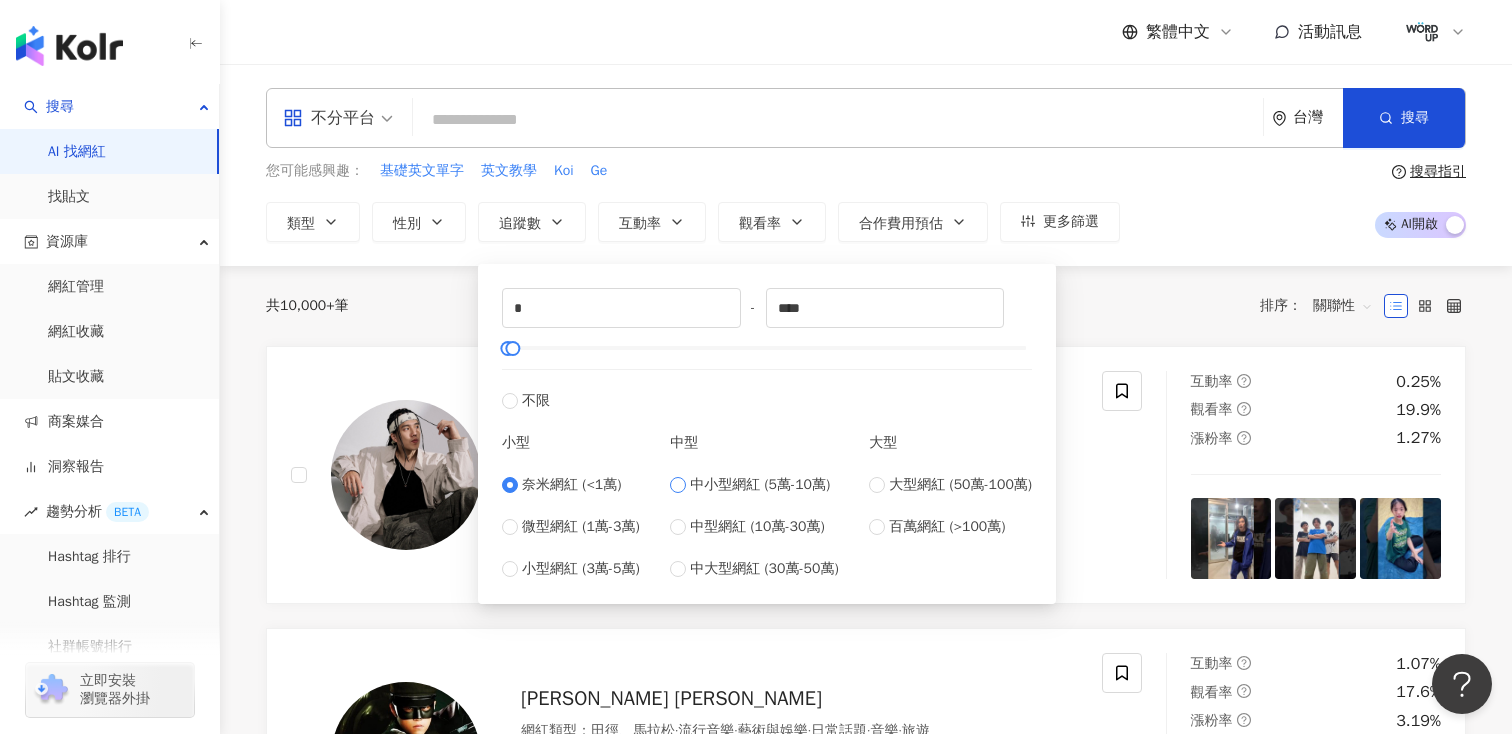 click on "中小型網紅 (5萬-10萬)" at bounding box center (754, 485) 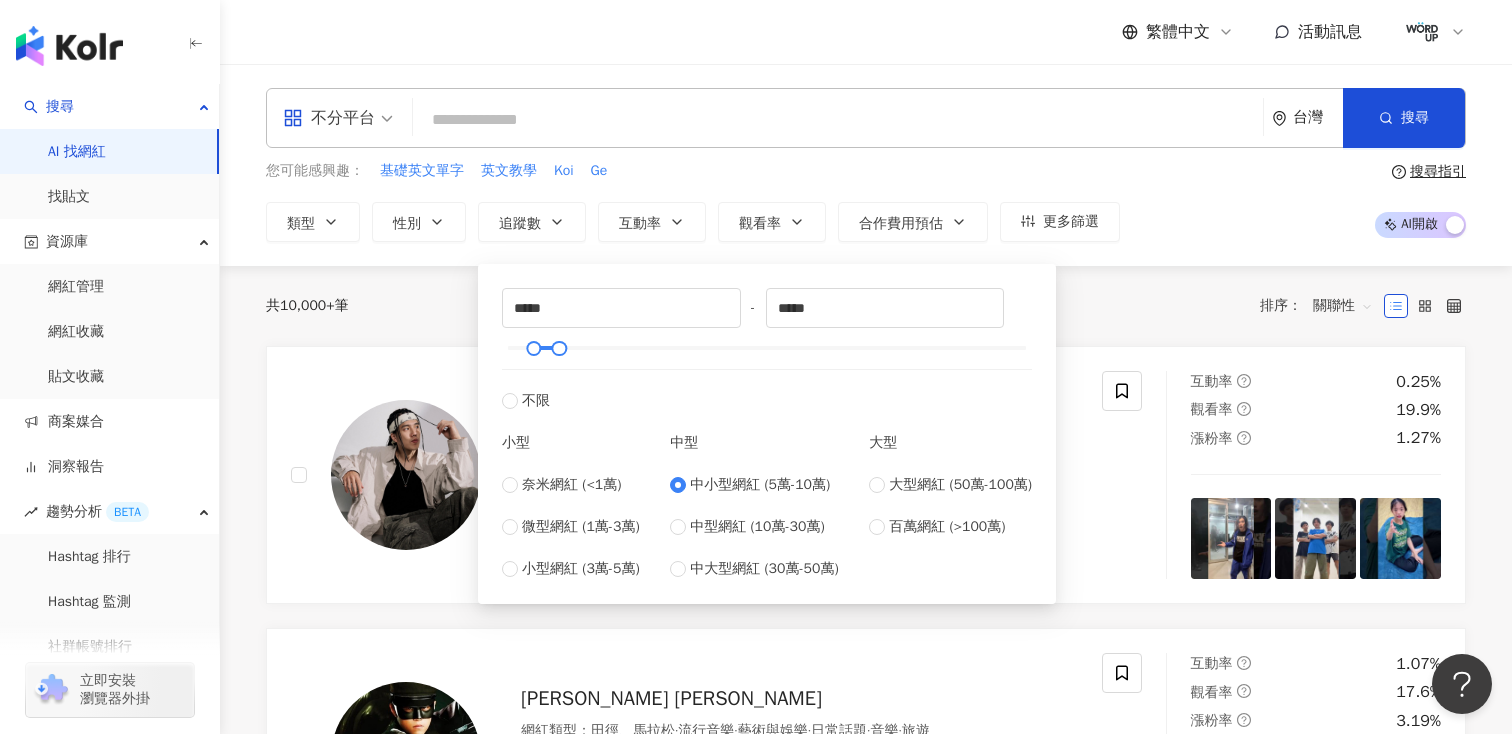 click on "您可能感興趣： 基礎英文單字  英文教學  Koi  Ge" at bounding box center [693, 171] 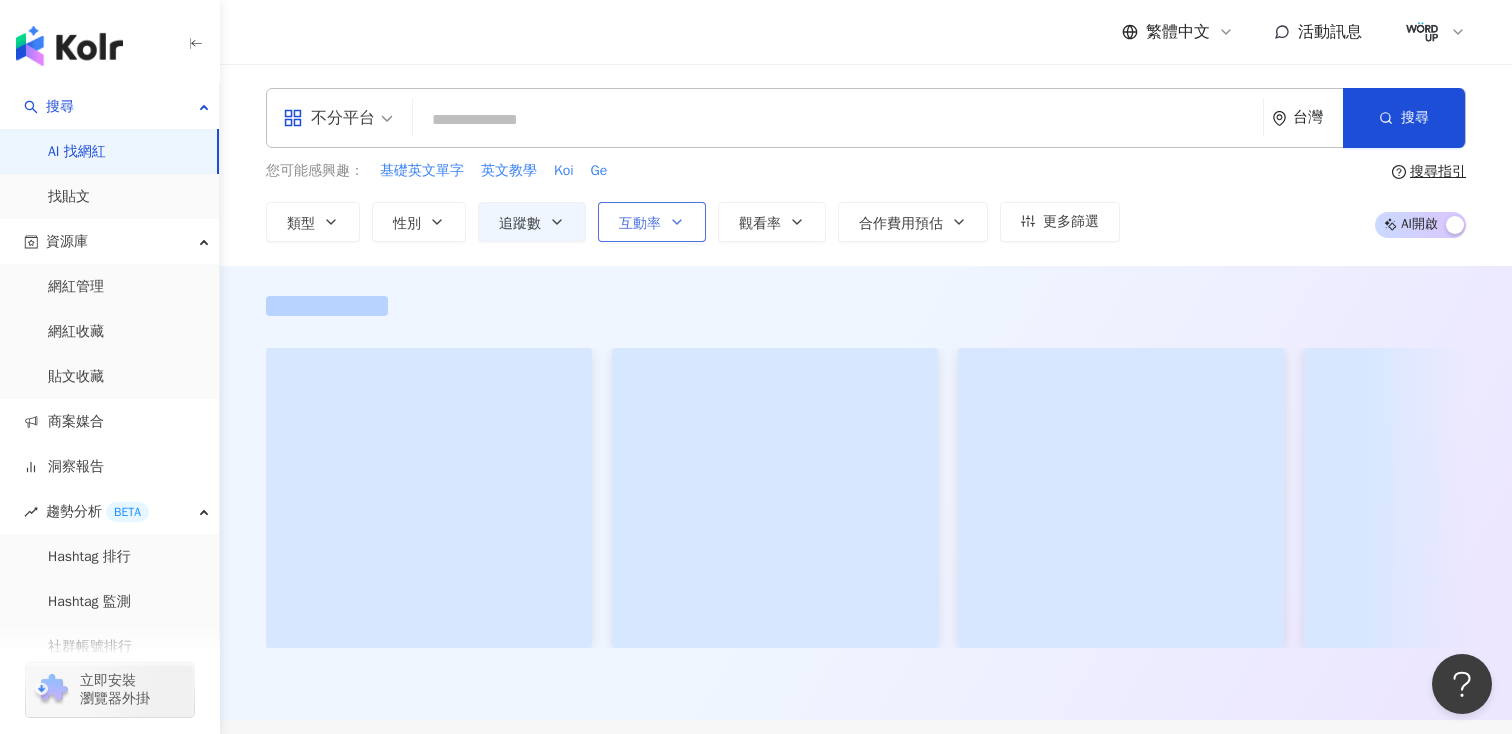 click on "互動率" at bounding box center (652, 222) 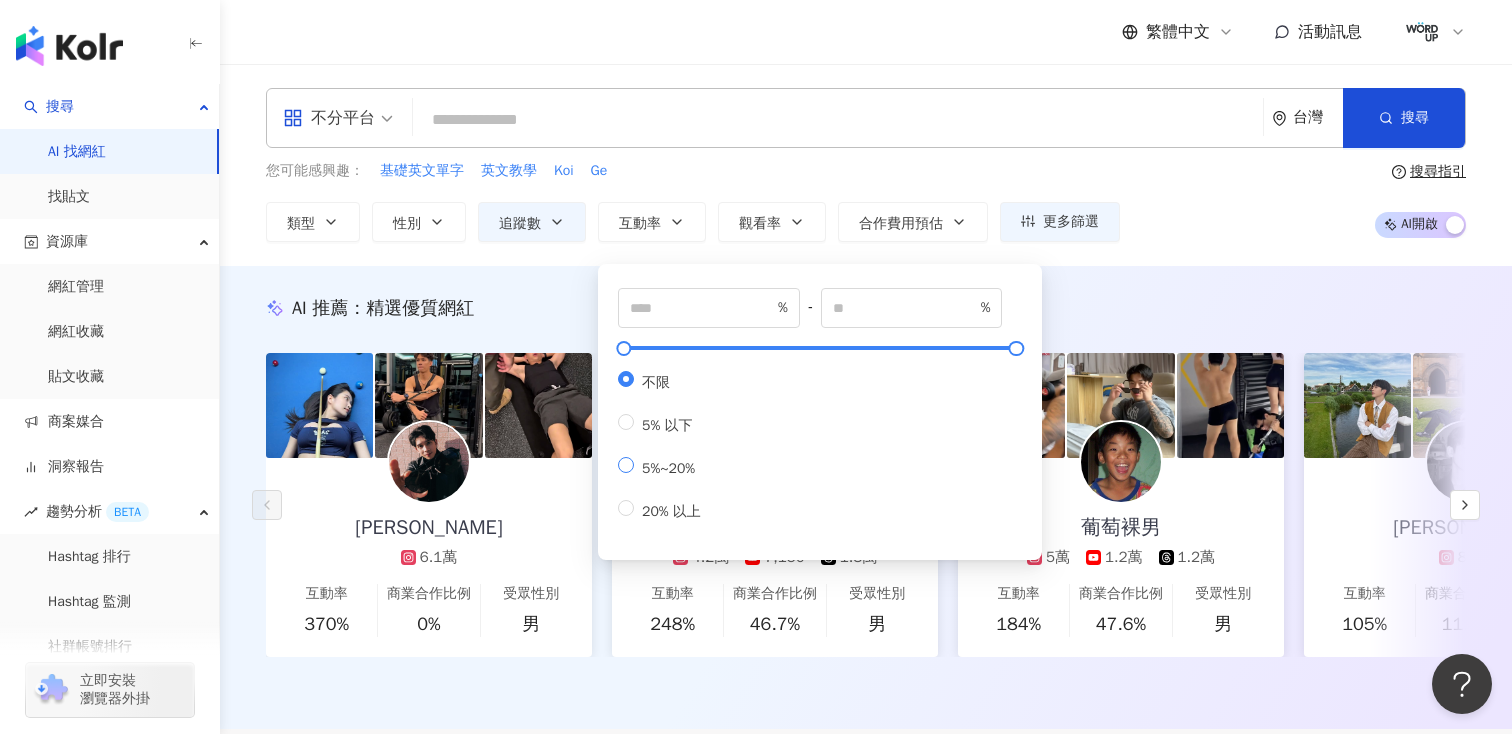 type on "*" 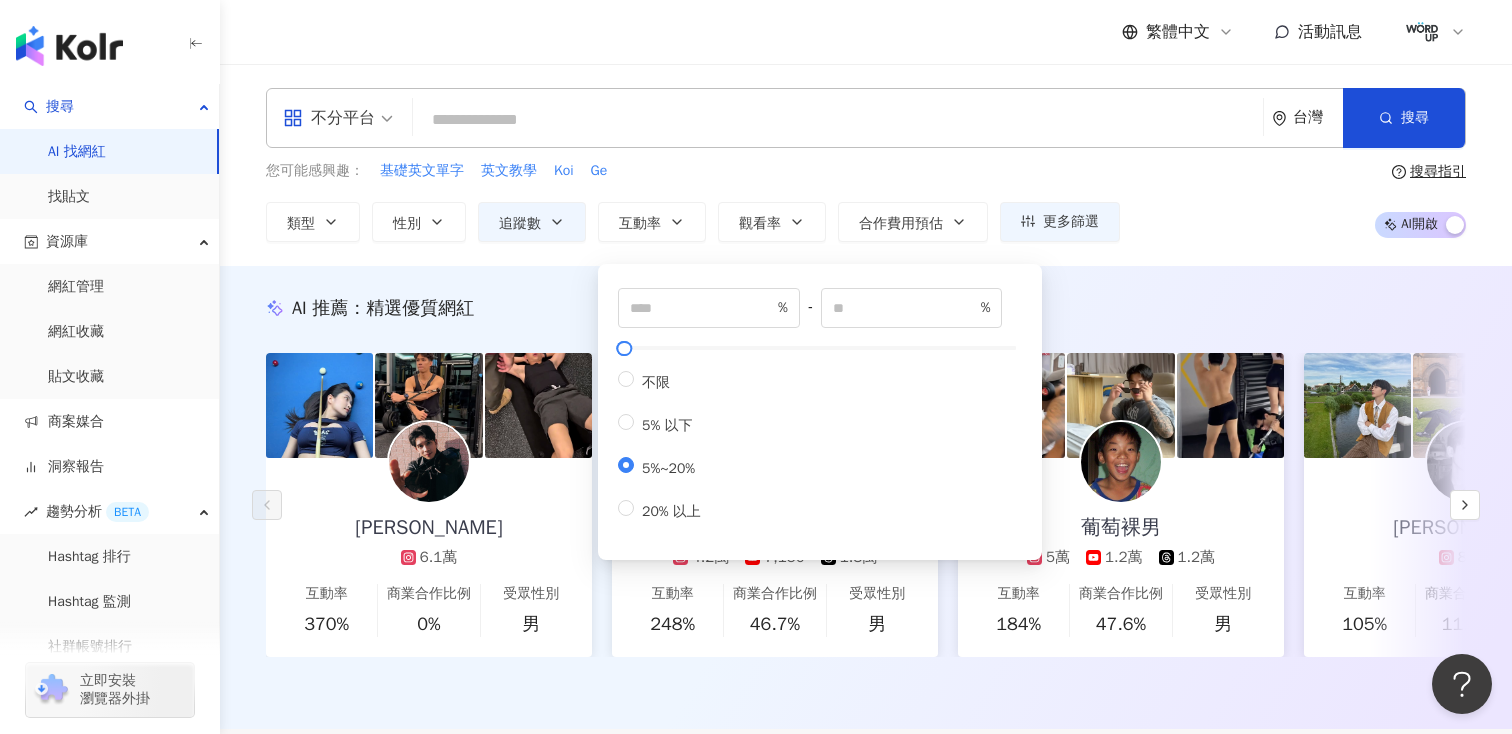 click on "您可能感興趣： 基礎英文單字  英文教學  Koi  Ge" at bounding box center (693, 171) 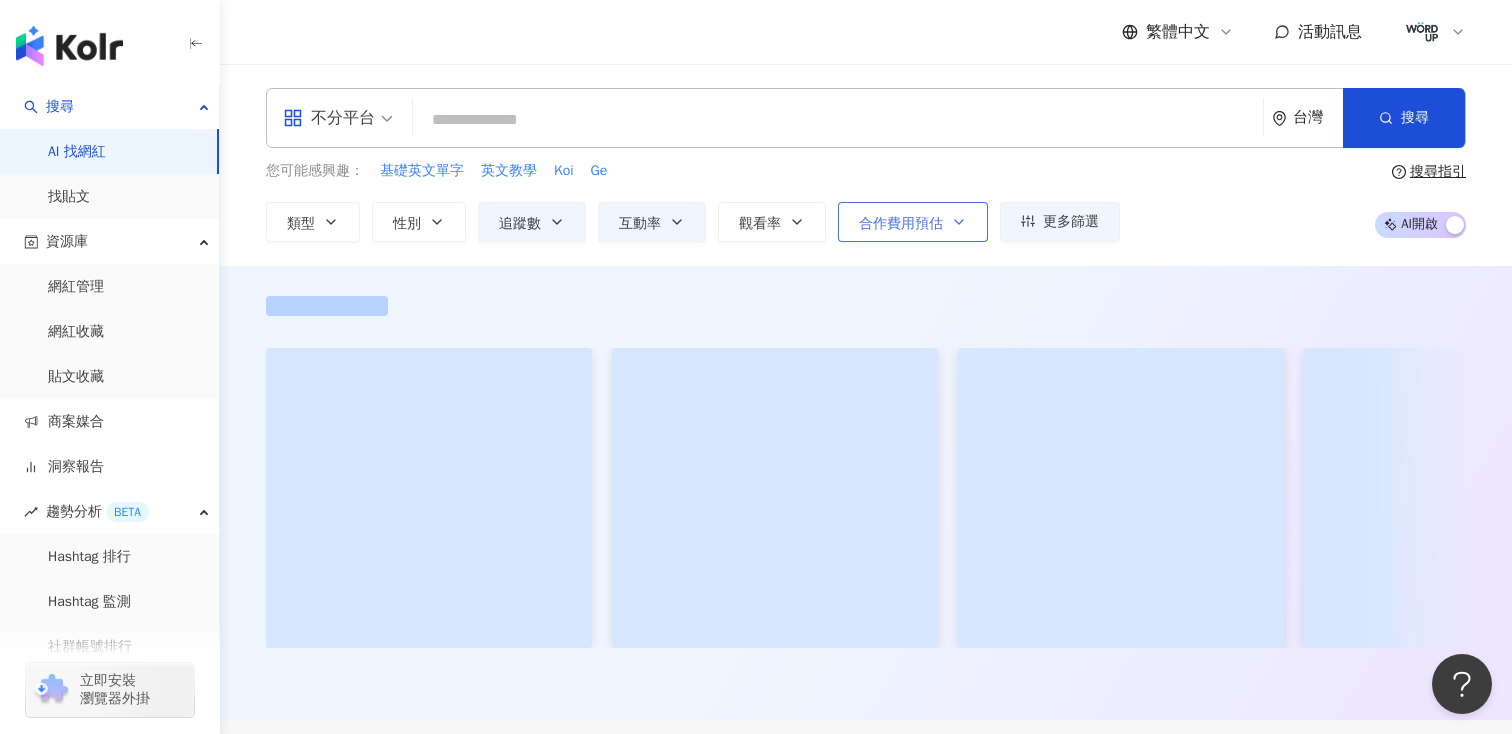 click on "合作費用預估" at bounding box center (901, 224) 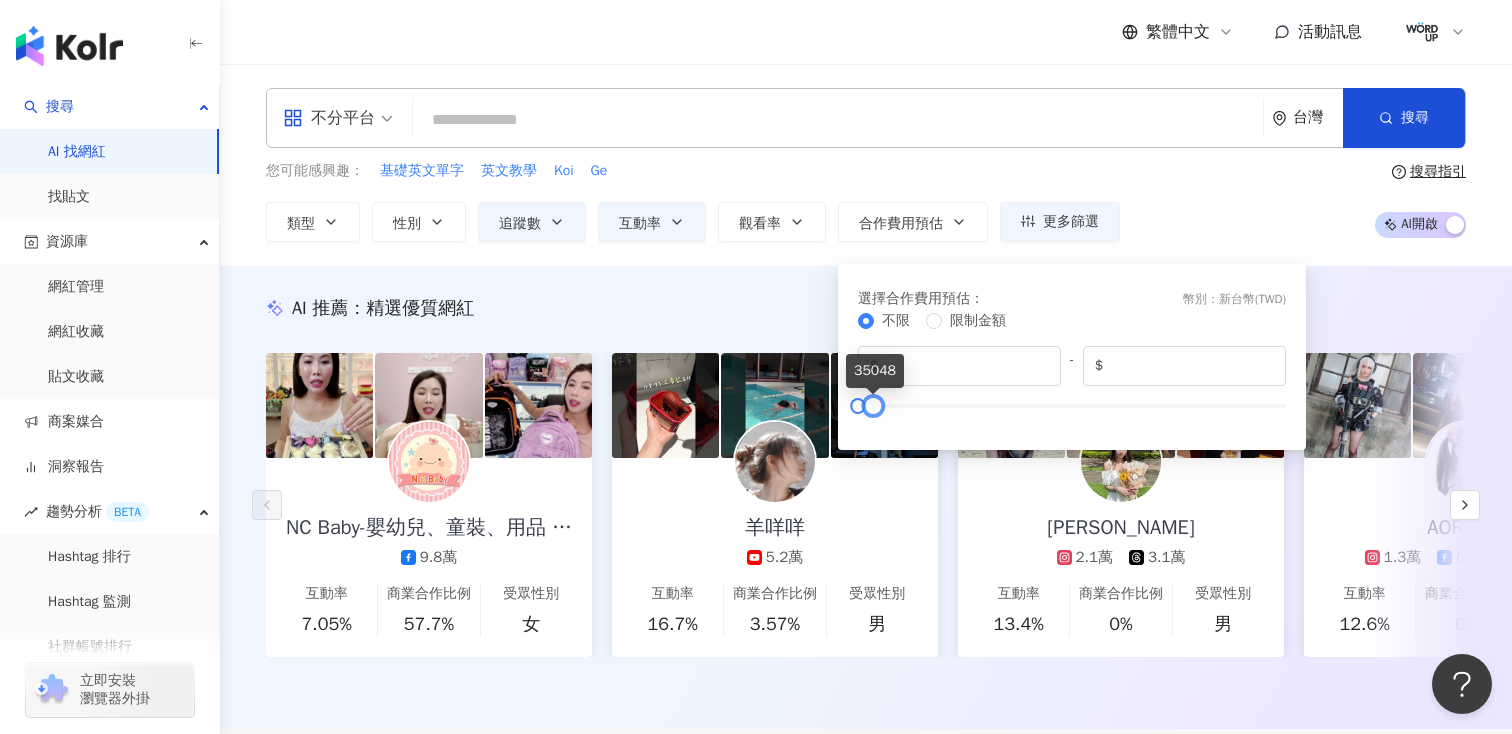 drag, startPoint x: 1291, startPoint y: 407, endPoint x: 879, endPoint y: 426, distance: 412.43787 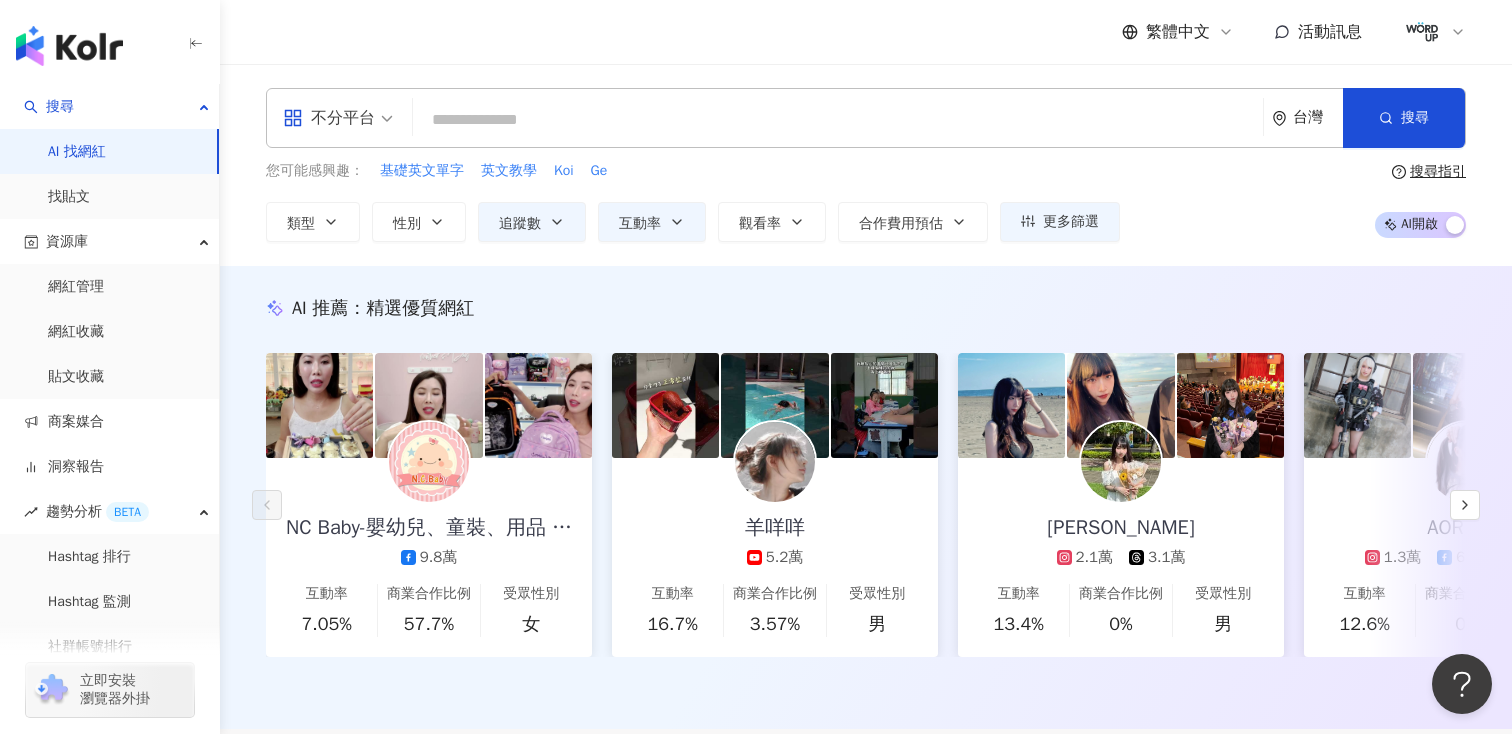 click on "AI 推薦 ： 精選優質網紅 NC Baby-嬰幼兒、童裝、用品 直播 9.8萬 互動率 7.05% 商業合作比例 57.7% 受眾性別 女 羊咩咩 5.2萬 互動率 16.7% 商業合作比例 3.57% 受眾性別 男 聿軒 2.1萬 3.1萬 互動率 13.4% 商業合作比例 0% 受眾性別 男 AOR Pink 1.3萬 6.8萬 3,490 互動率 12.6% 商業合作比例 0% 受眾性別 男 尤秋興 9.3萬 互動率 14.8% 商業合作比例 0% 受眾性別 女 天玄 7萬 互動率 18.1% 商業合作比例 0% 受眾性別 男 台灣鯛民 7.3萬 互動率 7.93% 商業合作比例 0% 受眾性別 男 Yuna♡︎｜☁️台湾女子の日本生活???? 7.7萬 1.4萬 互動率 5.51% 商業合作比例 92% 受眾性別 女 显眼宝工作室 8.5萬 互動率 9.31% 商業合作比例 0% 受眾性別 無資料 Chawy 4,851 6.6萬 1,368 互動率 14.1% 商業合作比例 0% 受眾性別 男 fenix_official__ 5.6萬 7,832 2.3萬 互動率 5.73% 商業合作比例 46.2% 受眾性別 女 張絡扉 3.2萬 3.5萬 1.1萬 互動率 6.19% 0%" at bounding box center (866, 497) 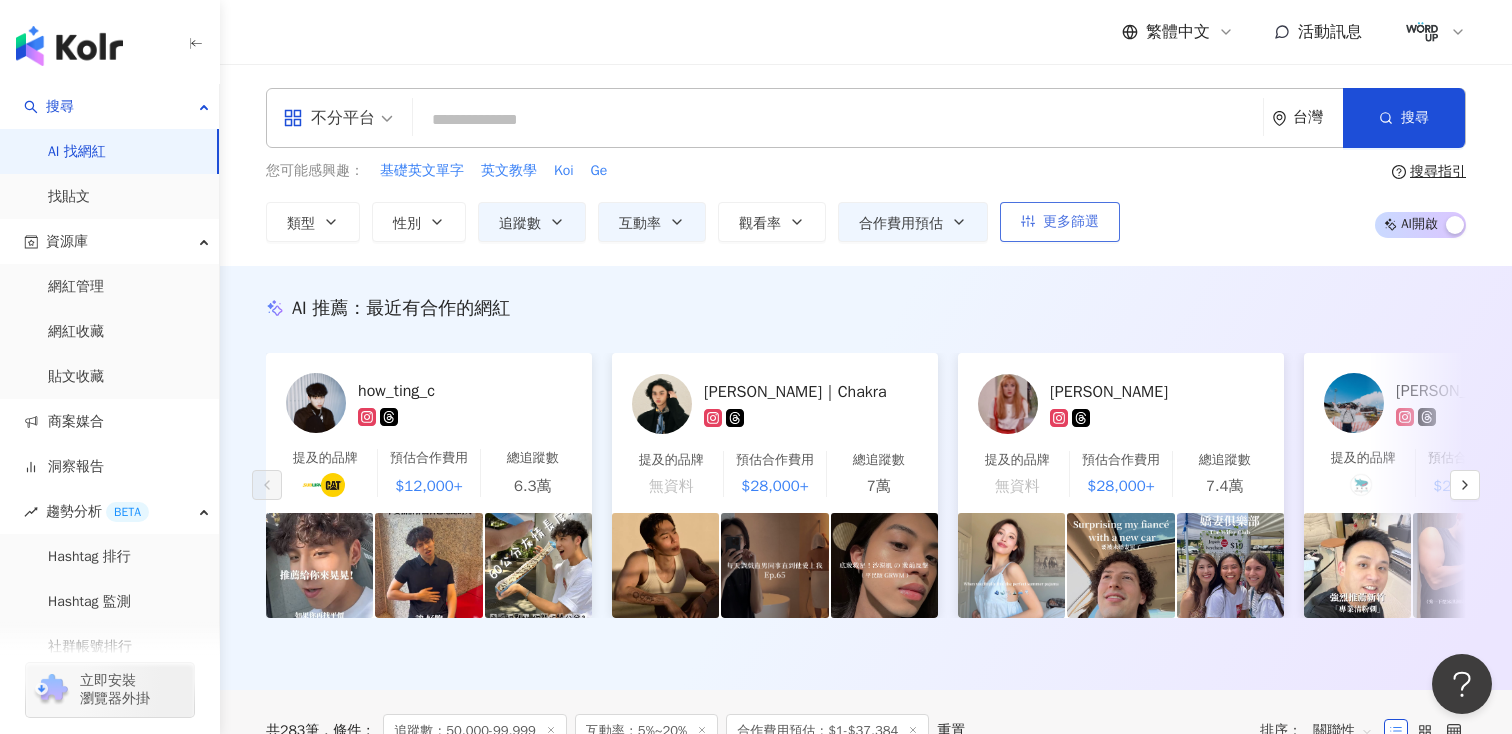 click 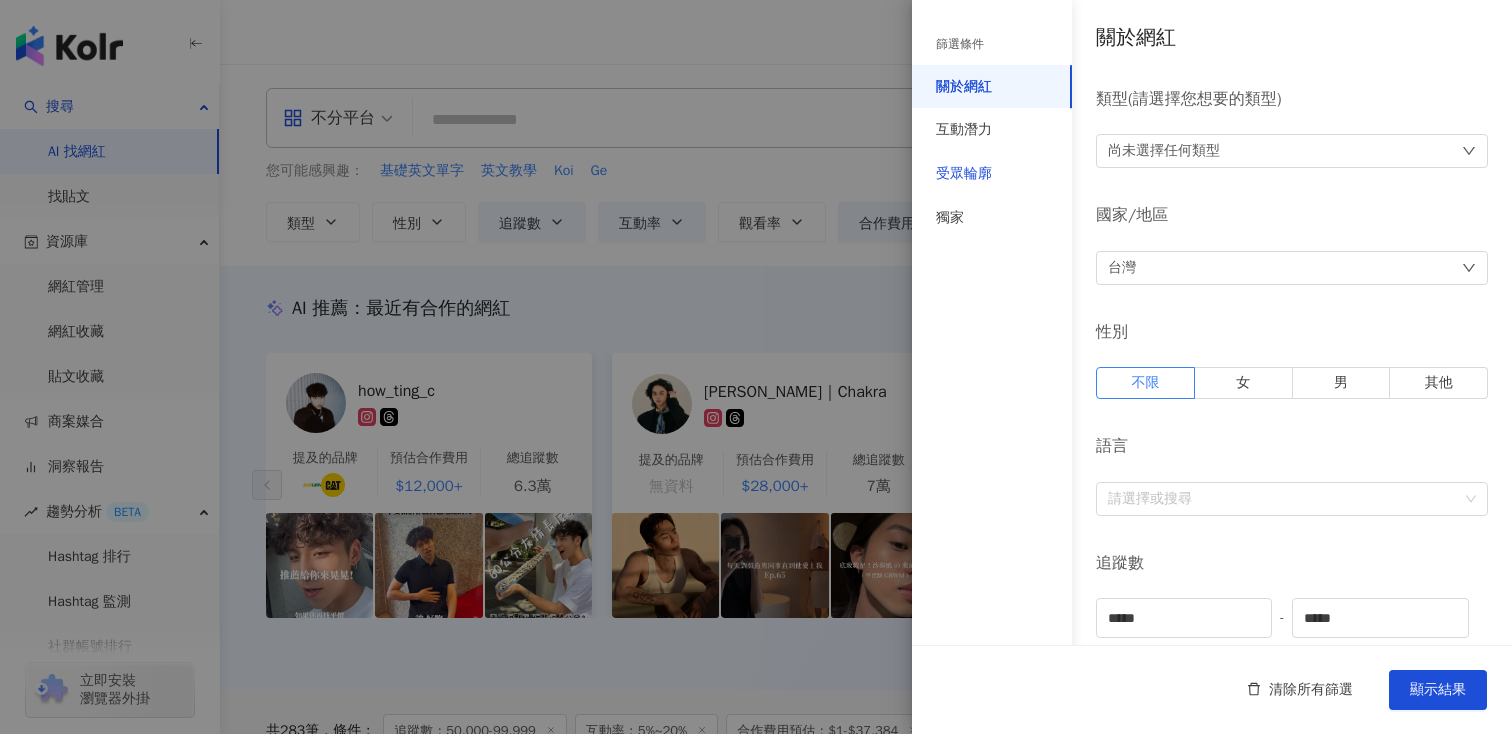 click on "受眾輪廓" at bounding box center [964, 174] 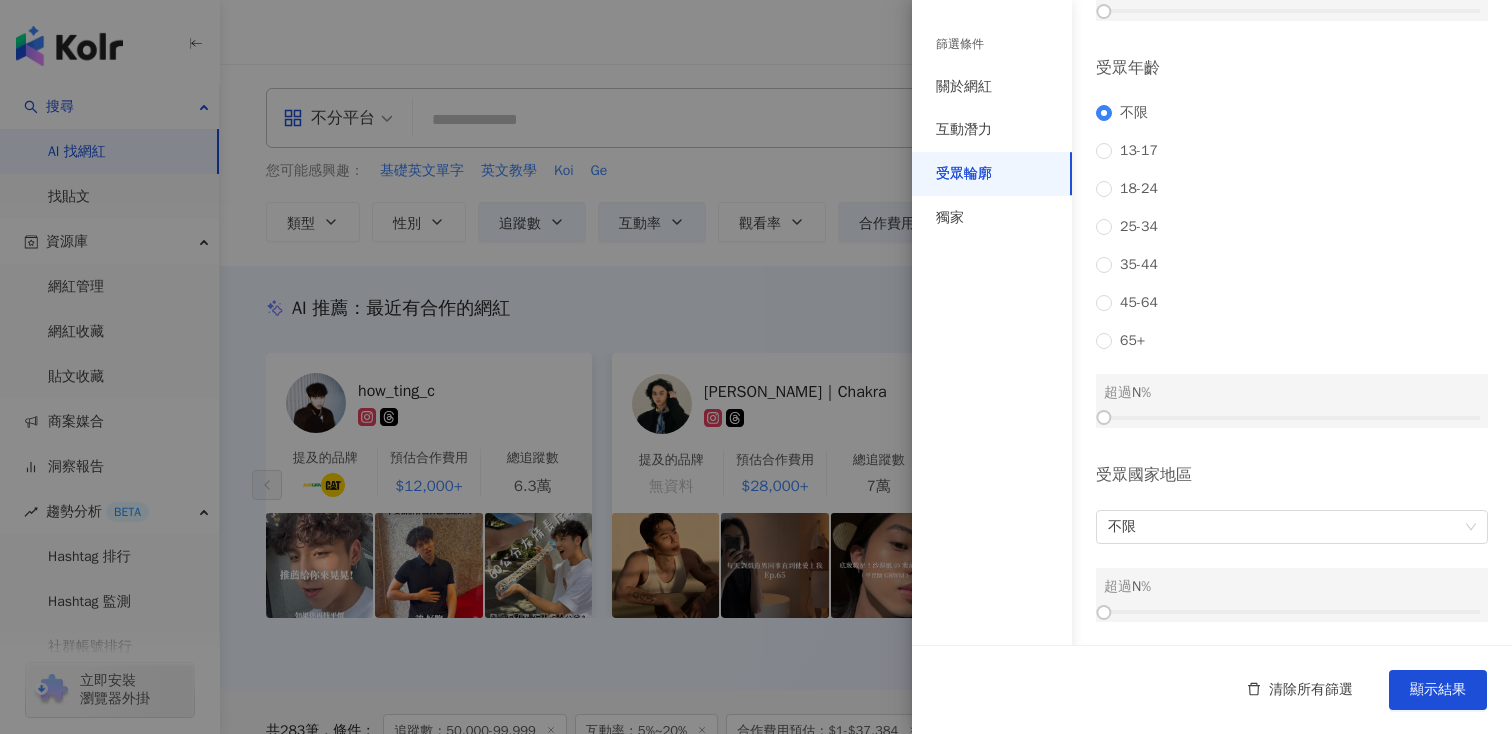 scroll, scrollTop: 0, scrollLeft: 0, axis: both 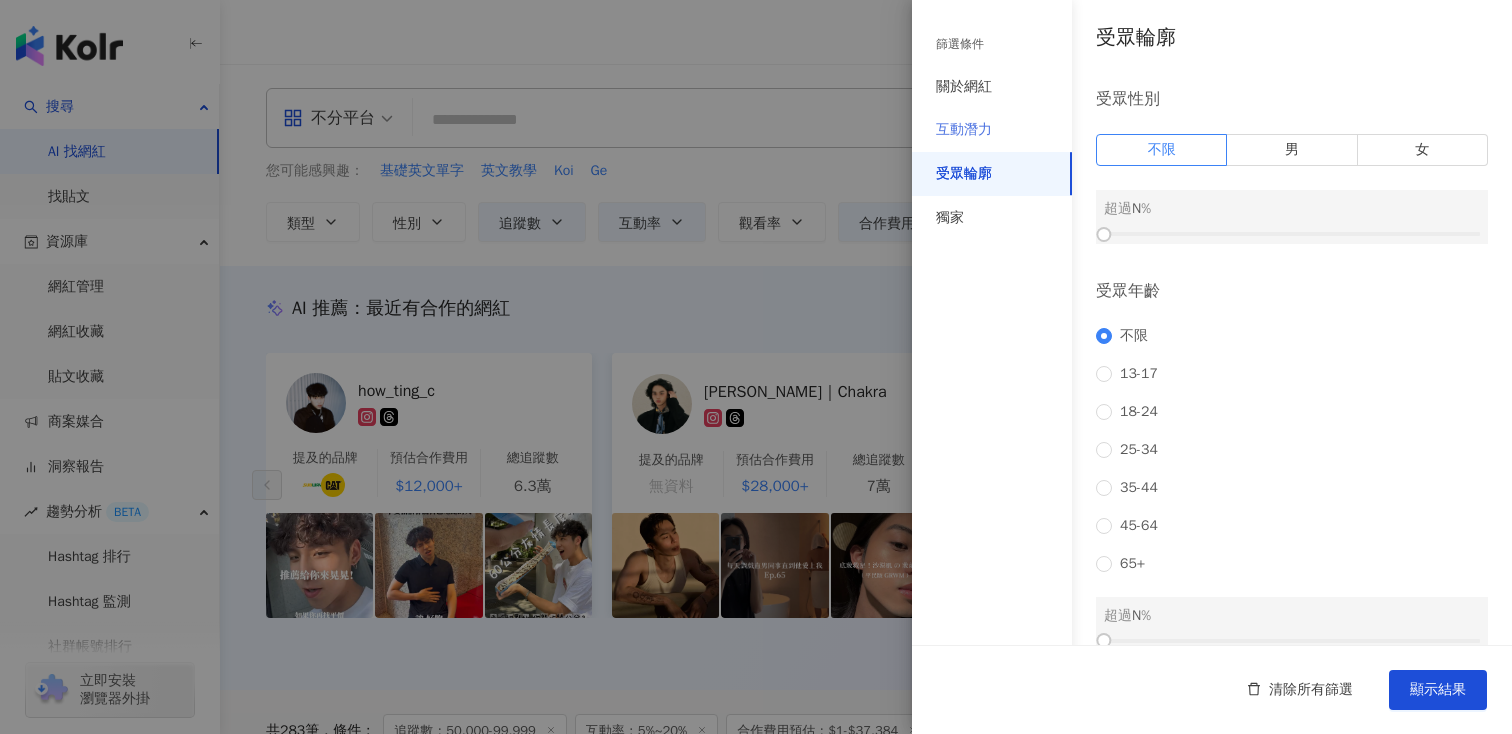 click on "互動潛力" at bounding box center (992, 130) 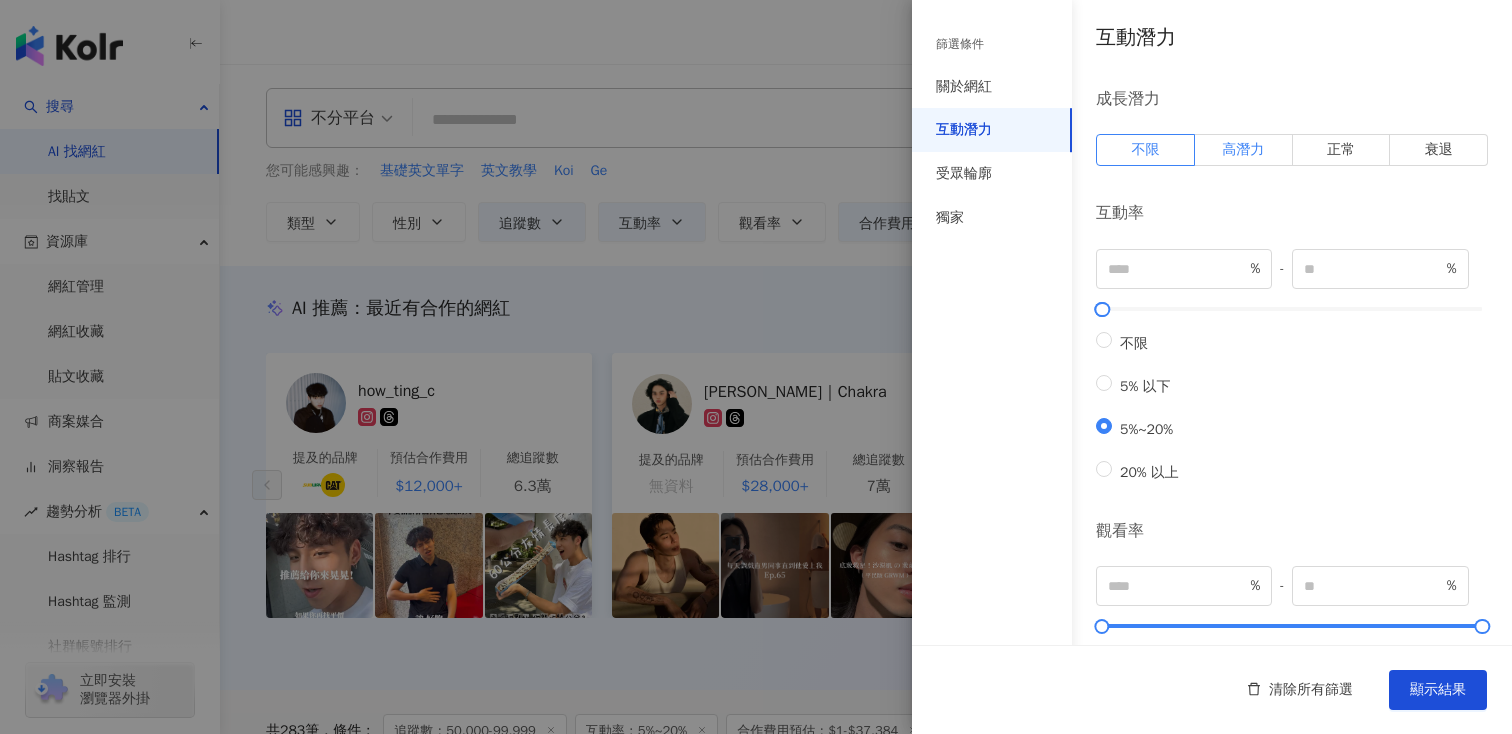 click on "高潛力" at bounding box center (1244, 150) 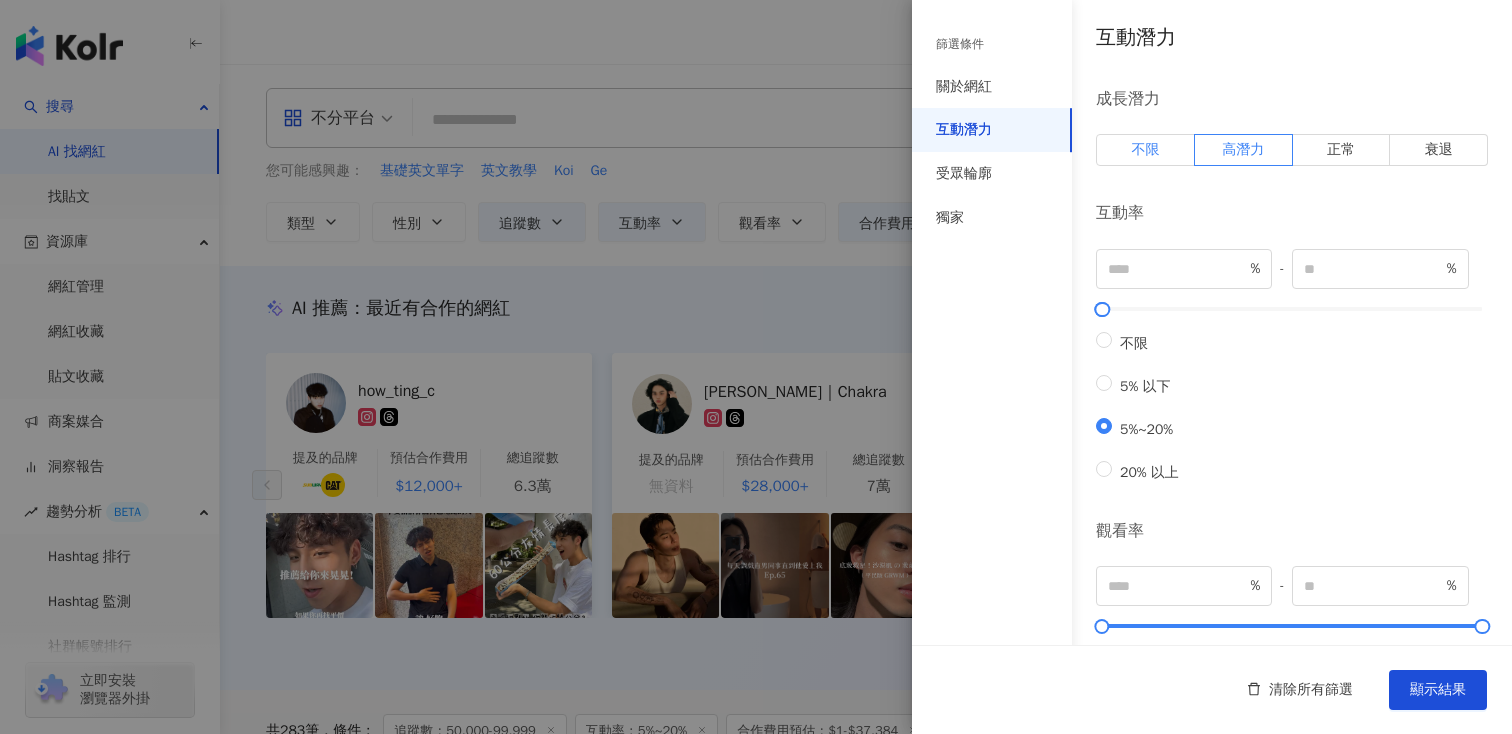 click on "不限" at bounding box center [1145, 149] 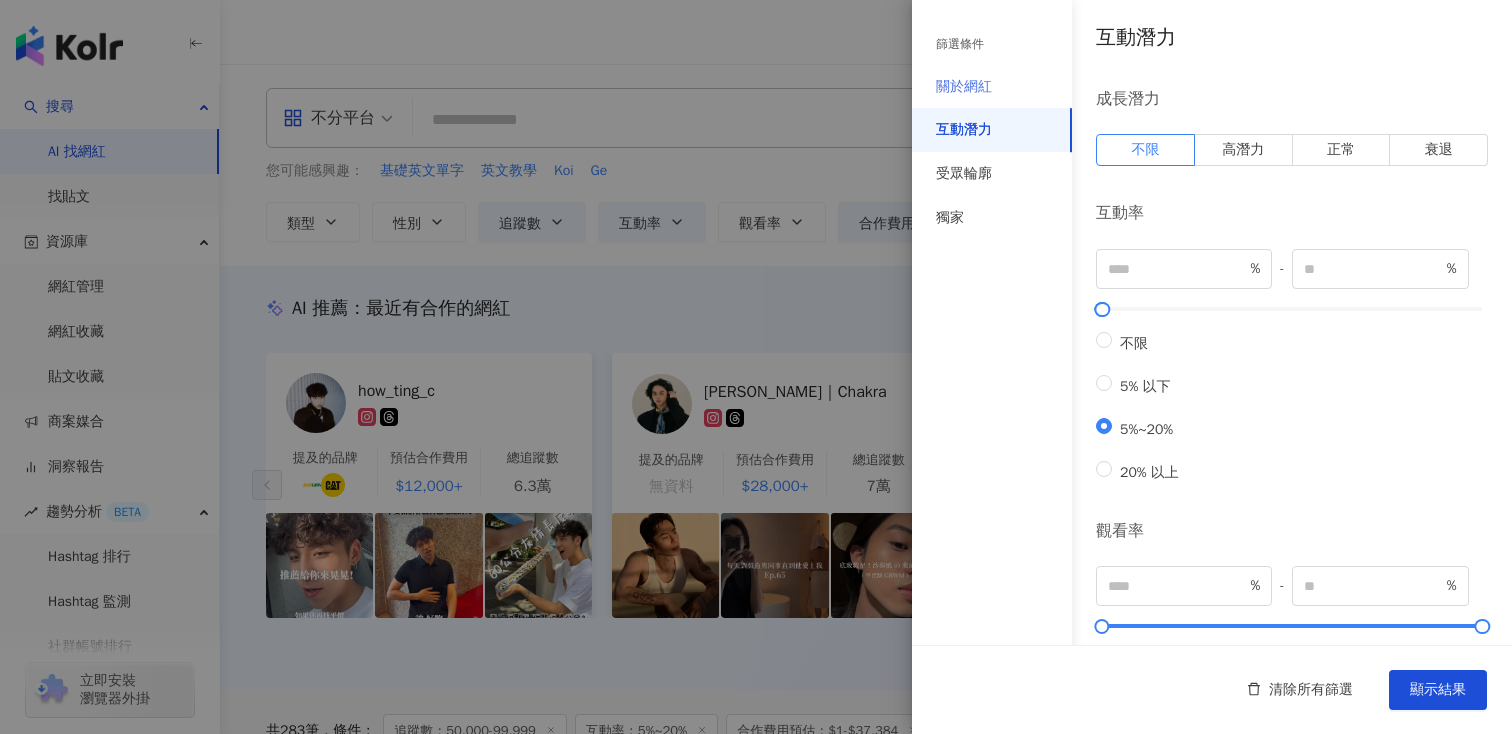 click on "關於網紅" at bounding box center (992, 87) 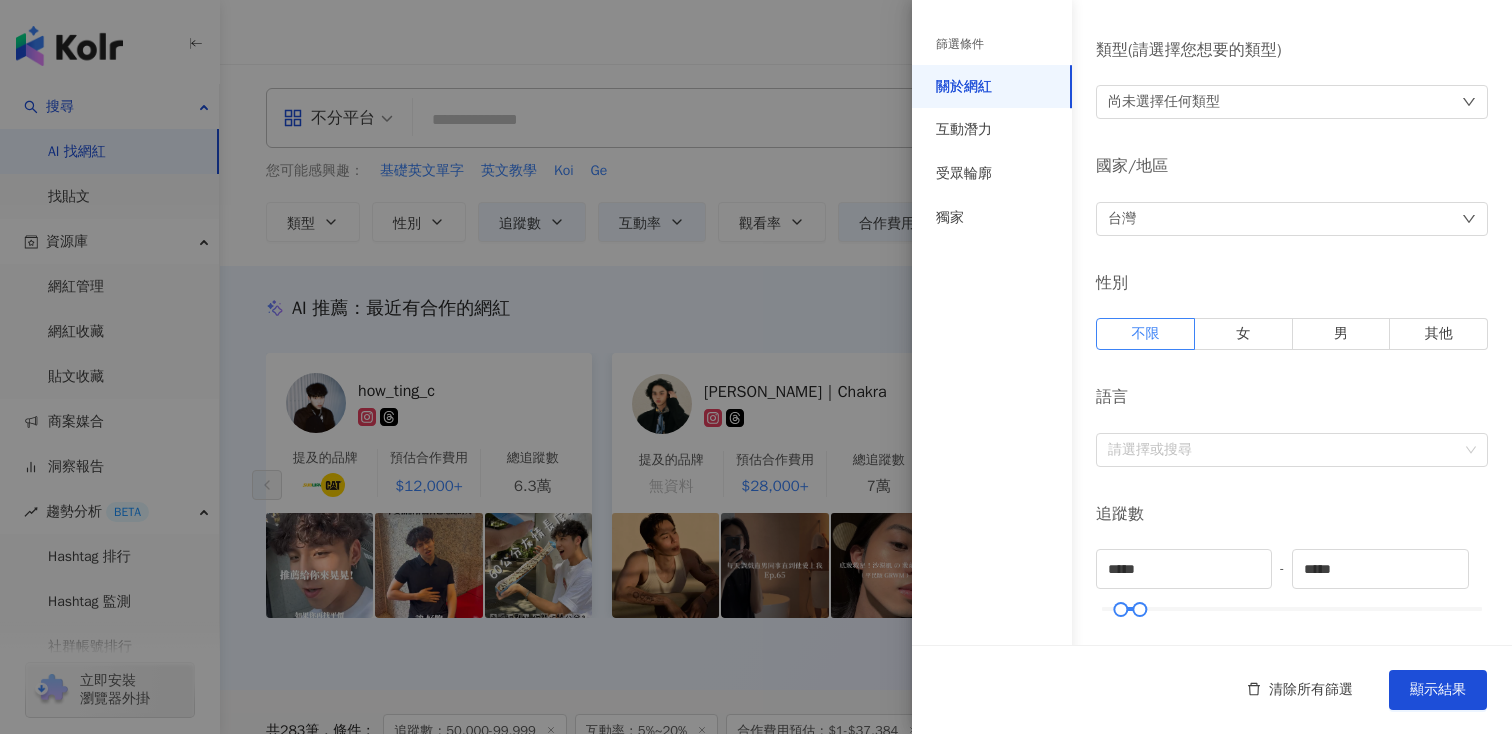 scroll, scrollTop: 46, scrollLeft: 0, axis: vertical 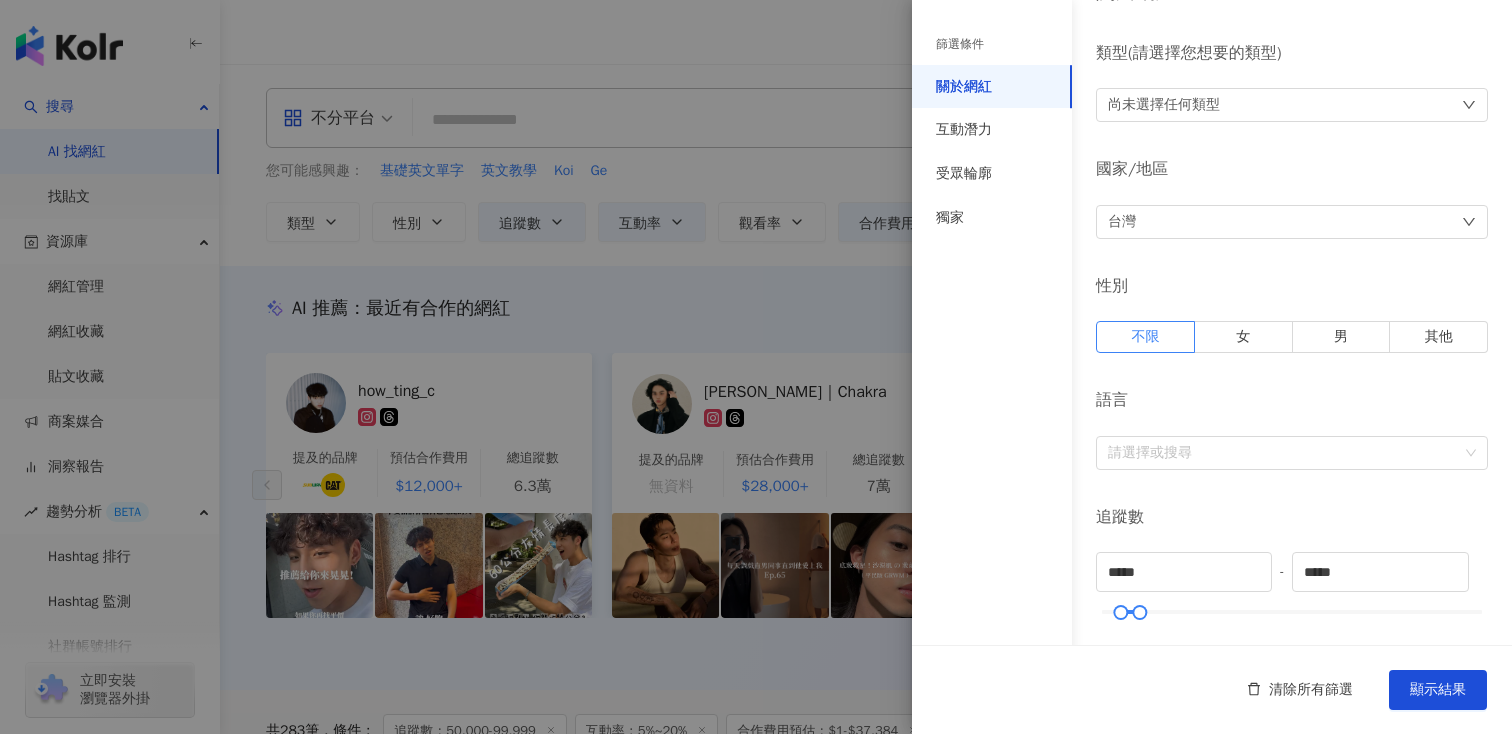 click on "尚未選擇任何類型" at bounding box center [1164, 105] 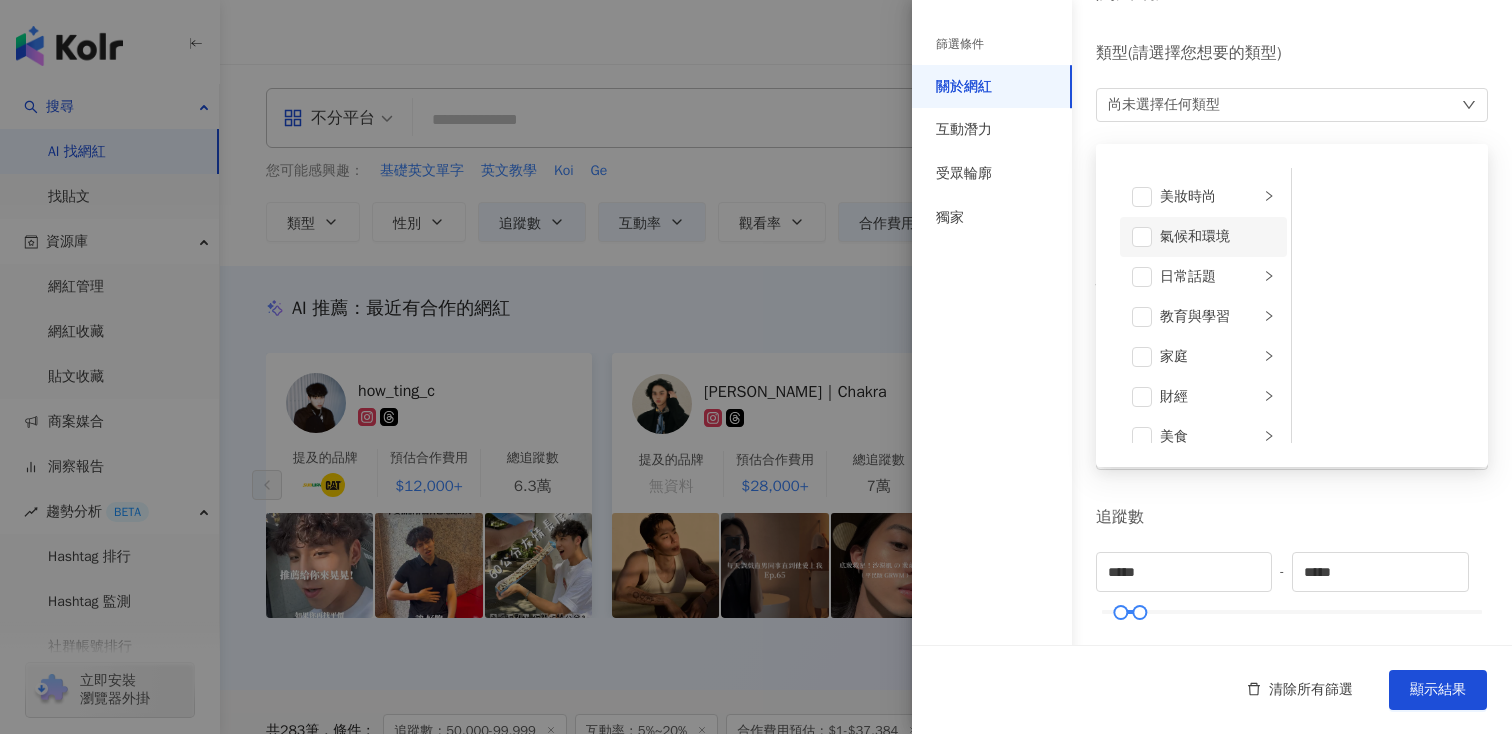 scroll, scrollTop: 39, scrollLeft: 0, axis: vertical 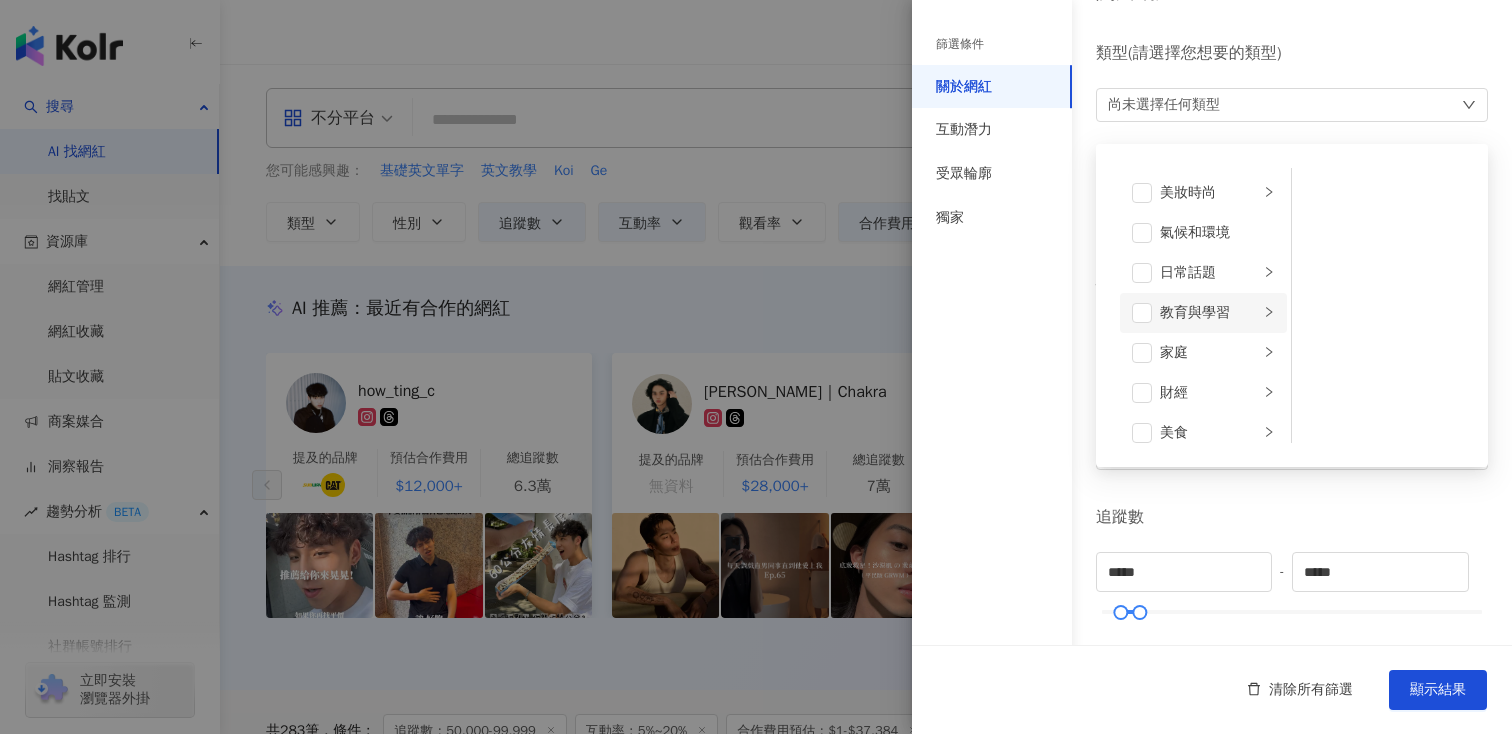 click on "教育與學習" at bounding box center [1209, 313] 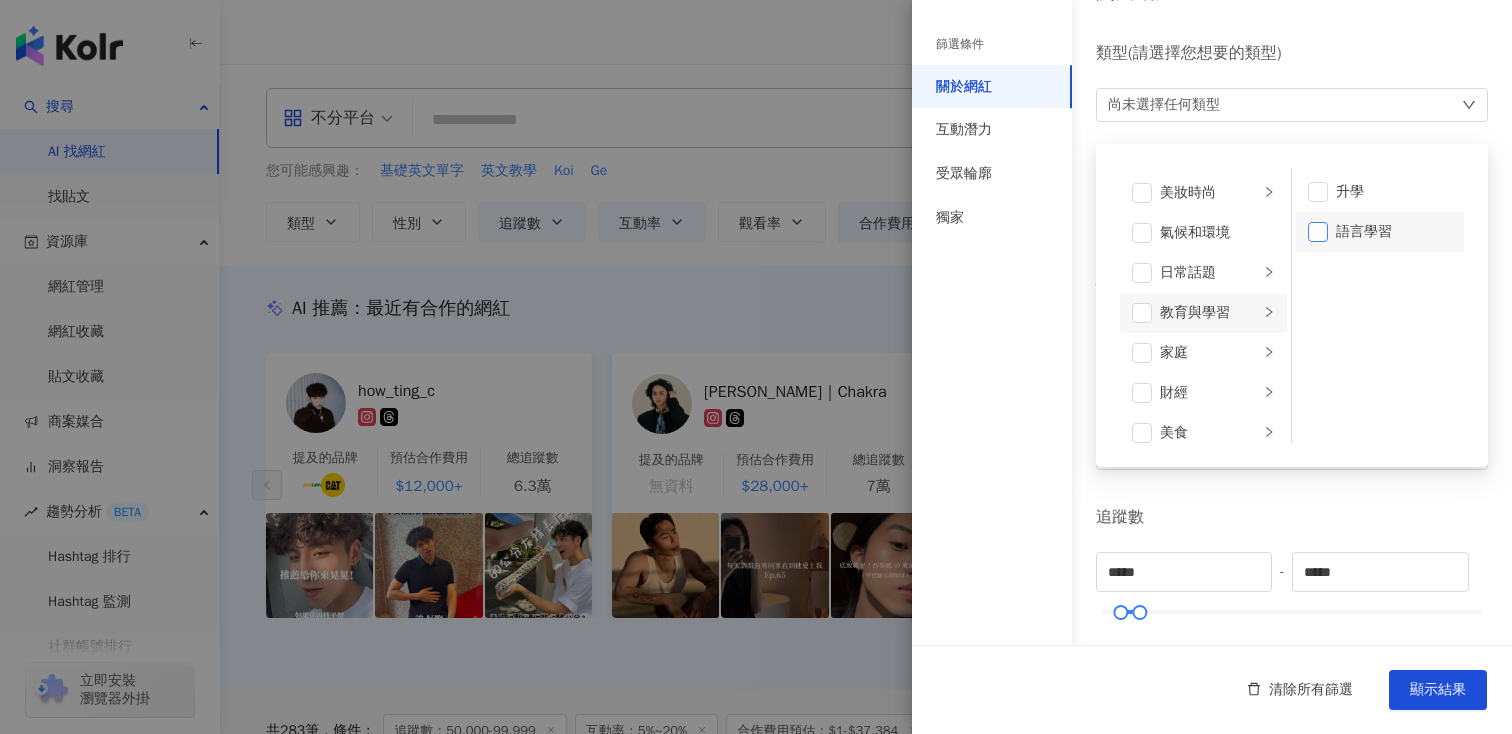 click at bounding box center [1318, 232] 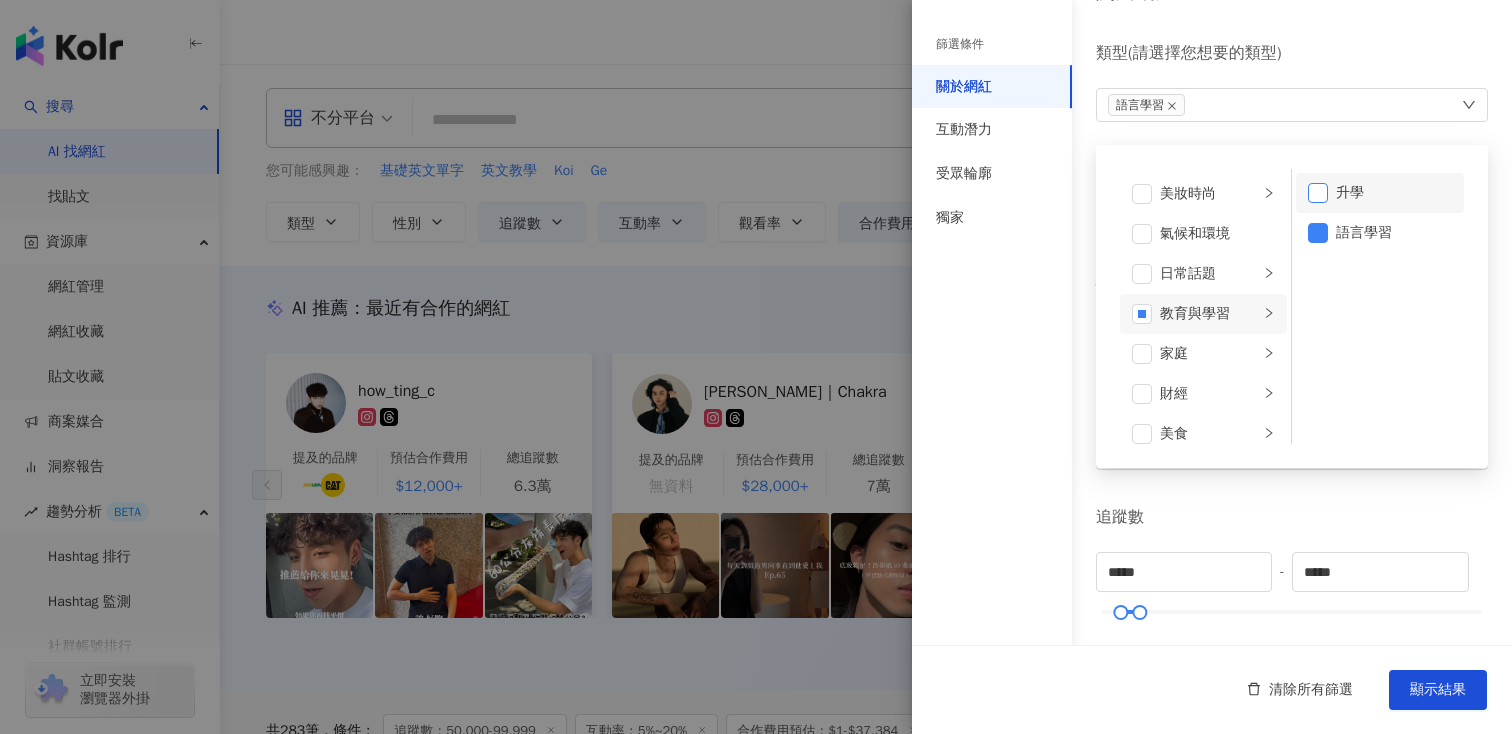 click at bounding box center (1318, 193) 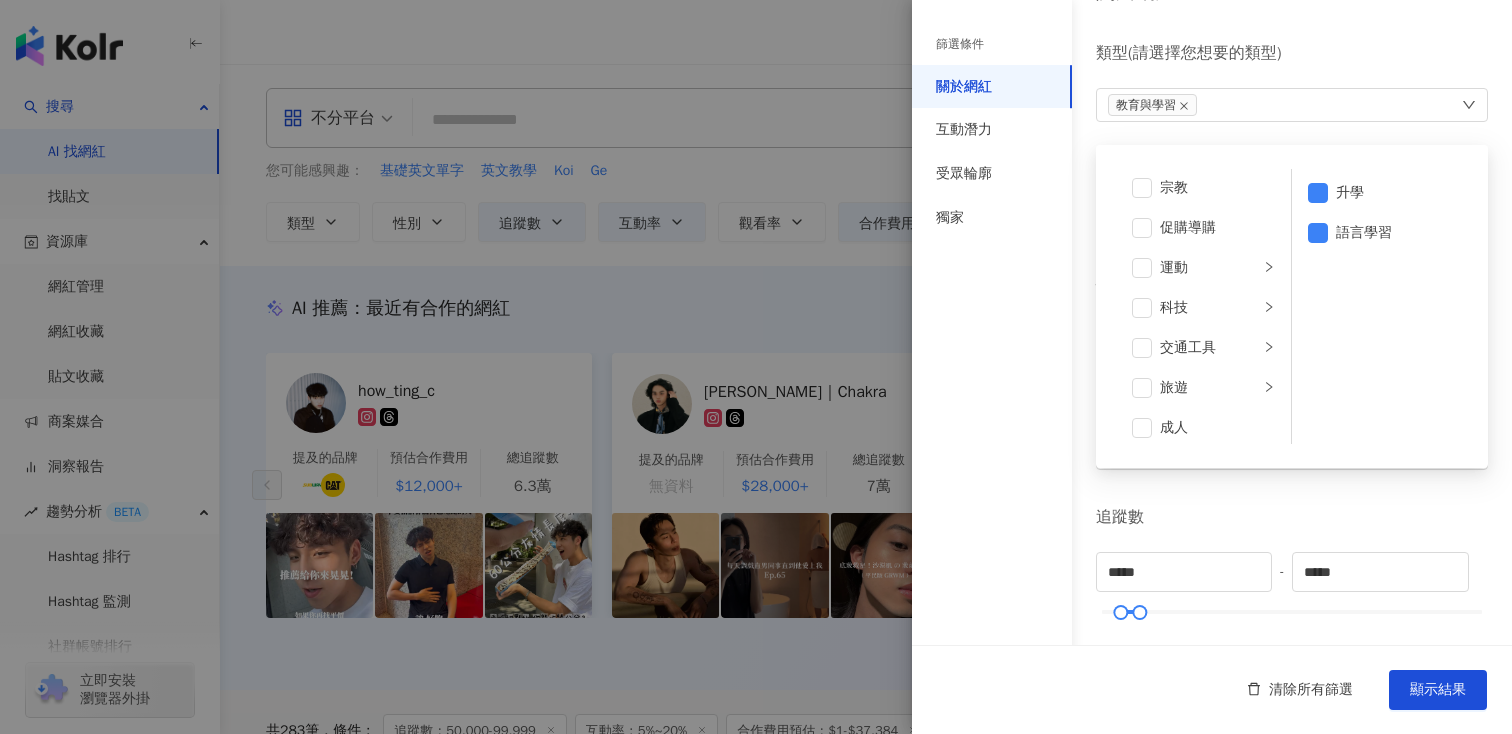 scroll, scrollTop: 693, scrollLeft: 0, axis: vertical 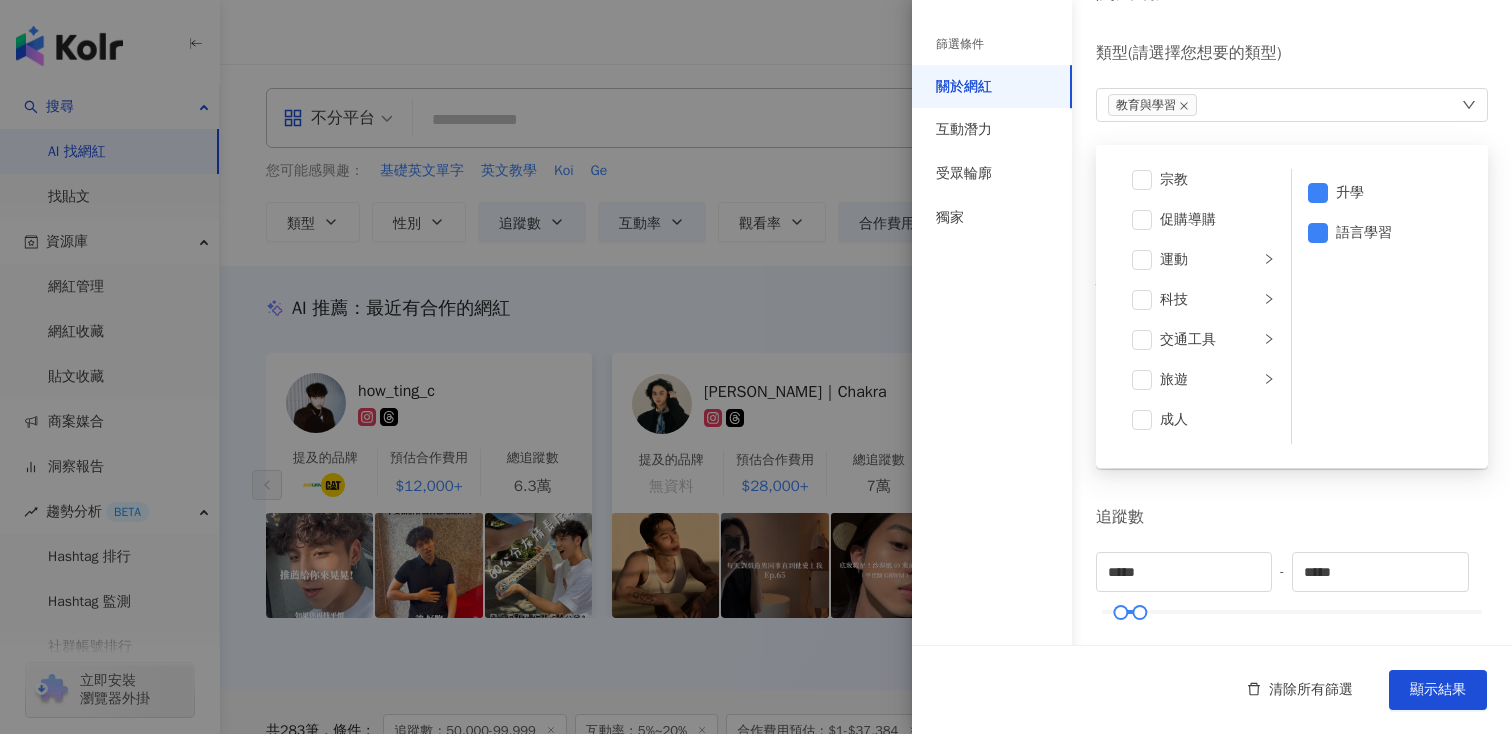 click on "篩選條件 關於網紅 互動潛力 受眾輪廓 獨家" at bounding box center [992, 379] 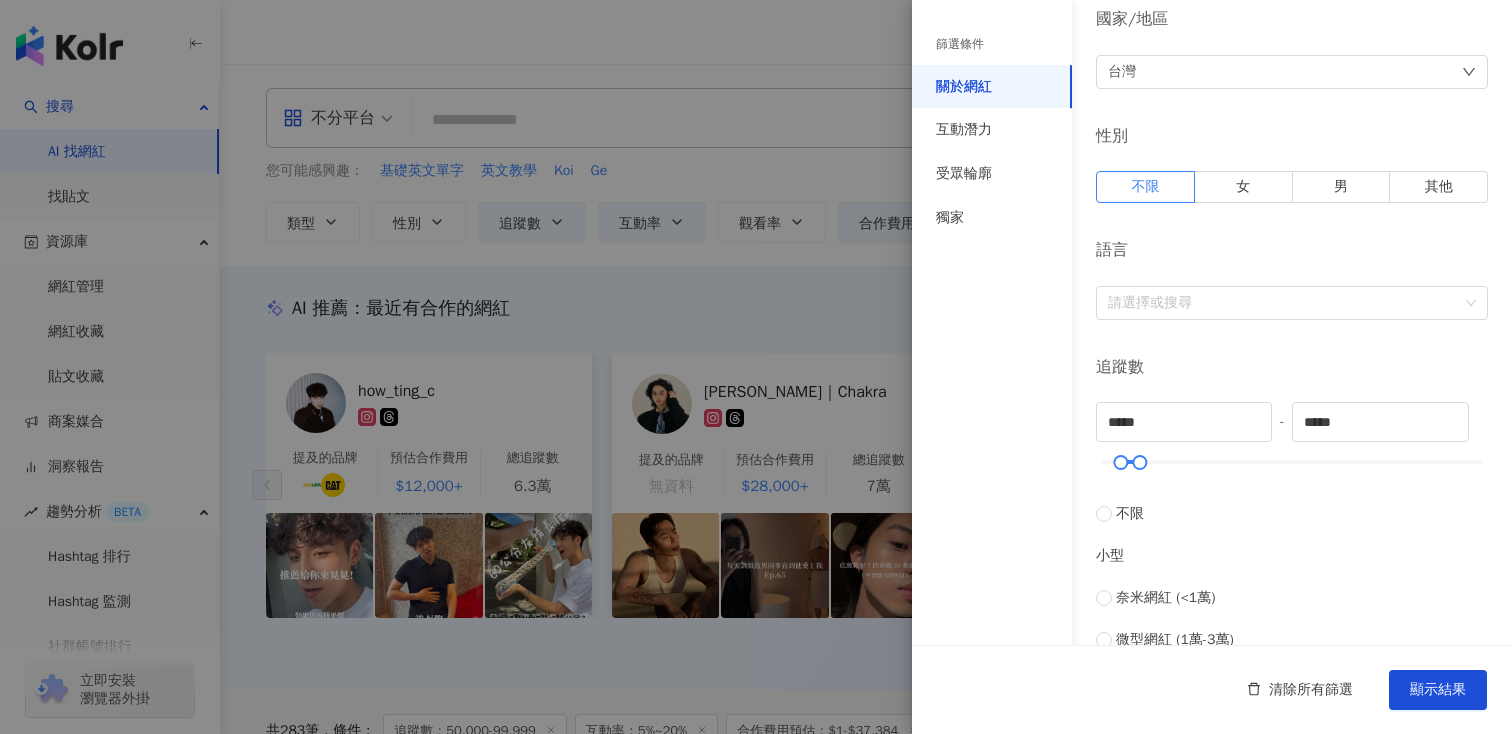 scroll, scrollTop: 212, scrollLeft: 0, axis: vertical 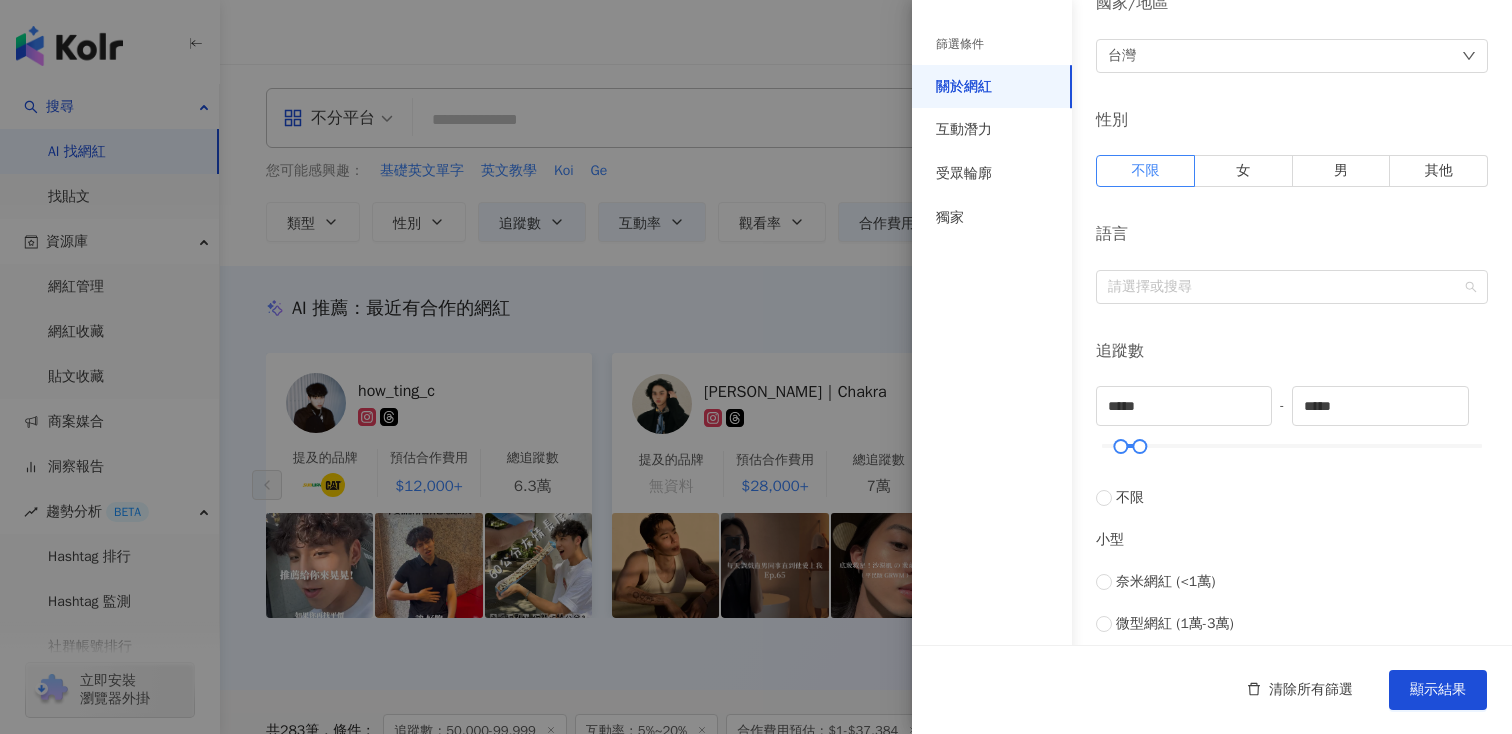 click at bounding box center (1281, 286) 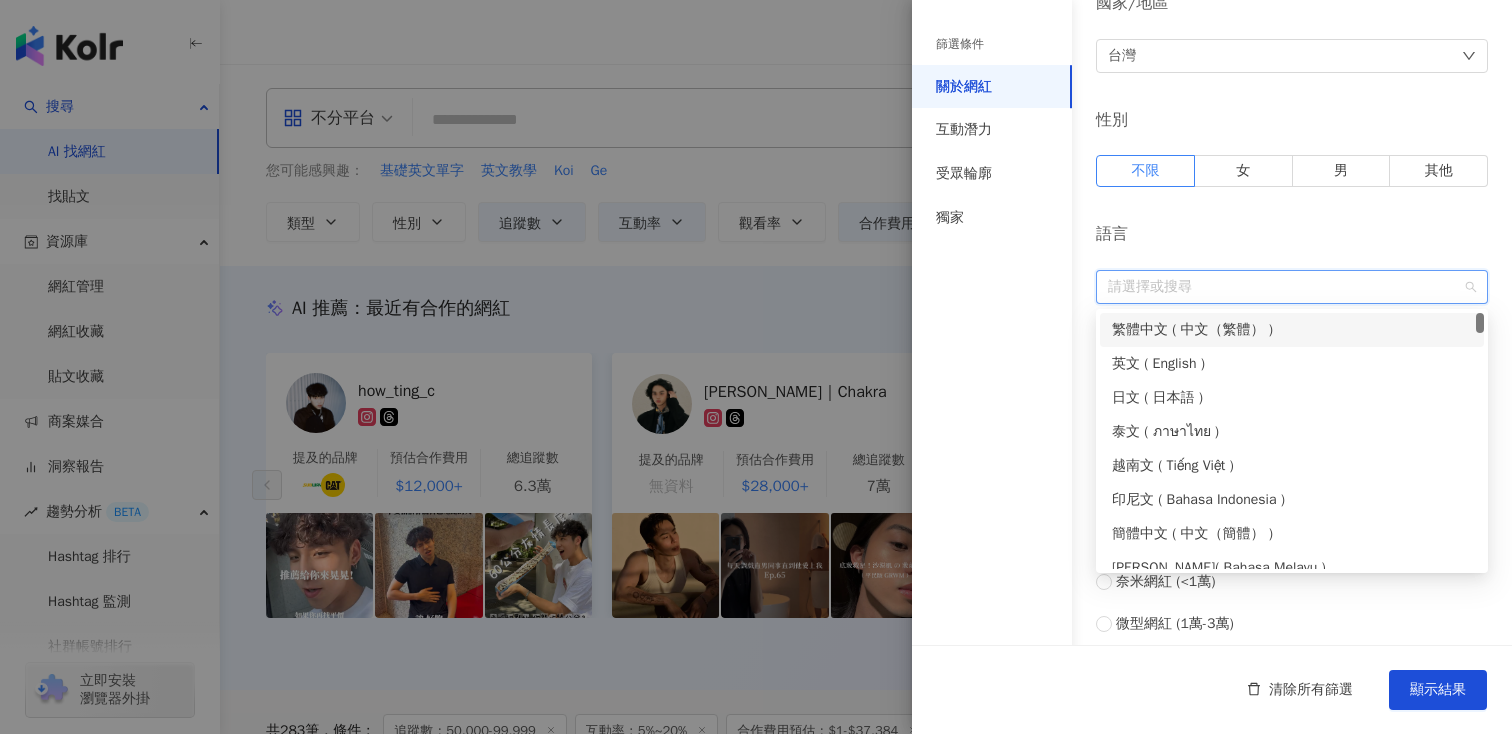 click on "繁體中文 ( 中文（繁體） )" at bounding box center [1292, 330] 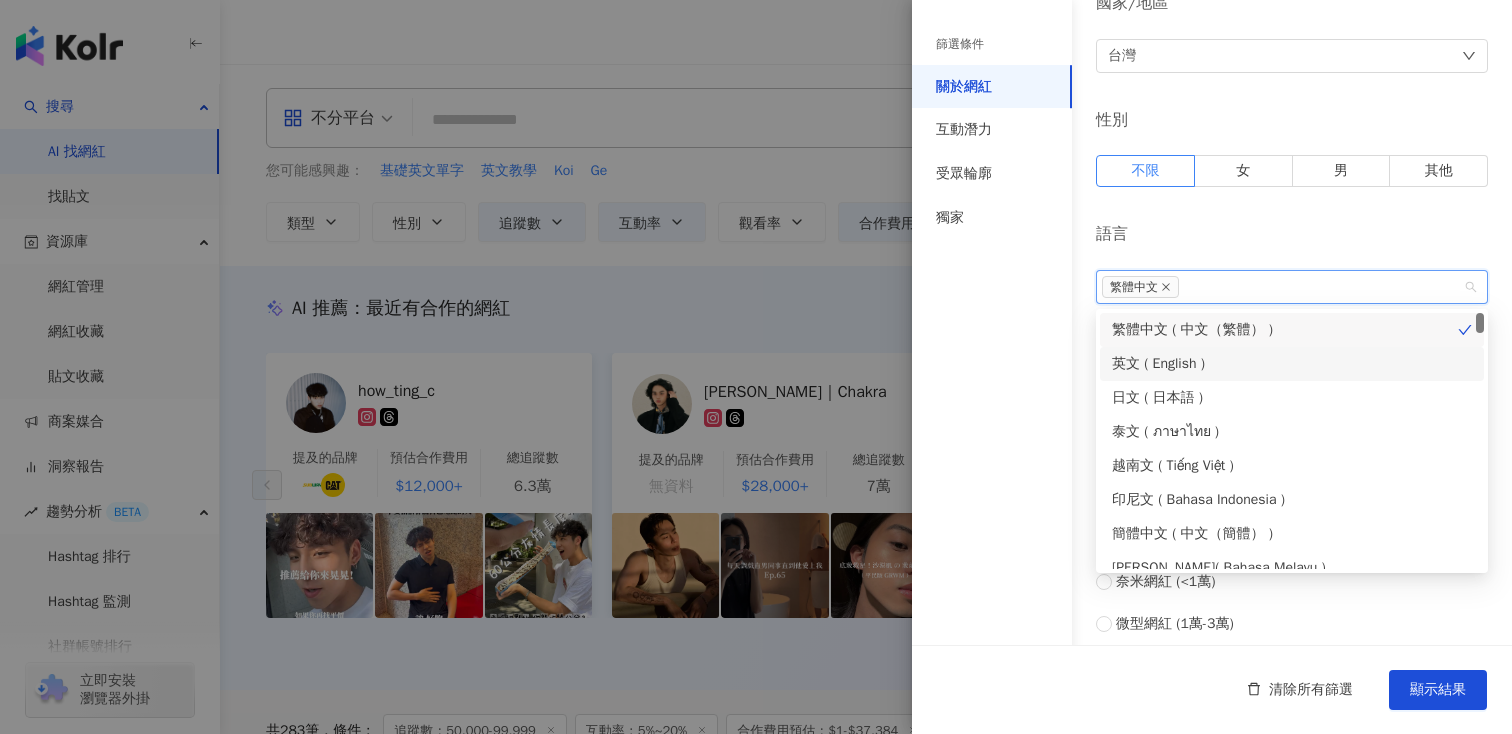 click on "英文 ( English )" at bounding box center [1292, 364] 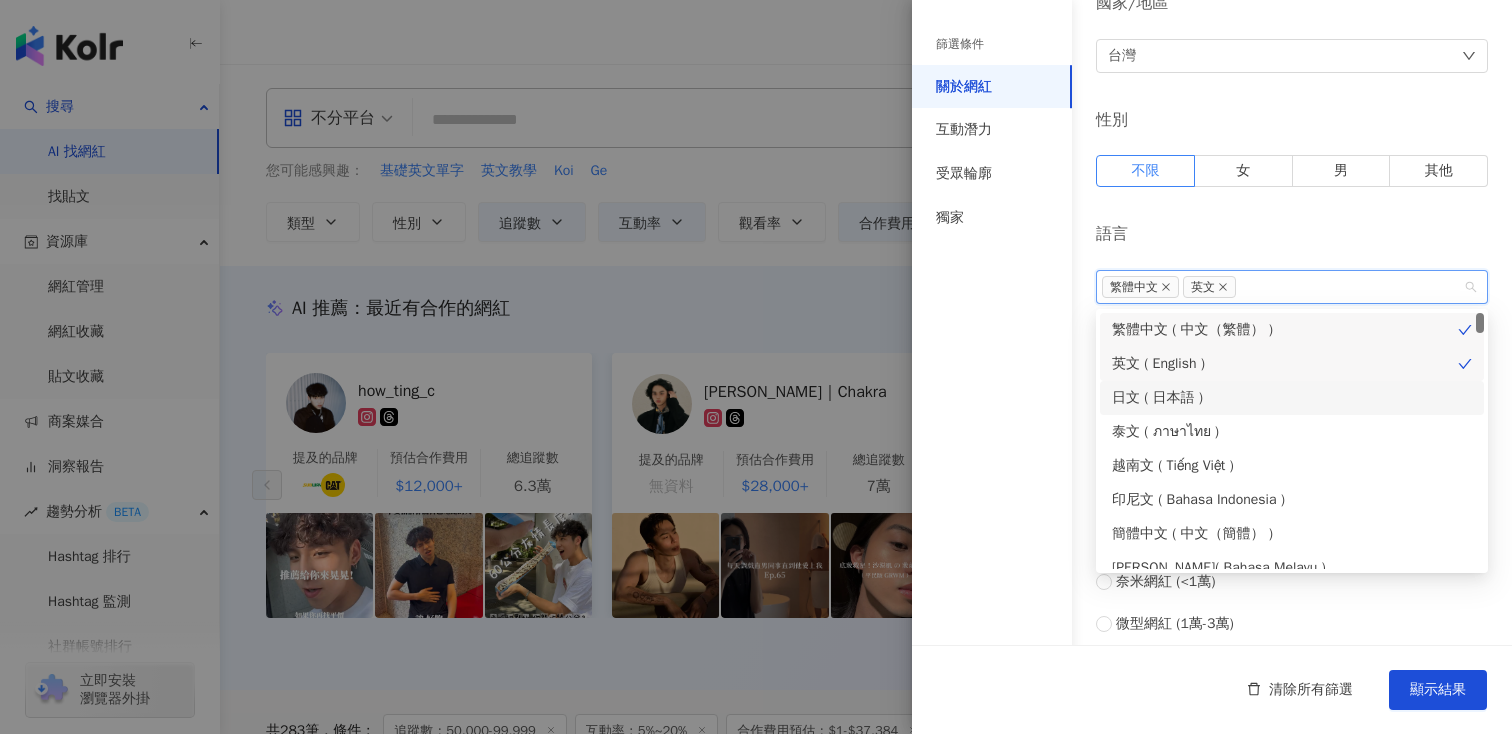 click on "篩選條件 關於網紅 互動潛力 受眾輪廓 獨家" at bounding box center (992, 379) 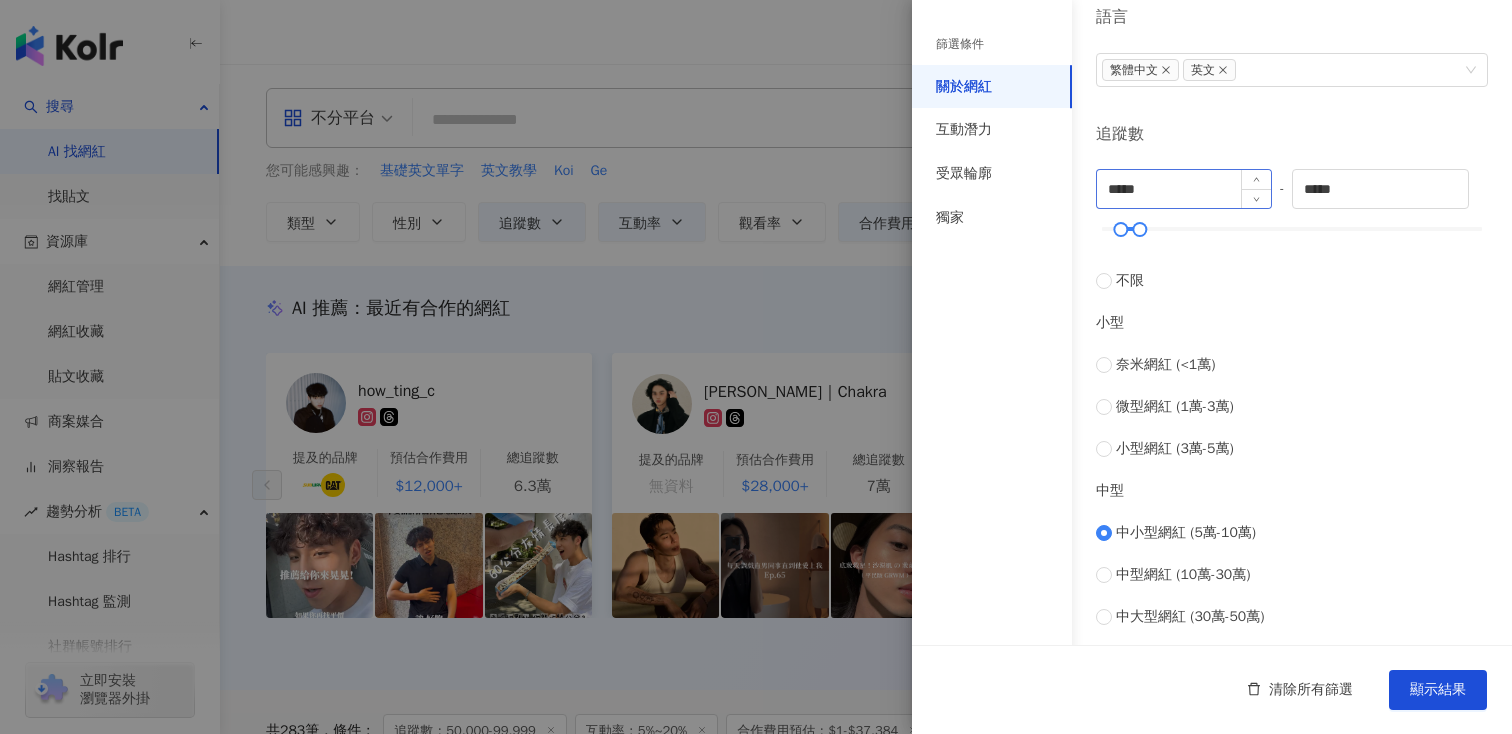 scroll, scrollTop: 464, scrollLeft: 0, axis: vertical 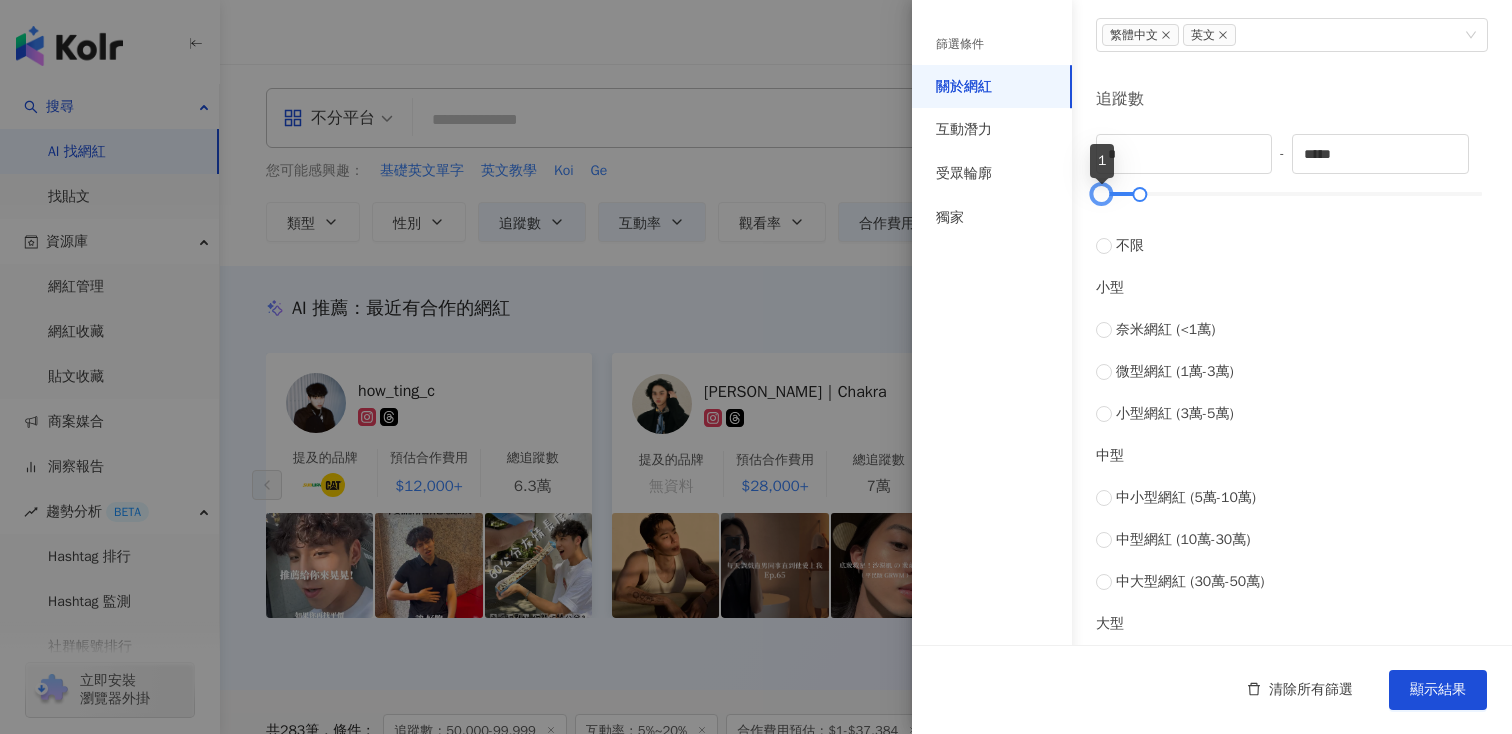 drag, startPoint x: 1119, startPoint y: 192, endPoint x: 1080, endPoint y: 192, distance: 39 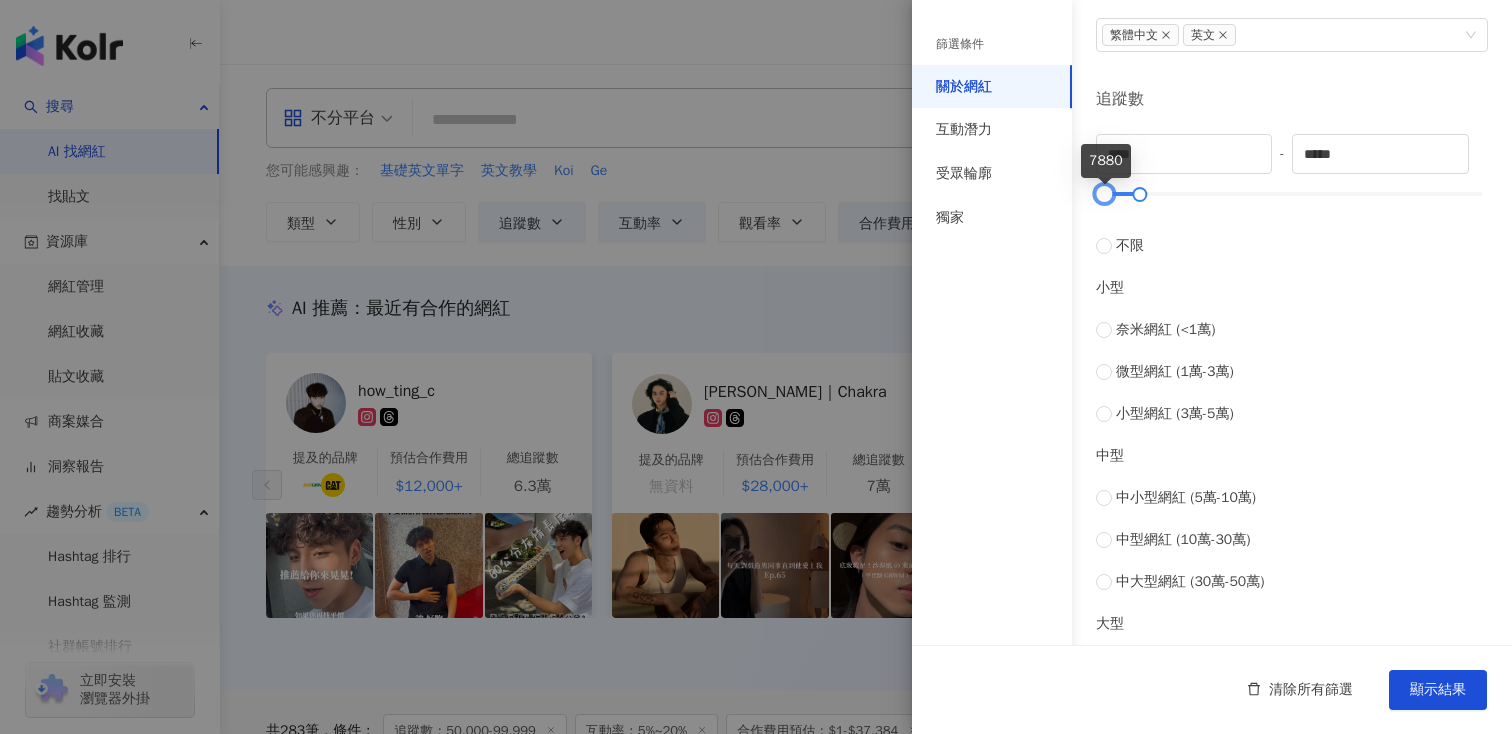 click on "篩選條件 關於網紅 互動潛力 受眾輪廓 獨家" at bounding box center [992, 379] 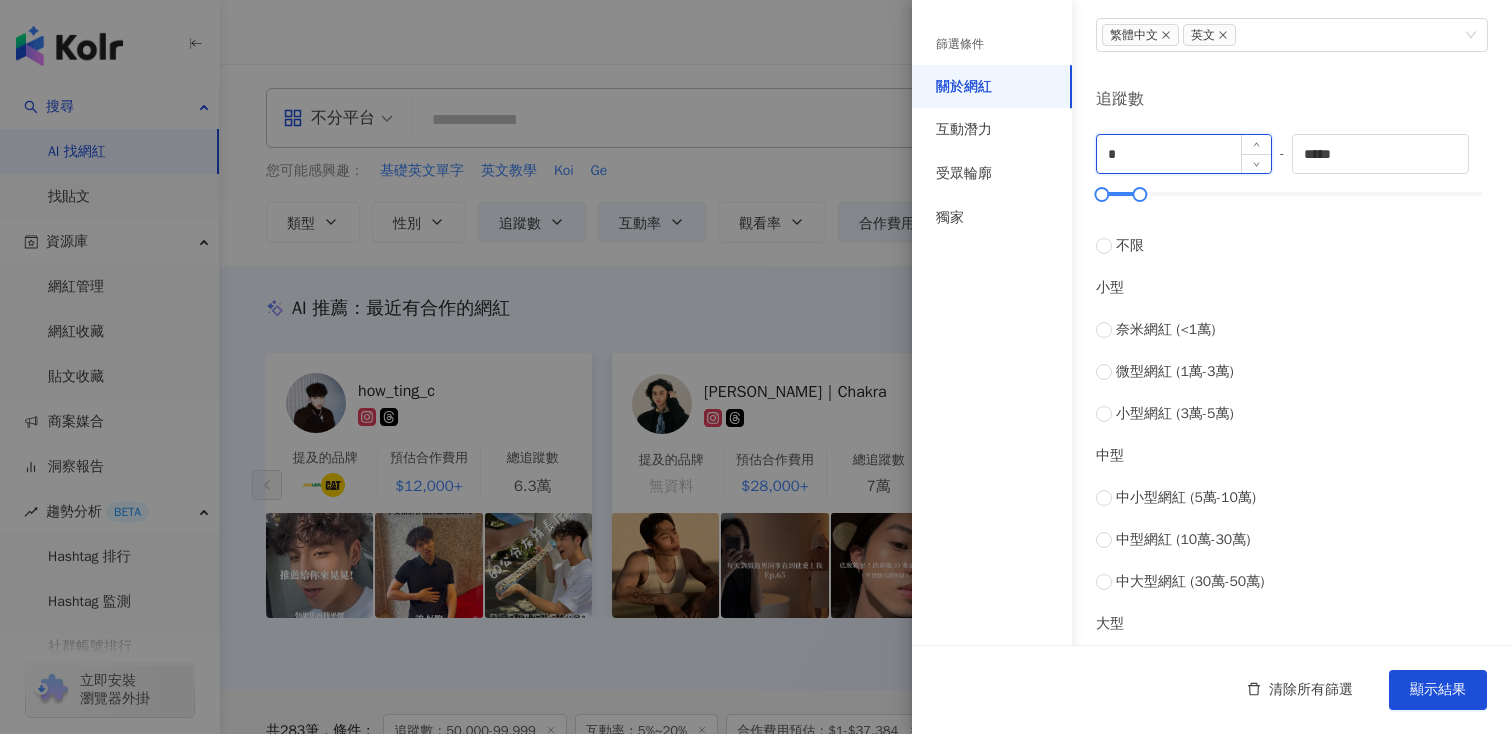 click on "*" at bounding box center [1184, 154] 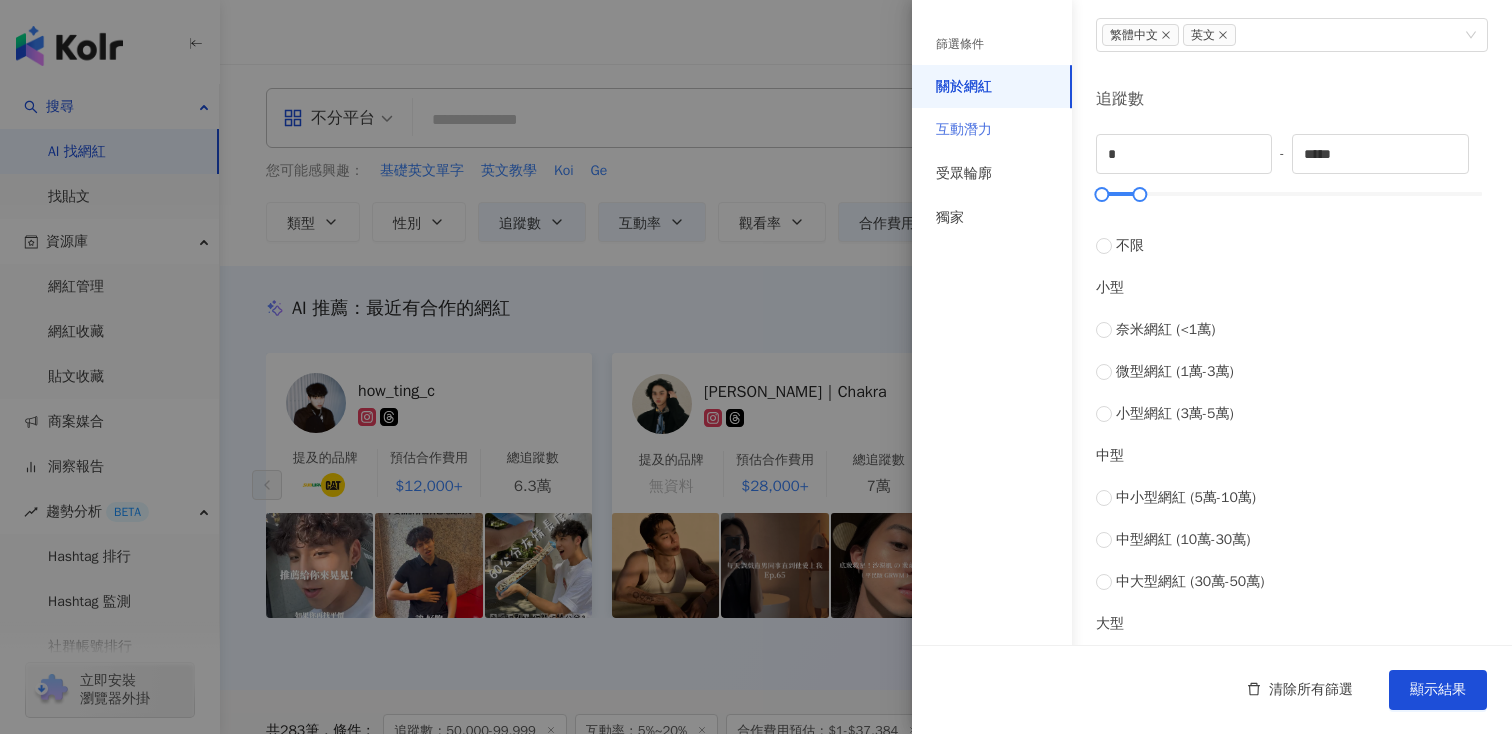 click on "互動潛力" at bounding box center (992, 130) 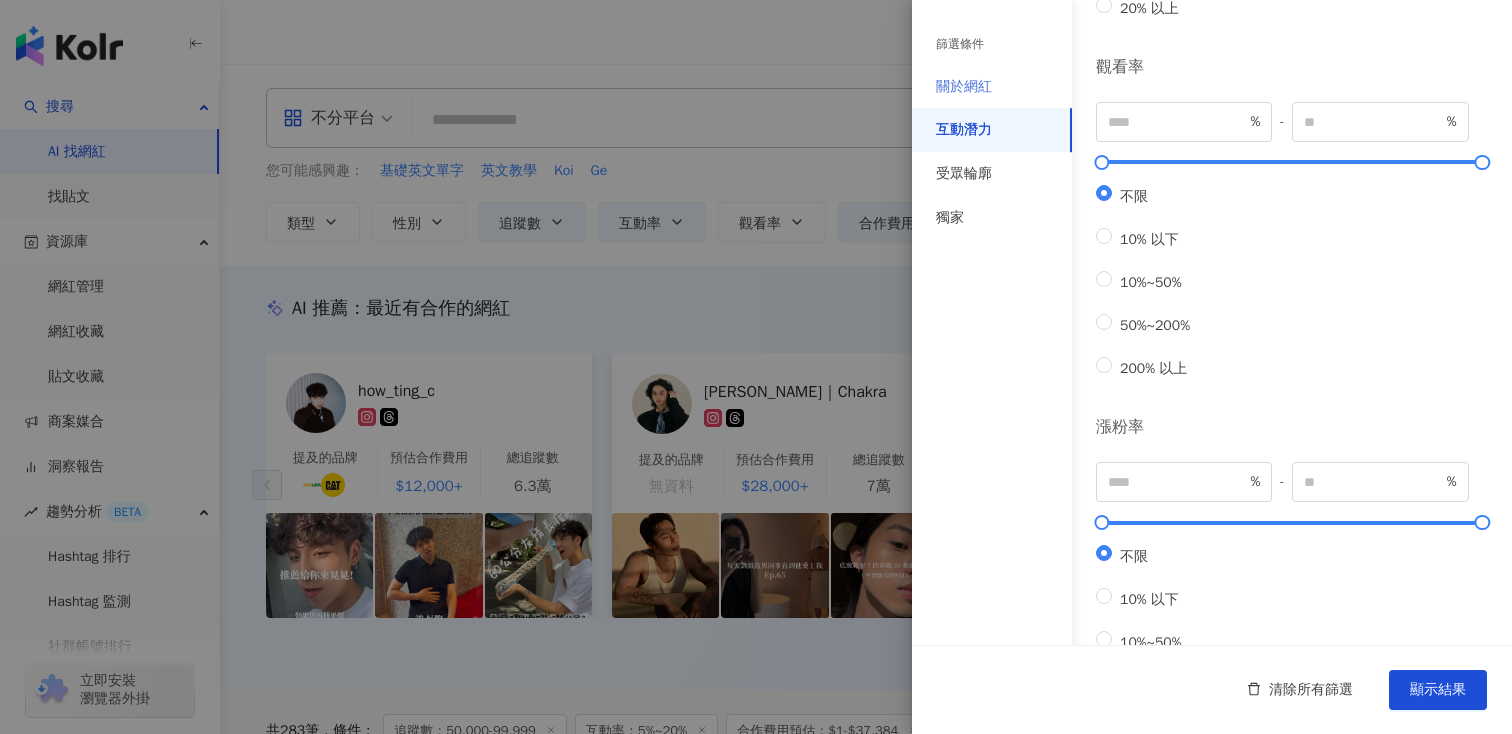 click on "關於網紅" at bounding box center (992, 87) 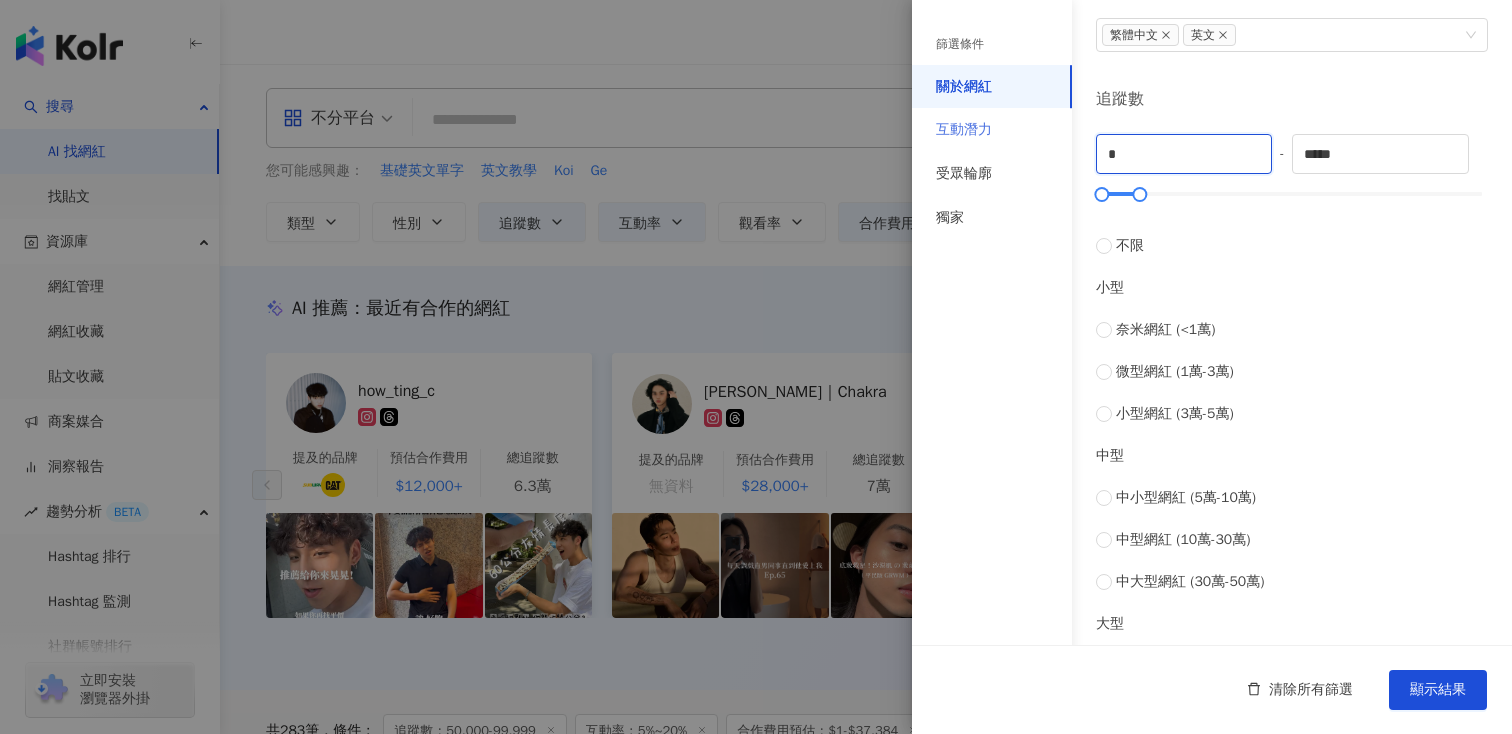 drag, startPoint x: 1156, startPoint y: 149, endPoint x: 1056, endPoint y: 150, distance: 100.005 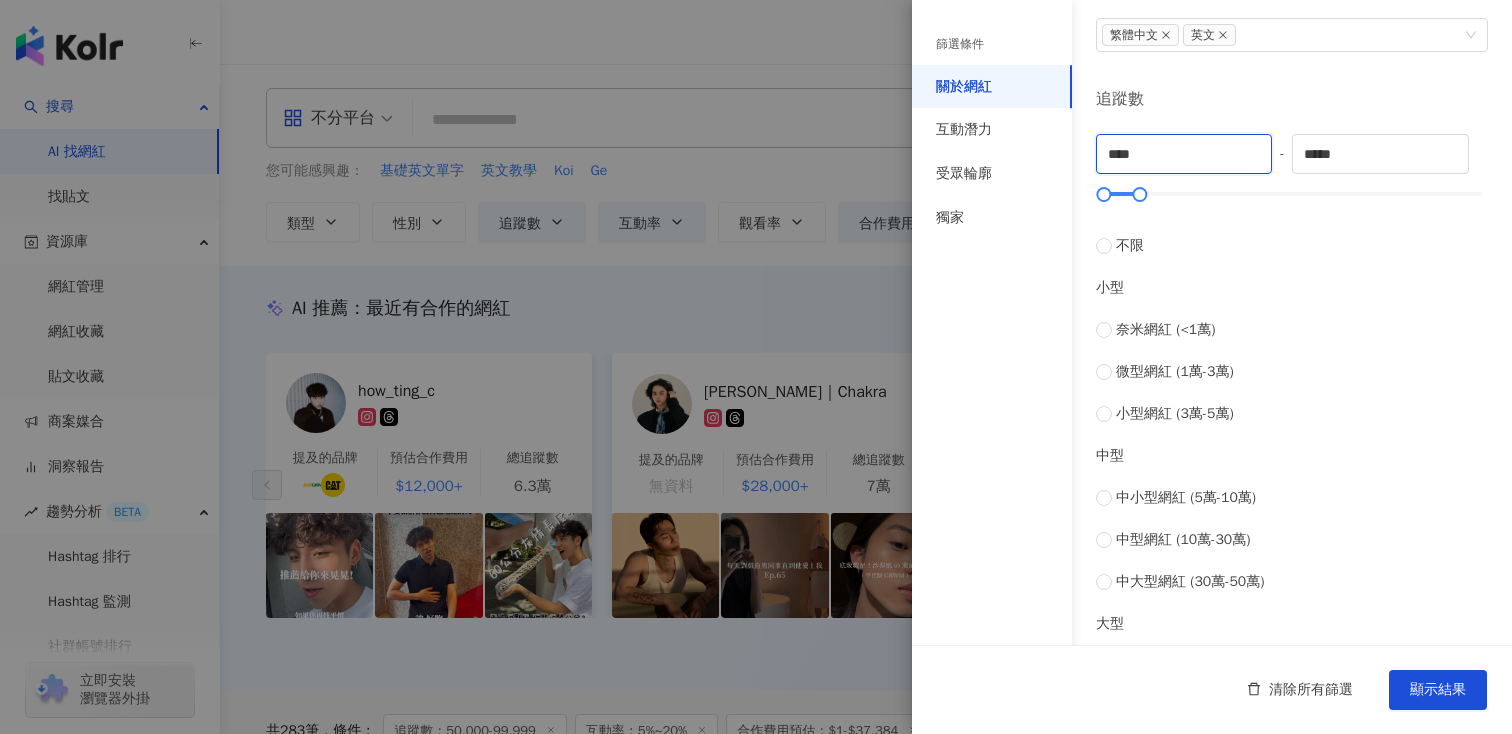 type on "****" 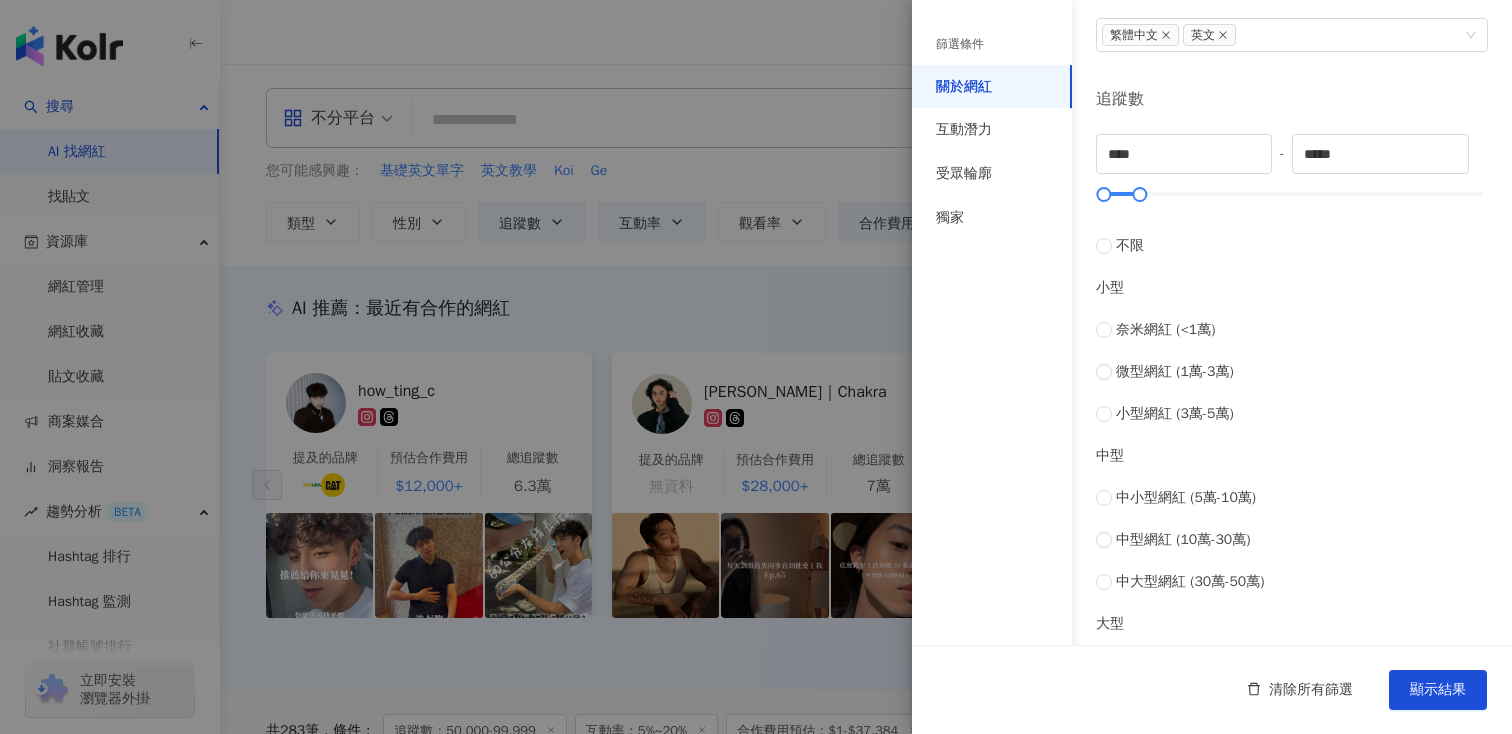 click on "篩選條件 關於網紅 互動潛力 受眾輪廓 獨家" at bounding box center (992, 379) 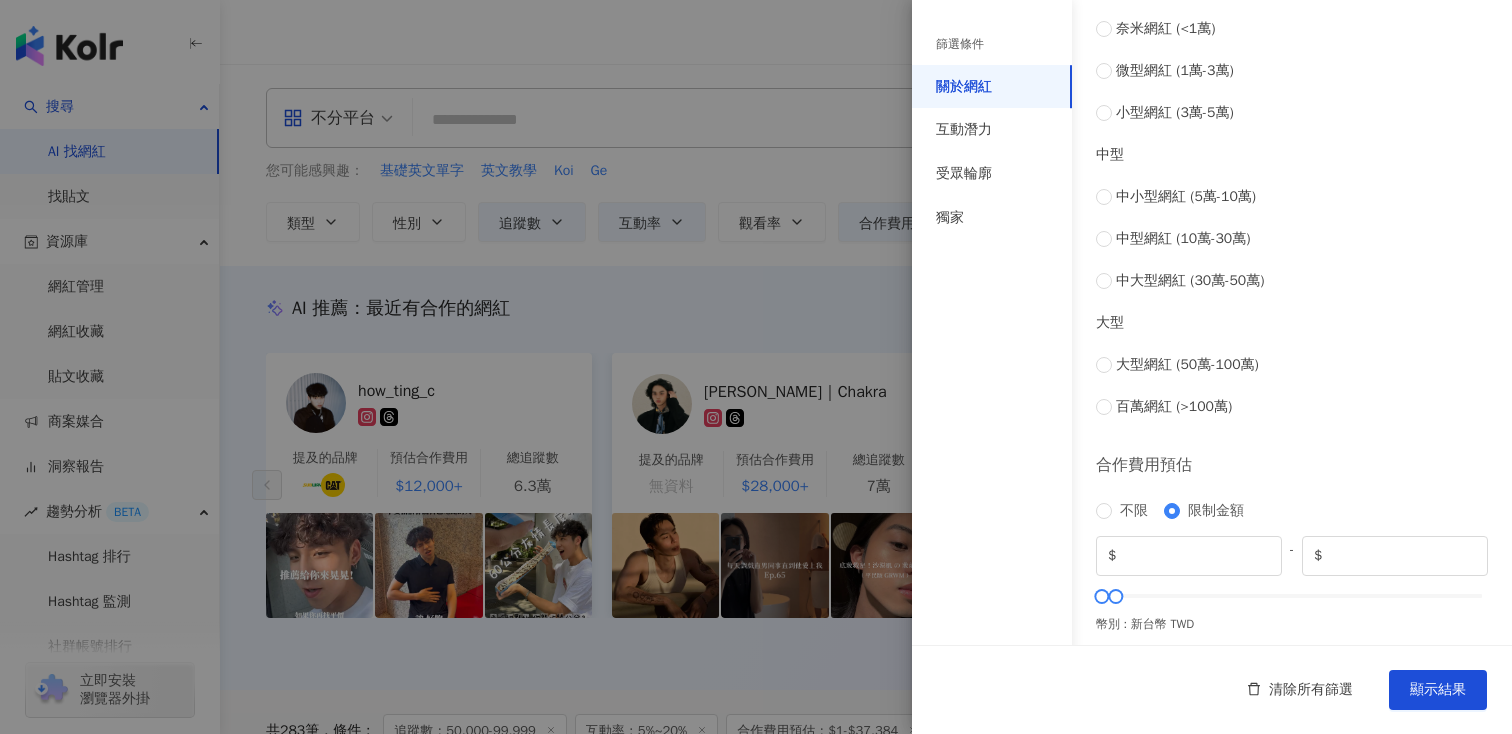 scroll, scrollTop: 777, scrollLeft: 0, axis: vertical 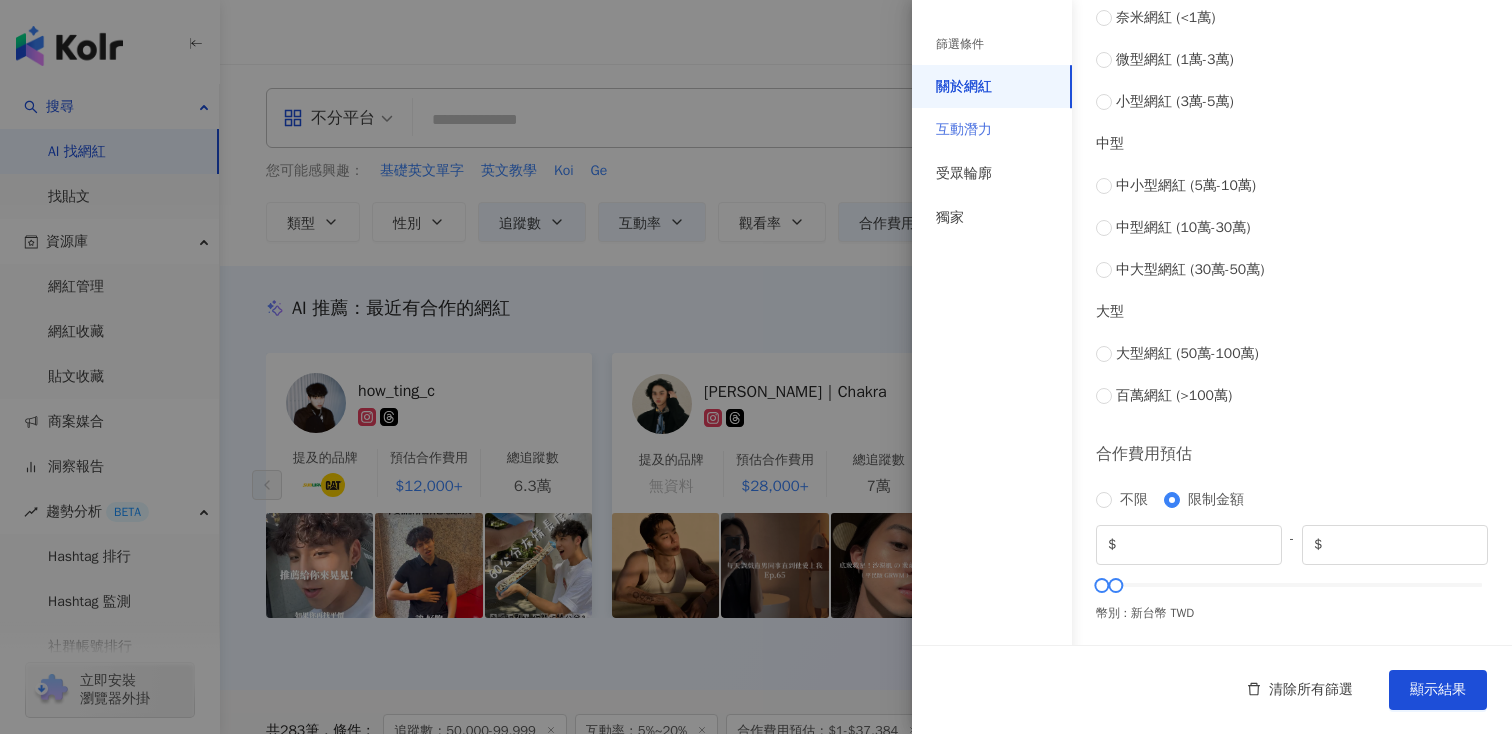 click on "互動潛力" at bounding box center (992, 130) 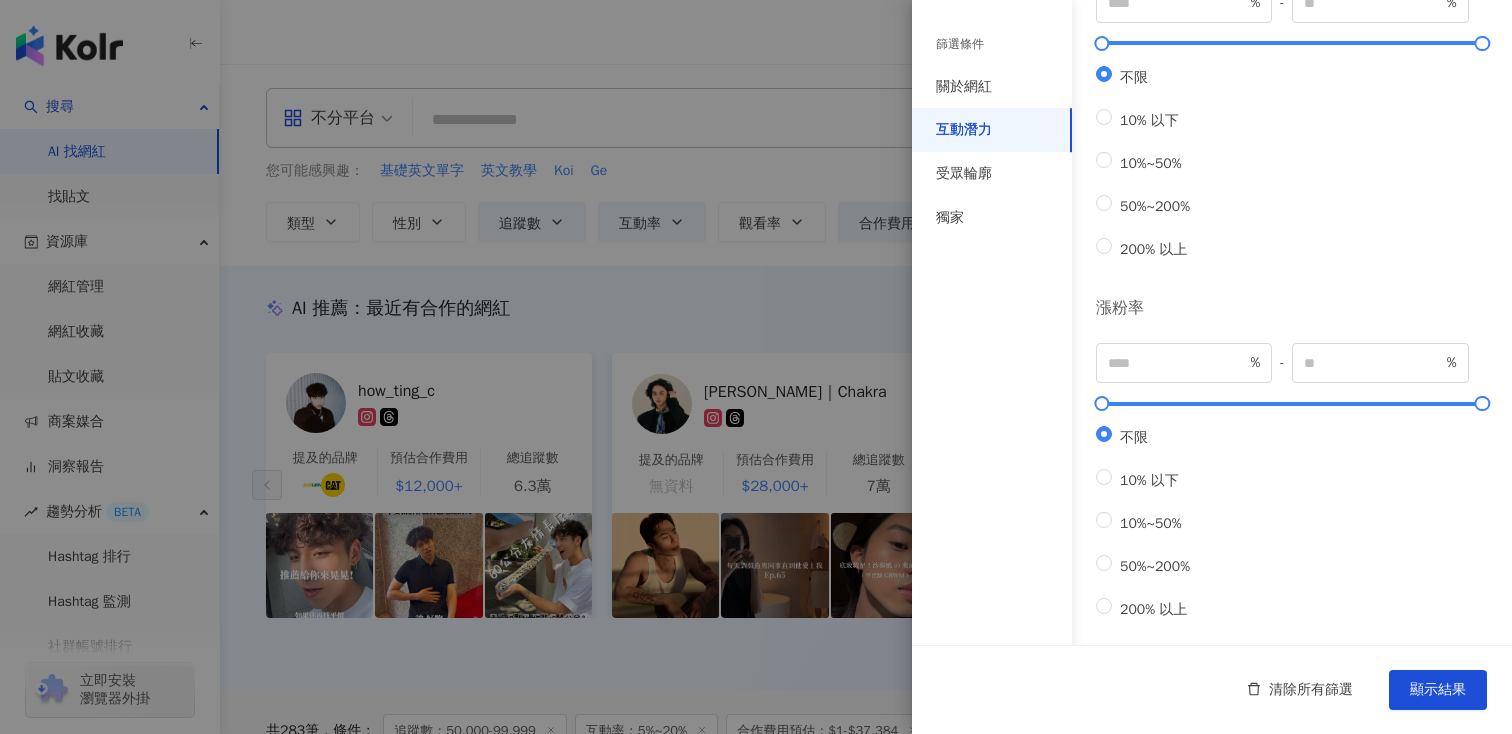 scroll, scrollTop: 581, scrollLeft: 0, axis: vertical 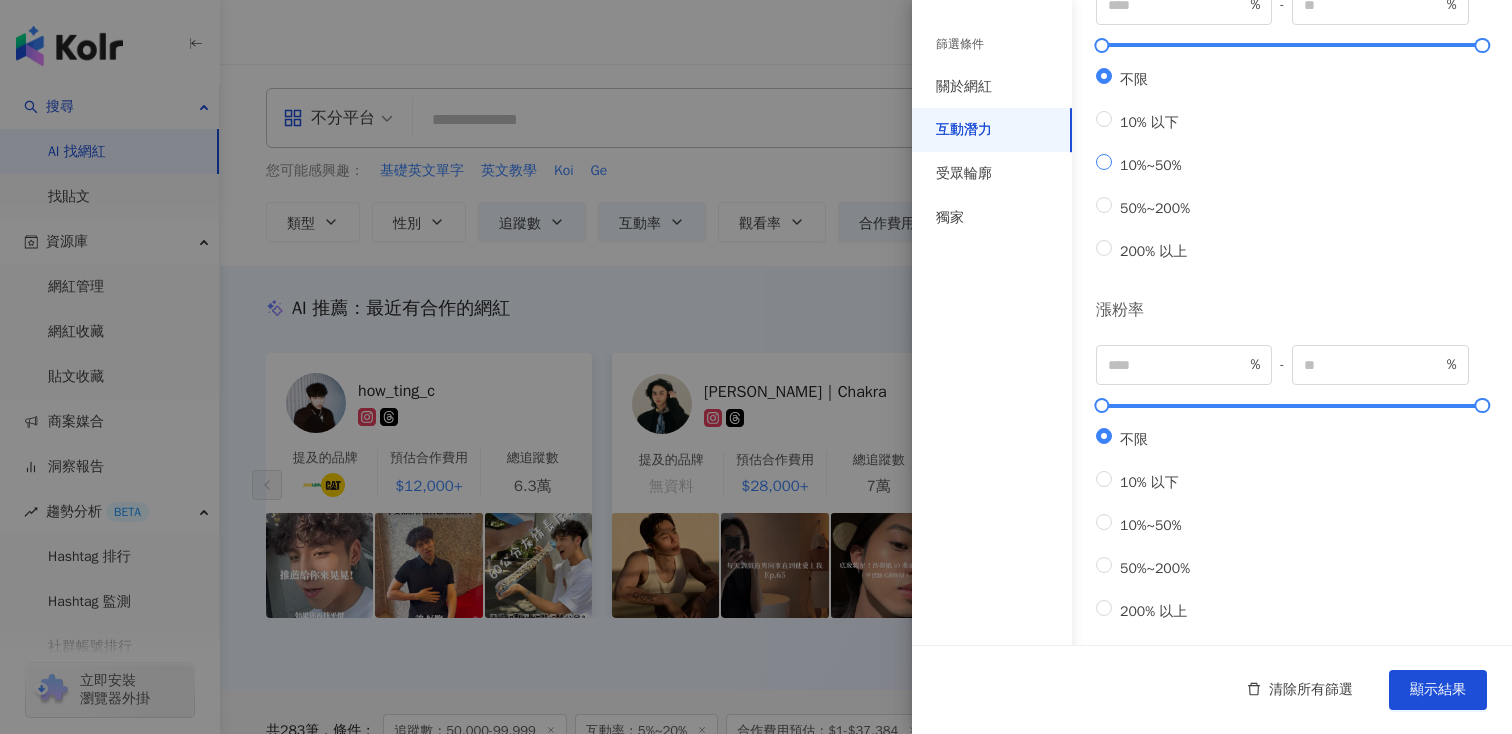 click on "10%~50%" at bounding box center [1151, 165] 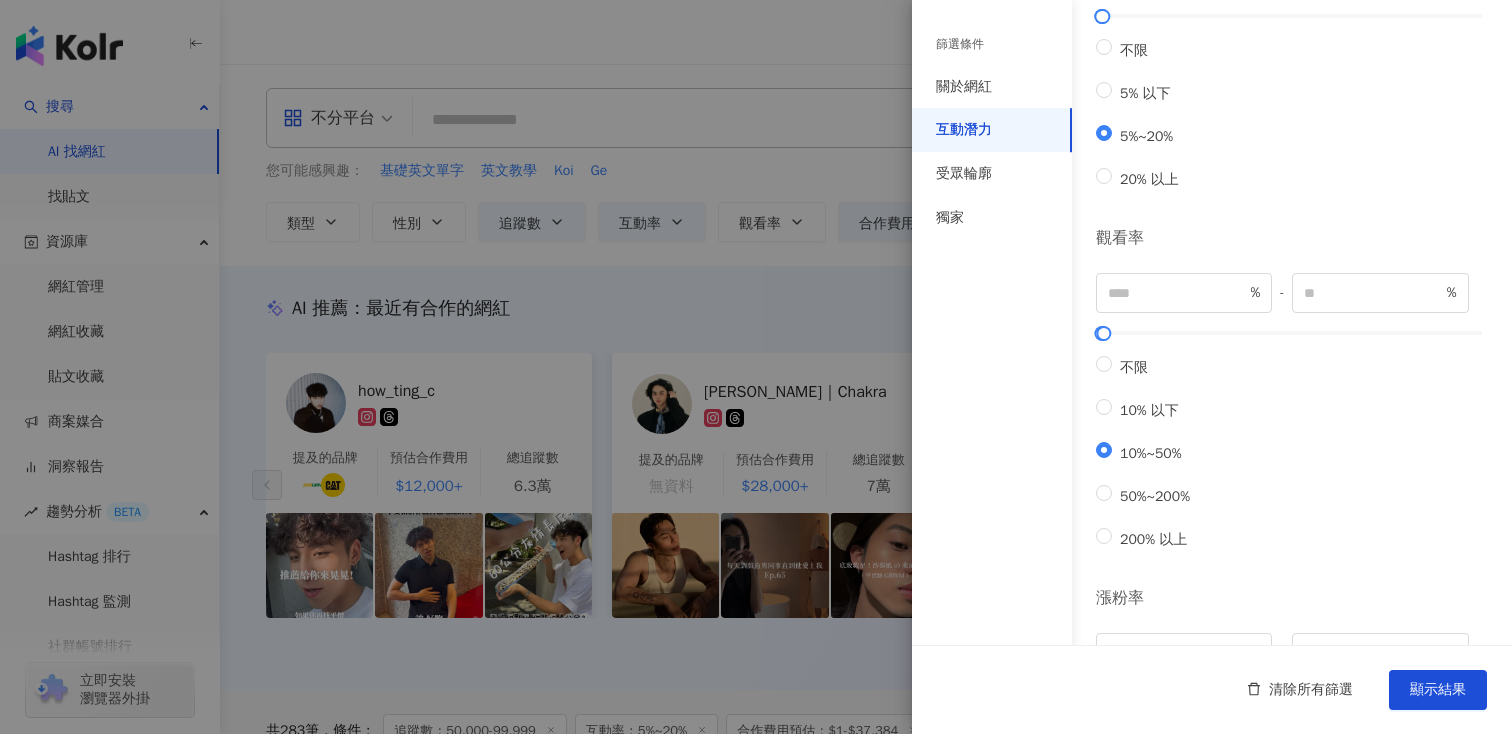 scroll, scrollTop: 283, scrollLeft: 0, axis: vertical 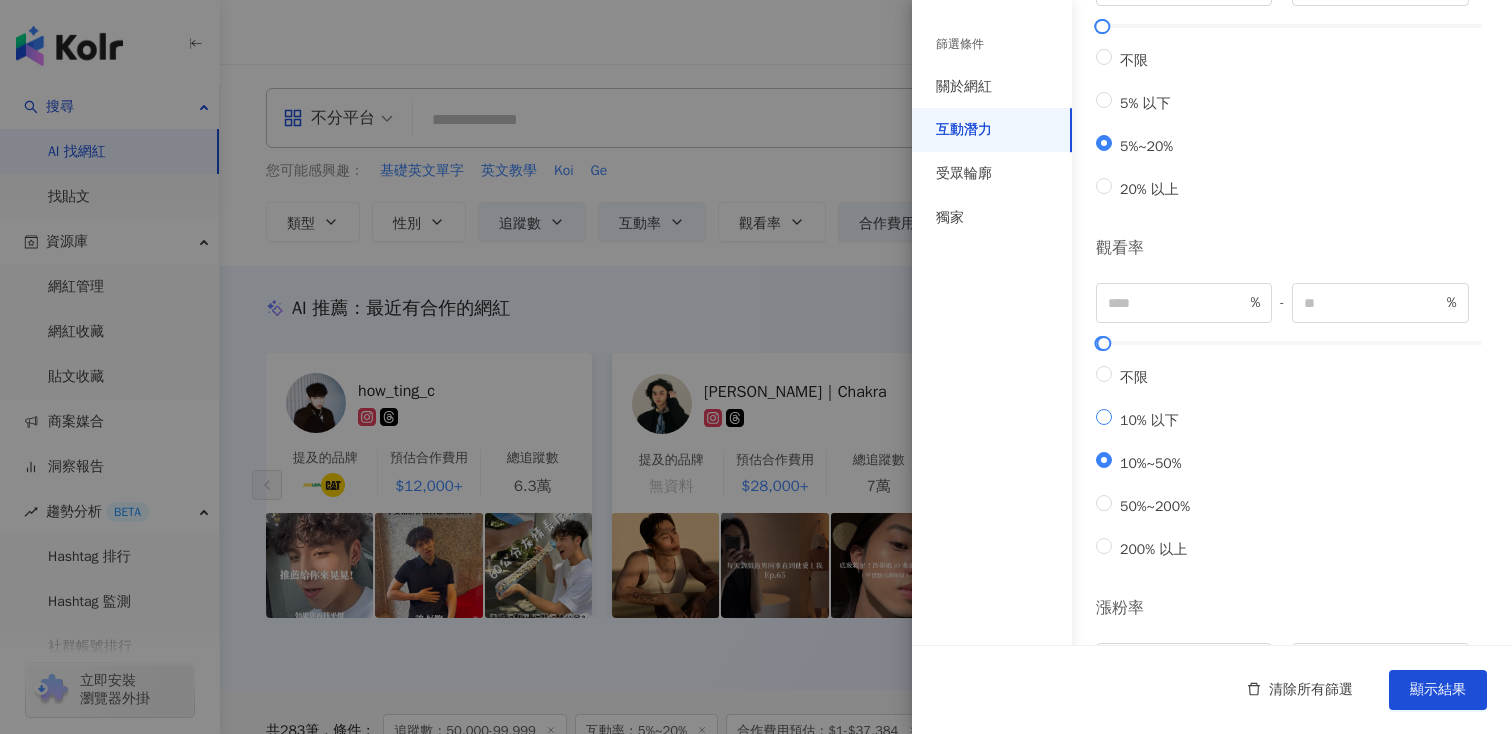 type 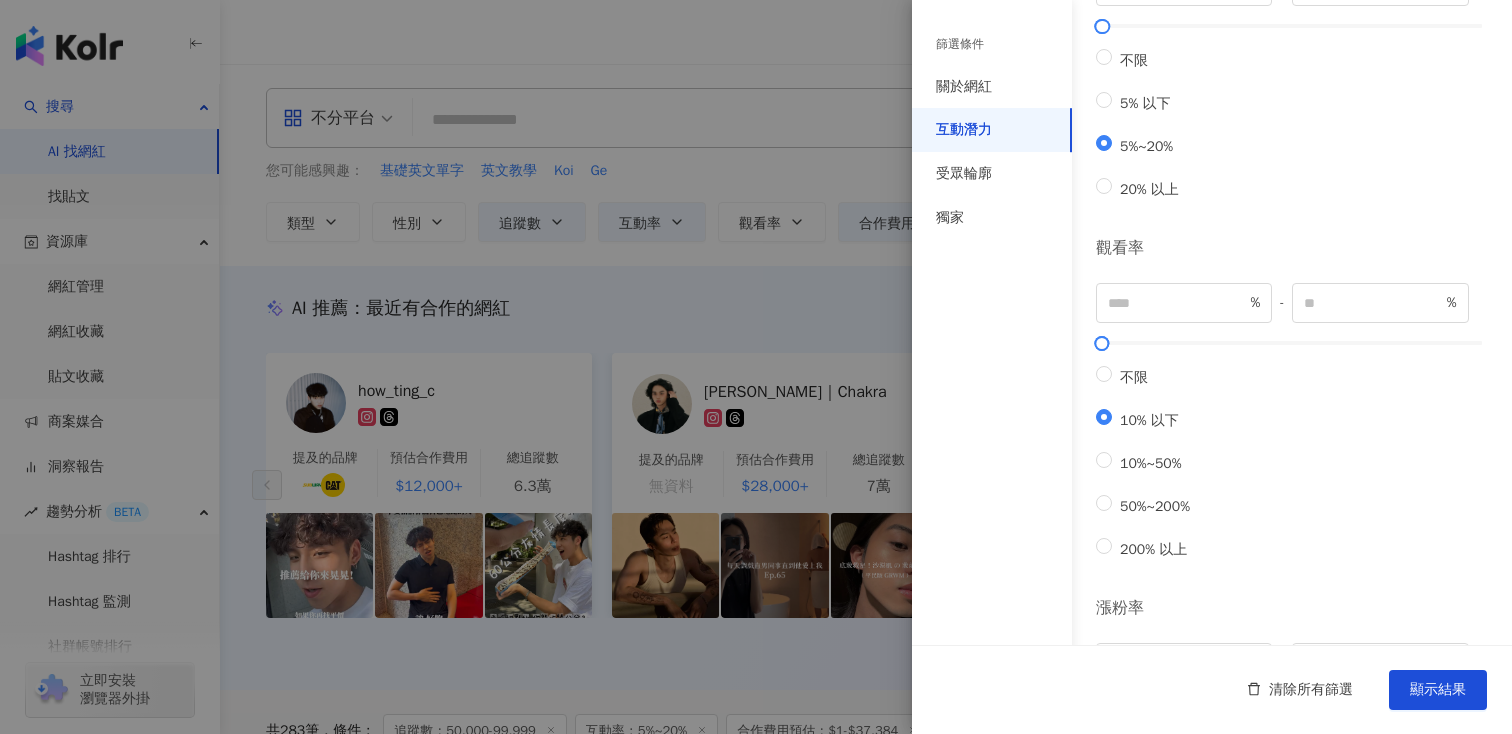 type on "**" 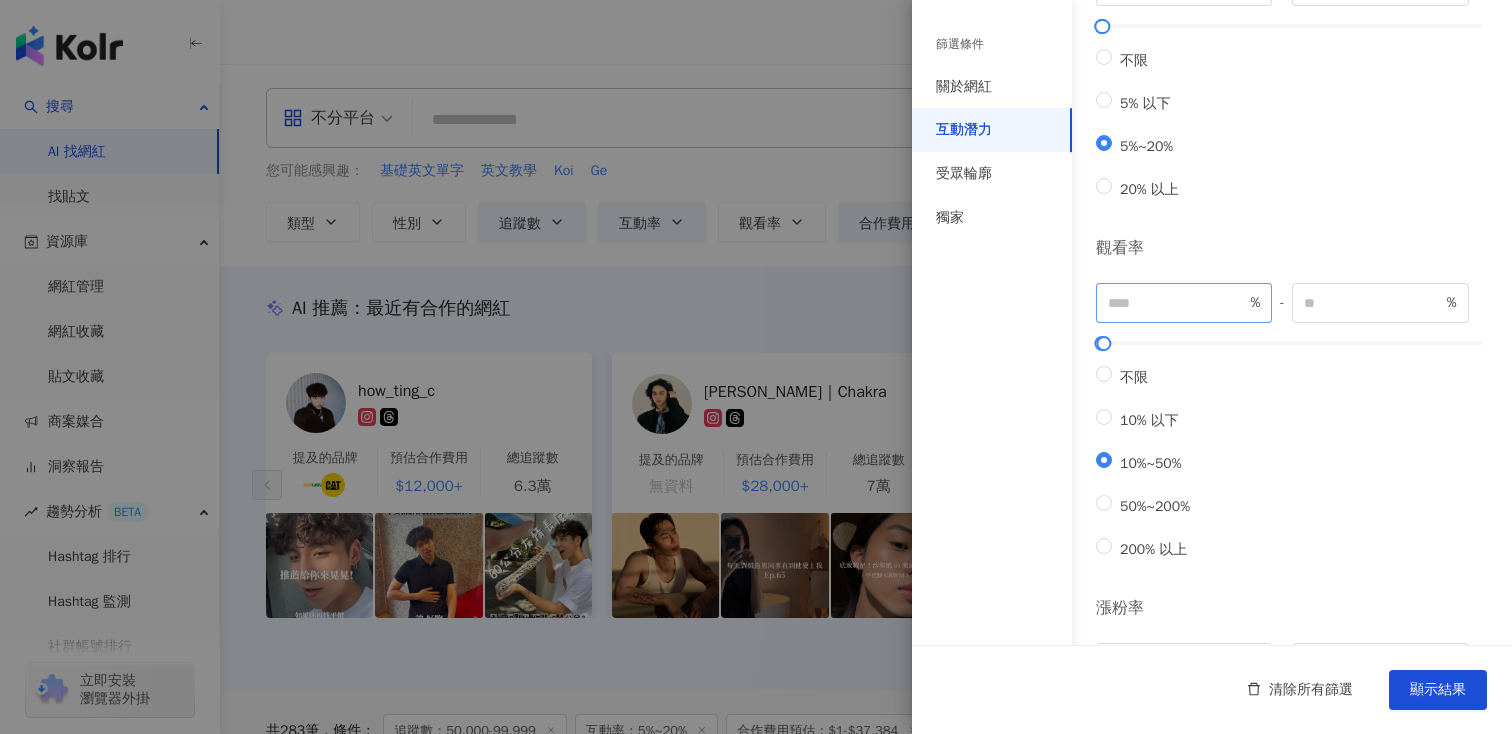 drag, startPoint x: 1155, startPoint y: 326, endPoint x: 1118, endPoint y: 325, distance: 37.01351 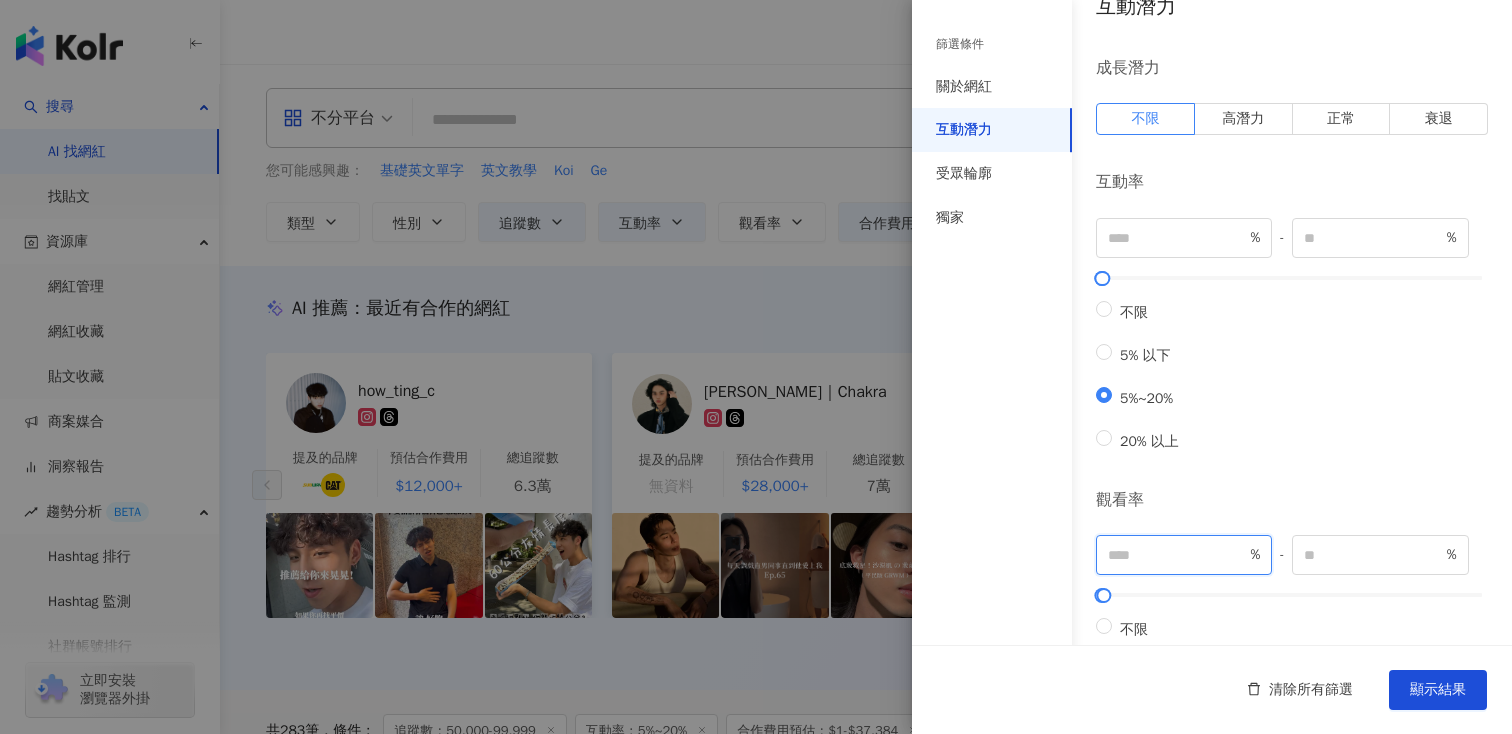 scroll, scrollTop: 52, scrollLeft: 0, axis: vertical 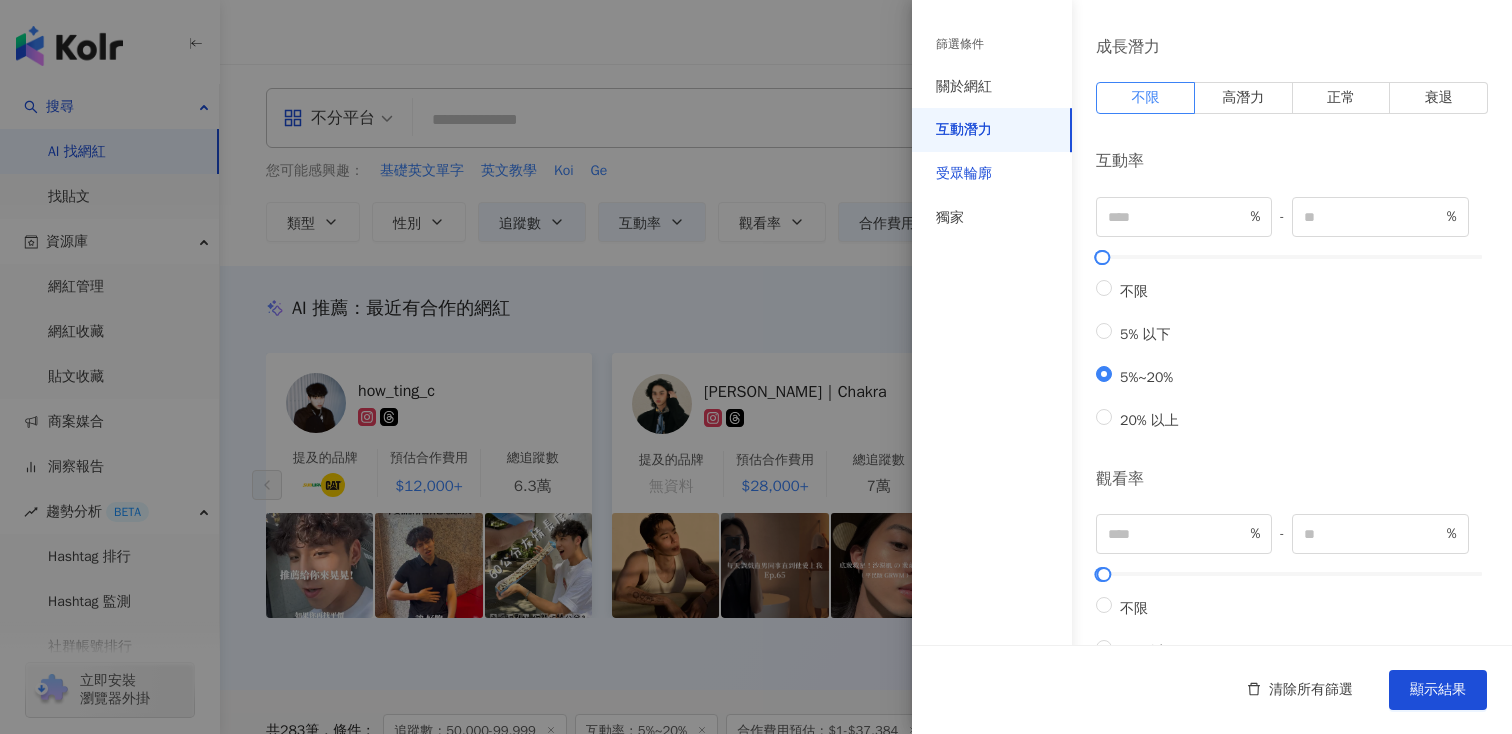 click on "受眾輪廓" at bounding box center (964, 174) 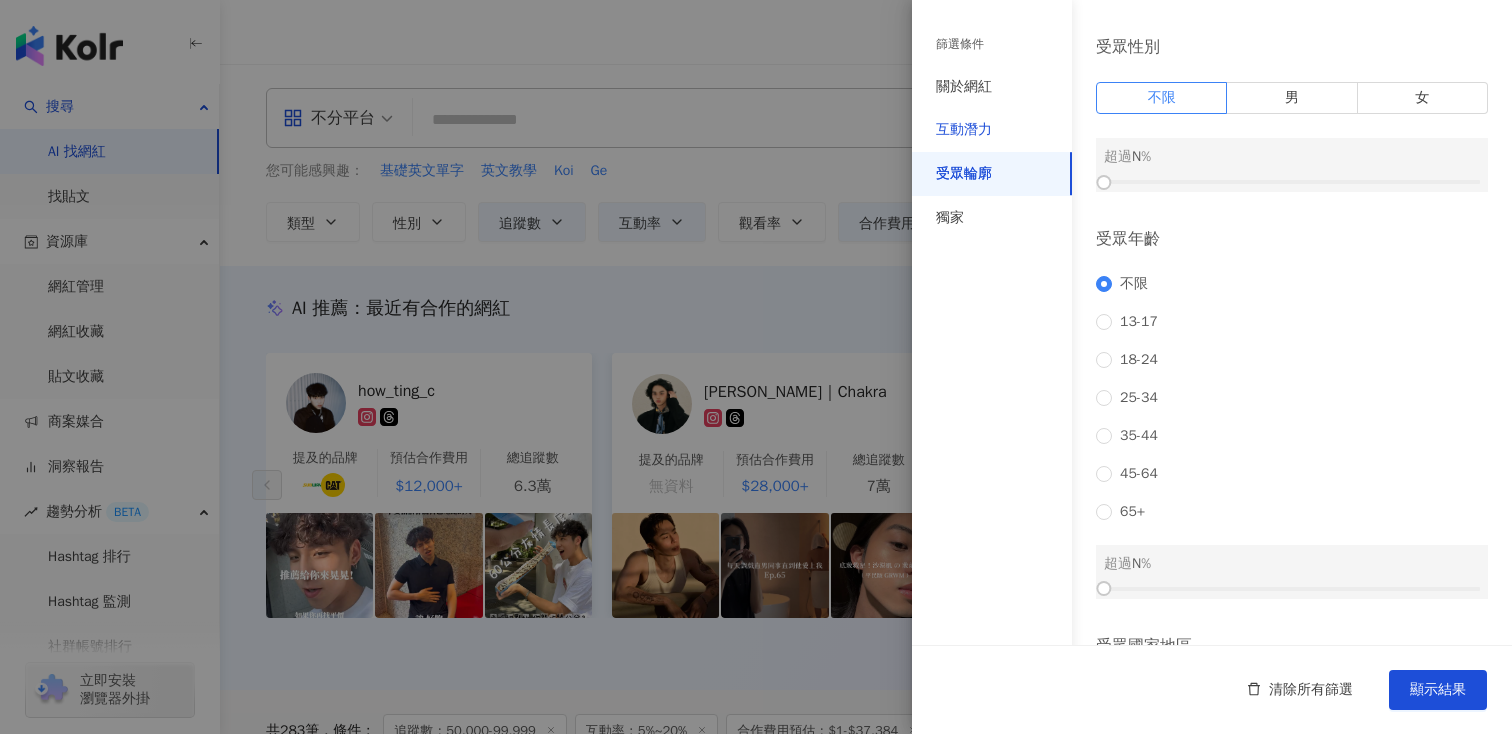 click on "互動潛力" at bounding box center (964, 130) 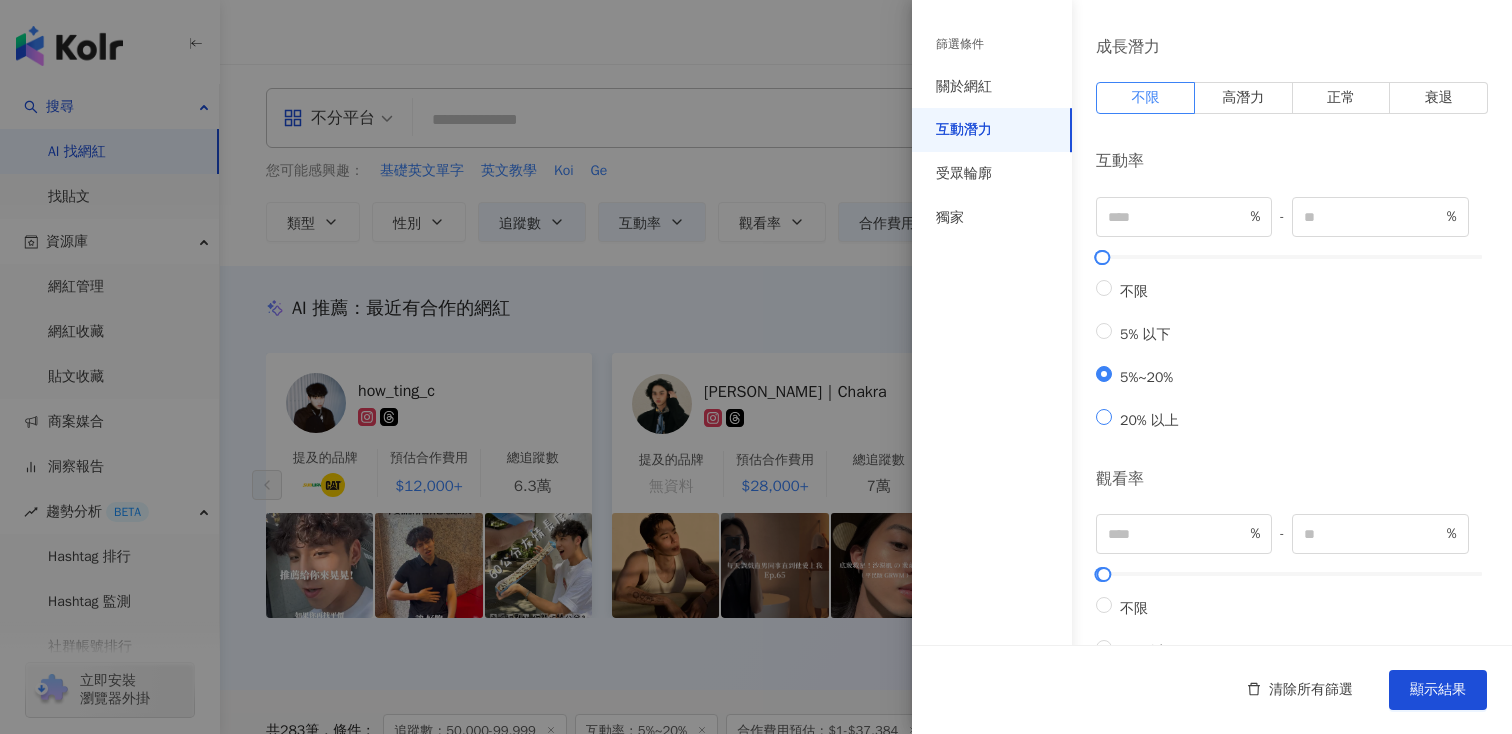type on "**" 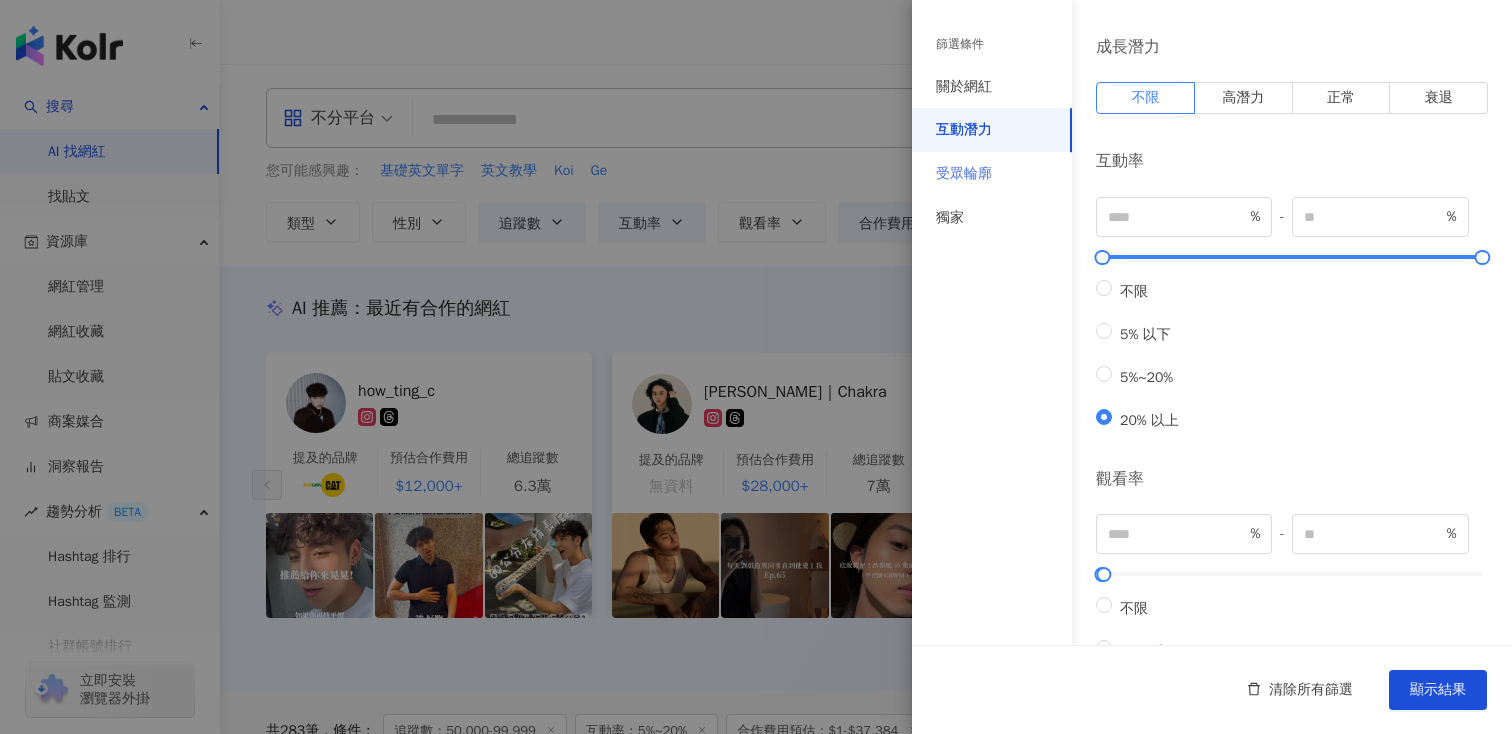 click on "受眾輪廓" at bounding box center (992, 174) 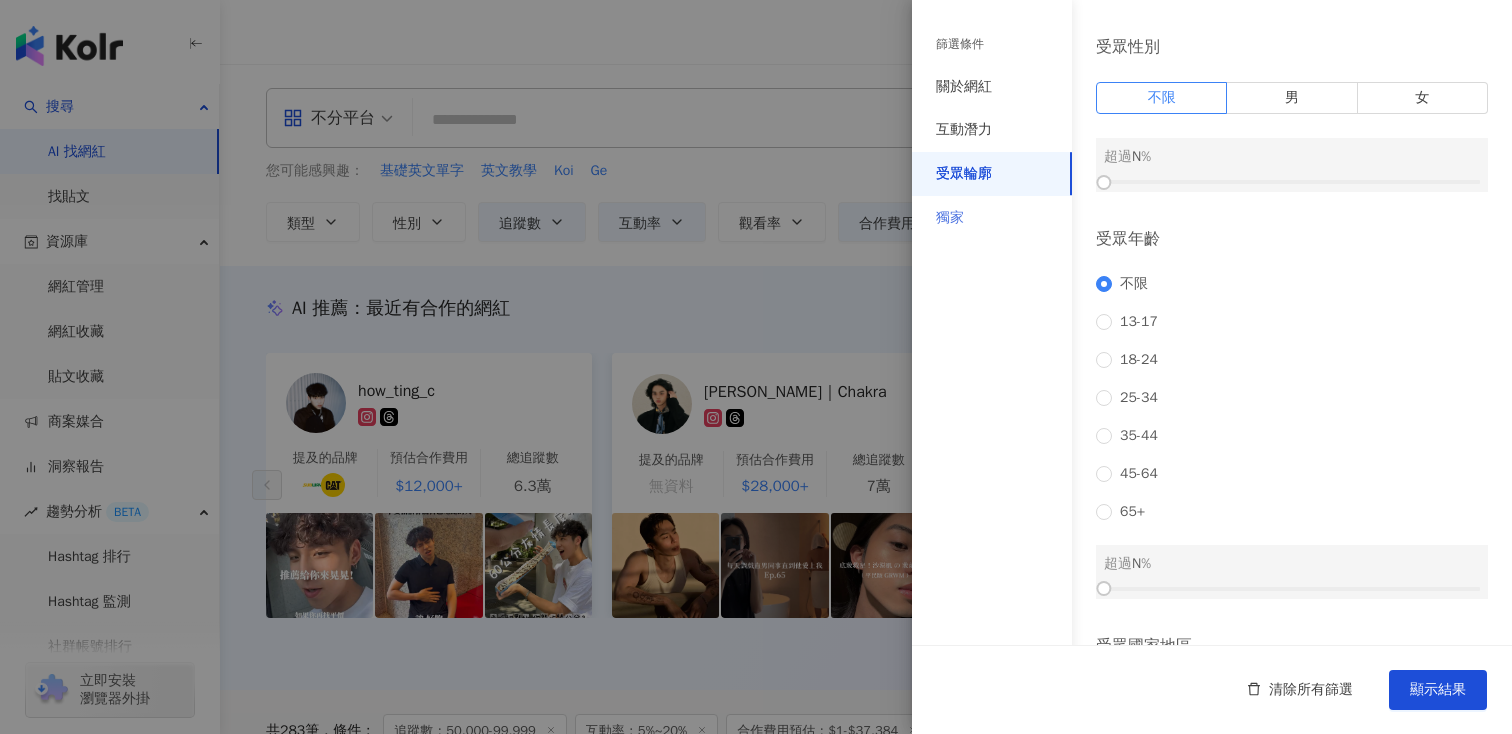click on "獨家" at bounding box center (992, 218) 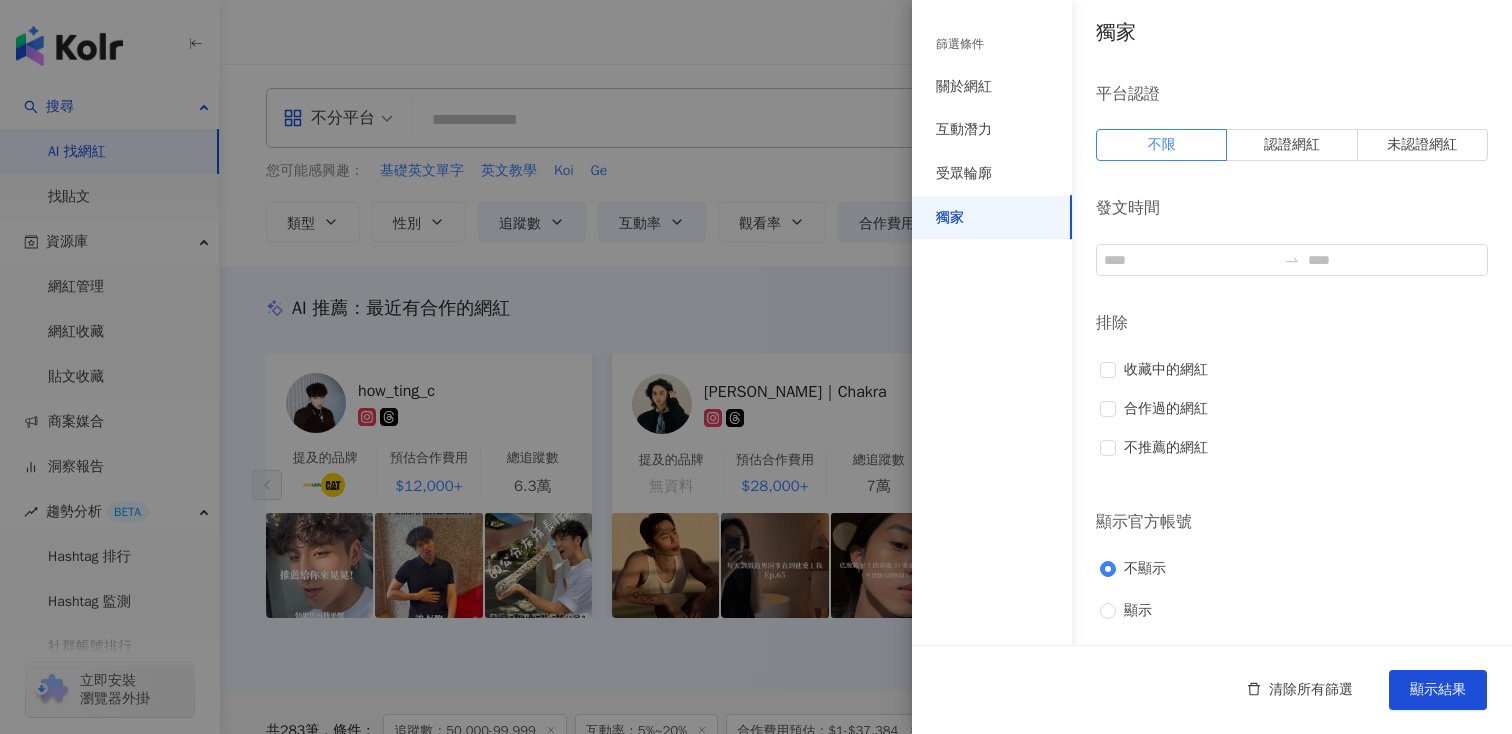 scroll, scrollTop: 3, scrollLeft: 0, axis: vertical 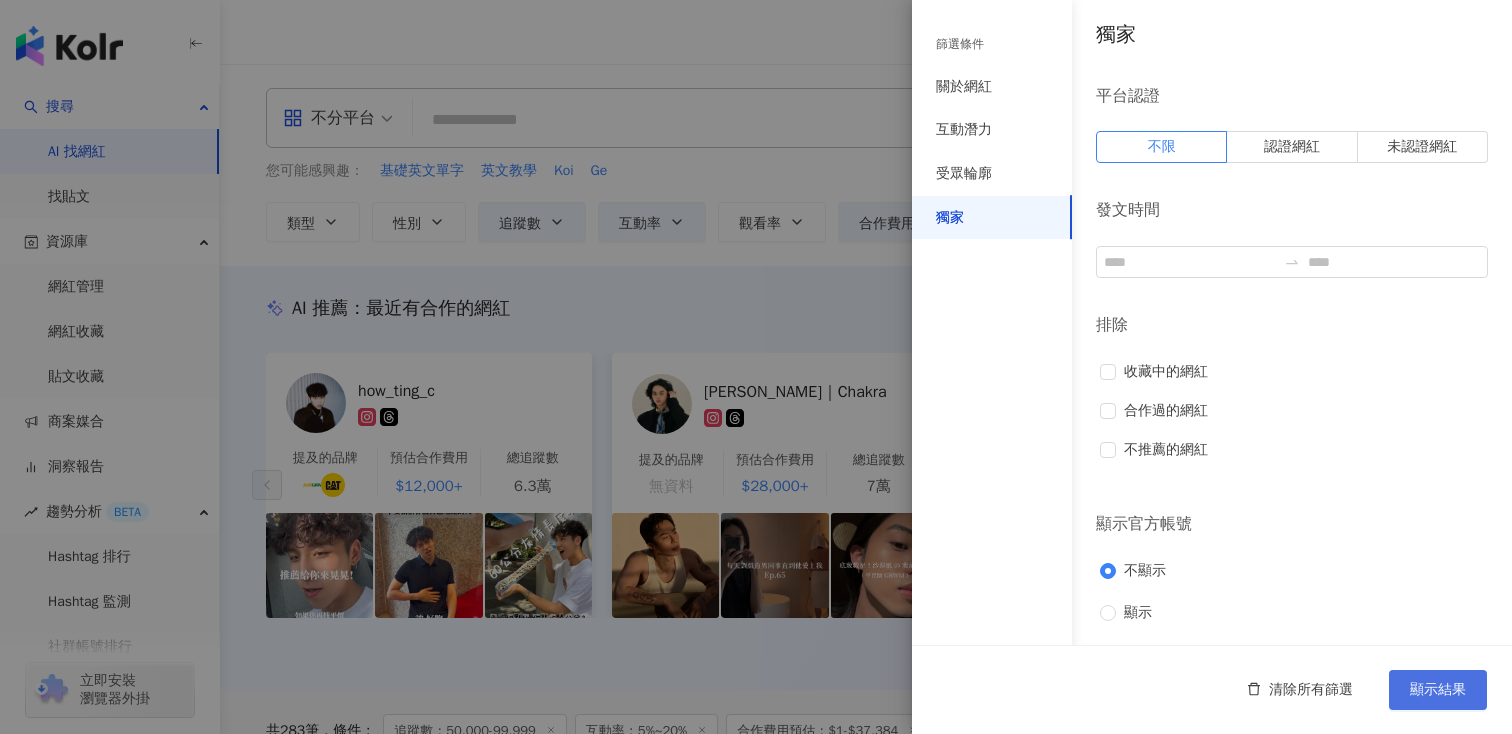 click on "顯示結果" at bounding box center (1438, 690) 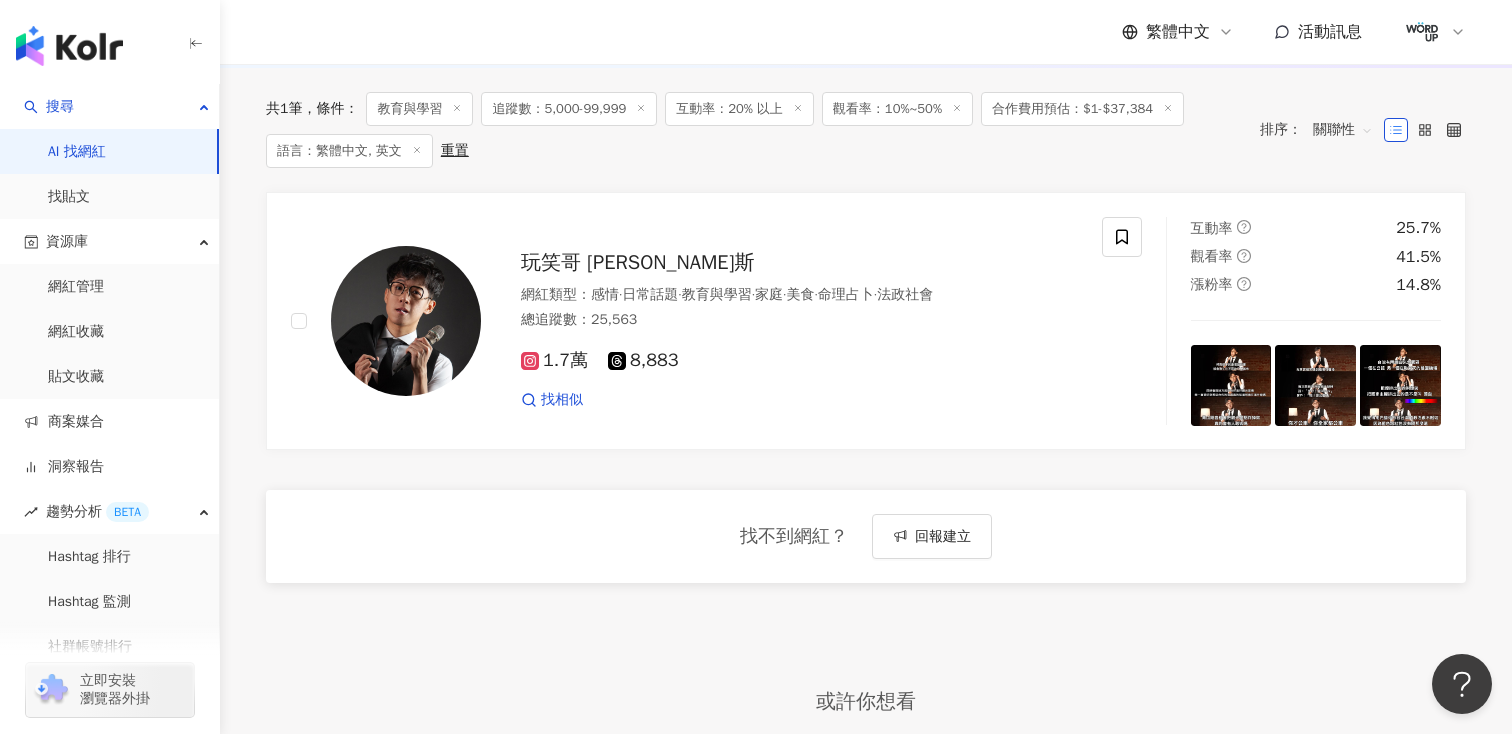 scroll, scrollTop: 618, scrollLeft: 0, axis: vertical 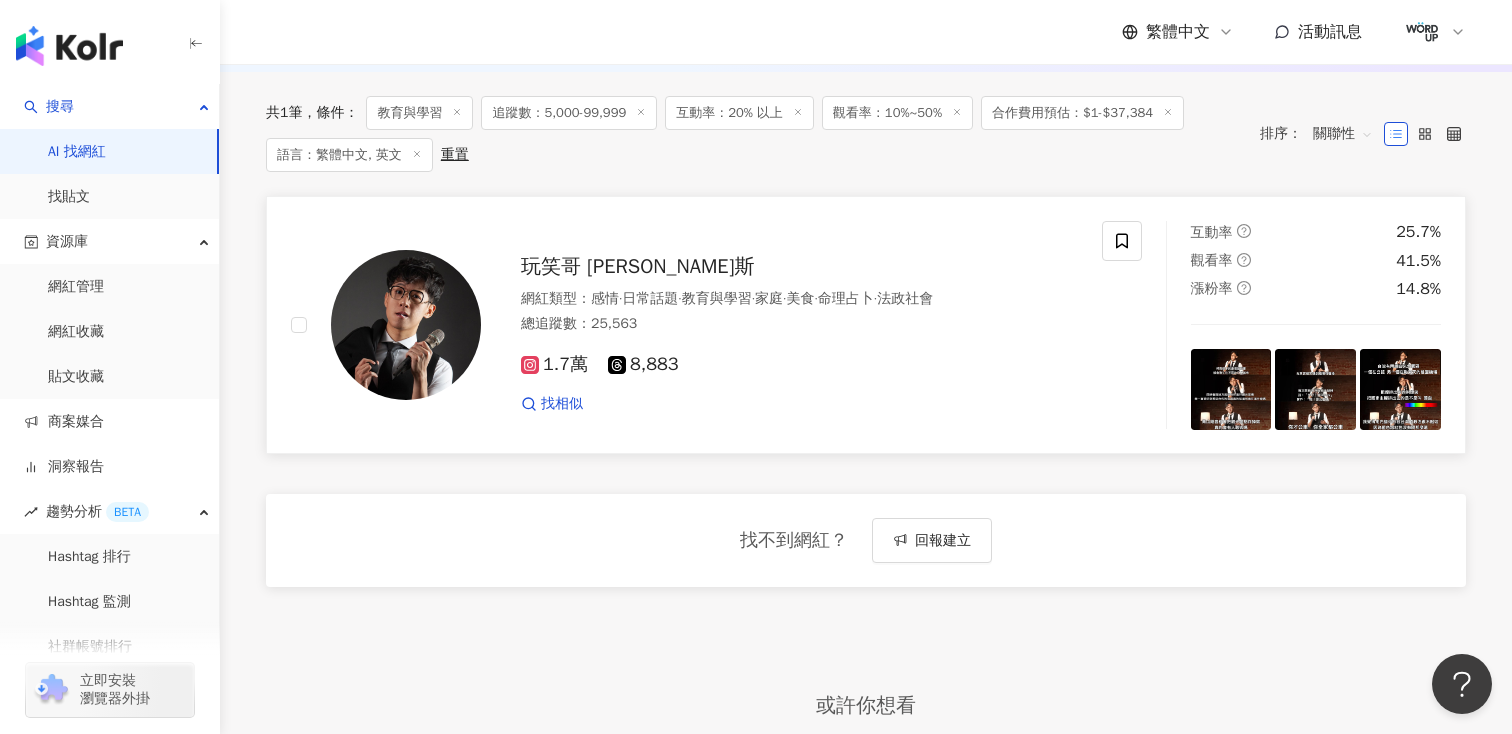 click on "玩笑哥 巴斯" at bounding box center [637, 266] 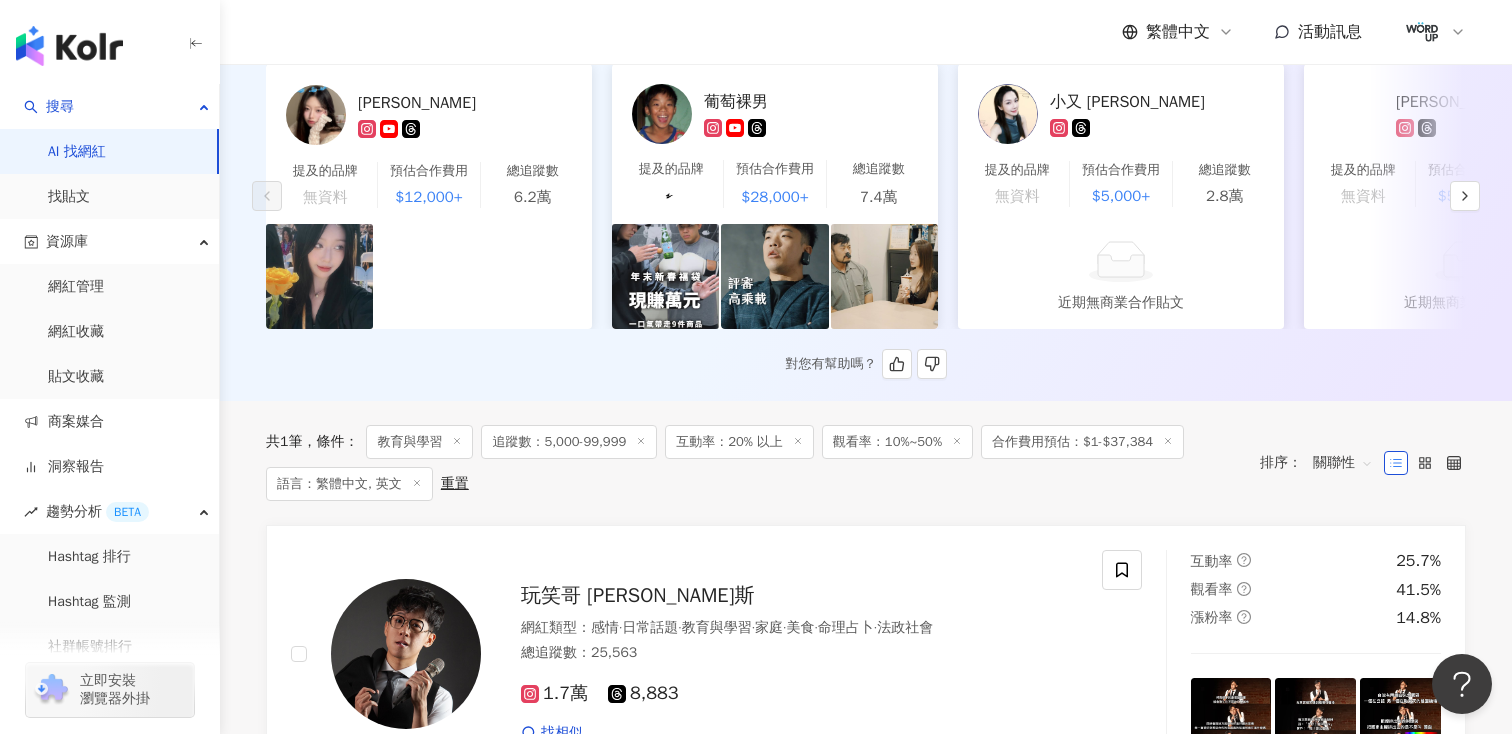 scroll, scrollTop: 290, scrollLeft: 0, axis: vertical 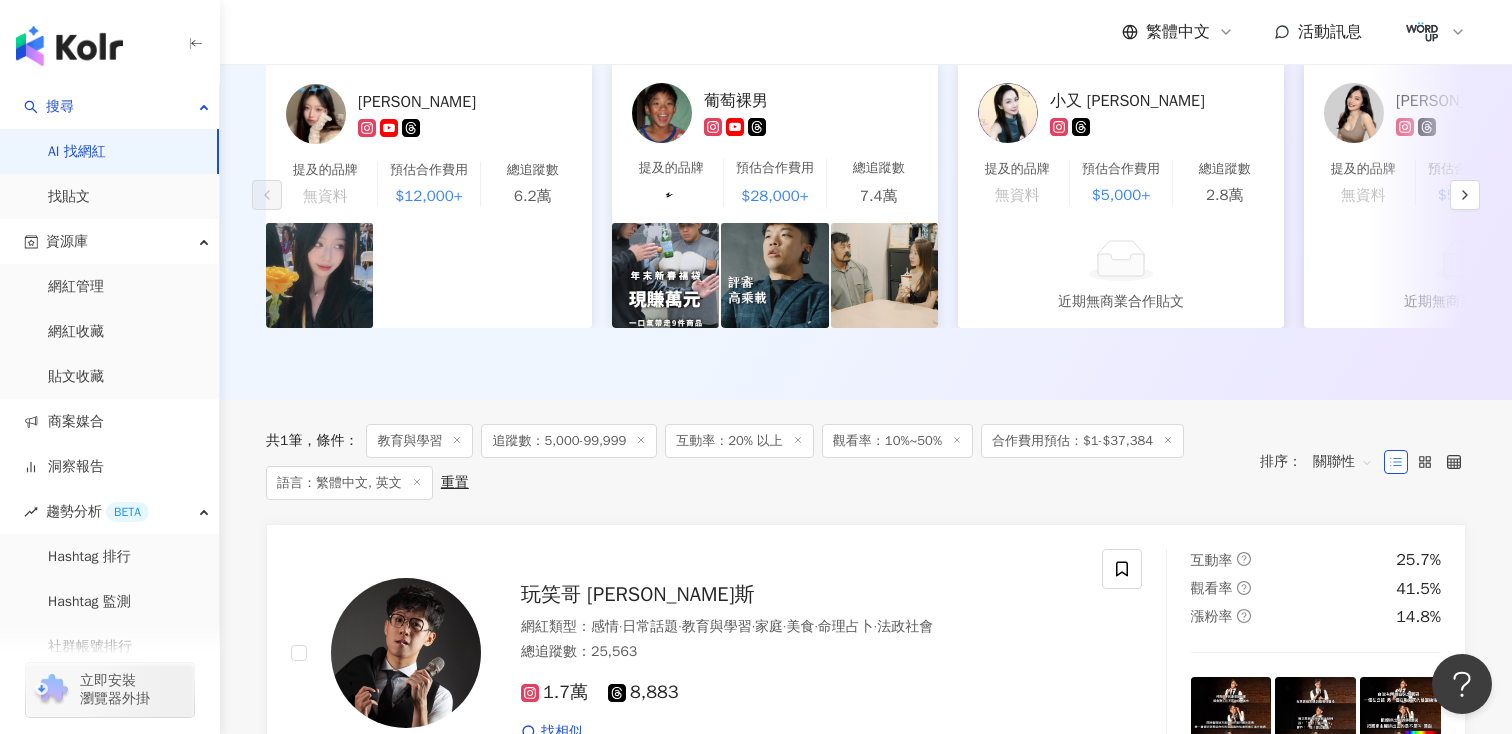 click 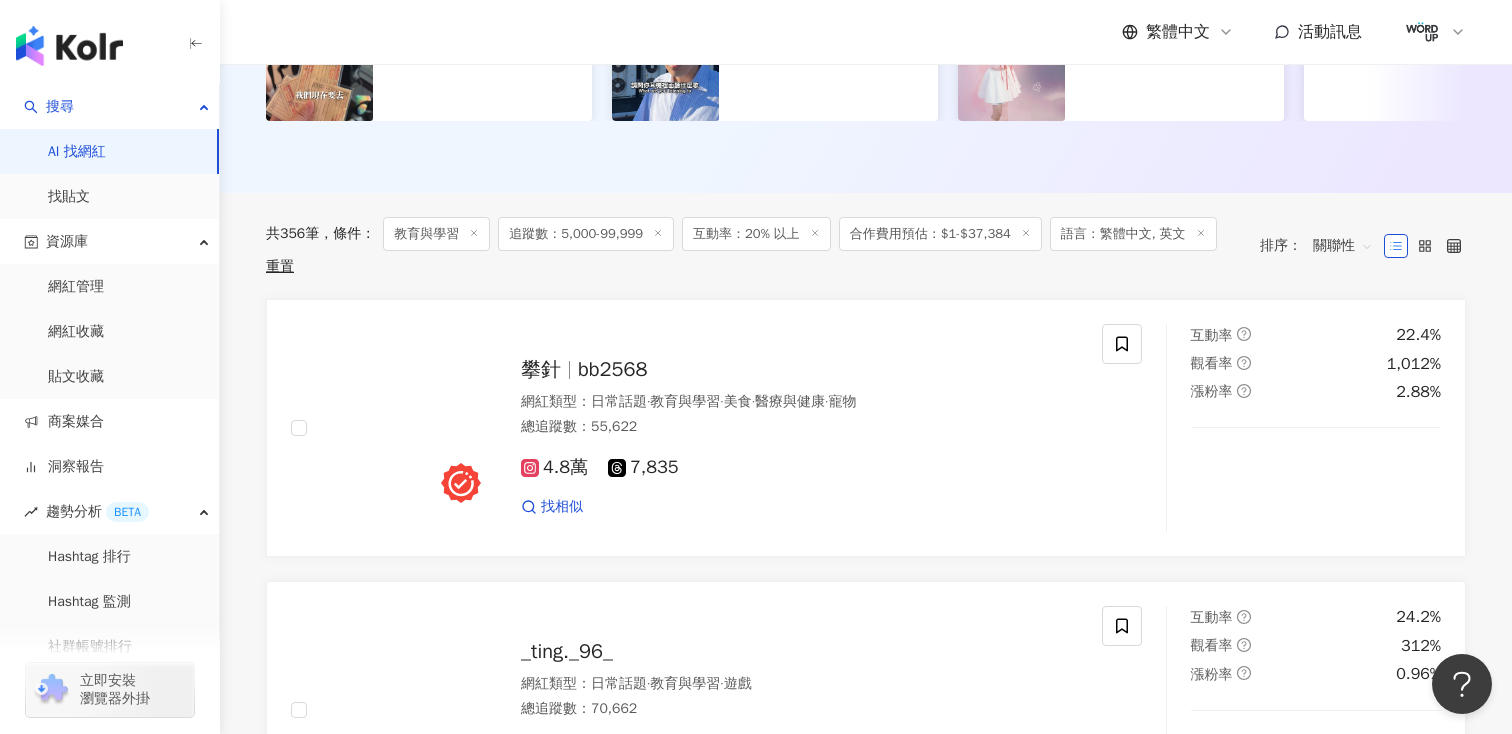 scroll, scrollTop: 484, scrollLeft: 0, axis: vertical 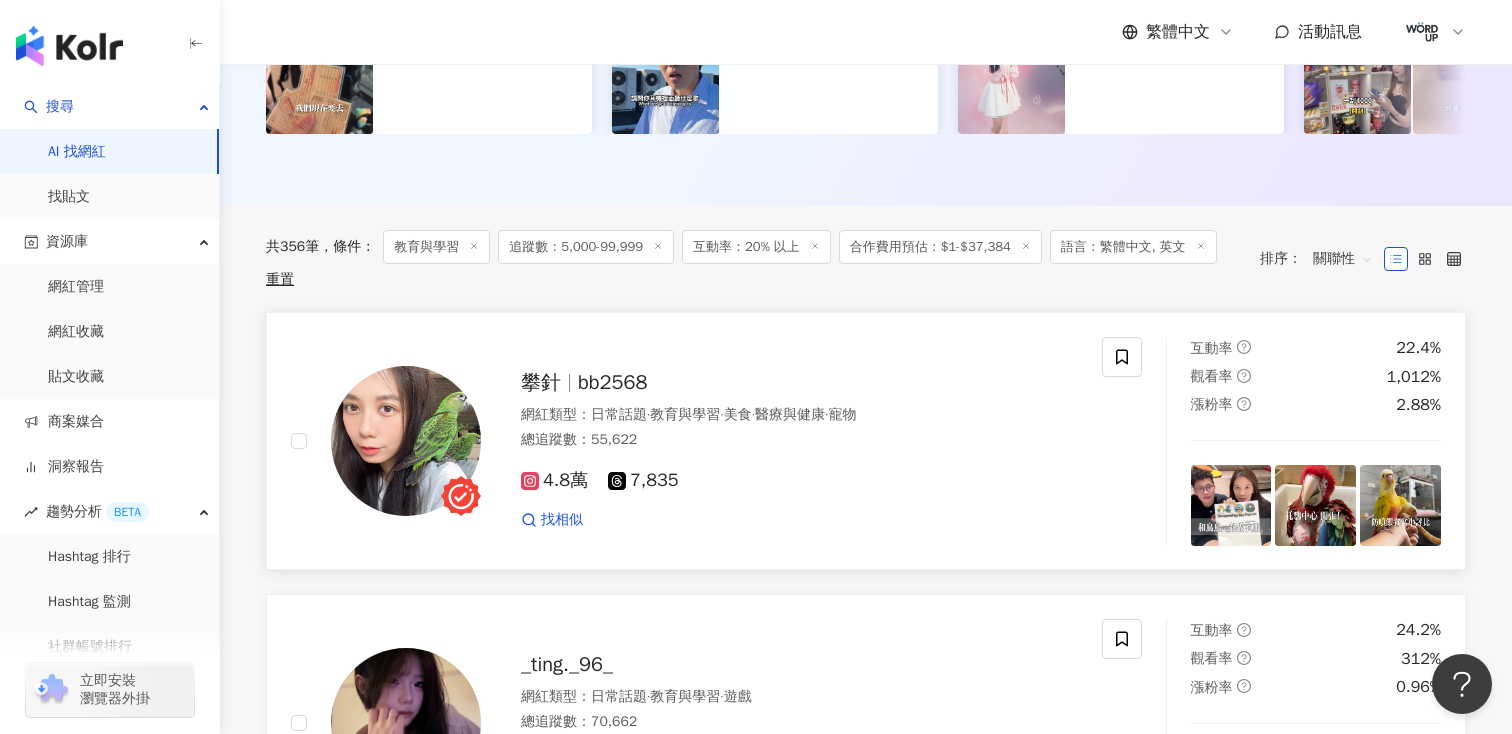 click on "bb2568" at bounding box center (613, 382) 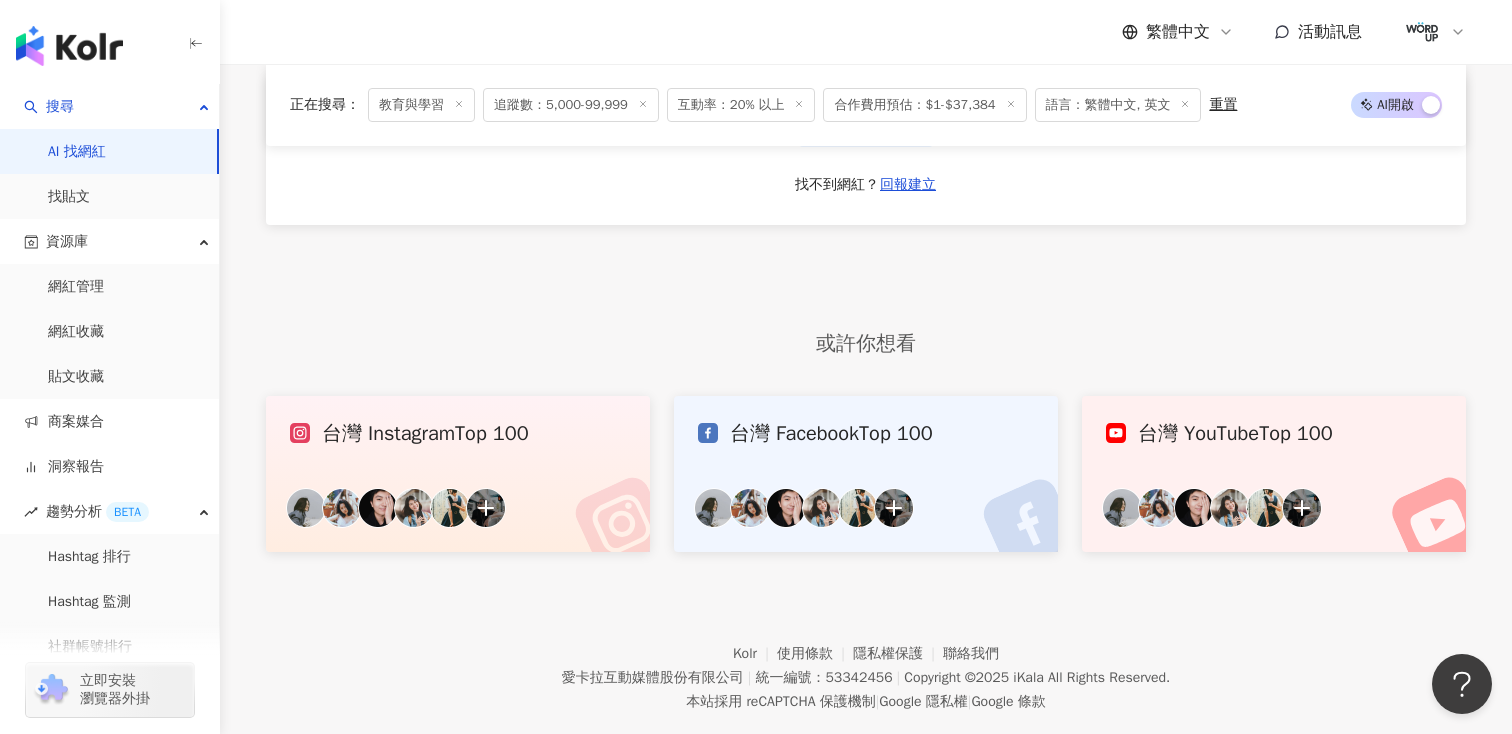 scroll, scrollTop: 4139, scrollLeft: 0, axis: vertical 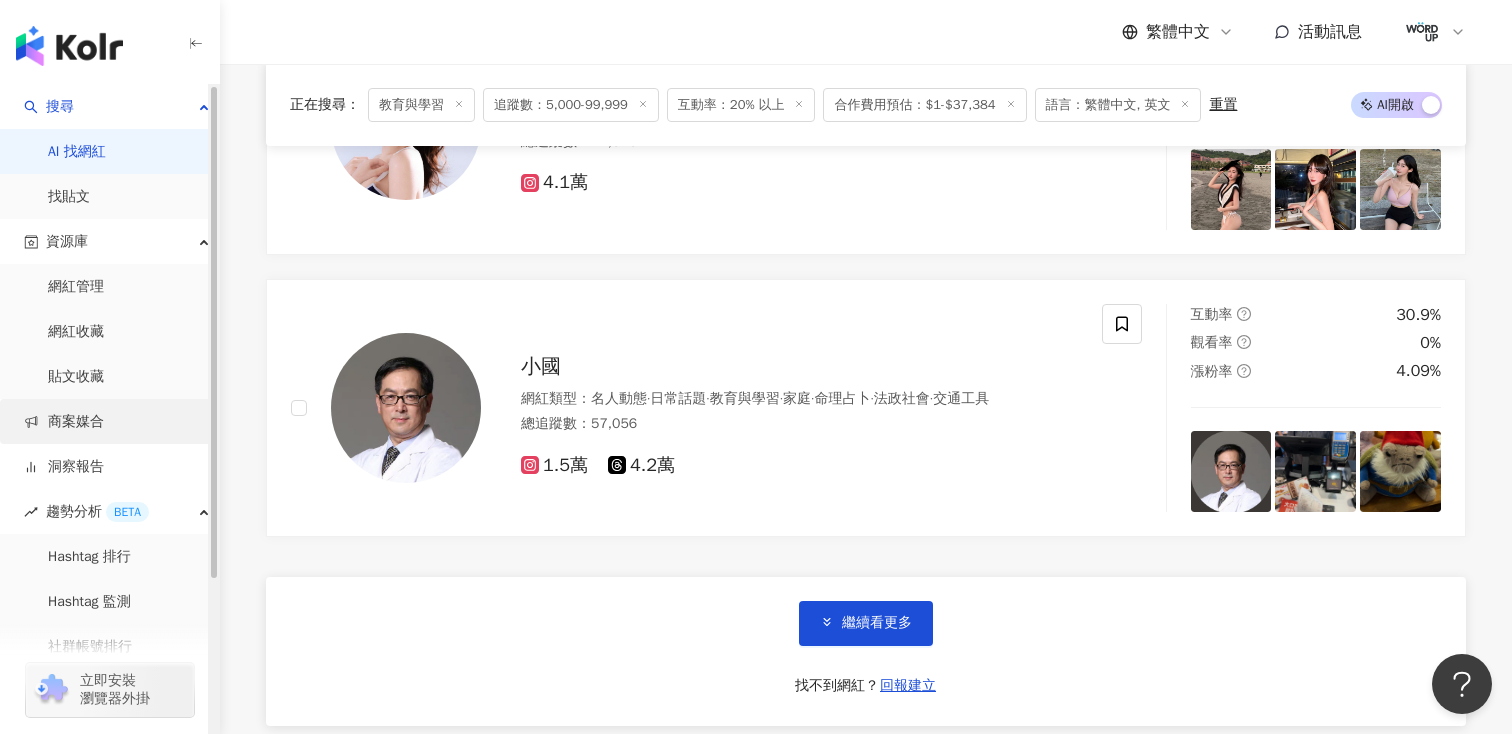 click on "商案媒合" at bounding box center [64, 422] 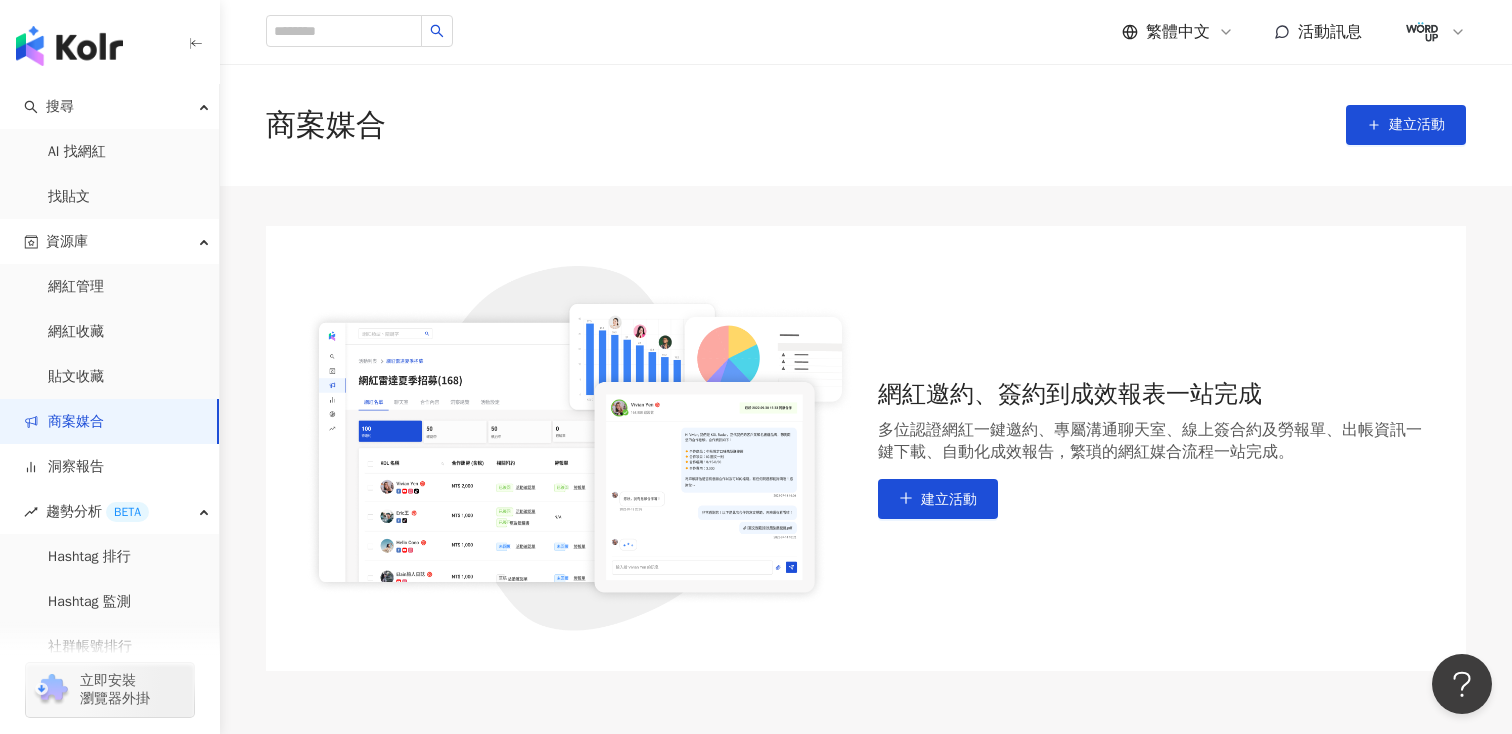 scroll, scrollTop: 159, scrollLeft: 0, axis: vertical 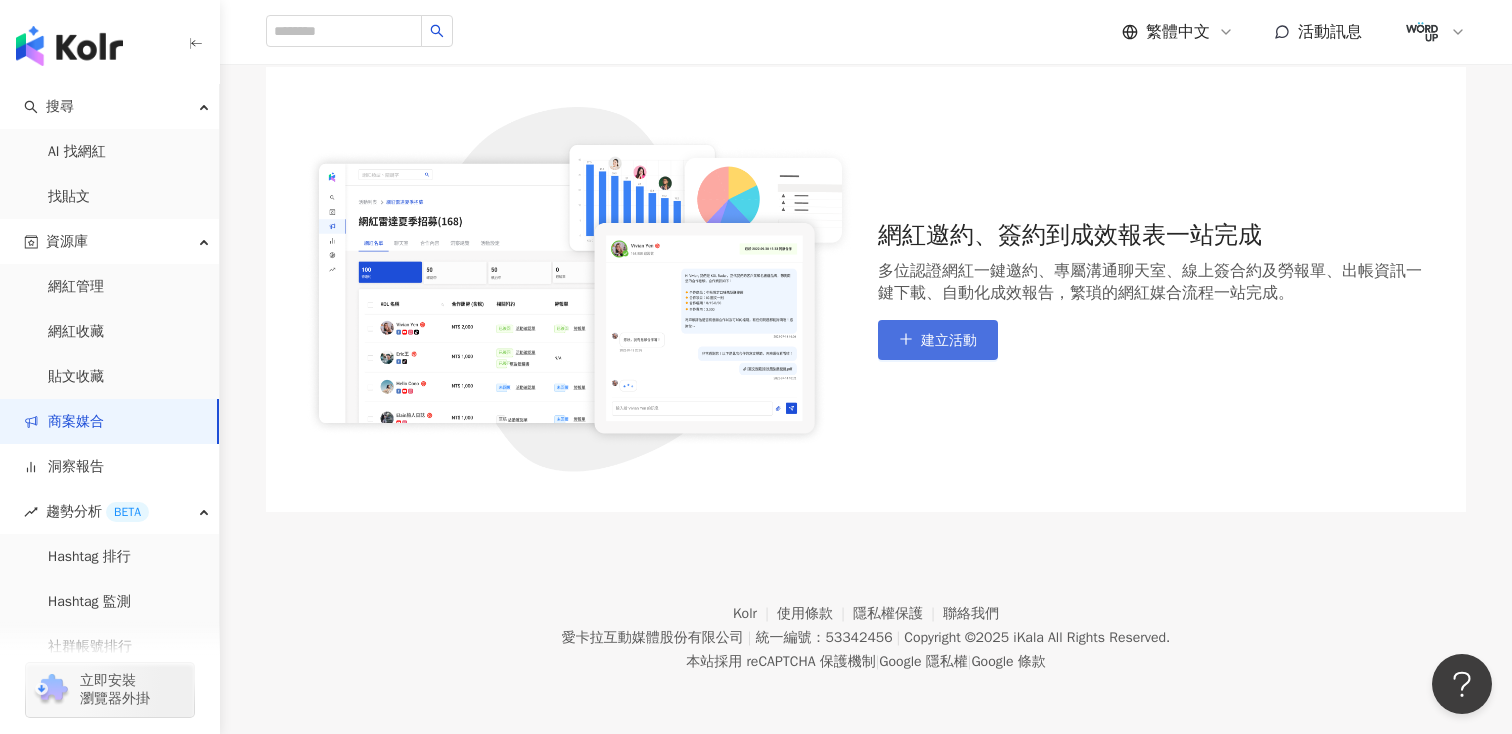 click on "建立活動" at bounding box center [938, 340] 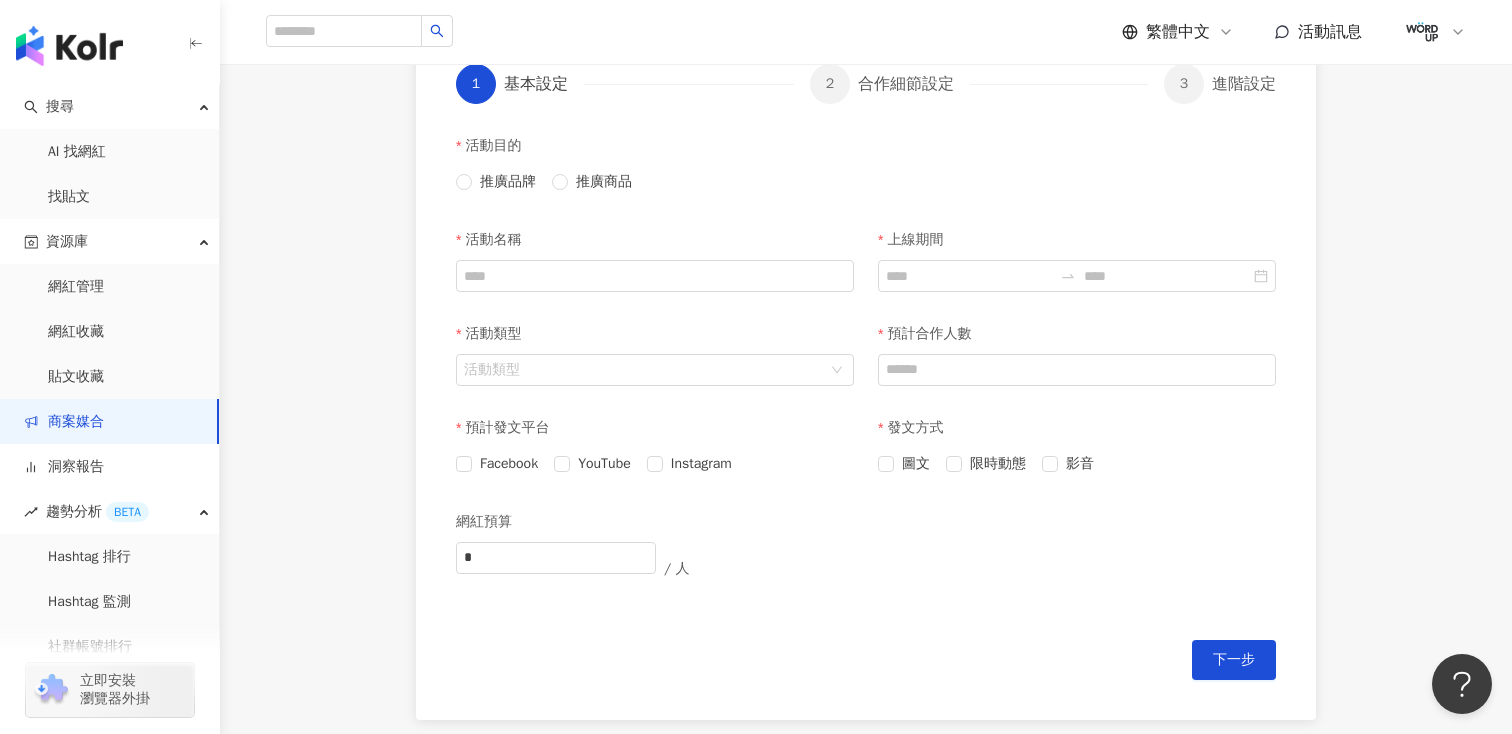 scroll, scrollTop: 0, scrollLeft: 0, axis: both 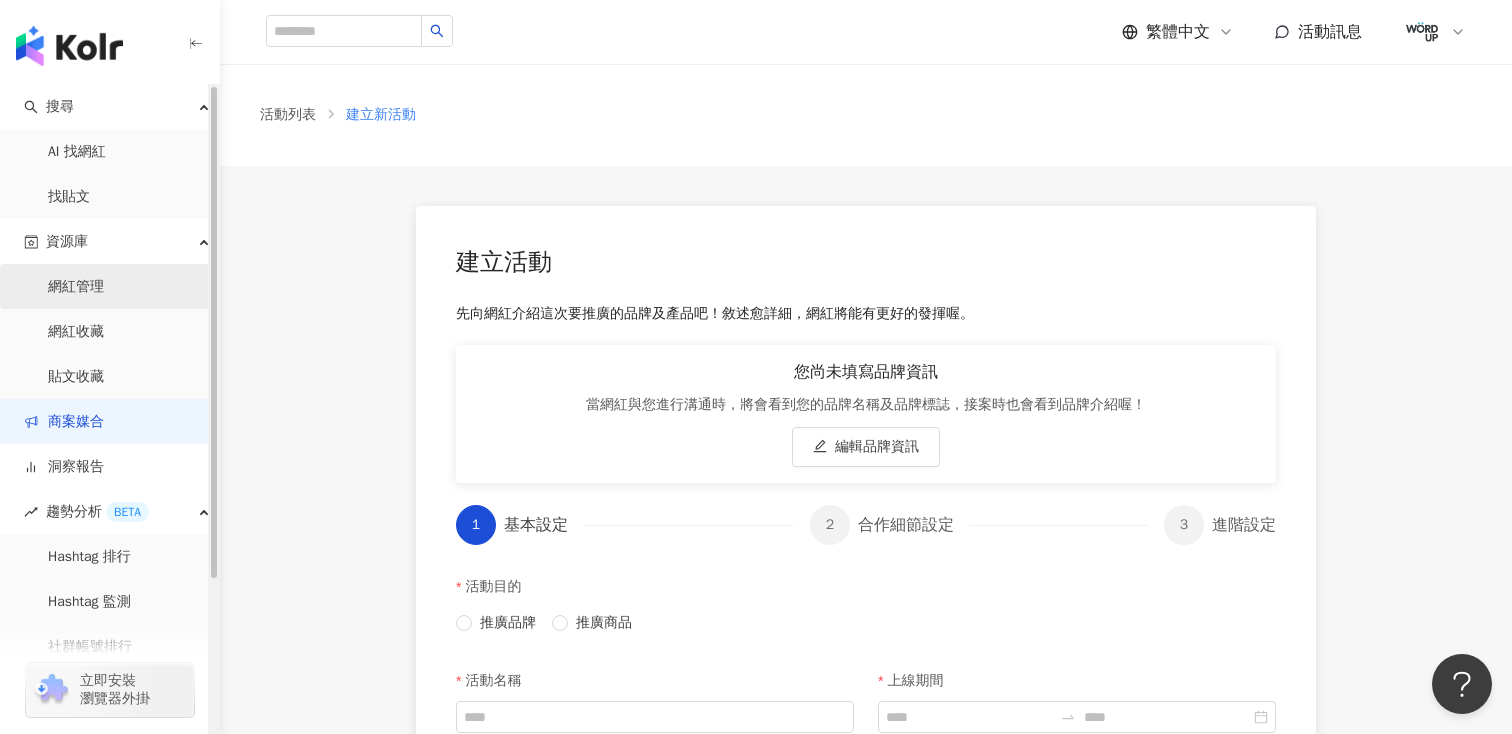 click on "網紅管理" at bounding box center [76, 287] 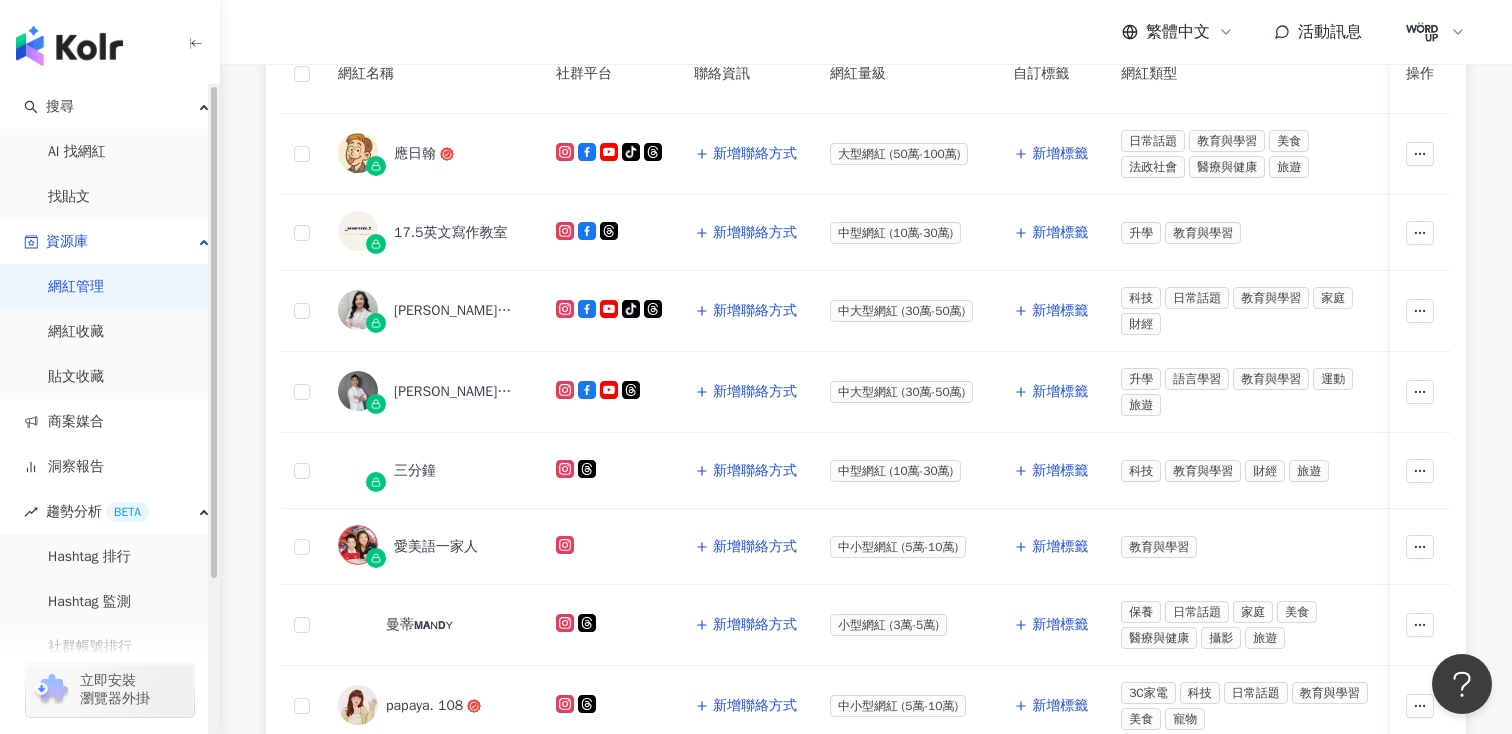 scroll, scrollTop: 539, scrollLeft: 0, axis: vertical 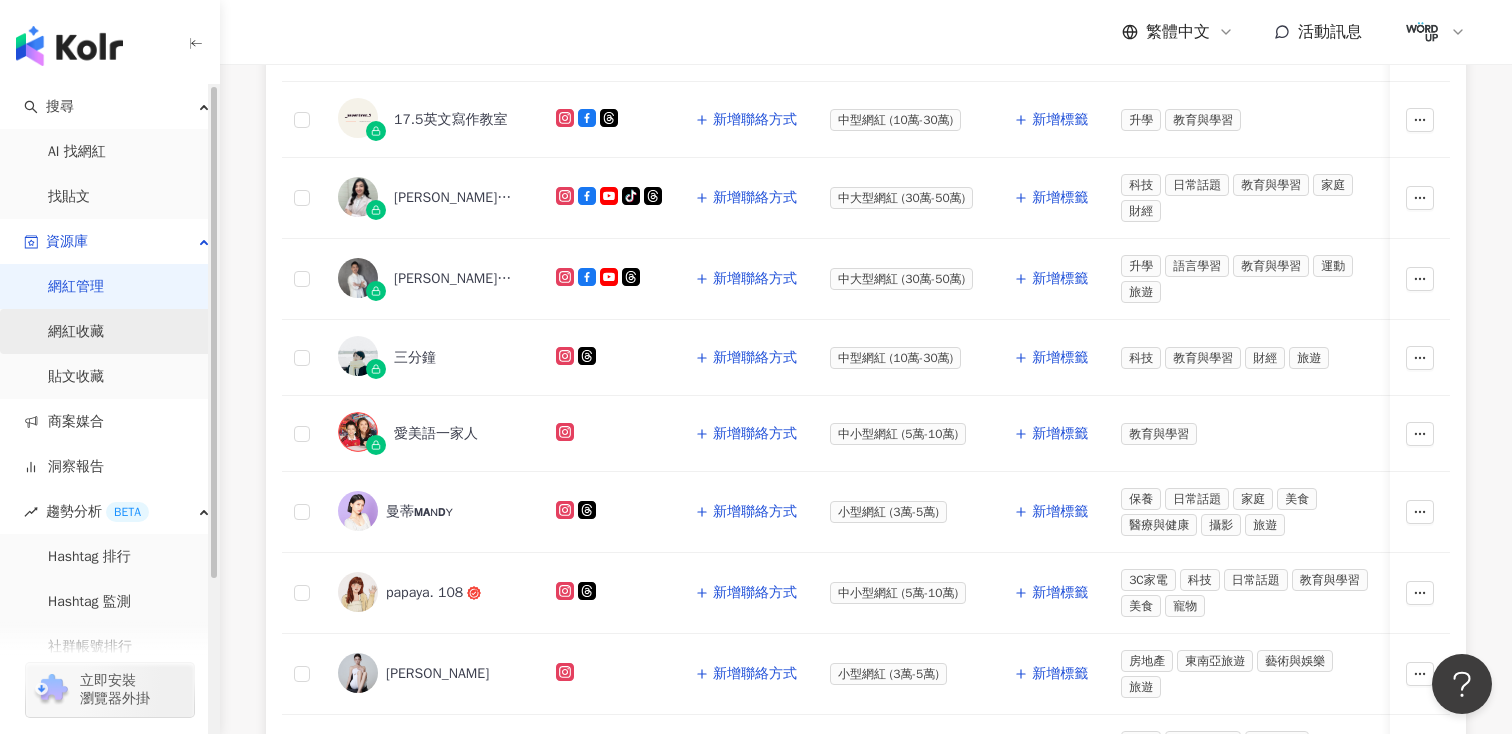 click on "網紅收藏" at bounding box center [76, 332] 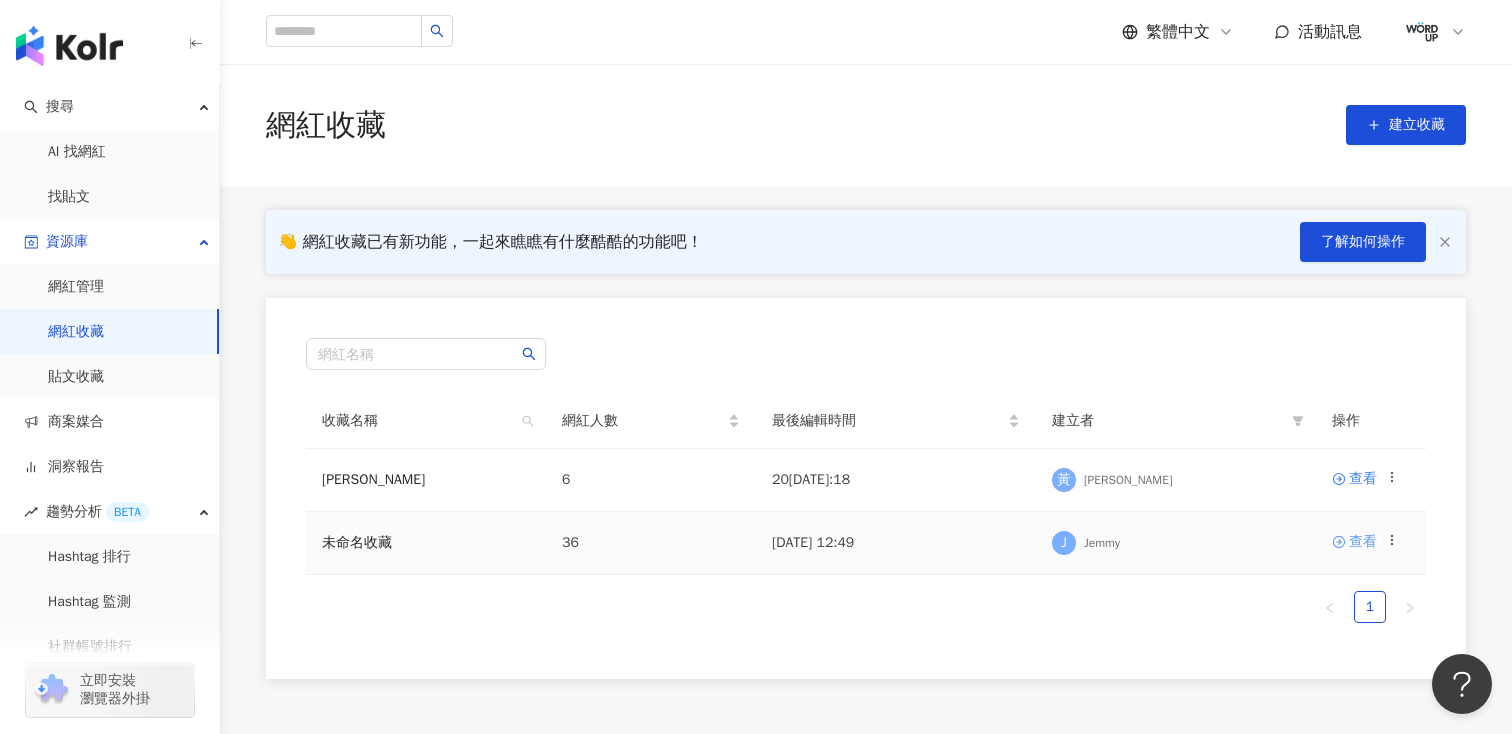click on "查看" at bounding box center (1354, 542) 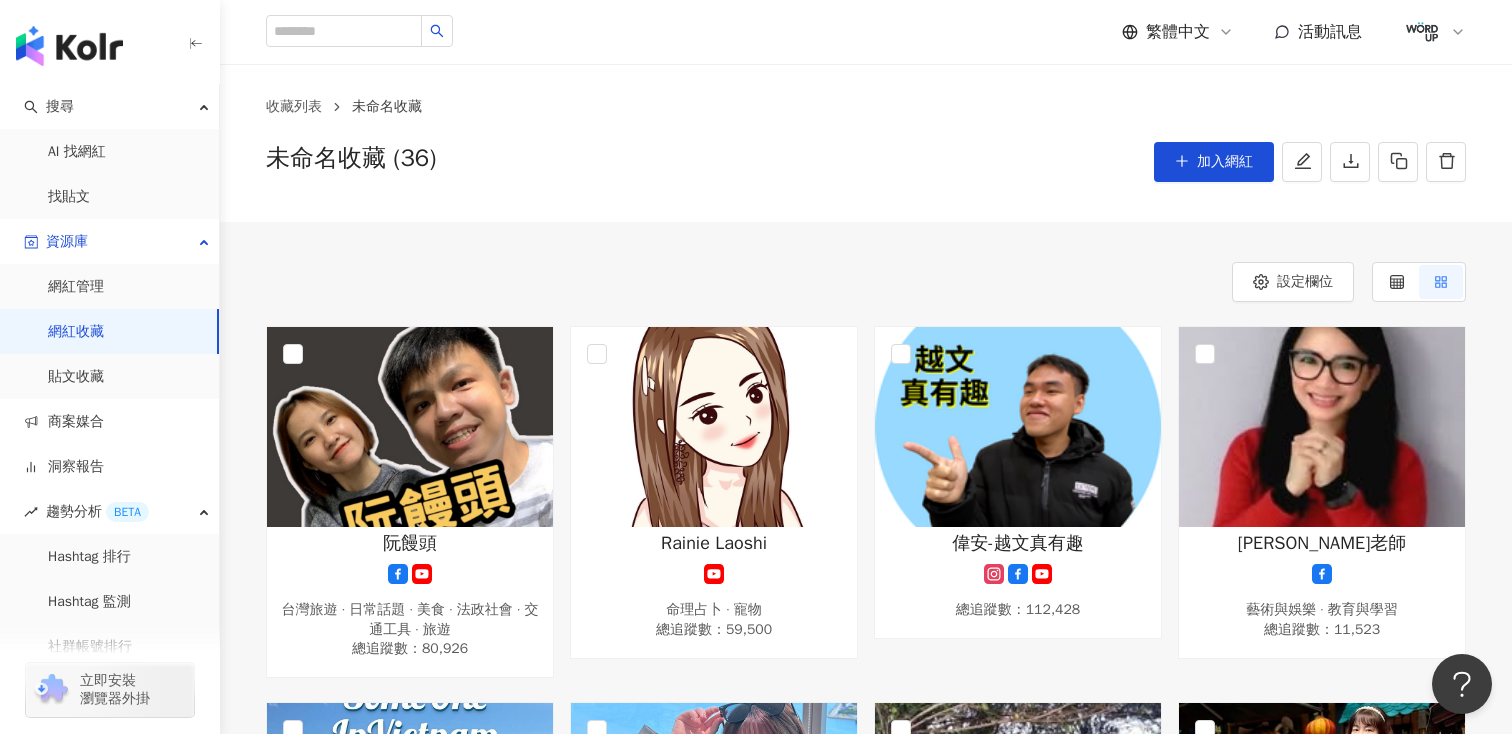 scroll, scrollTop: 0, scrollLeft: 0, axis: both 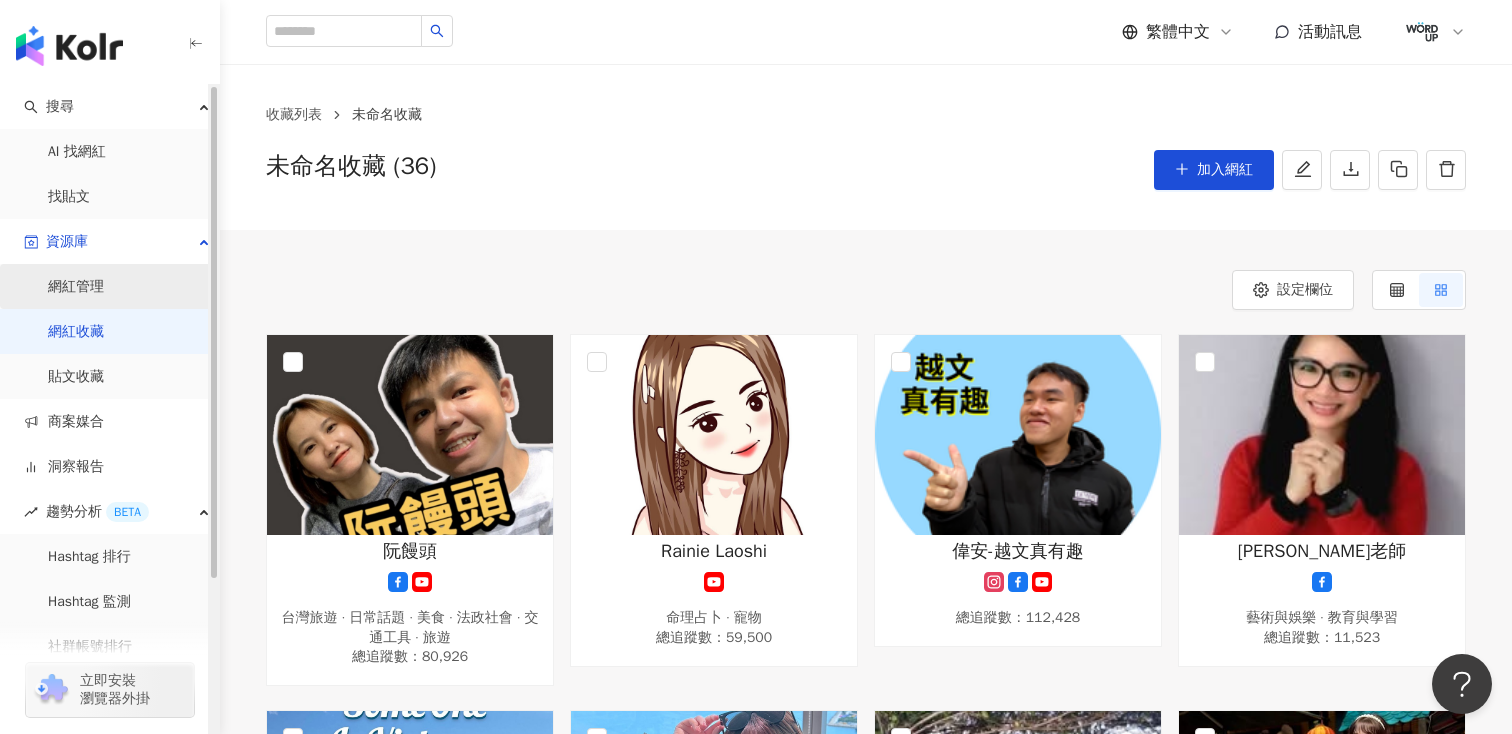 click on "網紅管理" at bounding box center (76, 287) 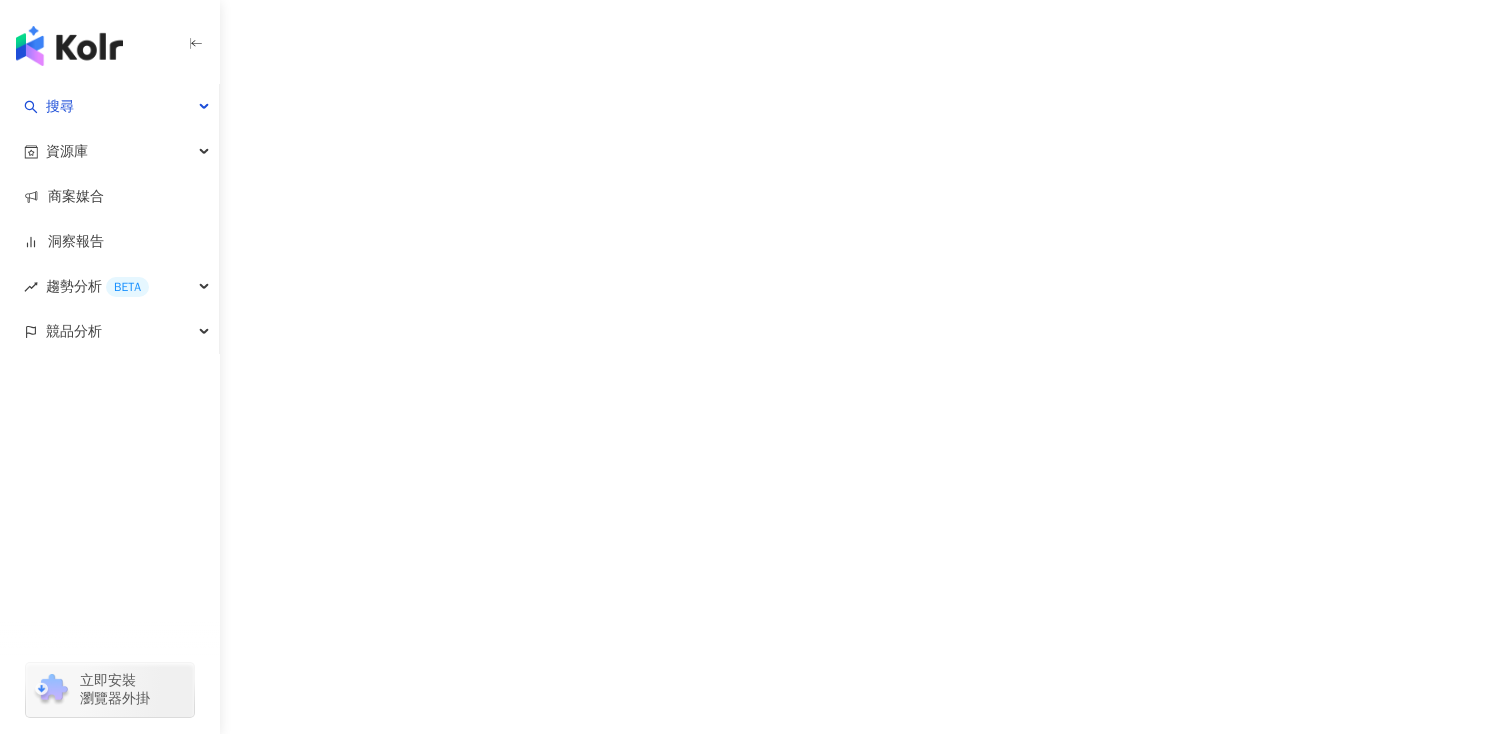 scroll, scrollTop: 0, scrollLeft: 0, axis: both 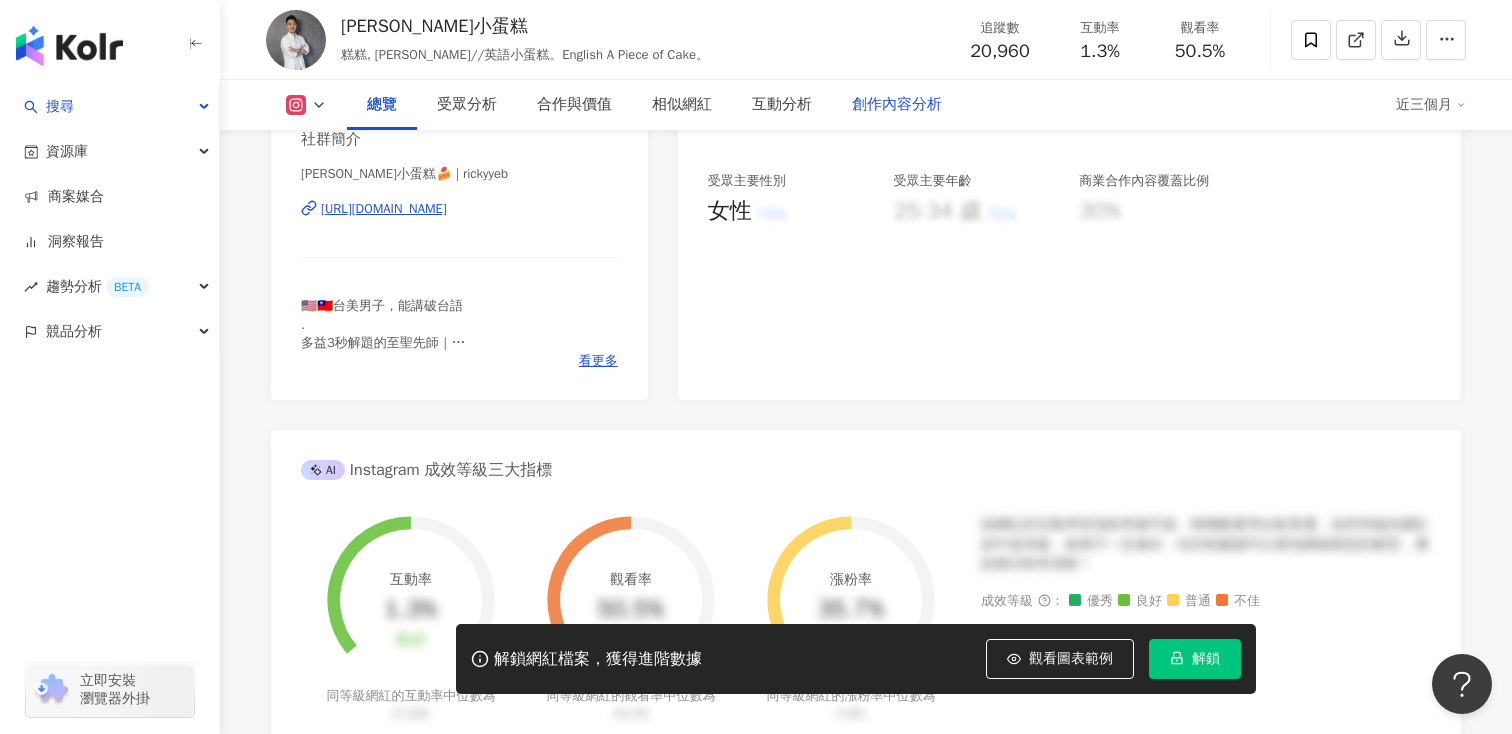 click on "創作內容分析" at bounding box center (897, 105) 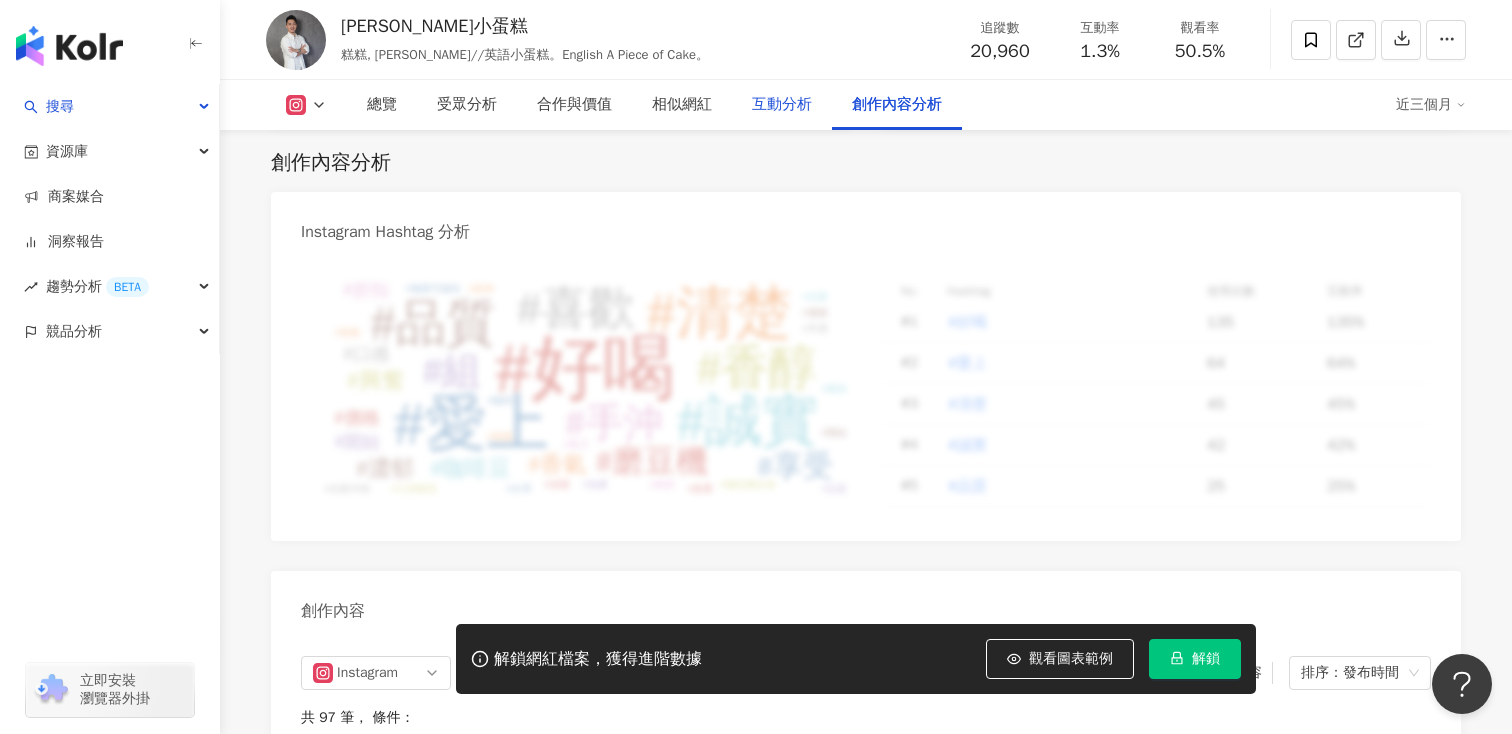 click on "互動分析" at bounding box center (782, 105) 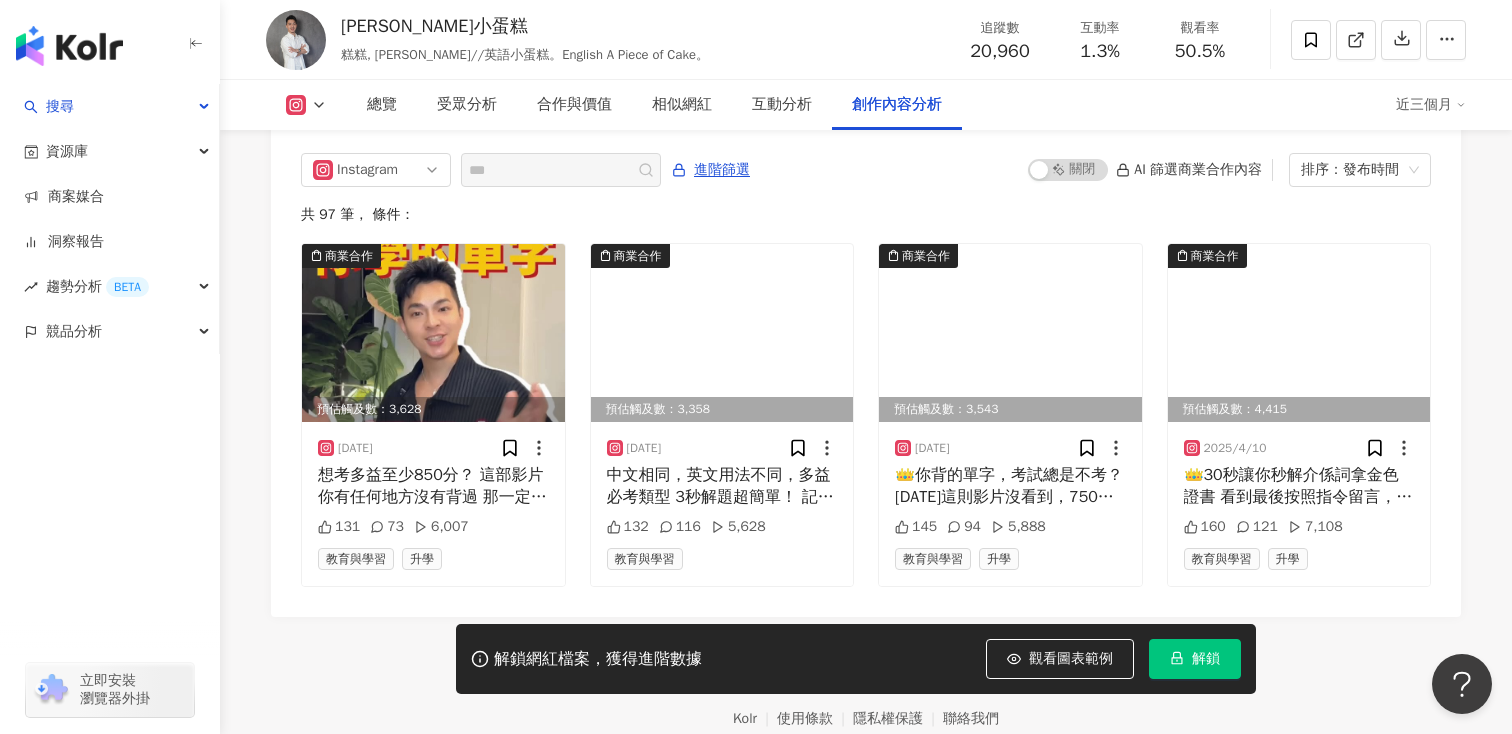 scroll, scrollTop: 6139, scrollLeft: 0, axis: vertical 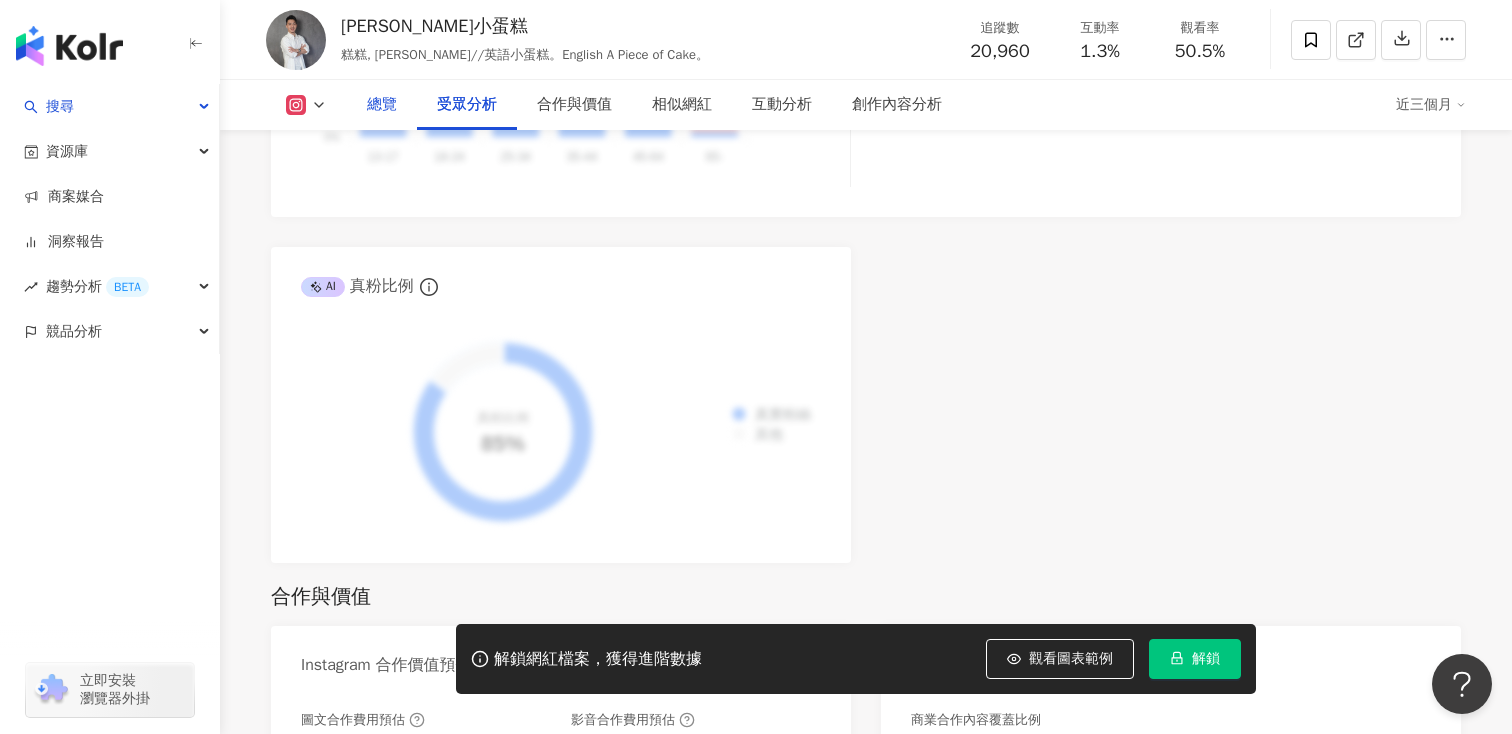 click on "總覽" at bounding box center (382, 105) 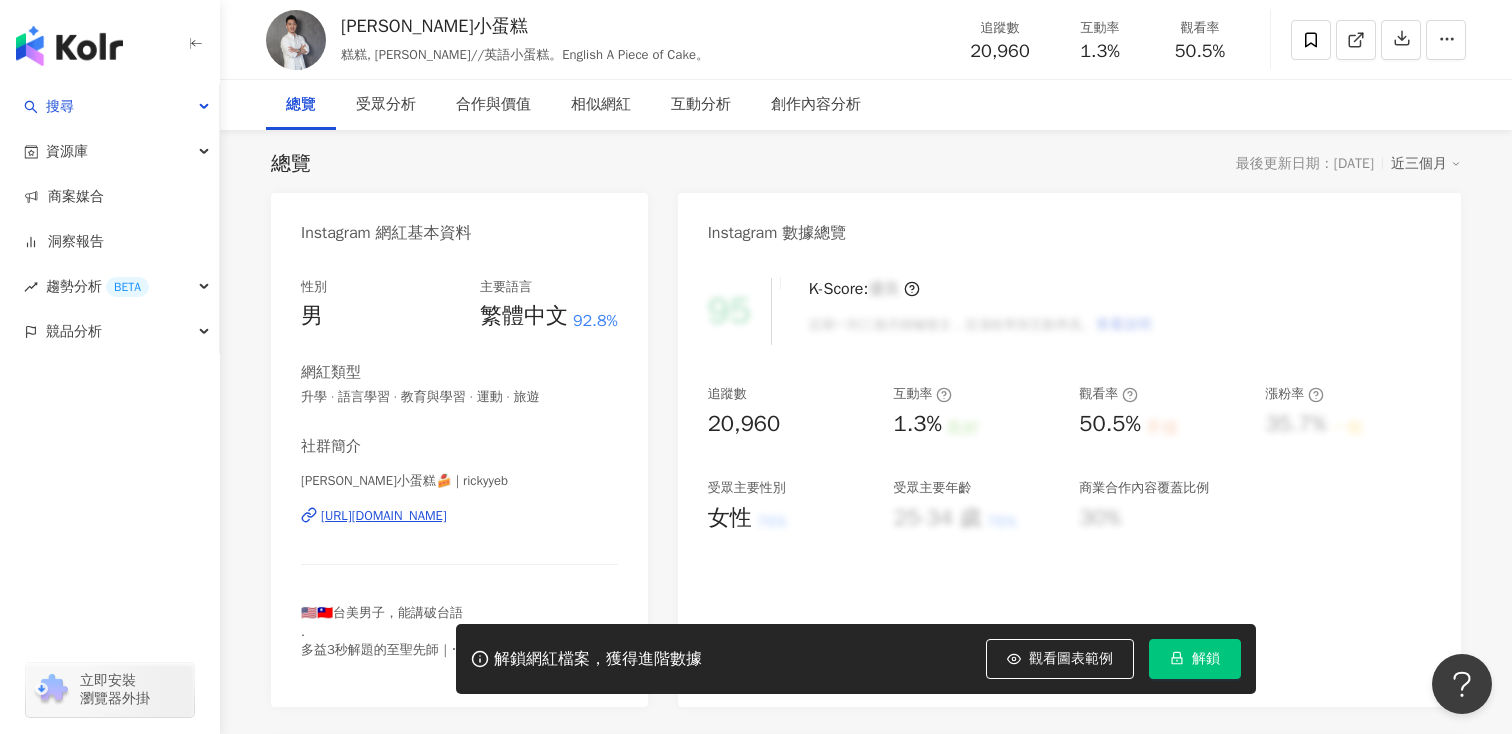 scroll, scrollTop: 0, scrollLeft: 0, axis: both 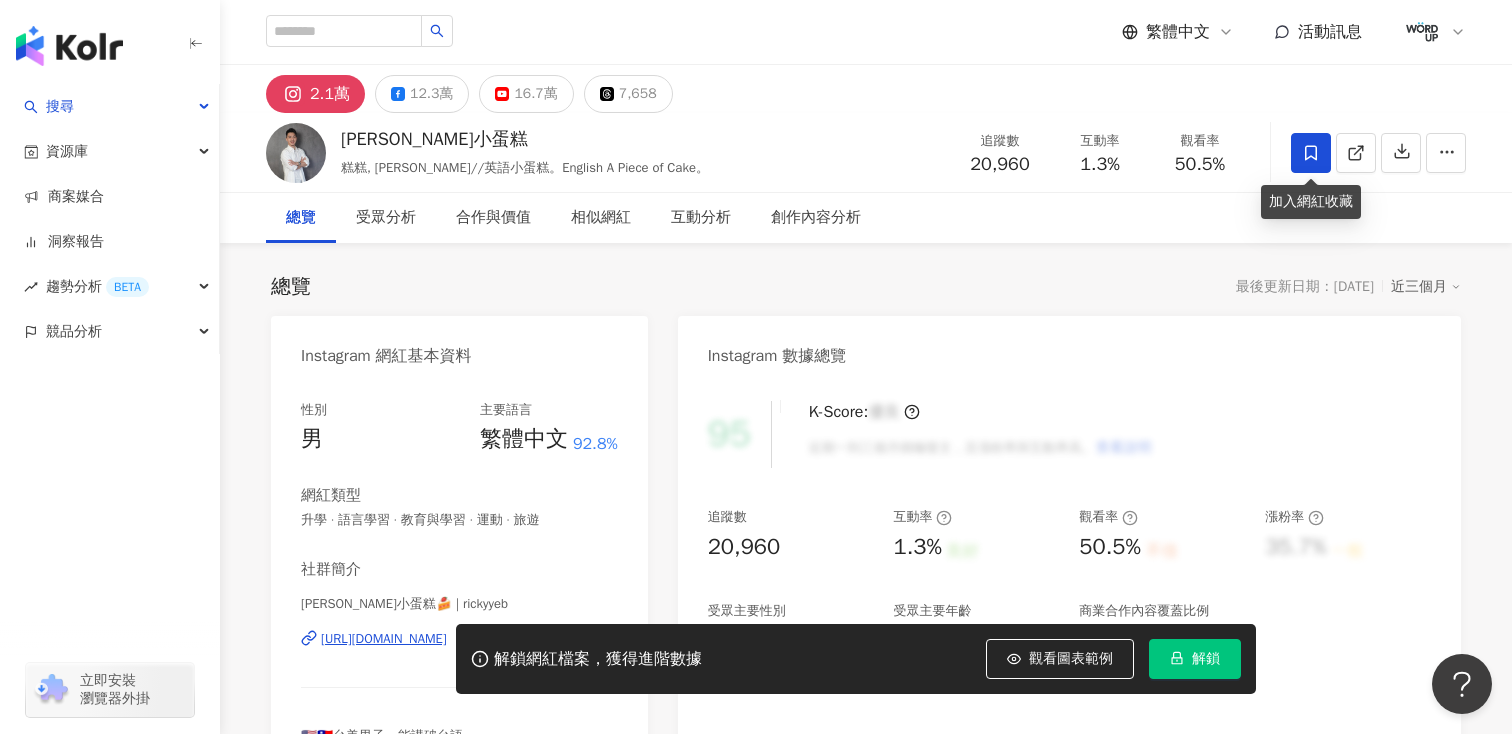 click 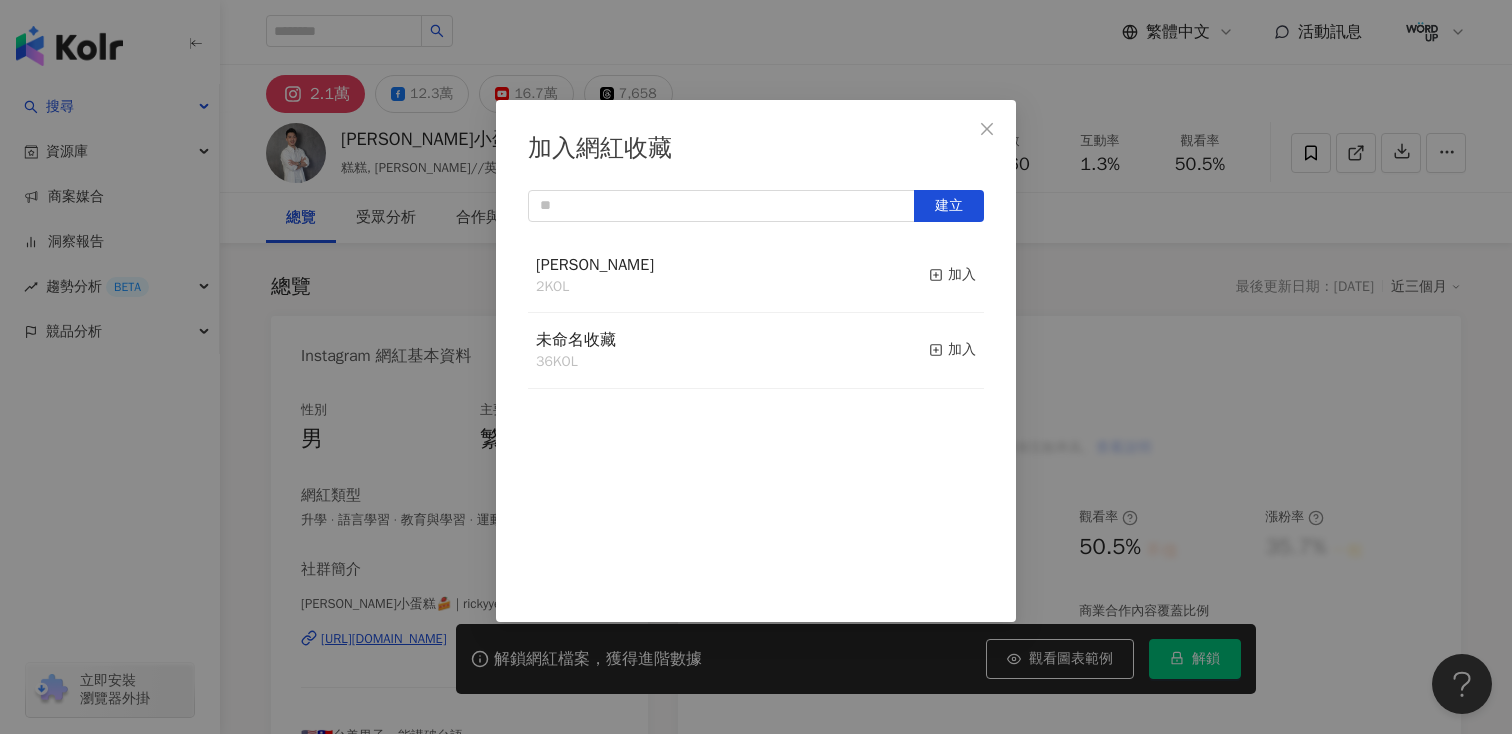 click on "李碩 2  KOL 加入" at bounding box center [756, 276] 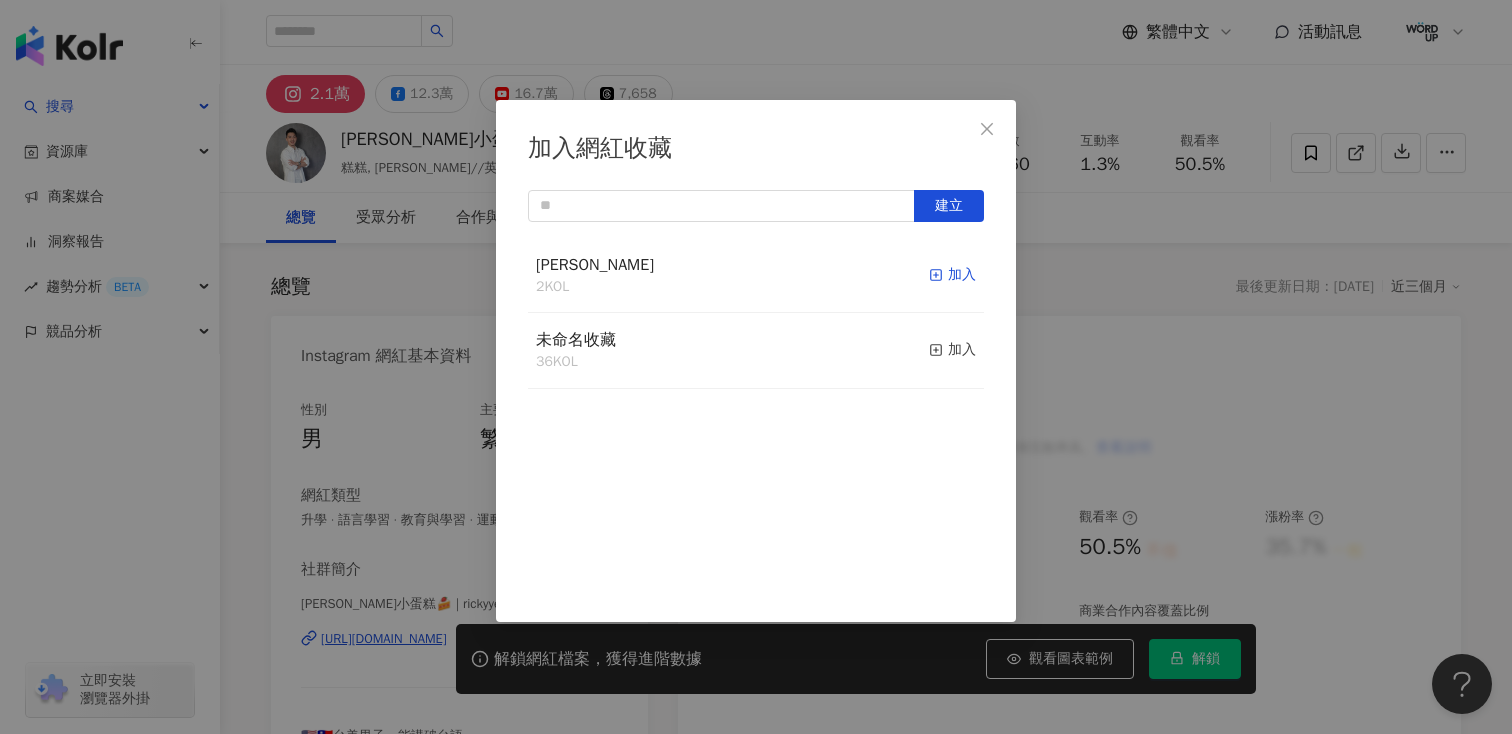 click on "加入" at bounding box center [952, 275] 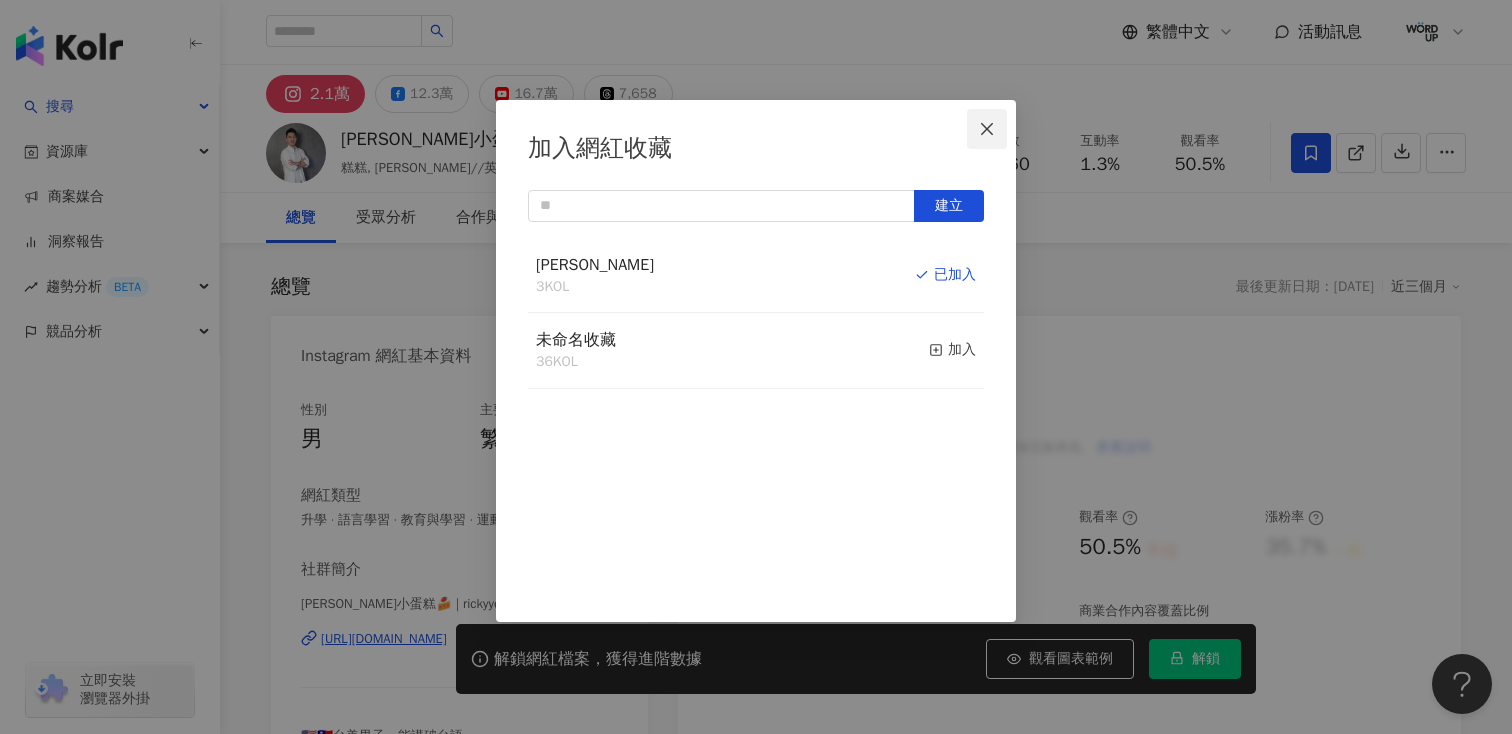 click 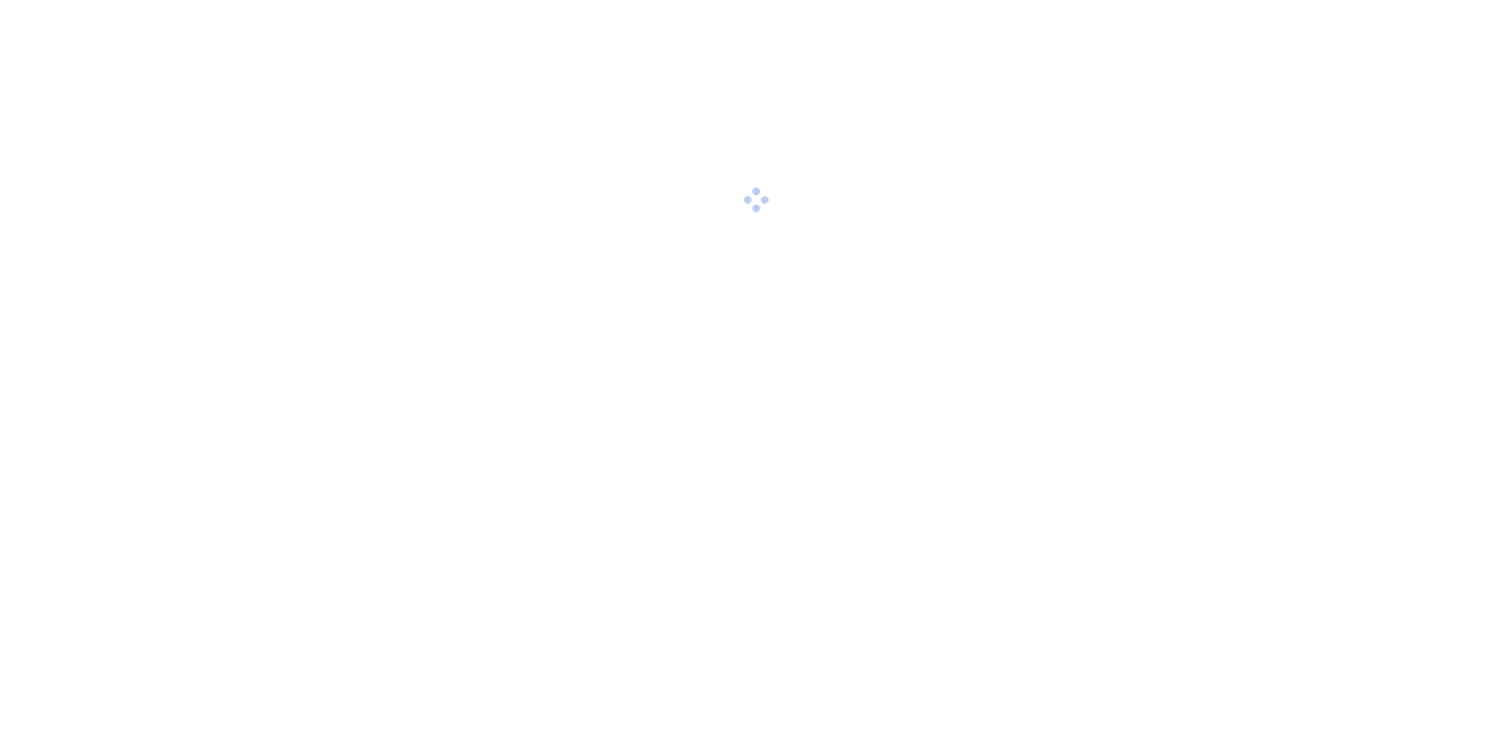 scroll, scrollTop: 0, scrollLeft: 0, axis: both 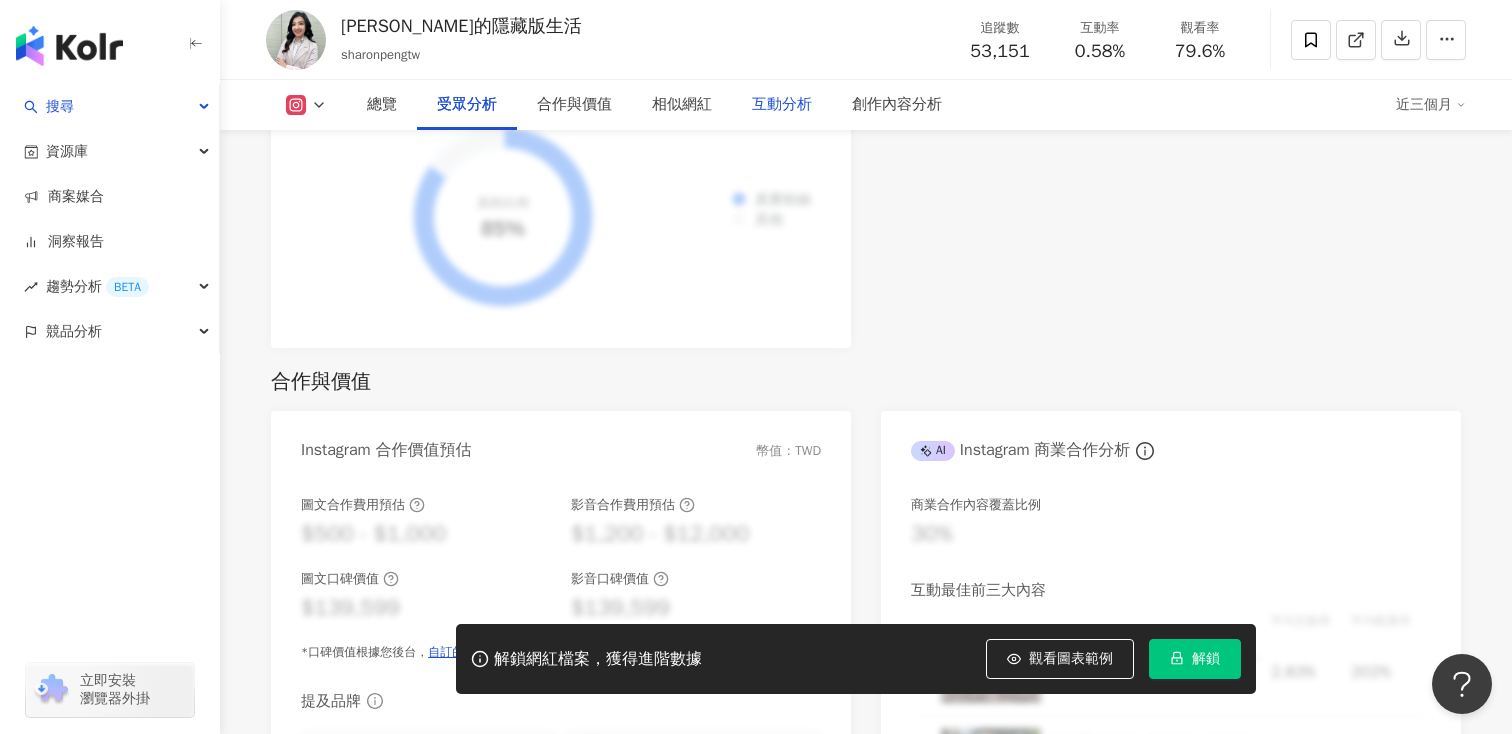 click on "互動分析" at bounding box center (782, 105) 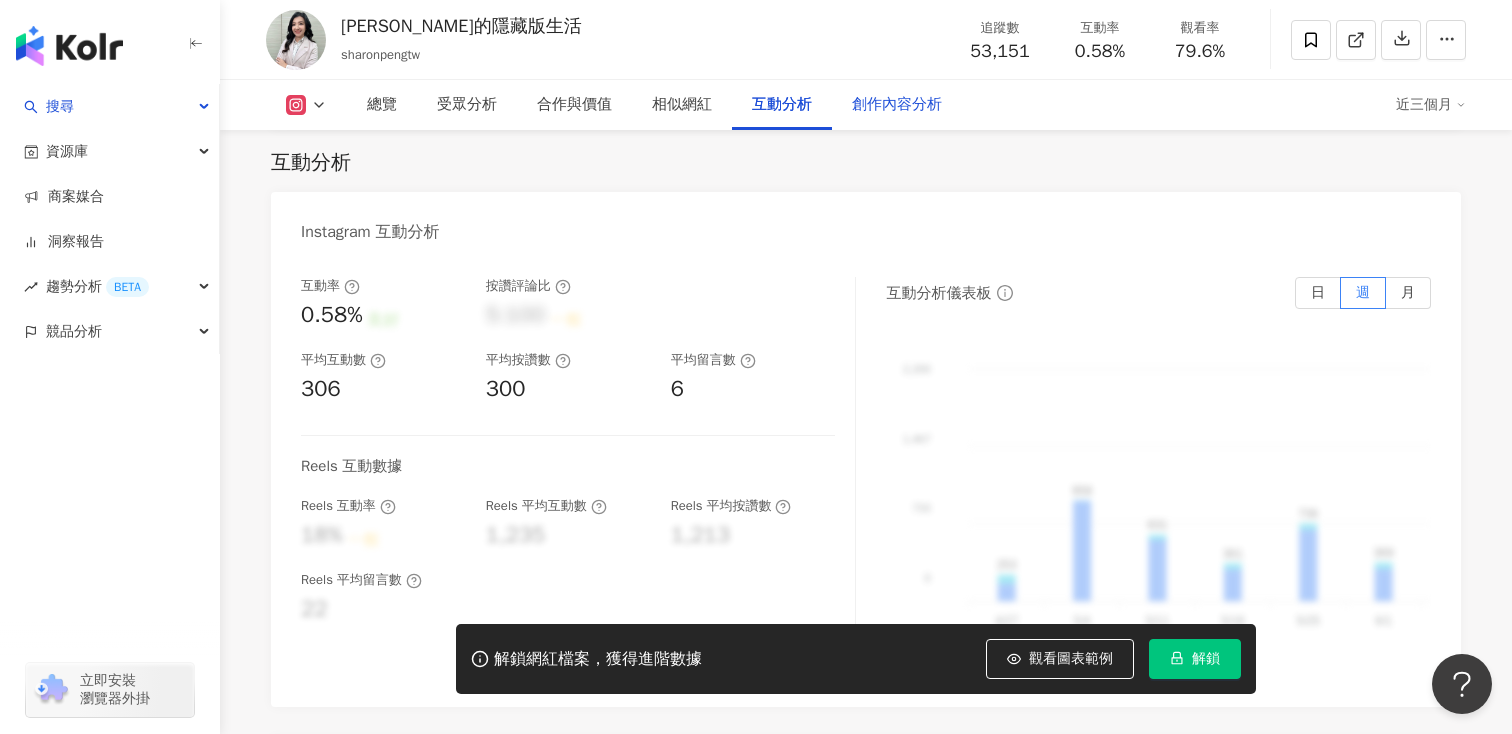 click on "創作內容分析" at bounding box center (897, 105) 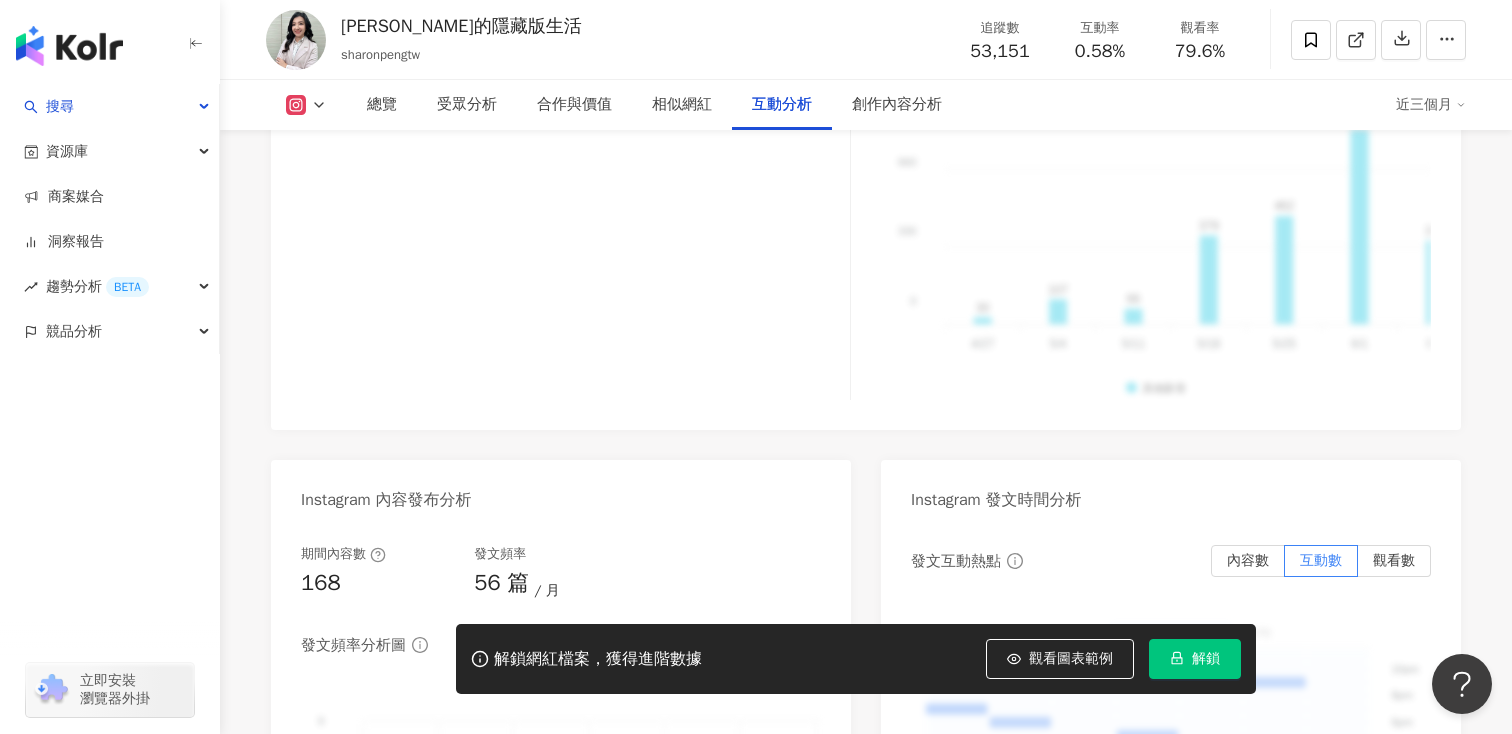 scroll, scrollTop: 4566, scrollLeft: 0, axis: vertical 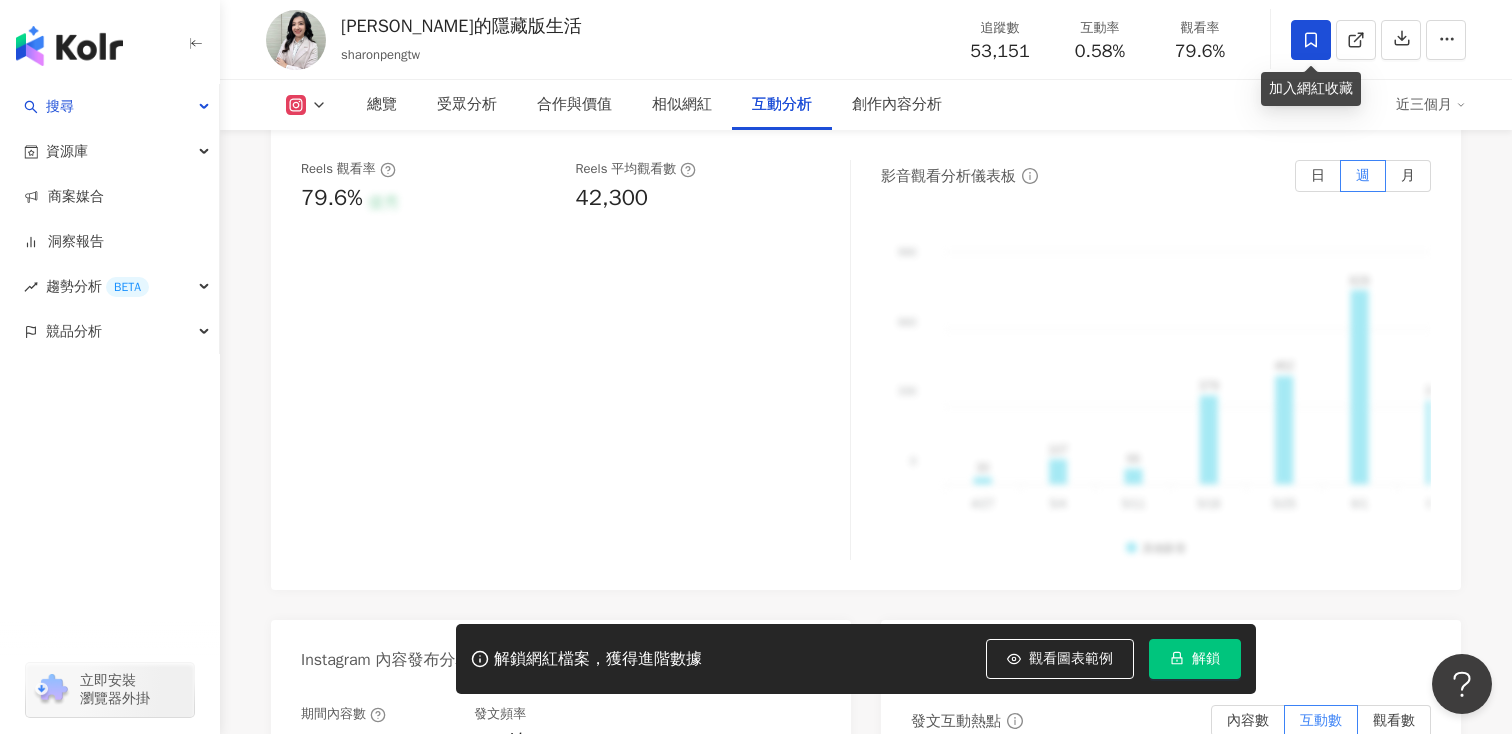 click 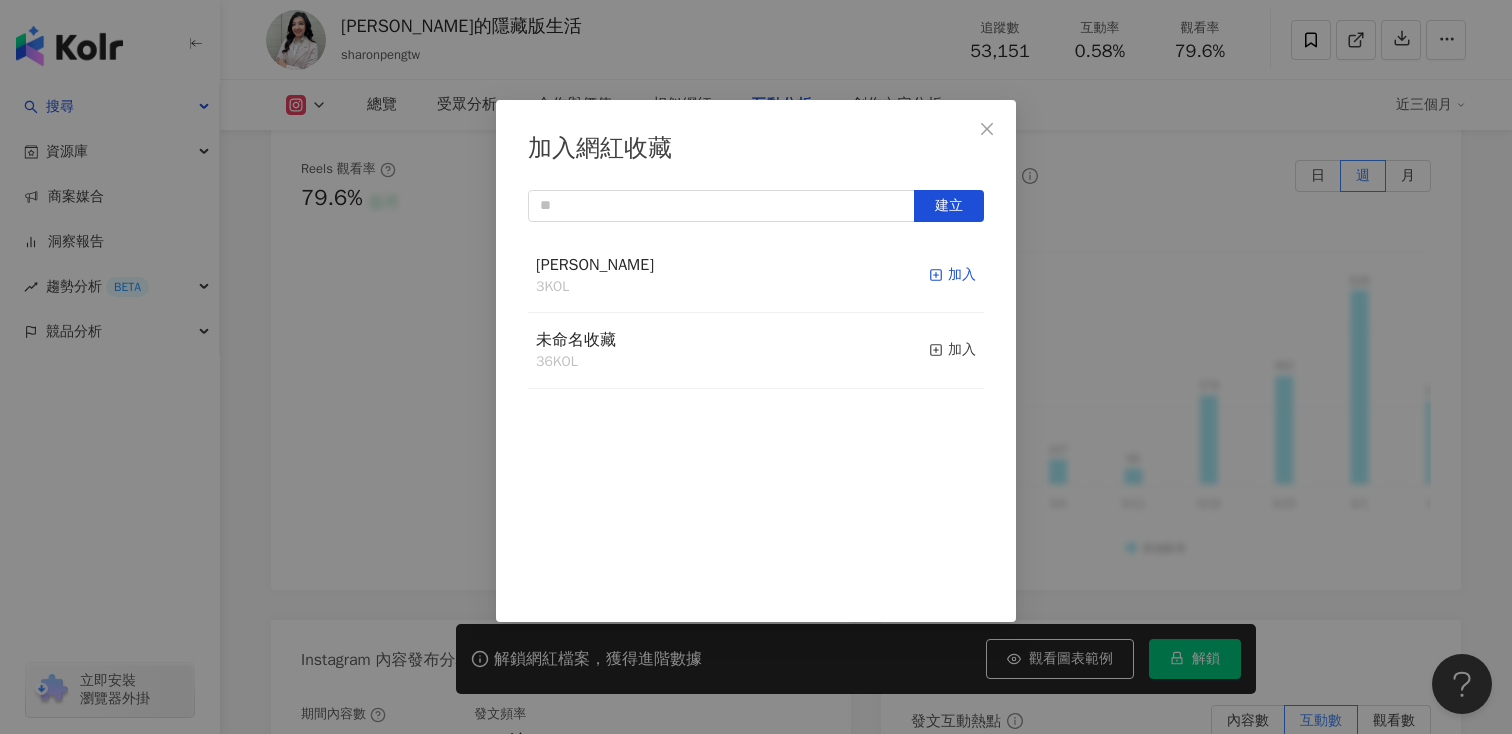 click on "加入" at bounding box center (952, 275) 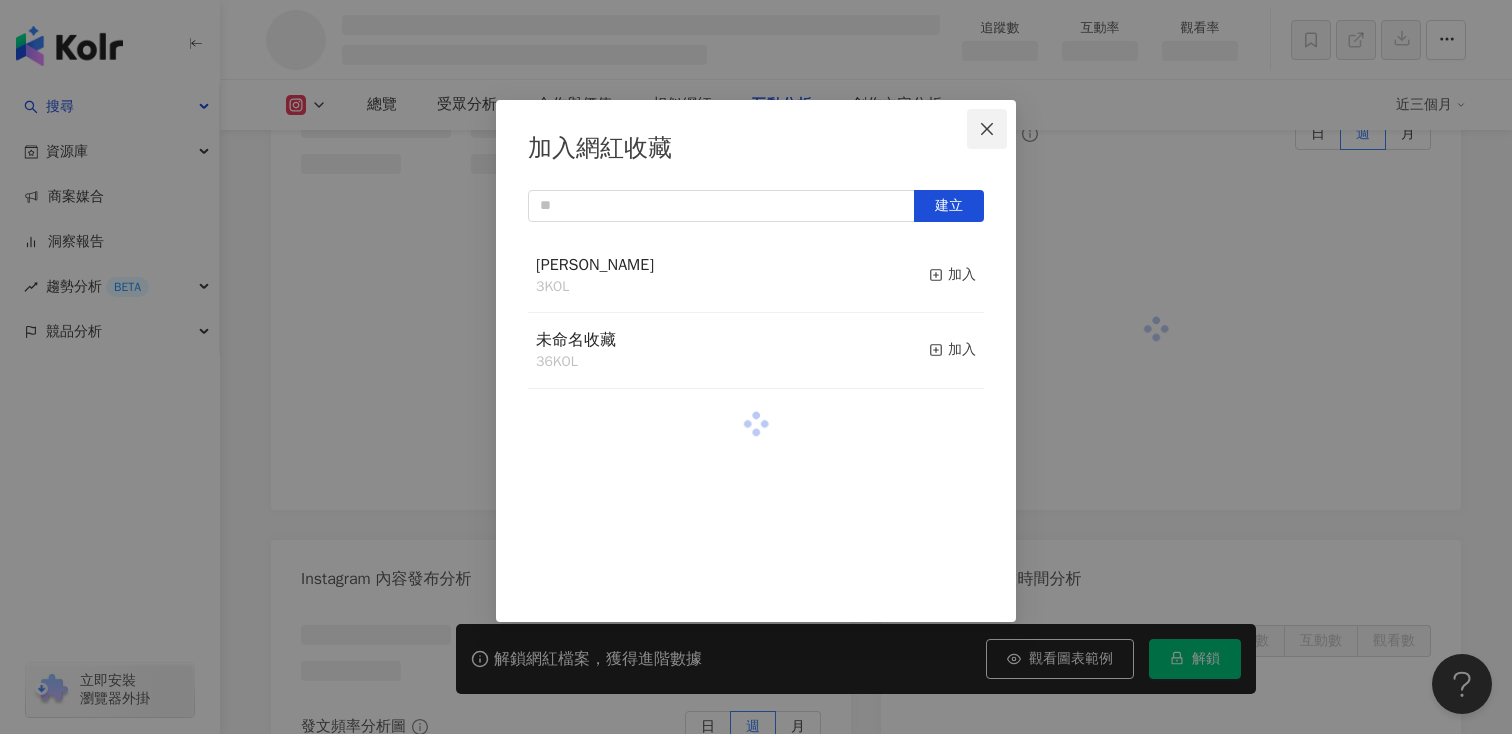scroll, scrollTop: 4031, scrollLeft: 0, axis: vertical 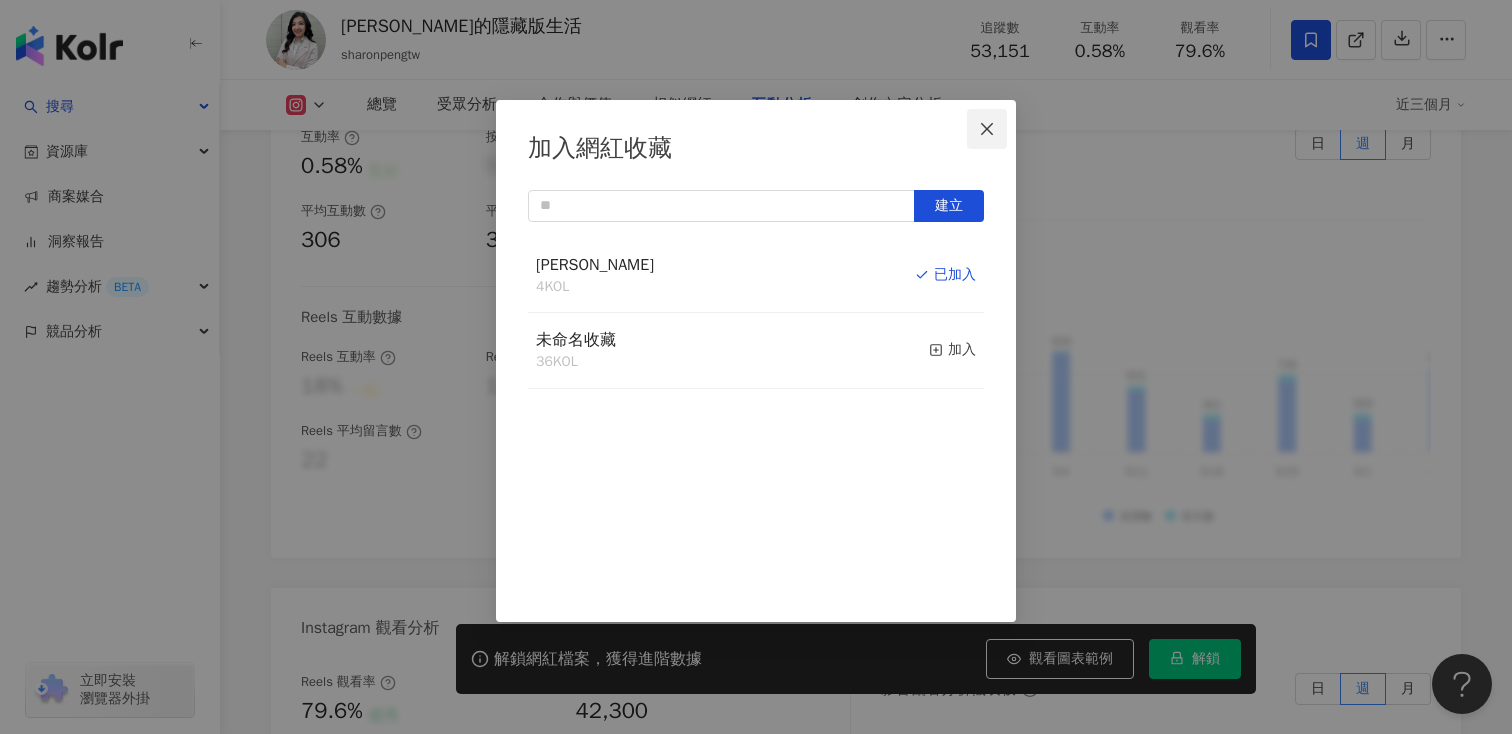 click 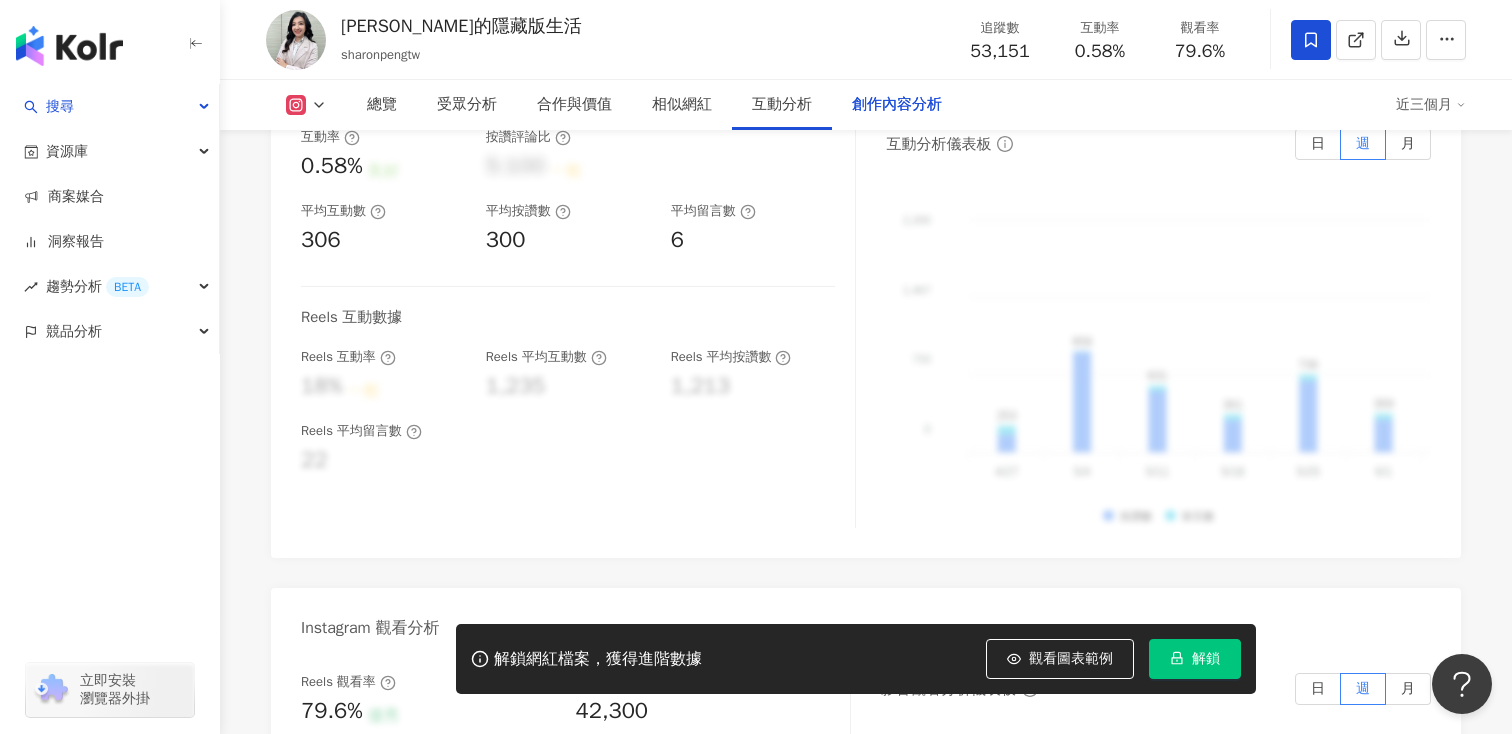 scroll, scrollTop: 5634, scrollLeft: 0, axis: vertical 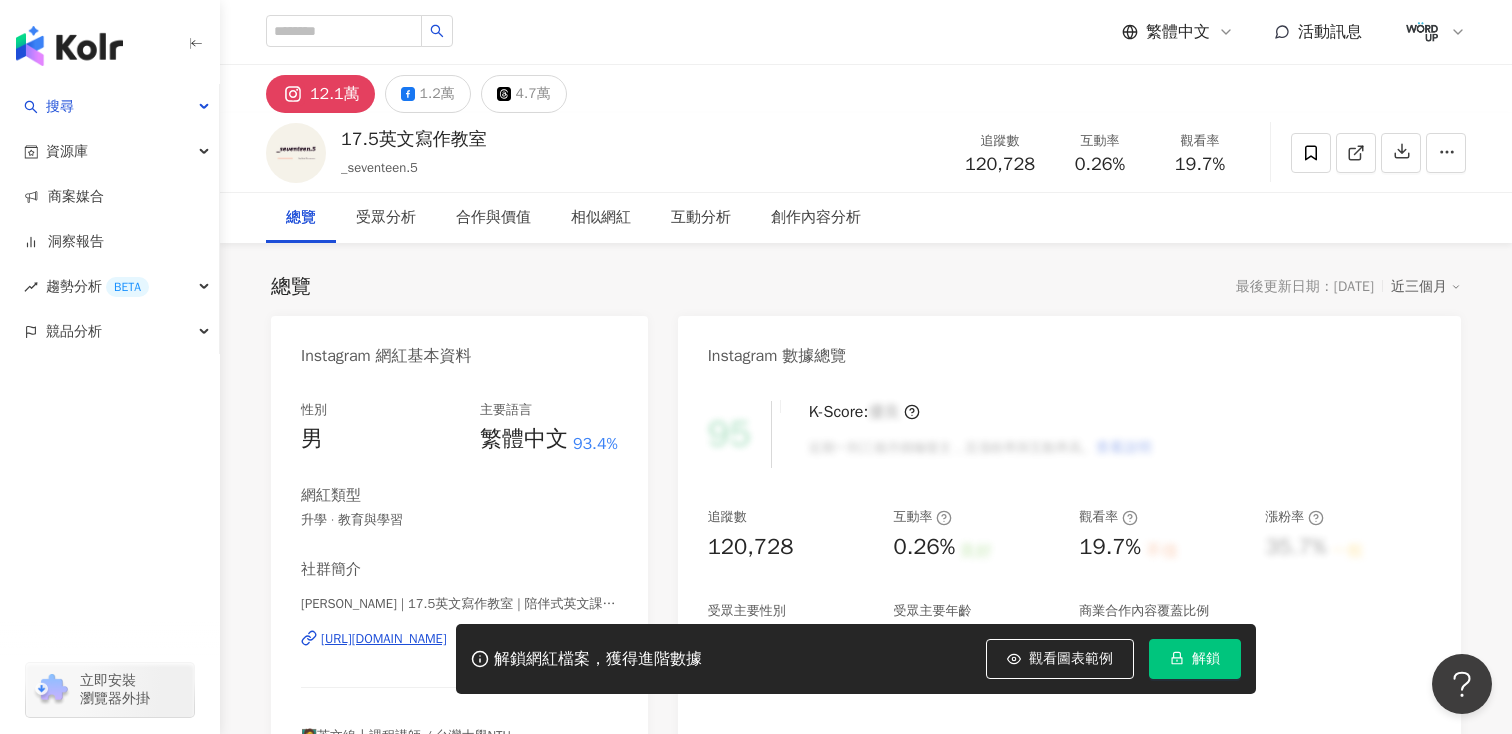 click at bounding box center (1378, 153) 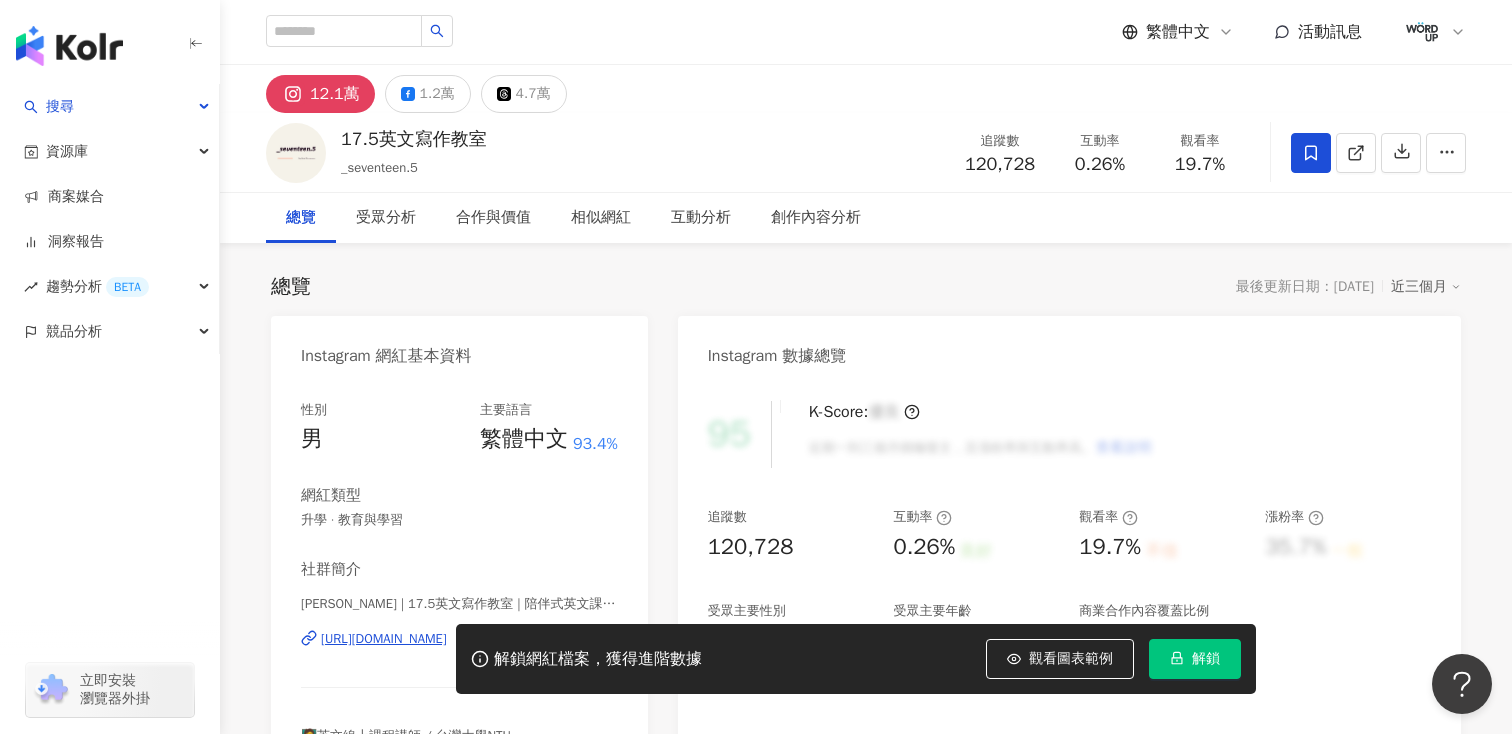 click at bounding box center [1311, 153] 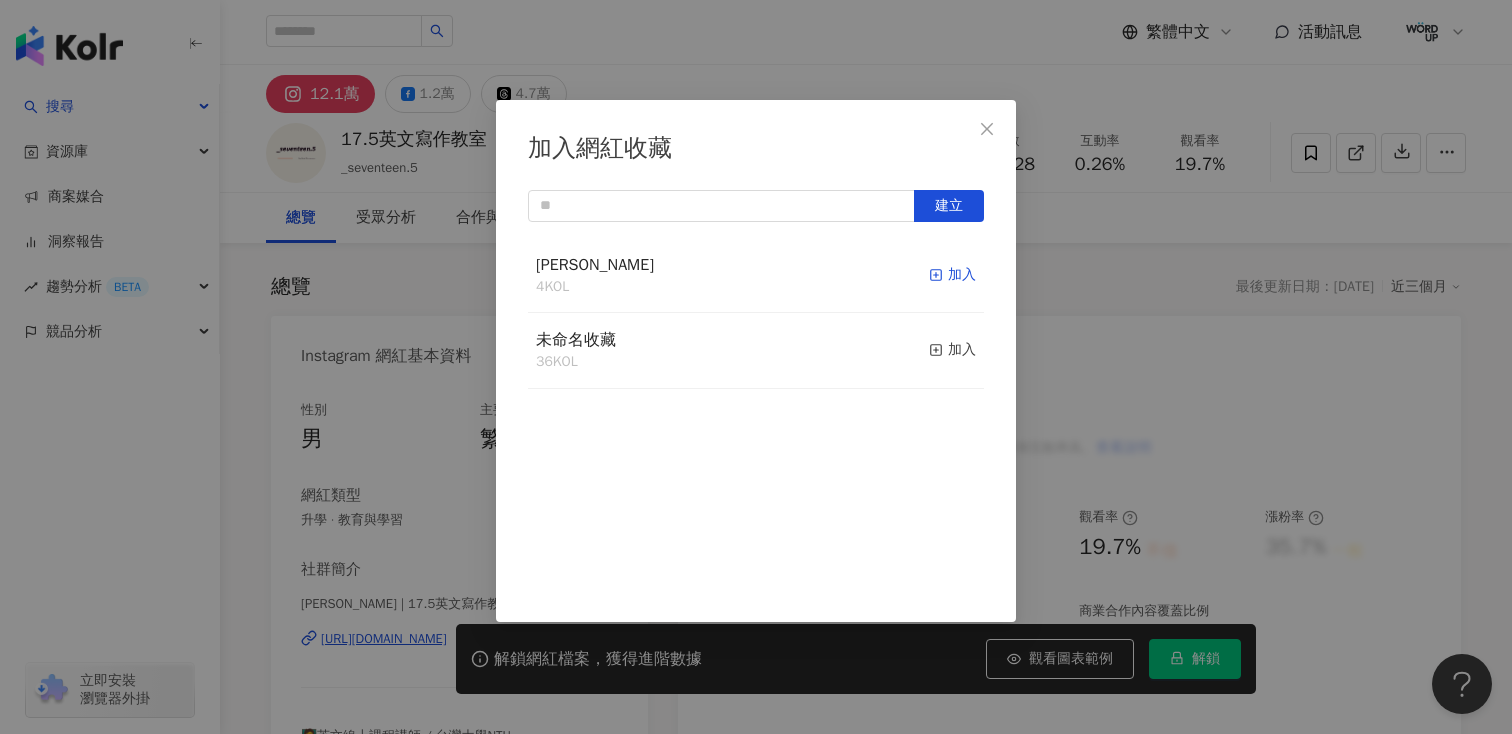 click on "加入" at bounding box center [952, 275] 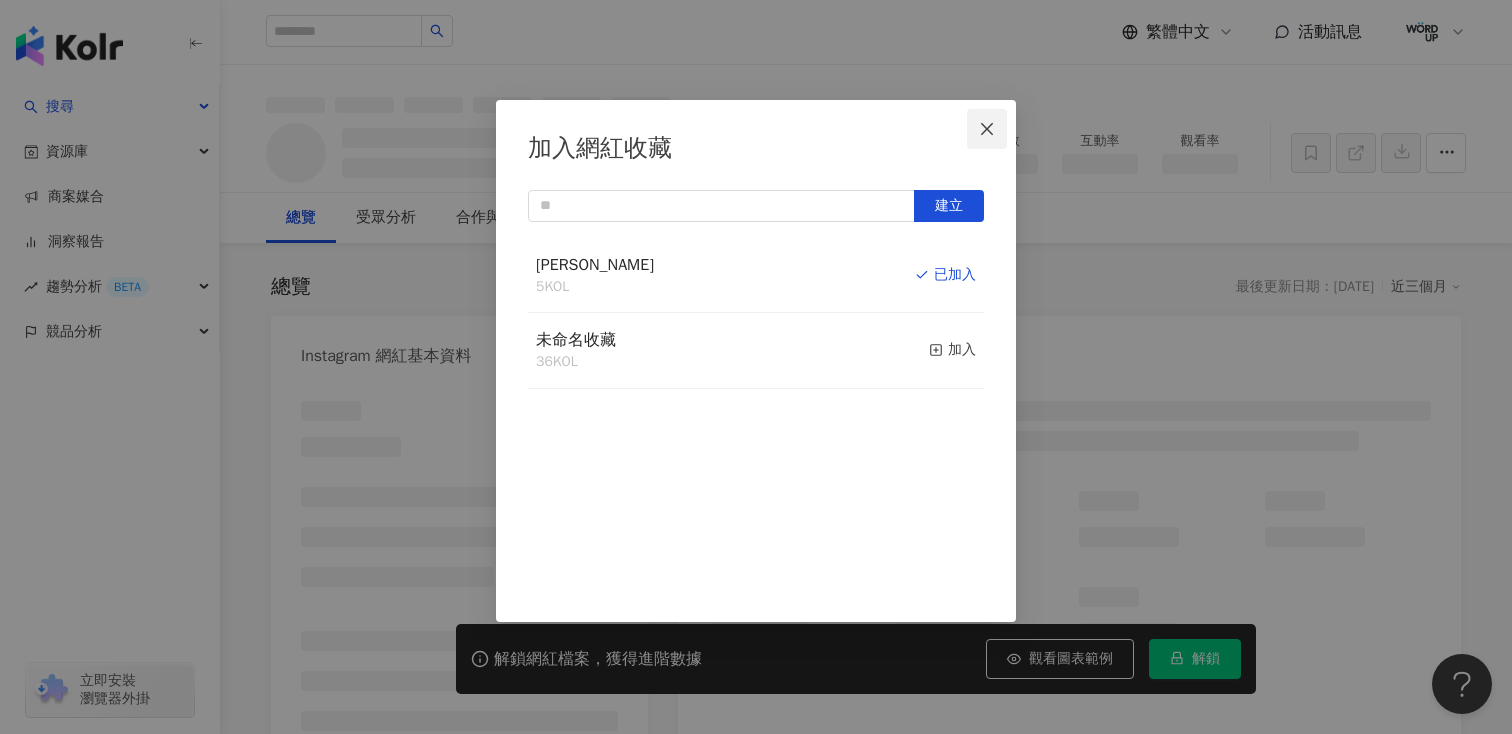 click 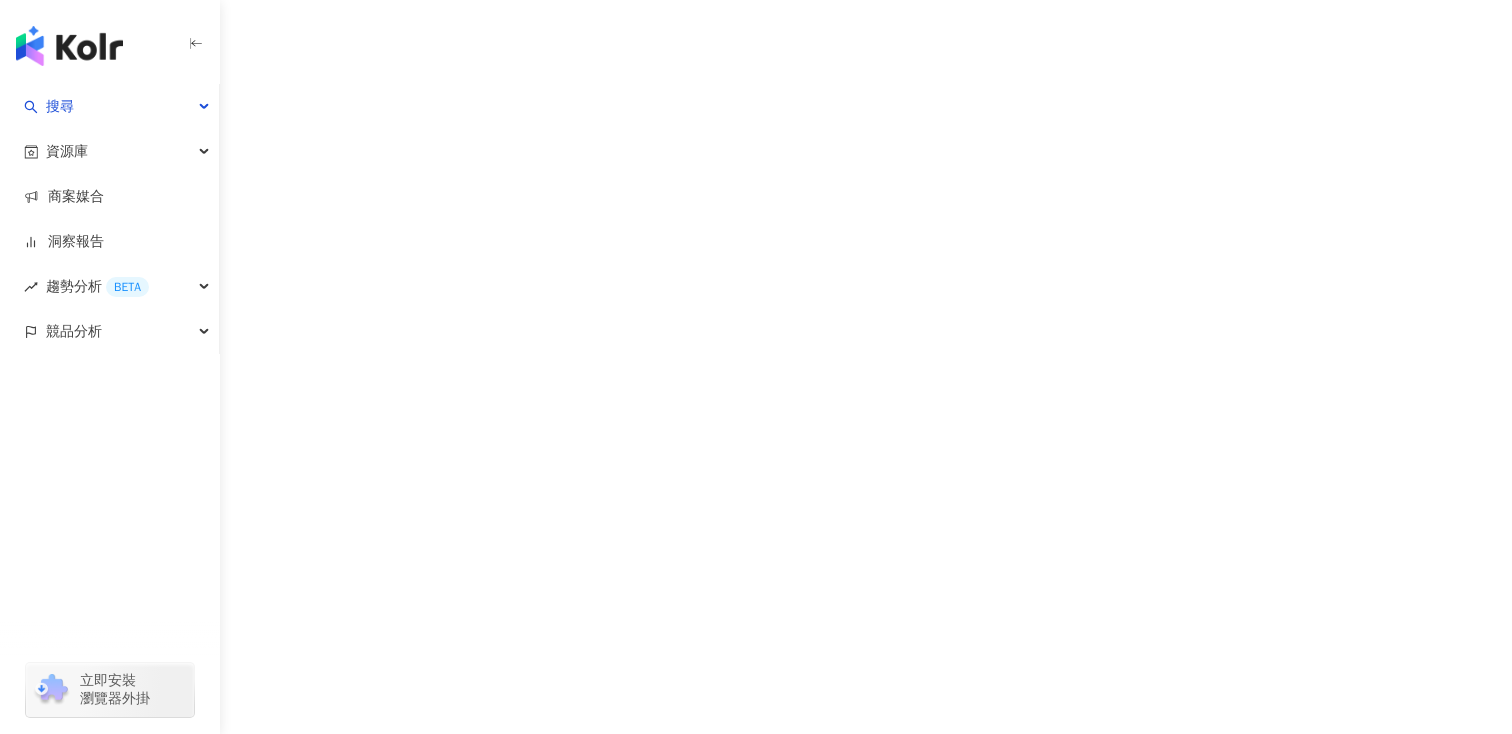 scroll, scrollTop: 0, scrollLeft: 0, axis: both 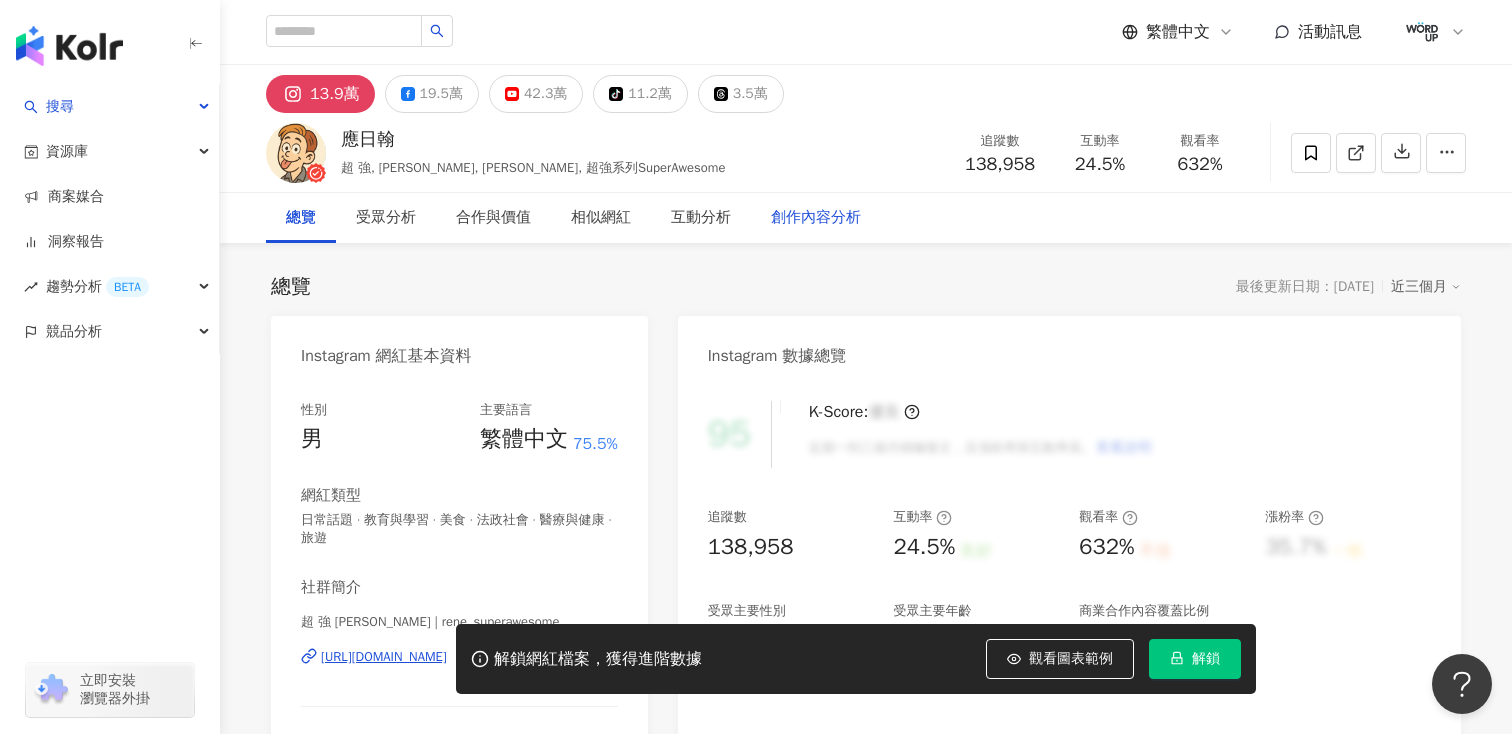 click on "創作內容分析" at bounding box center (816, 218) 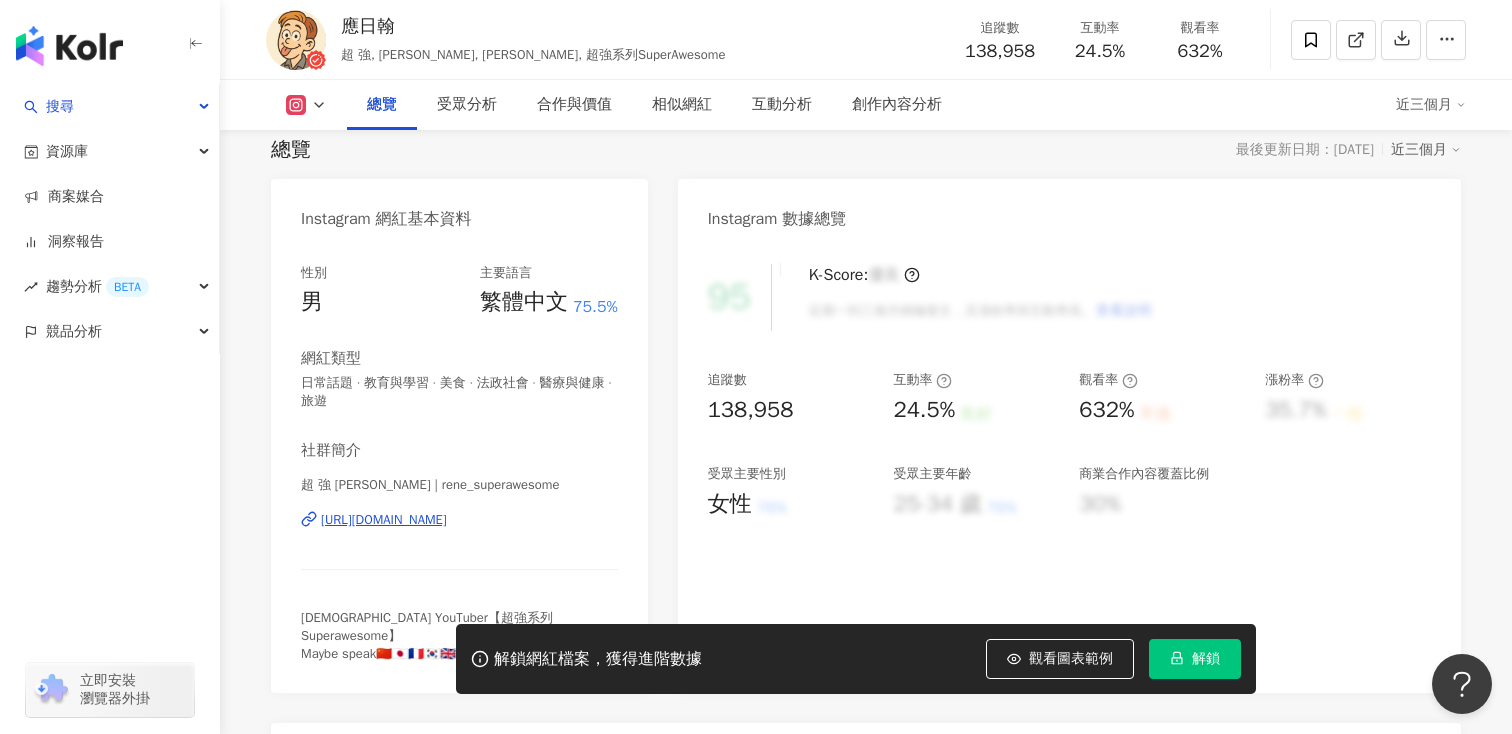 scroll, scrollTop: 0, scrollLeft: 0, axis: both 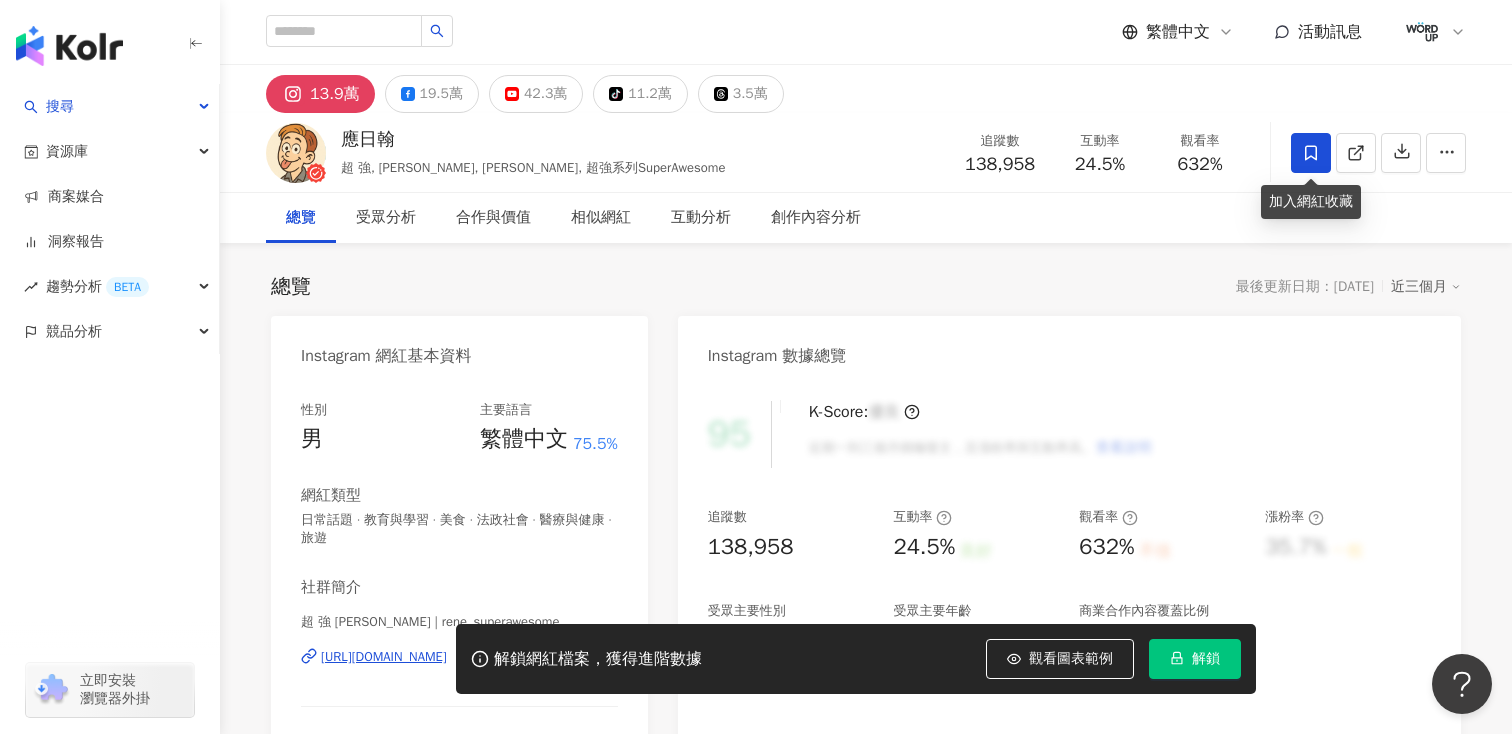 click 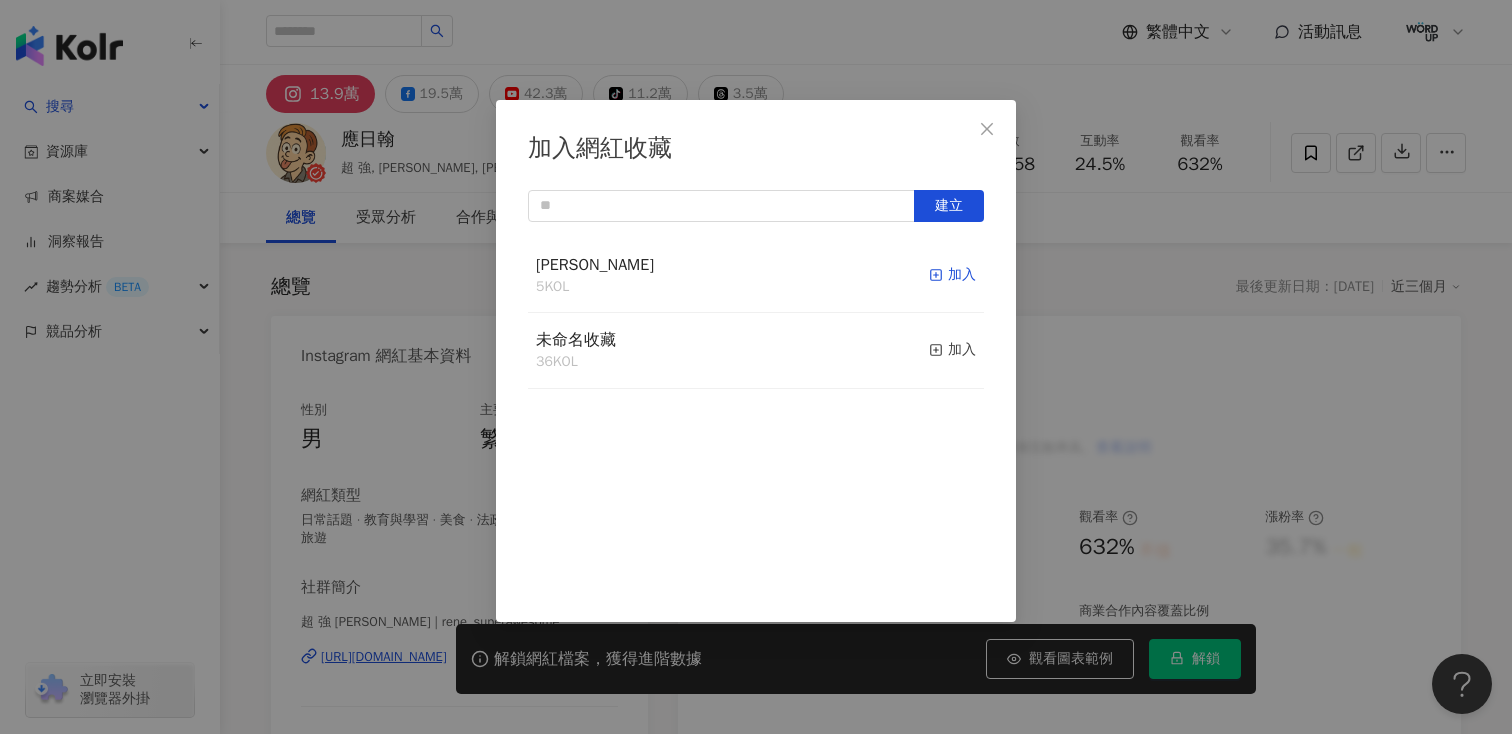 click on "加入" at bounding box center (952, 275) 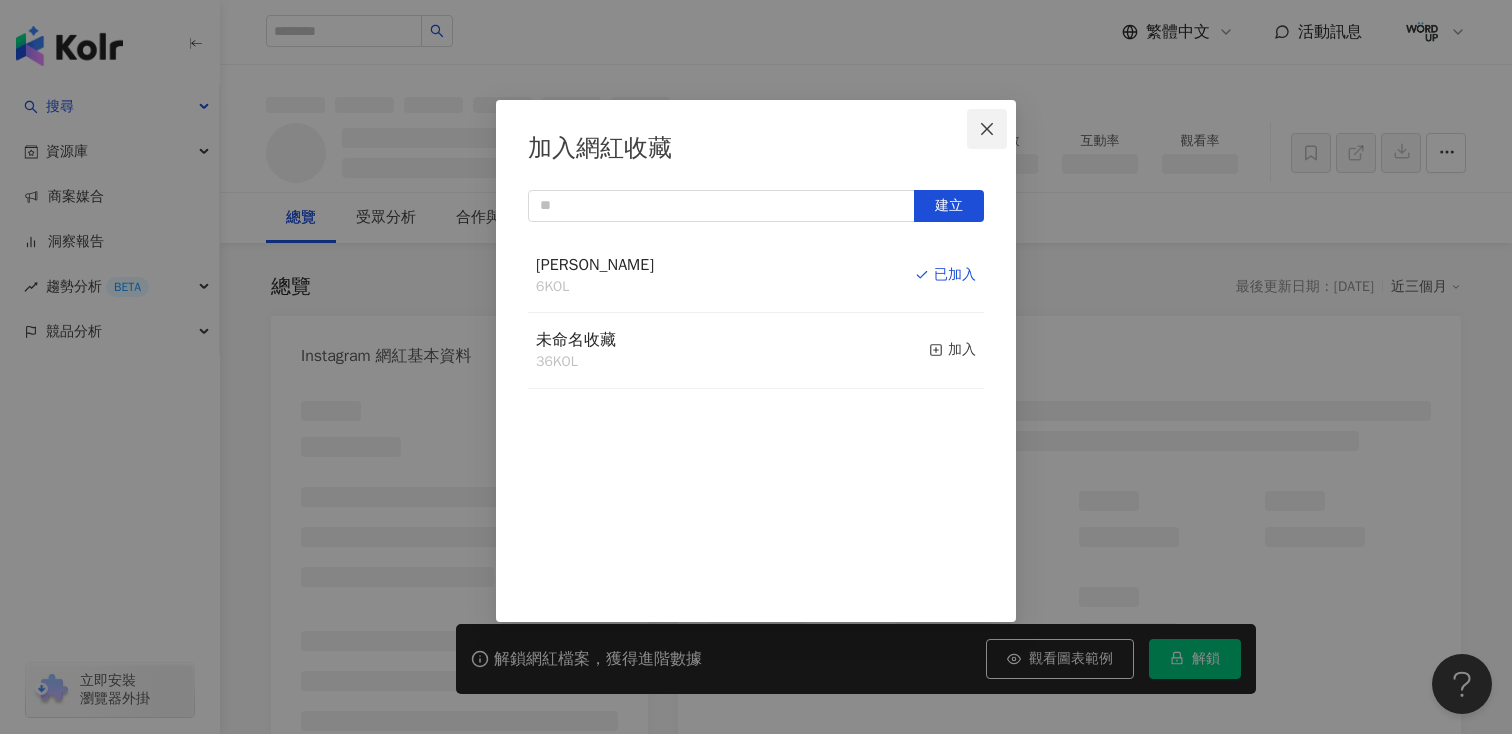 click 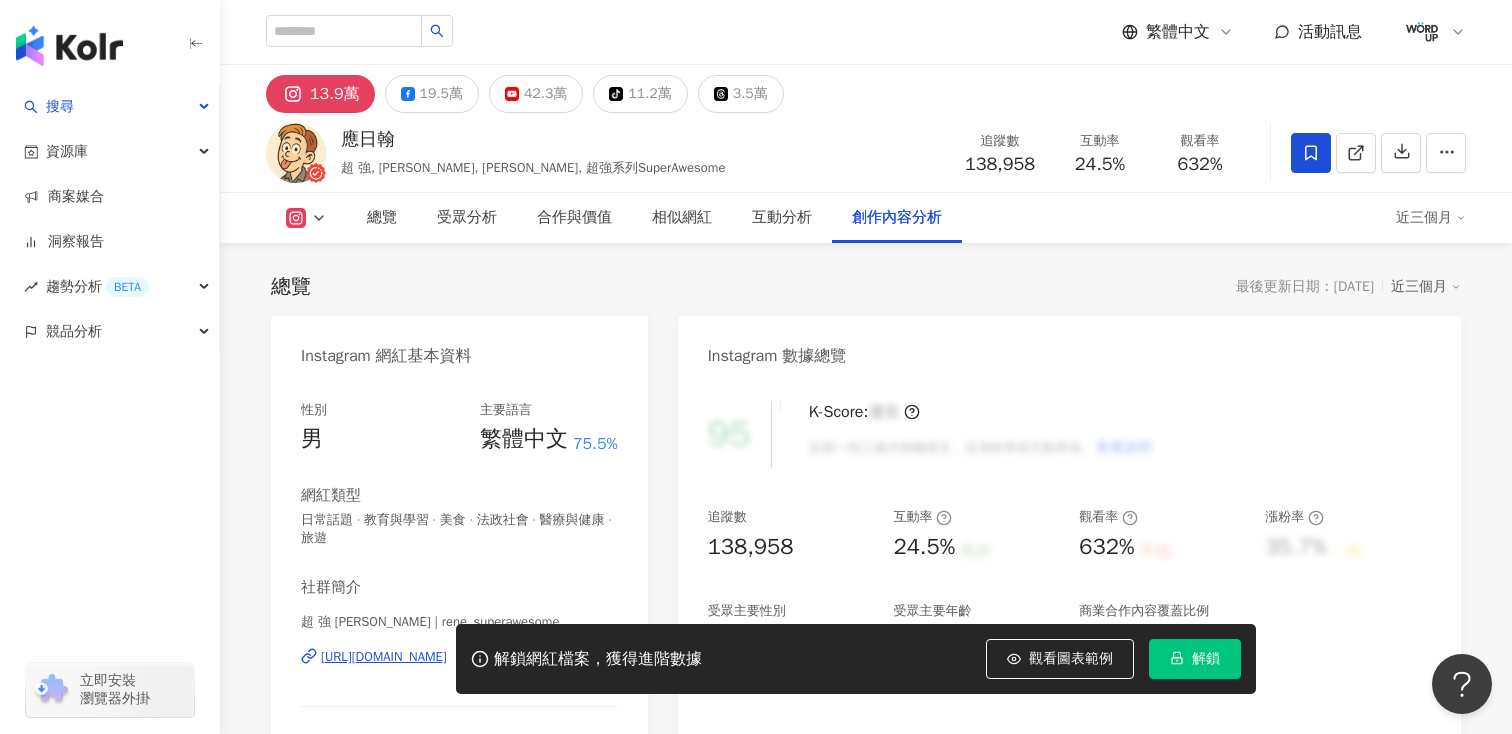 scroll, scrollTop: 5646, scrollLeft: 0, axis: vertical 